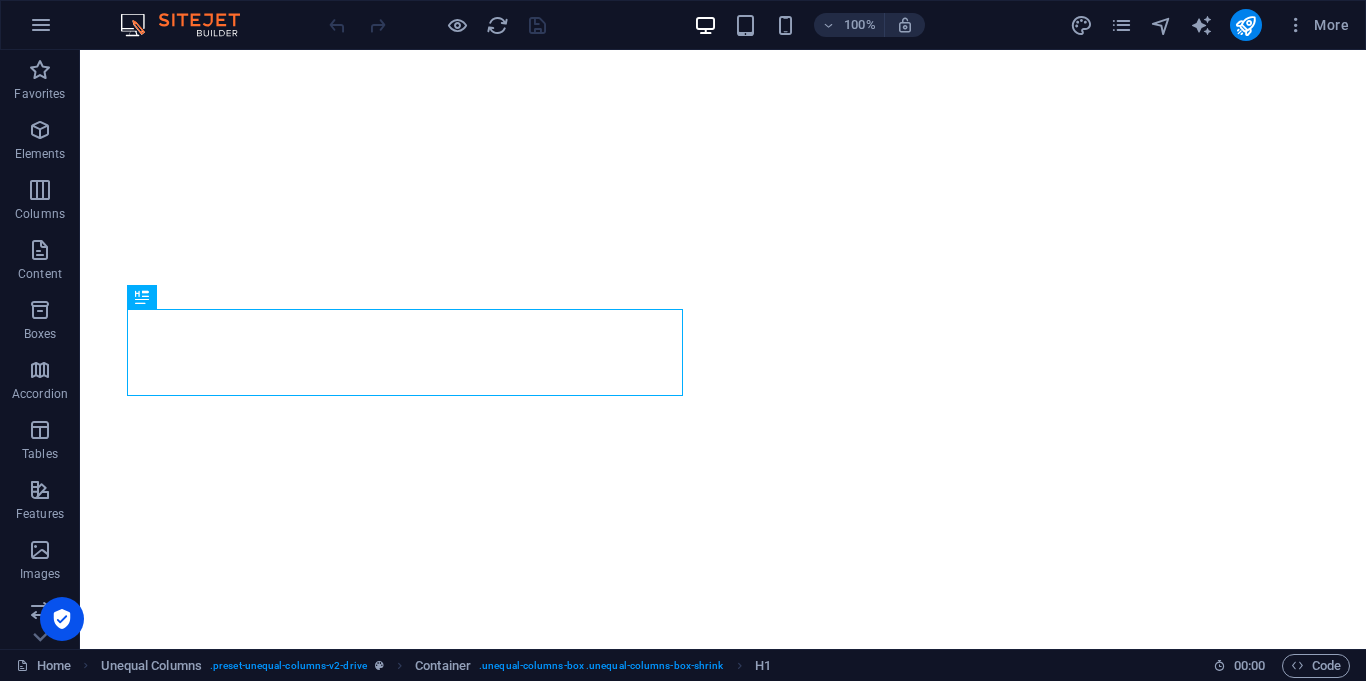scroll, scrollTop: 0, scrollLeft: 0, axis: both 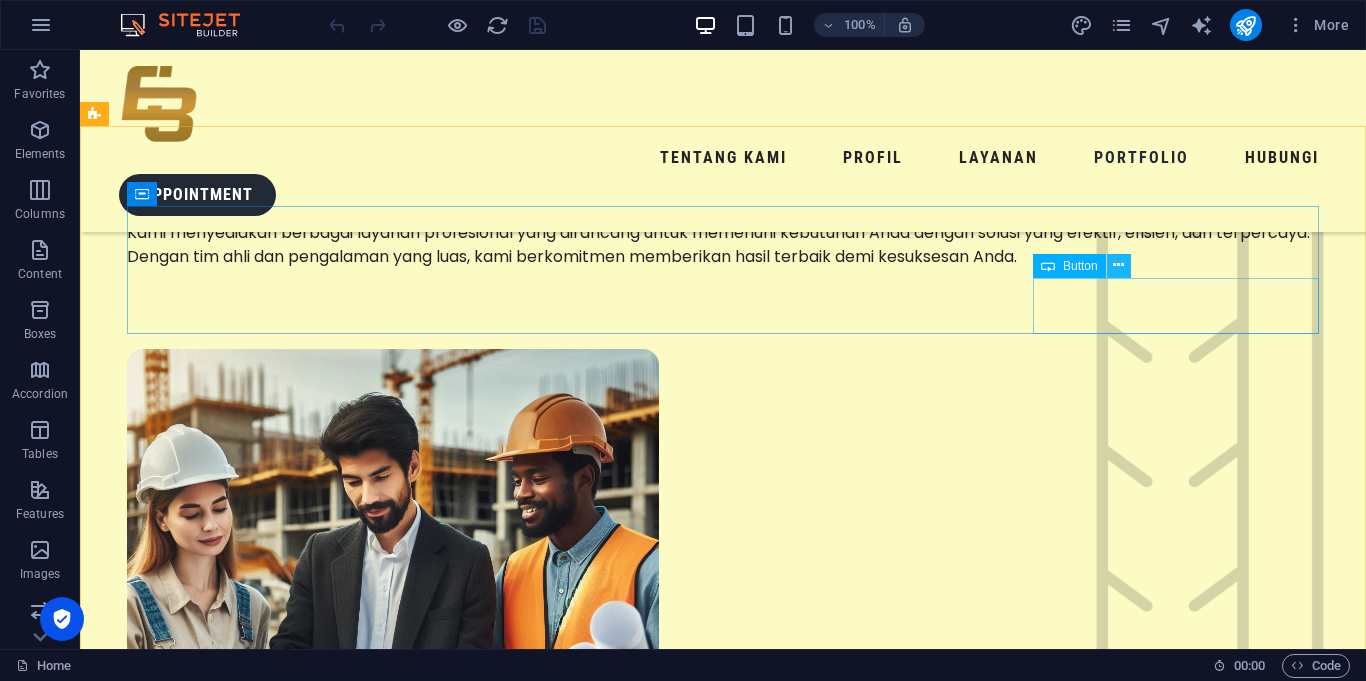 click at bounding box center [1118, 265] 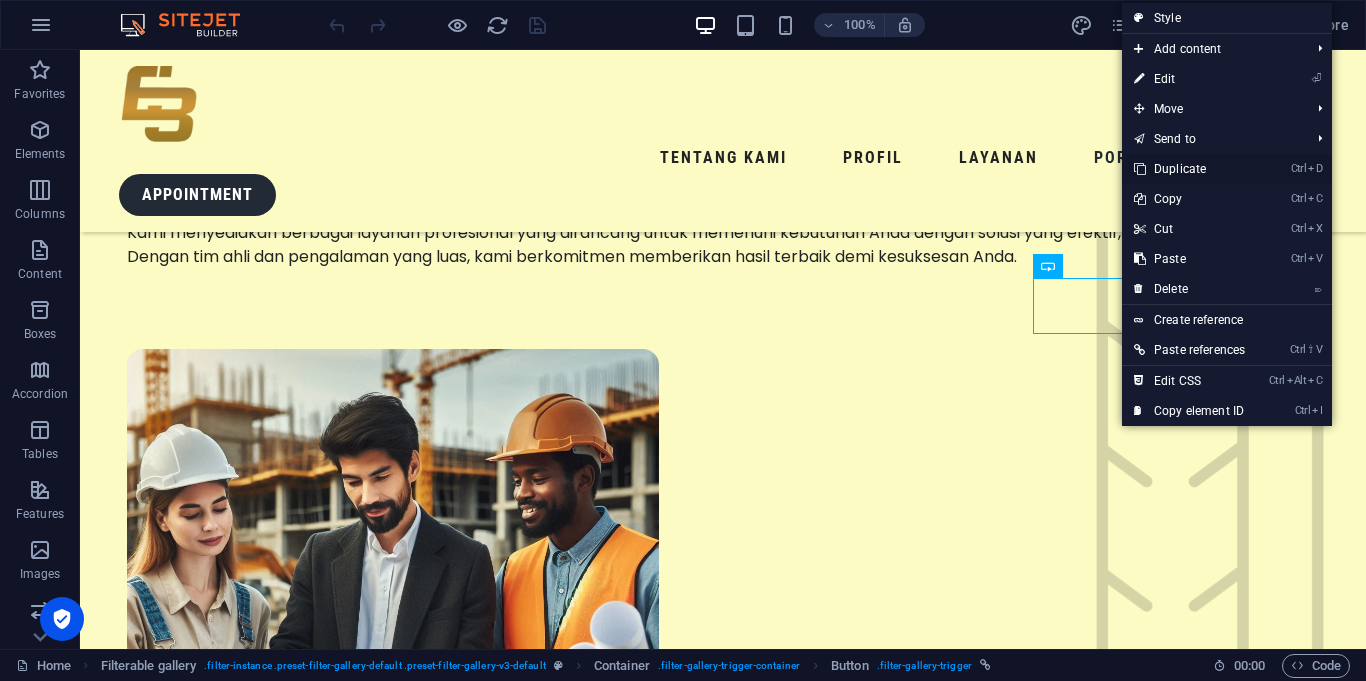 click on "Ctrl D  Duplicate" at bounding box center (1189, 169) 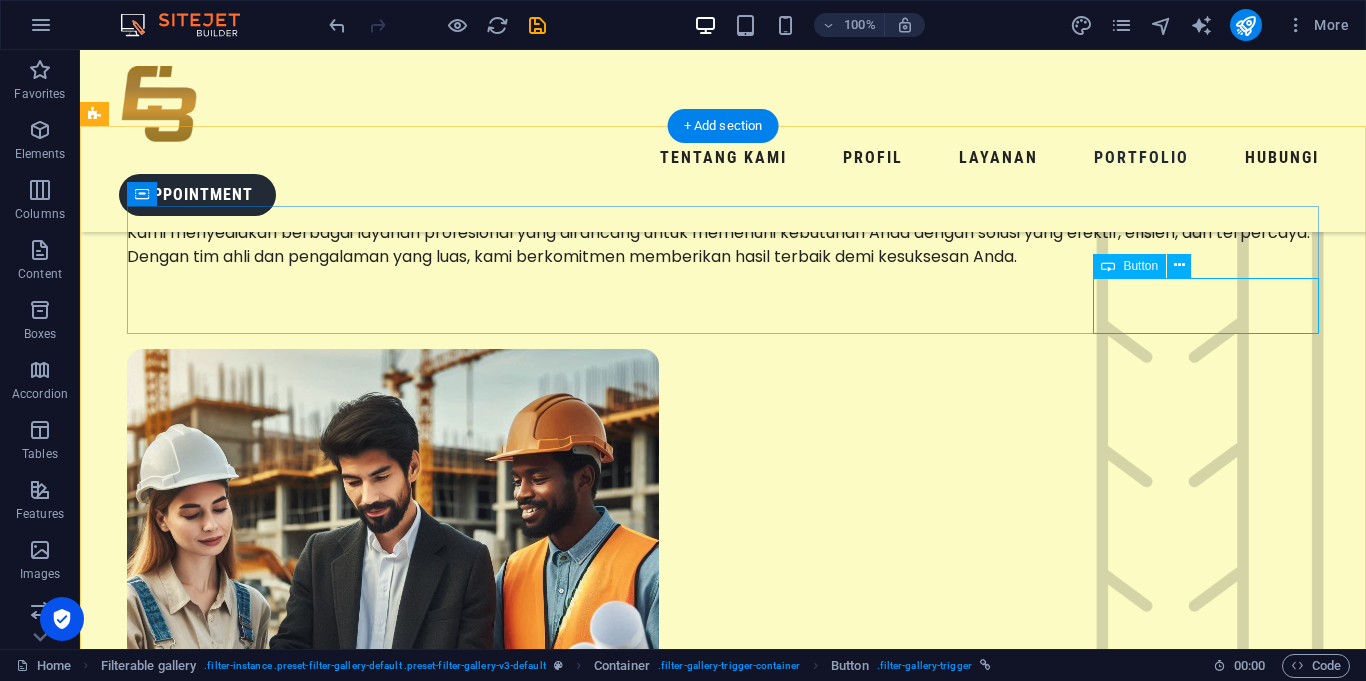 click on "SEKOLAH" at bounding box center (723, 3983) 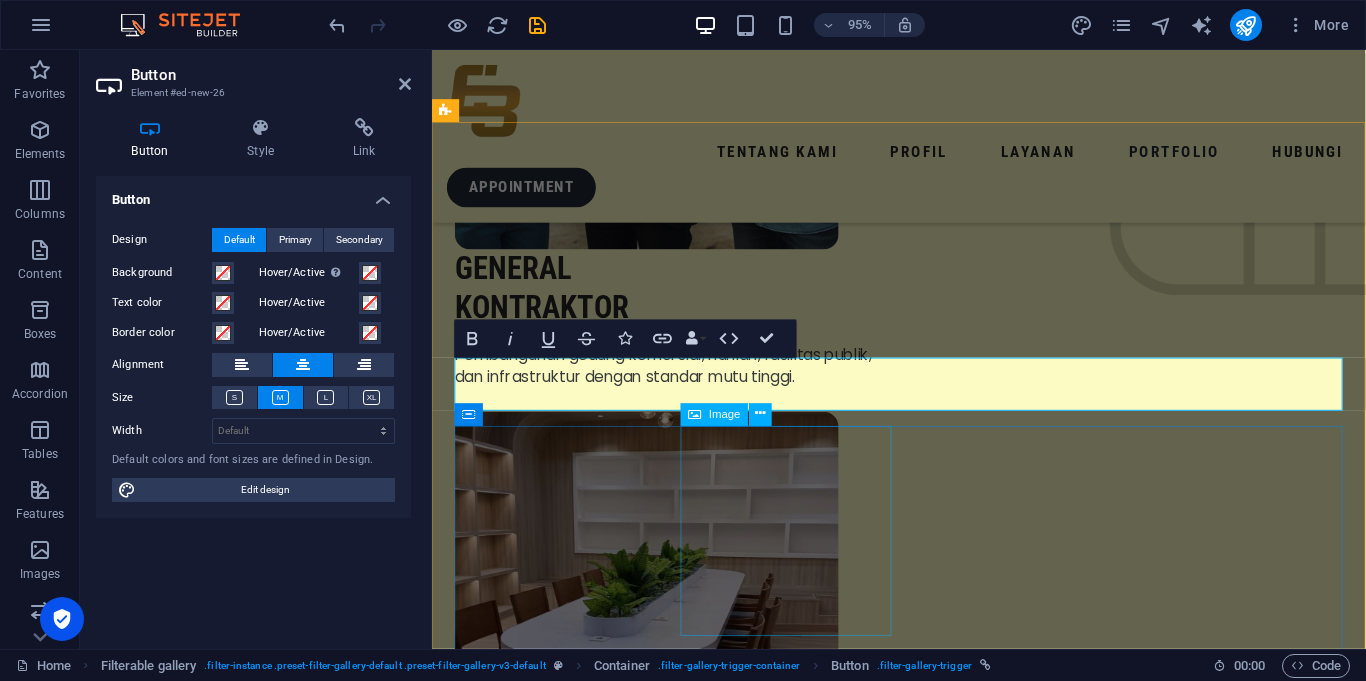 type 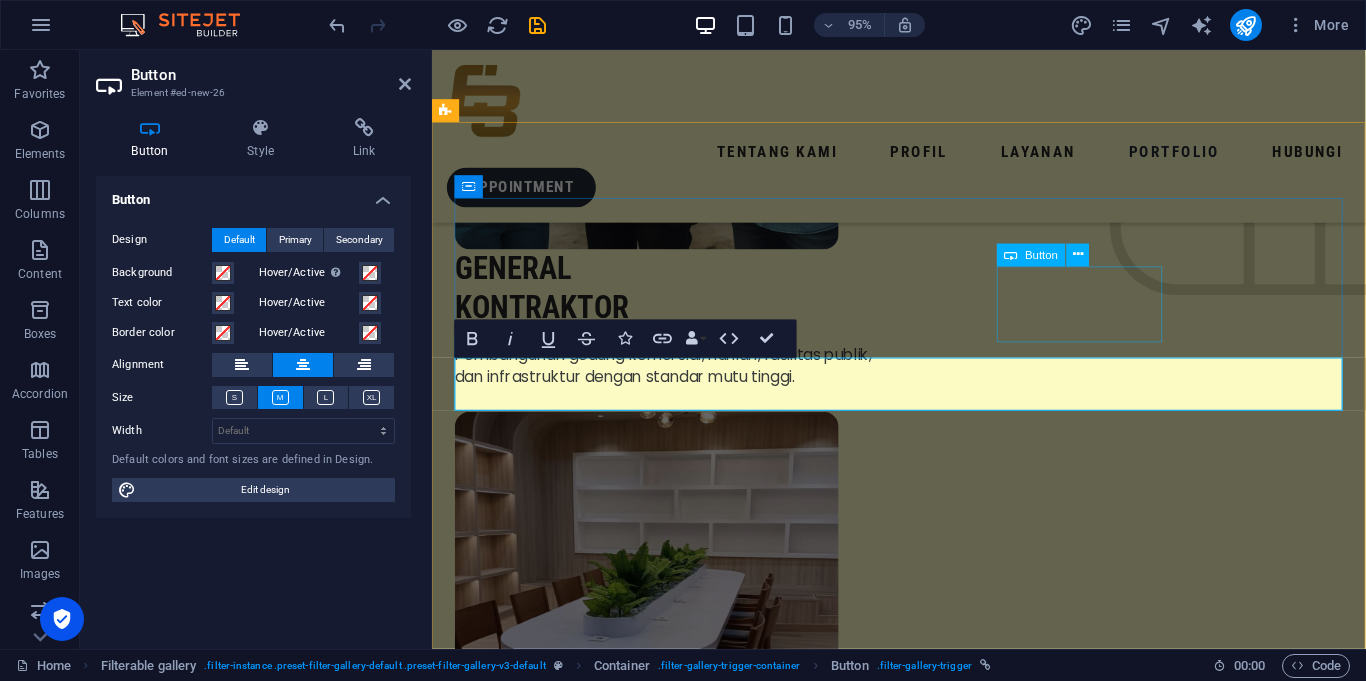 click on "PERKANTORAN" at bounding box center [923, 2945] 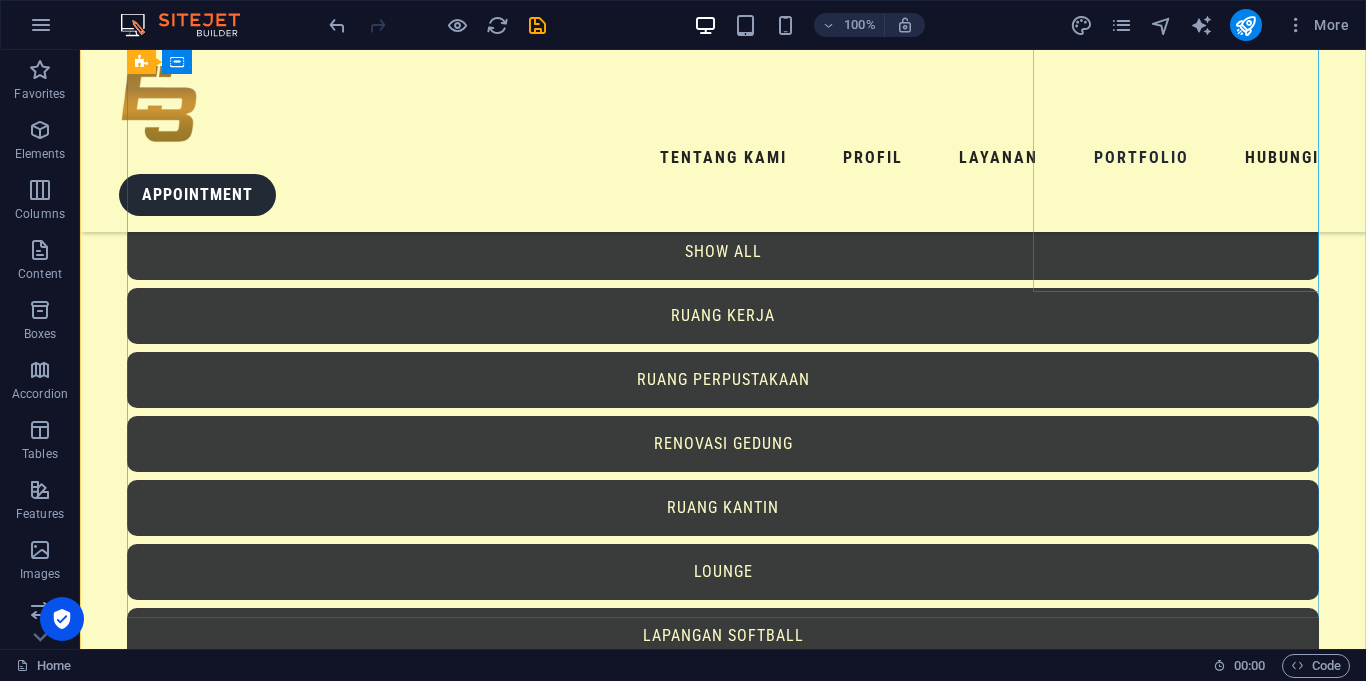 scroll, scrollTop: 5834, scrollLeft: 0, axis: vertical 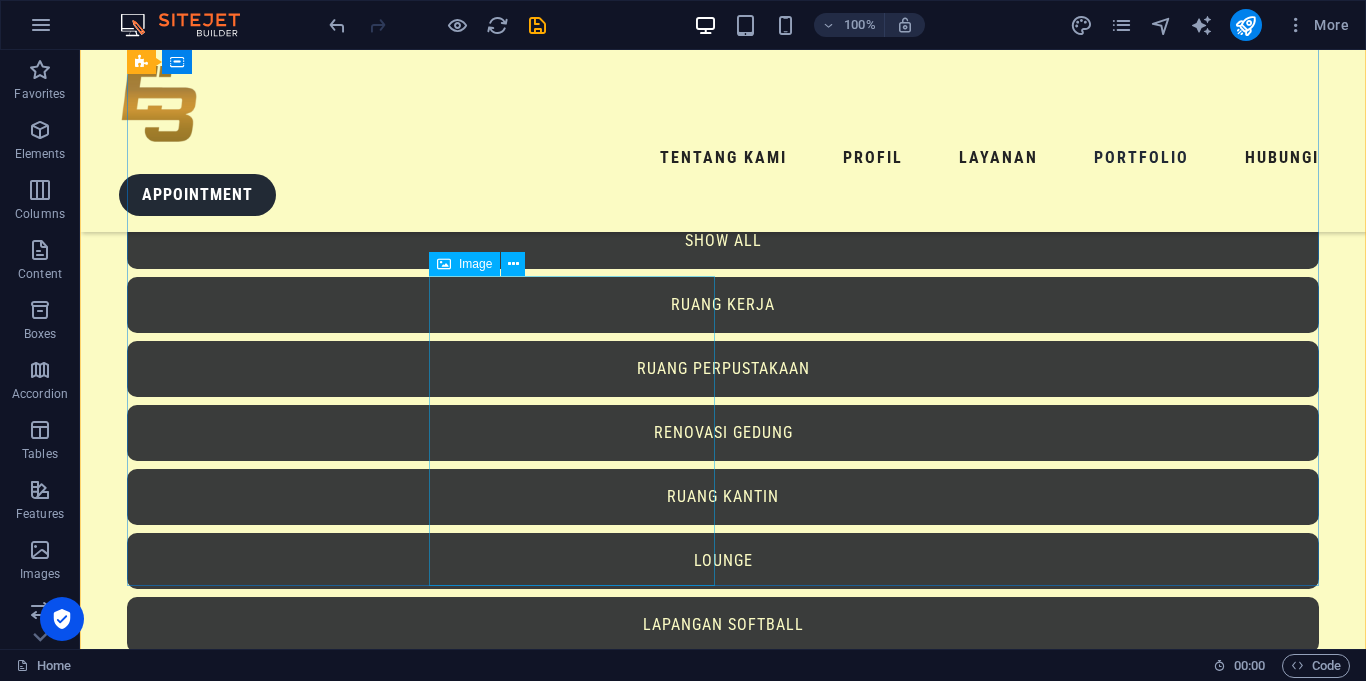 click on "Pembangunan TK Ciledug" at bounding box center [270, 13311] 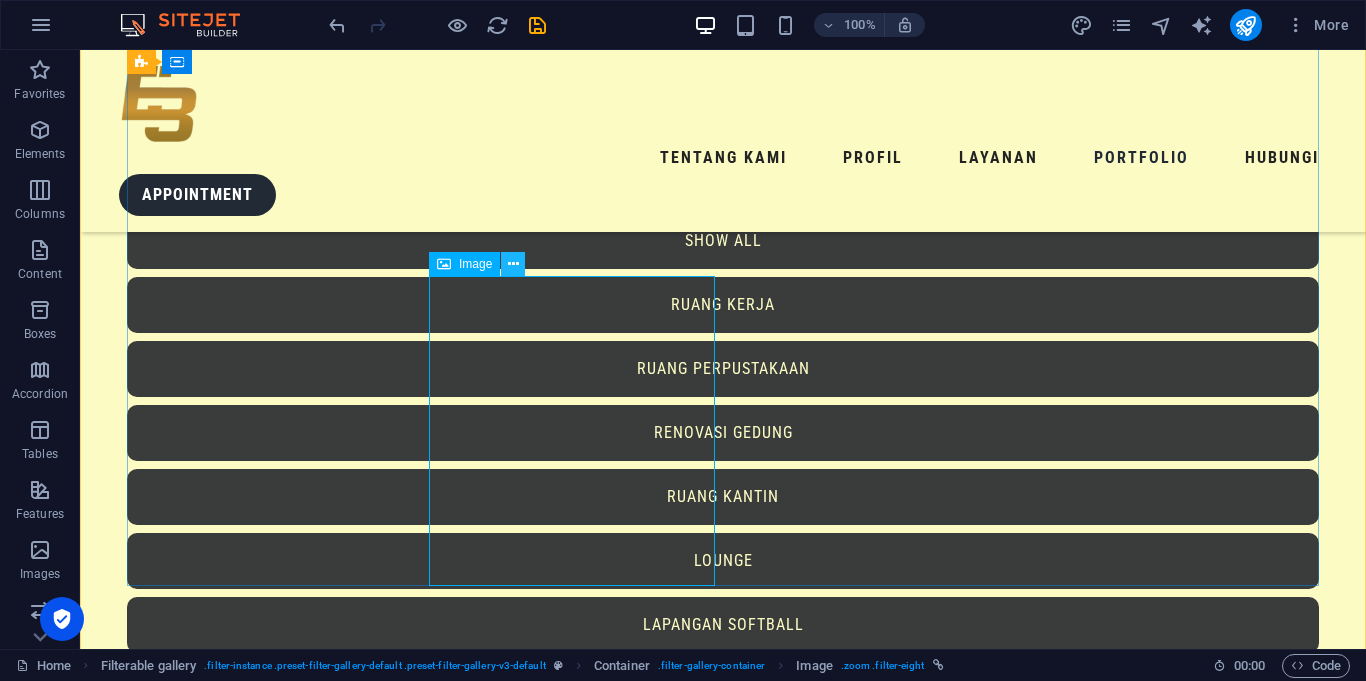 click at bounding box center (513, 264) 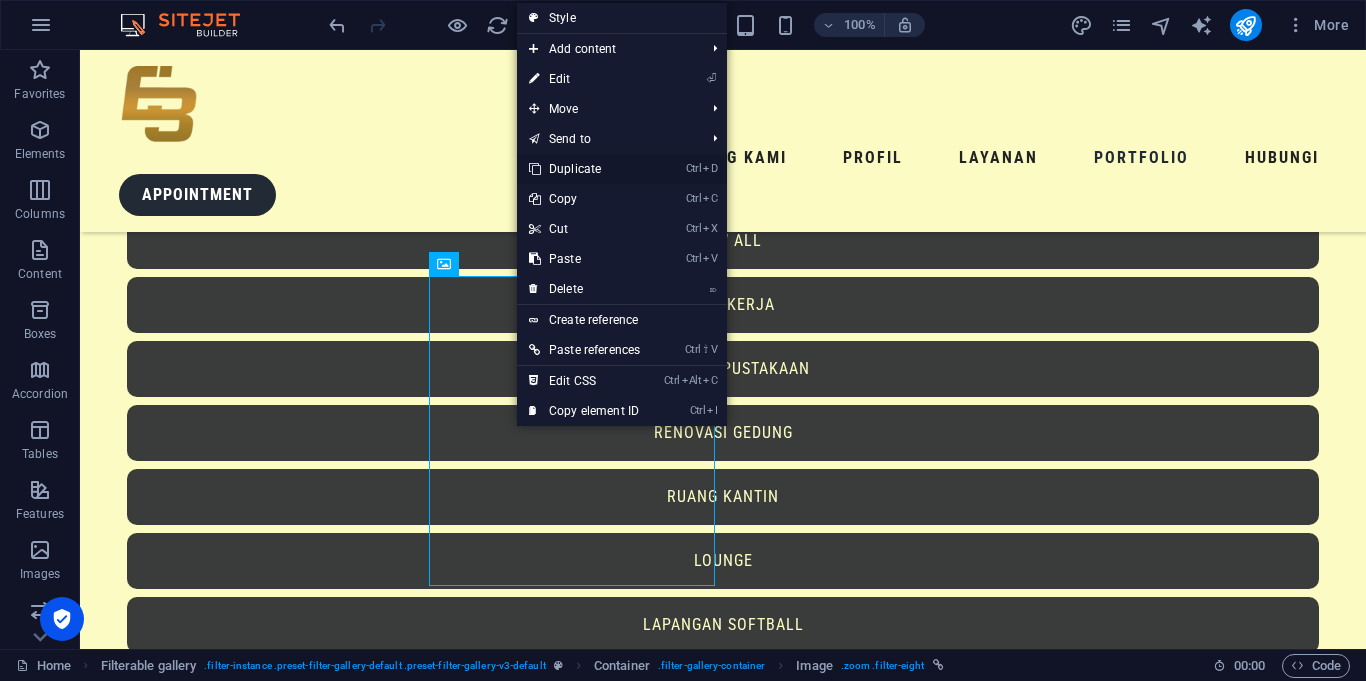 click on "Ctrl D  Duplicate" at bounding box center [584, 169] 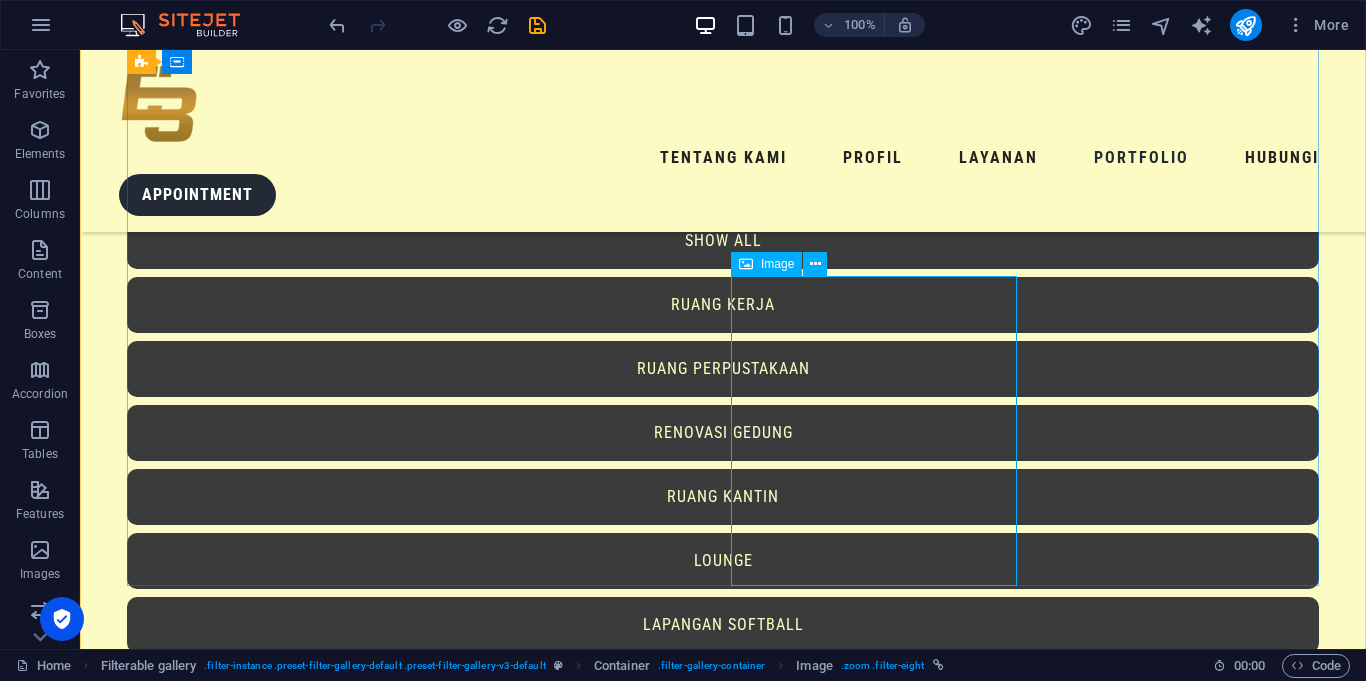 click on "Pembangunan TK Ciledug" at bounding box center (270, 13629) 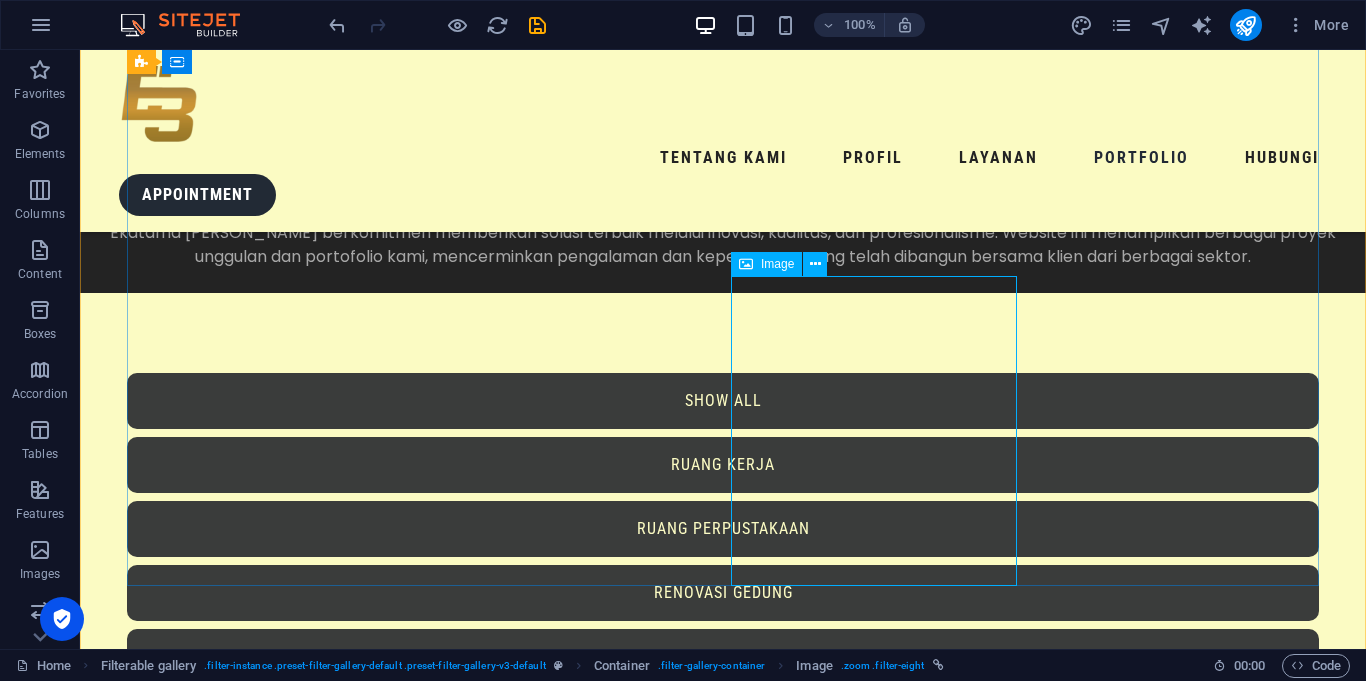 select on "%" 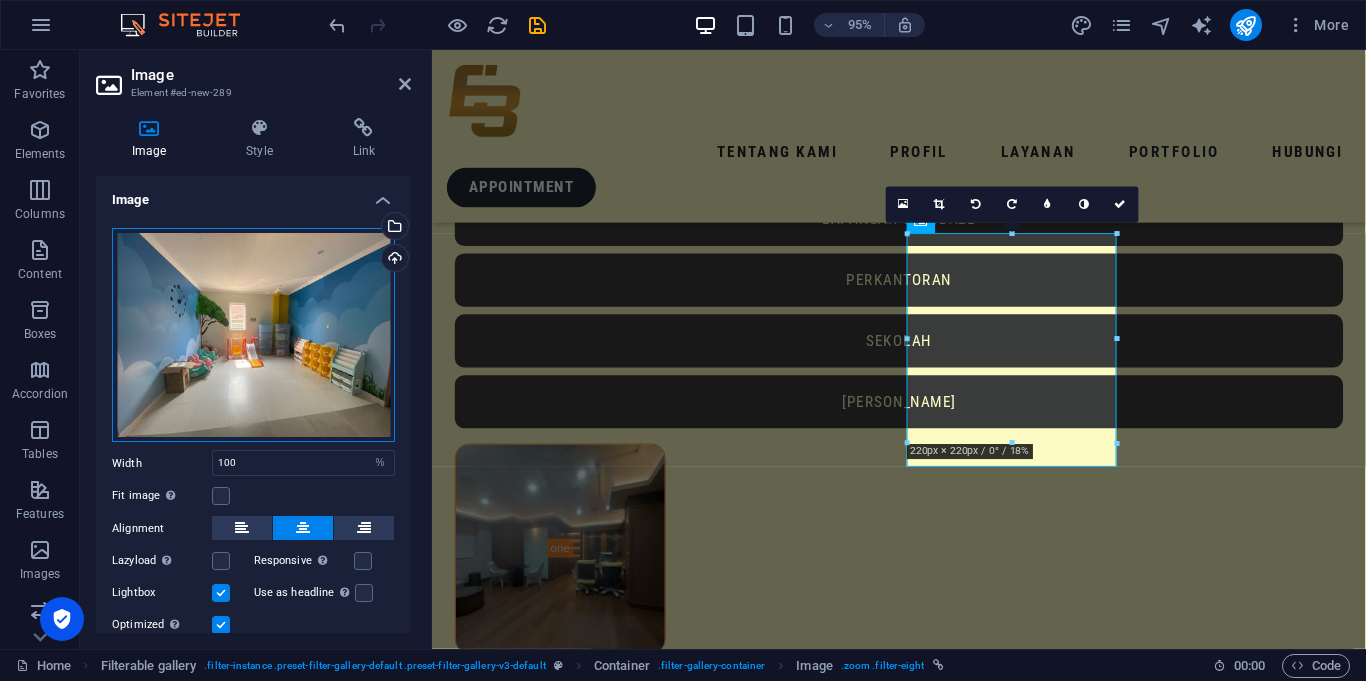 click on "Drag files here, click to choose files or select files from Files or our free stock photos & videos" at bounding box center (253, 335) 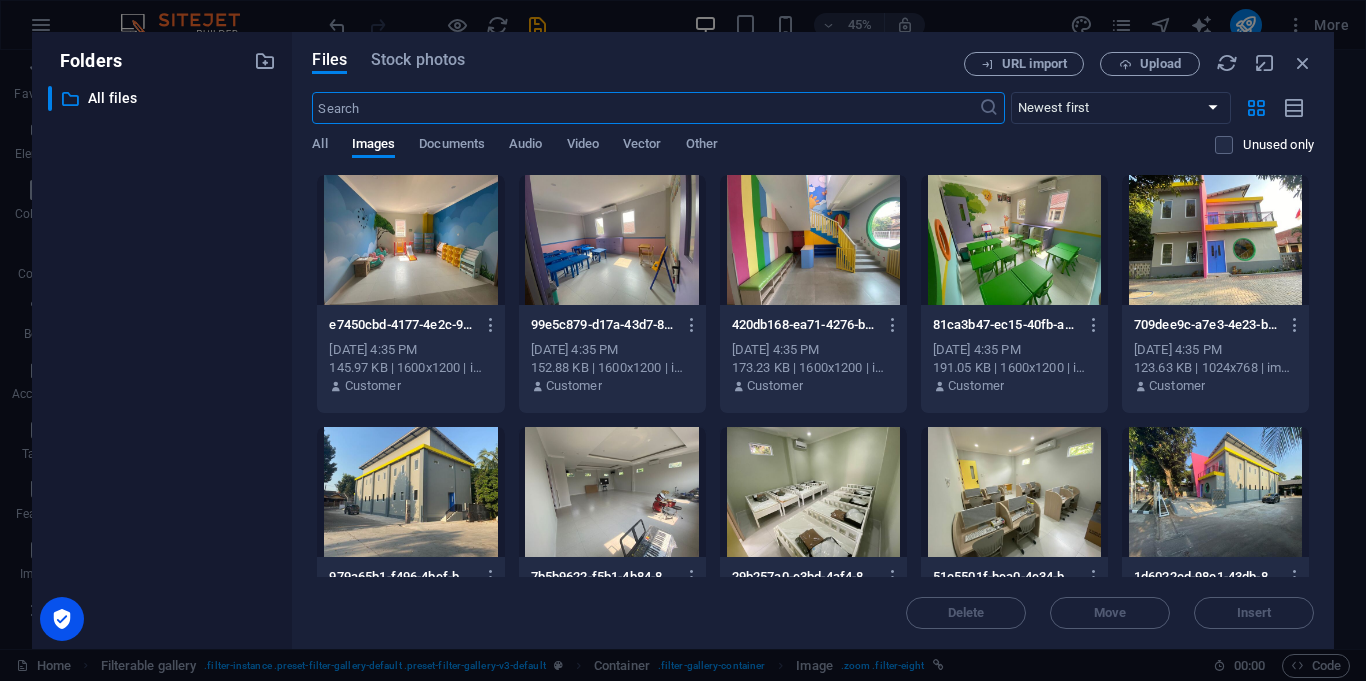 scroll, scrollTop: 5683, scrollLeft: 0, axis: vertical 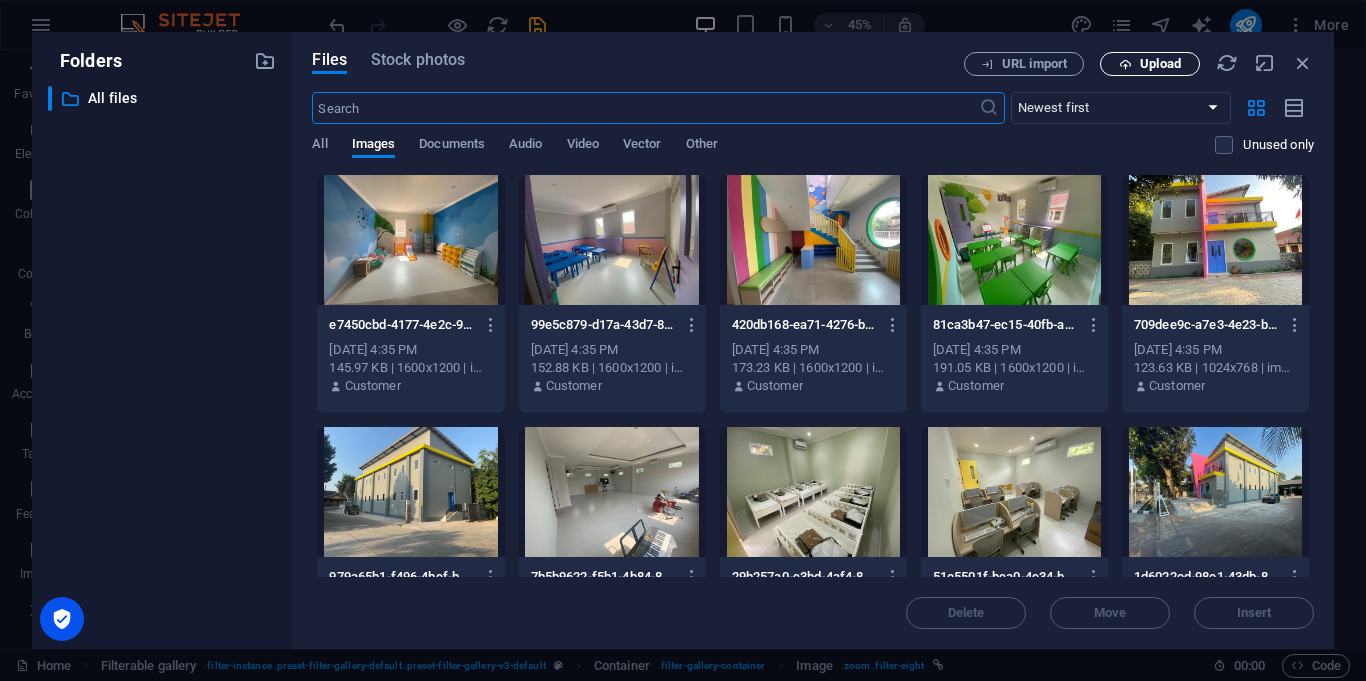 click on "Upload" at bounding box center [1160, 64] 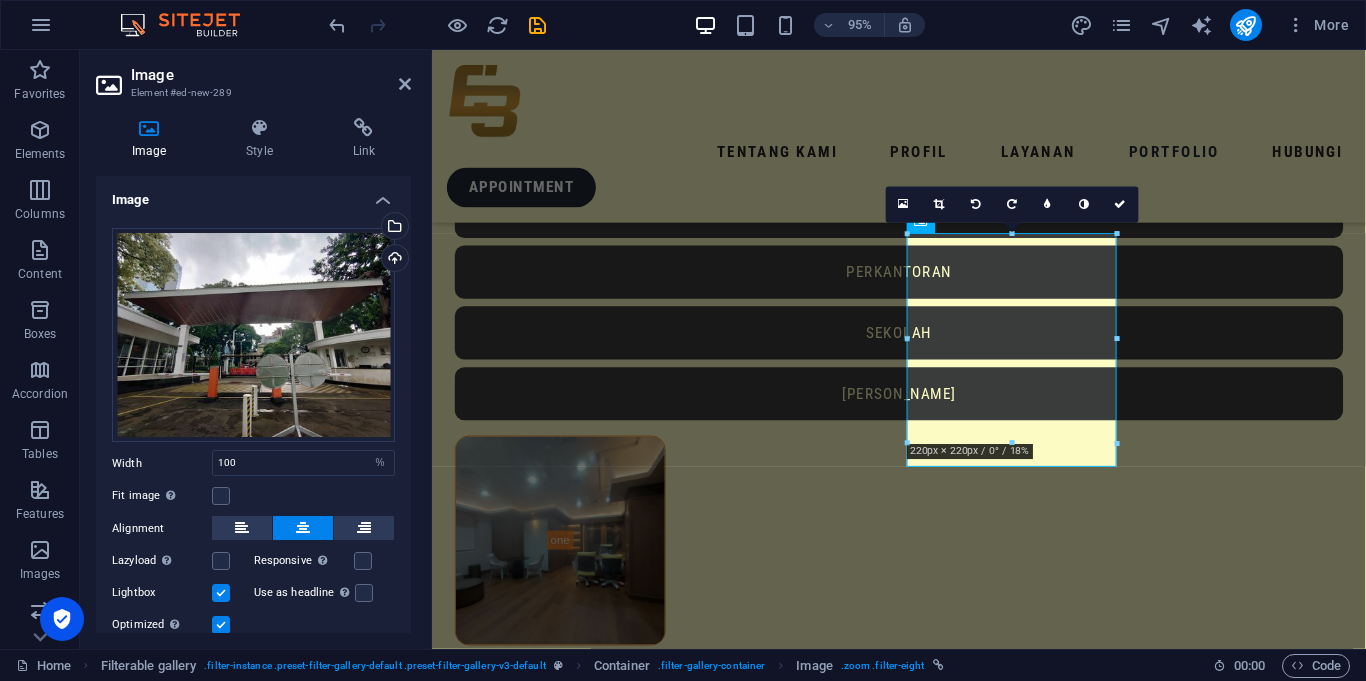 scroll, scrollTop: 5674, scrollLeft: 0, axis: vertical 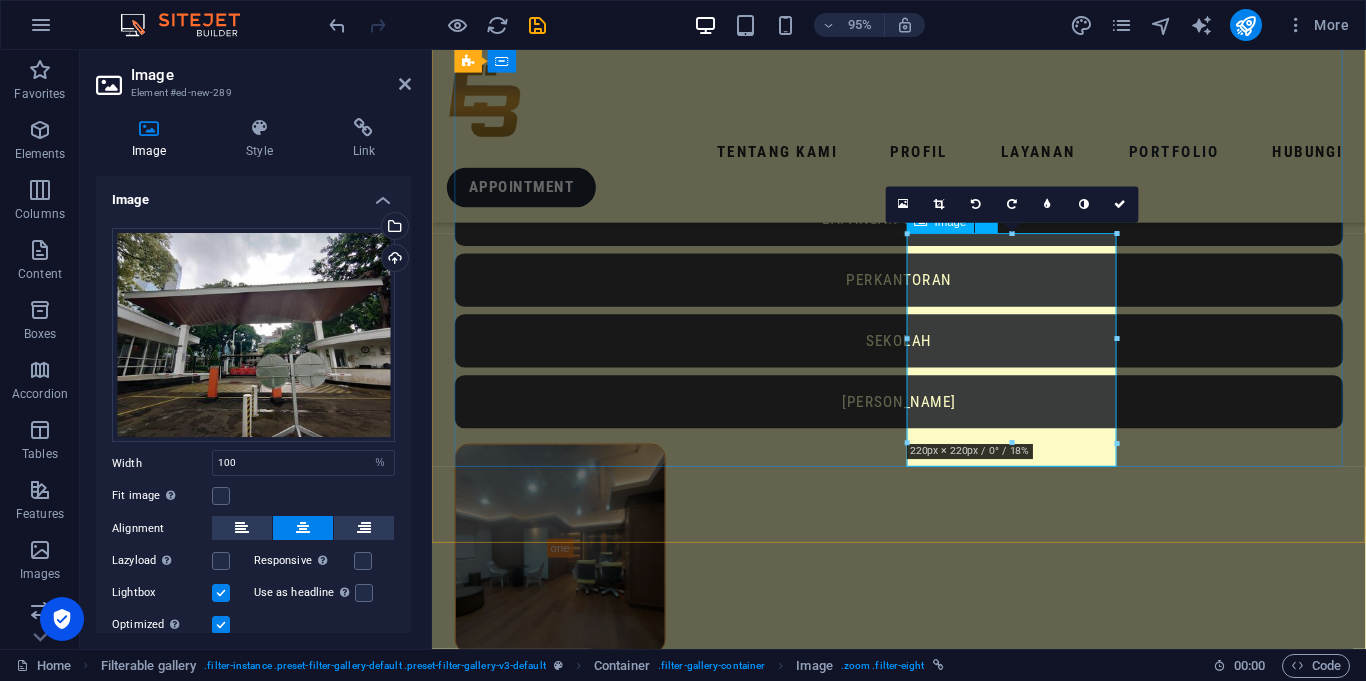 click on "Pembangunan TK Ciledug" at bounding box center (567, 10502) 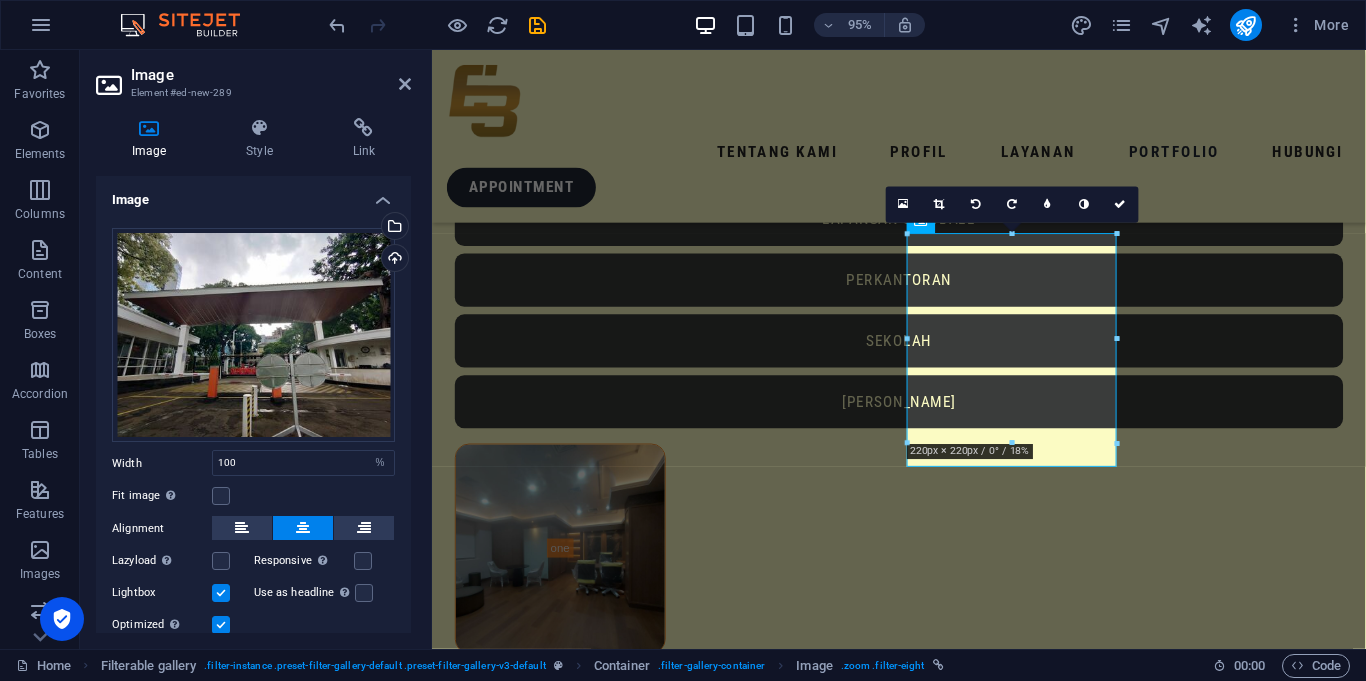 scroll, scrollTop: 69, scrollLeft: 0, axis: vertical 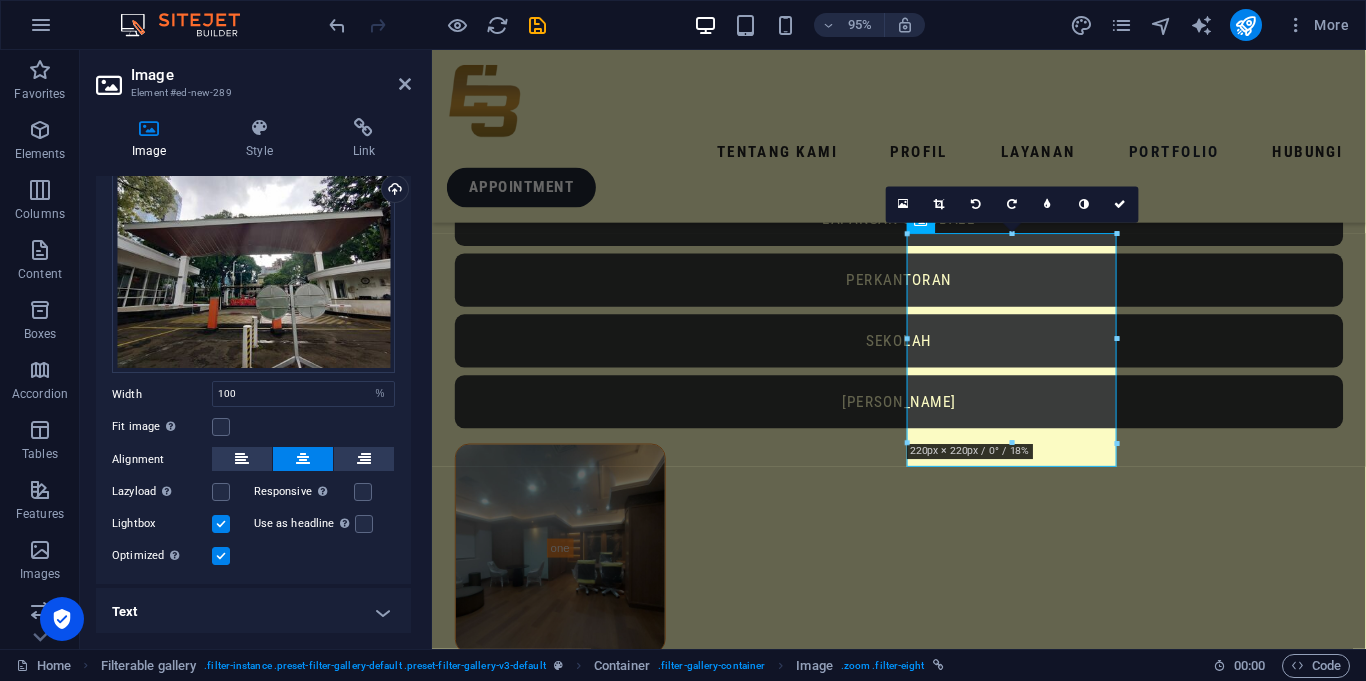 click on "Text" at bounding box center (253, 612) 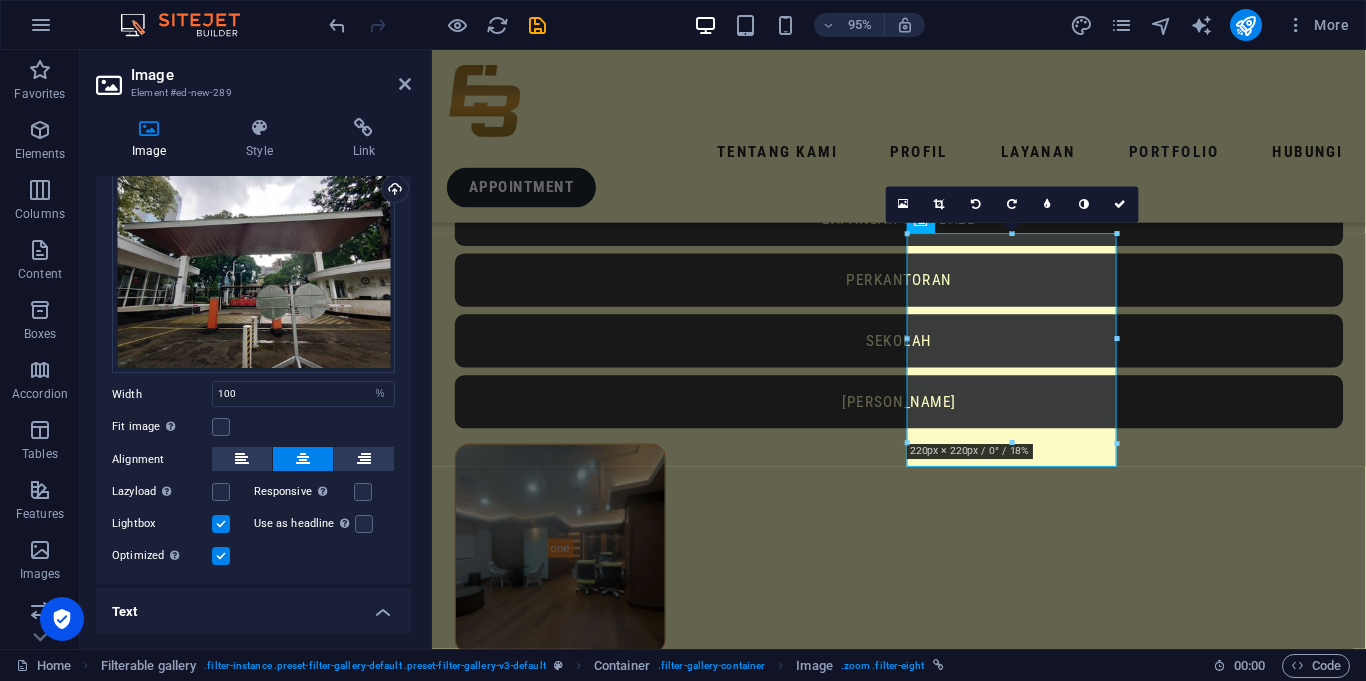 scroll, scrollTop: 257, scrollLeft: 0, axis: vertical 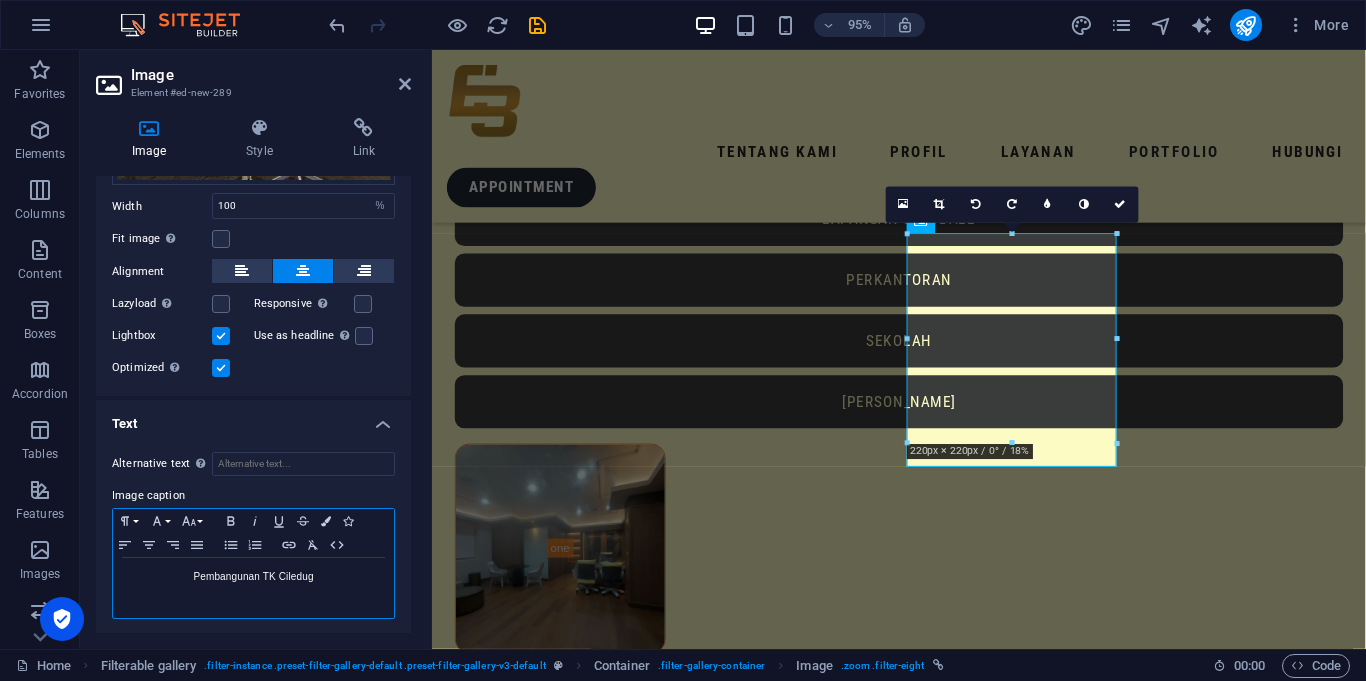 click on "Pembangunan TK Ciledug" at bounding box center [253, 577] 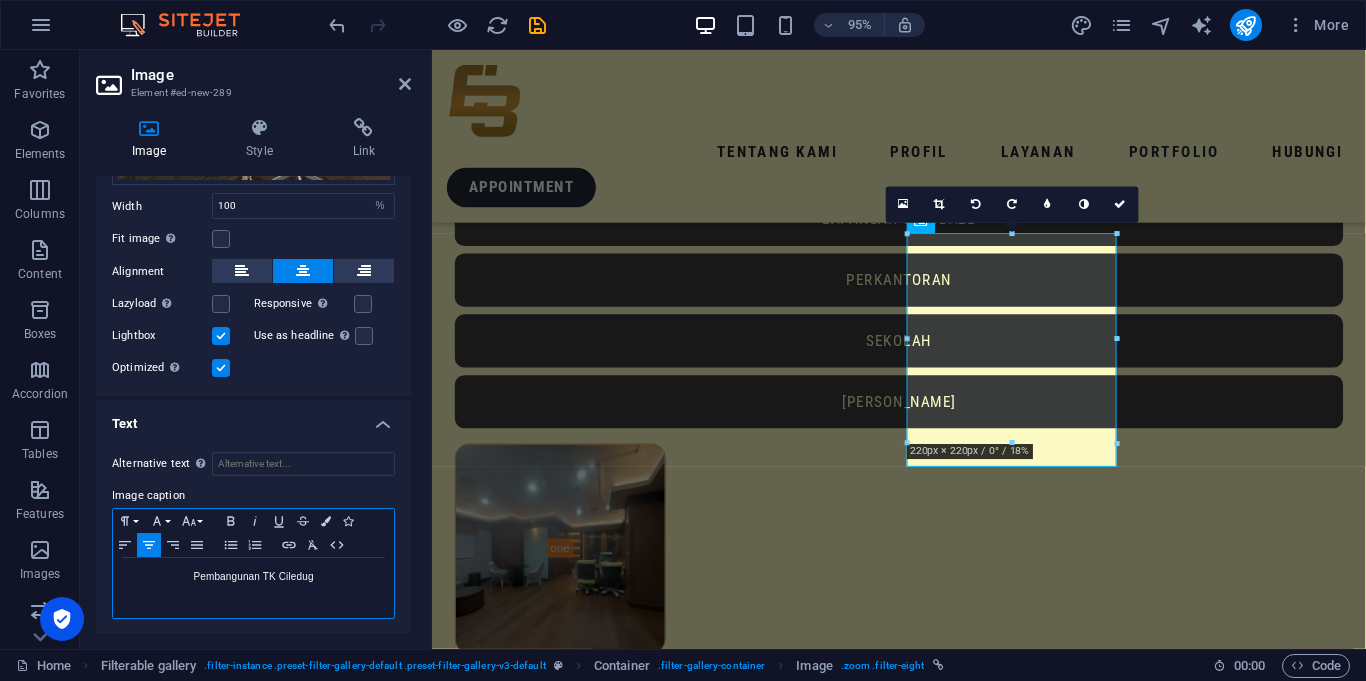click on "Pembangunan TK Ciledug" at bounding box center [253, 577] 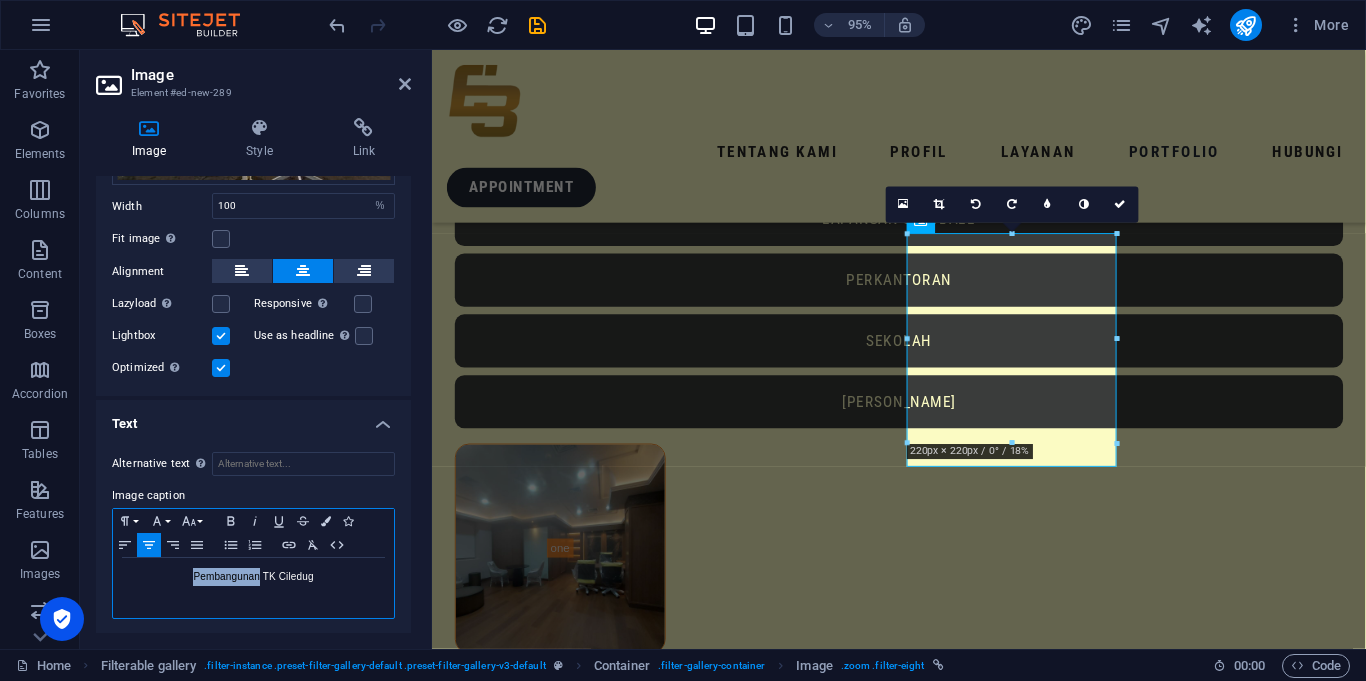 click on "Pembangunan TK Ciledug" at bounding box center [253, 577] 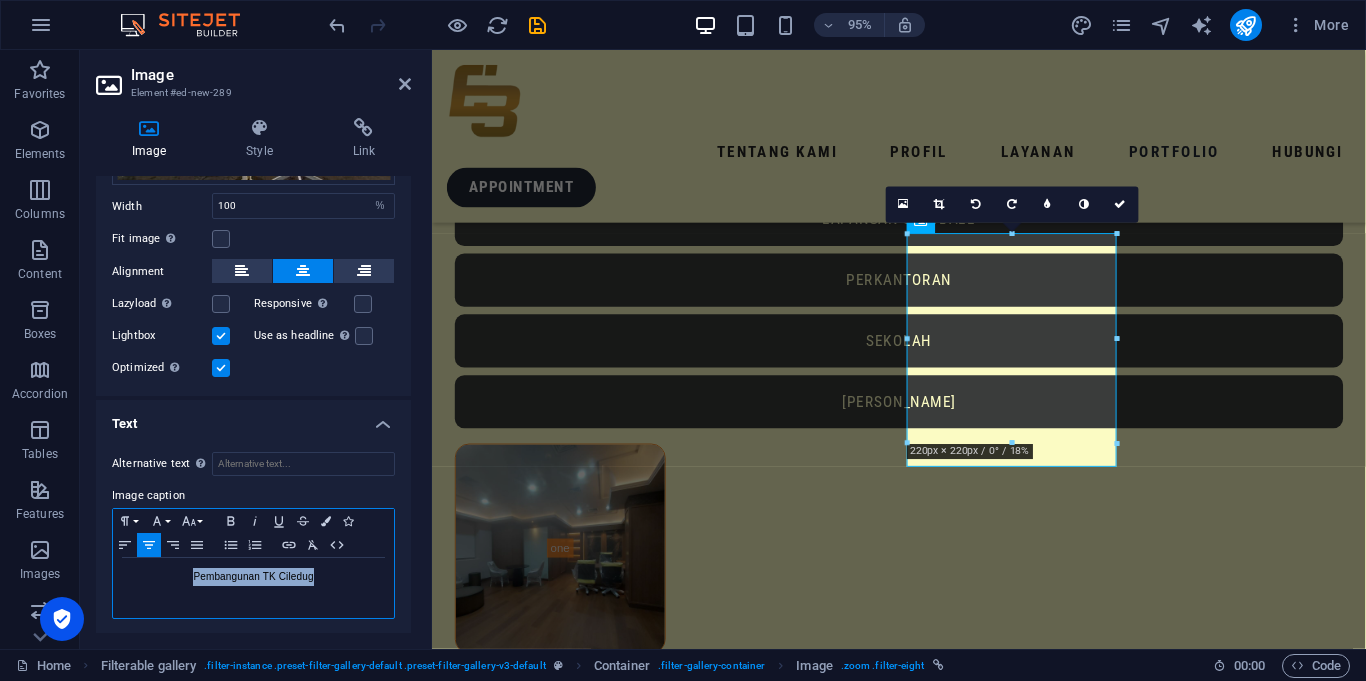type 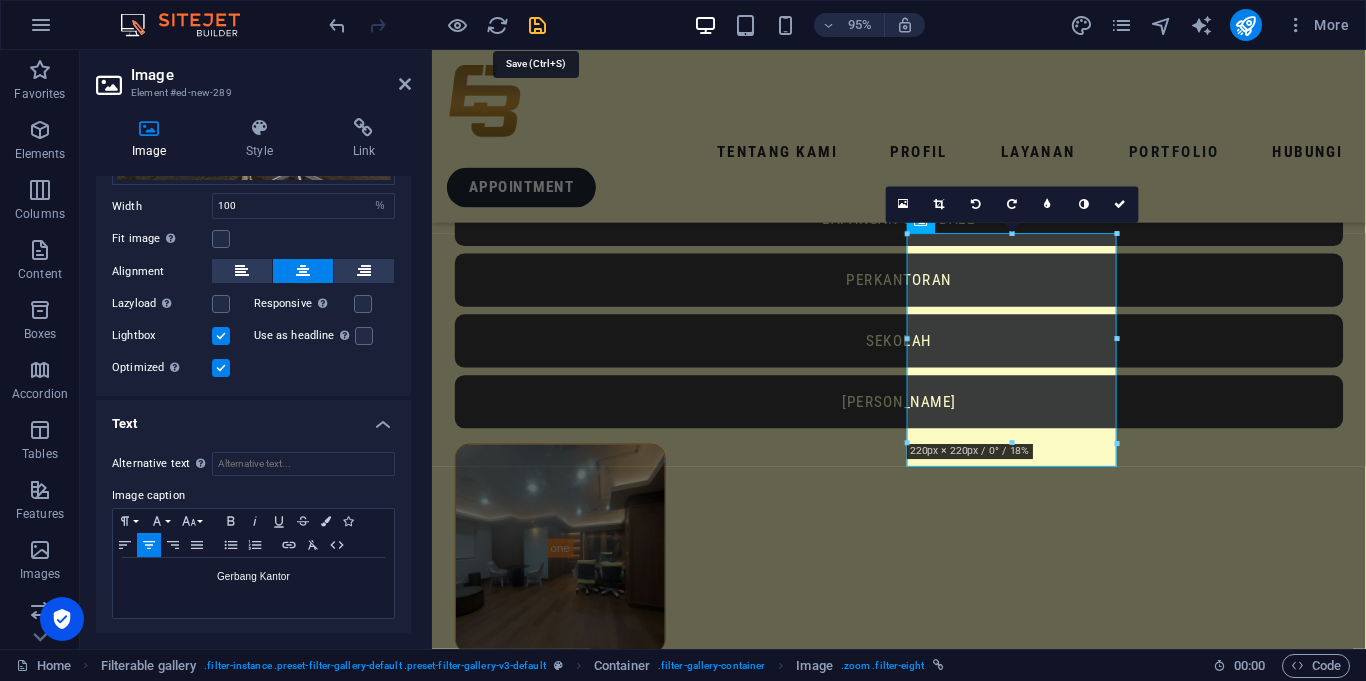 click at bounding box center [537, 25] 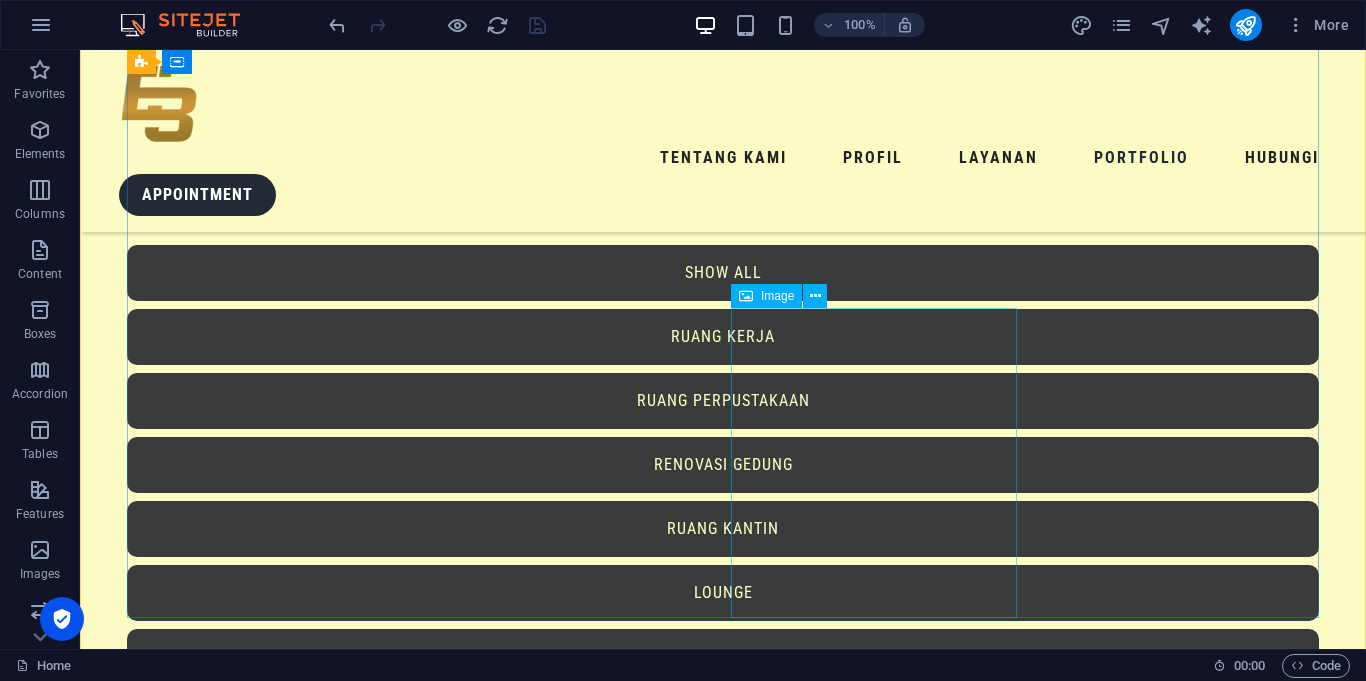 click on "Gerbang Kantor" at bounding box center (270, 13661) 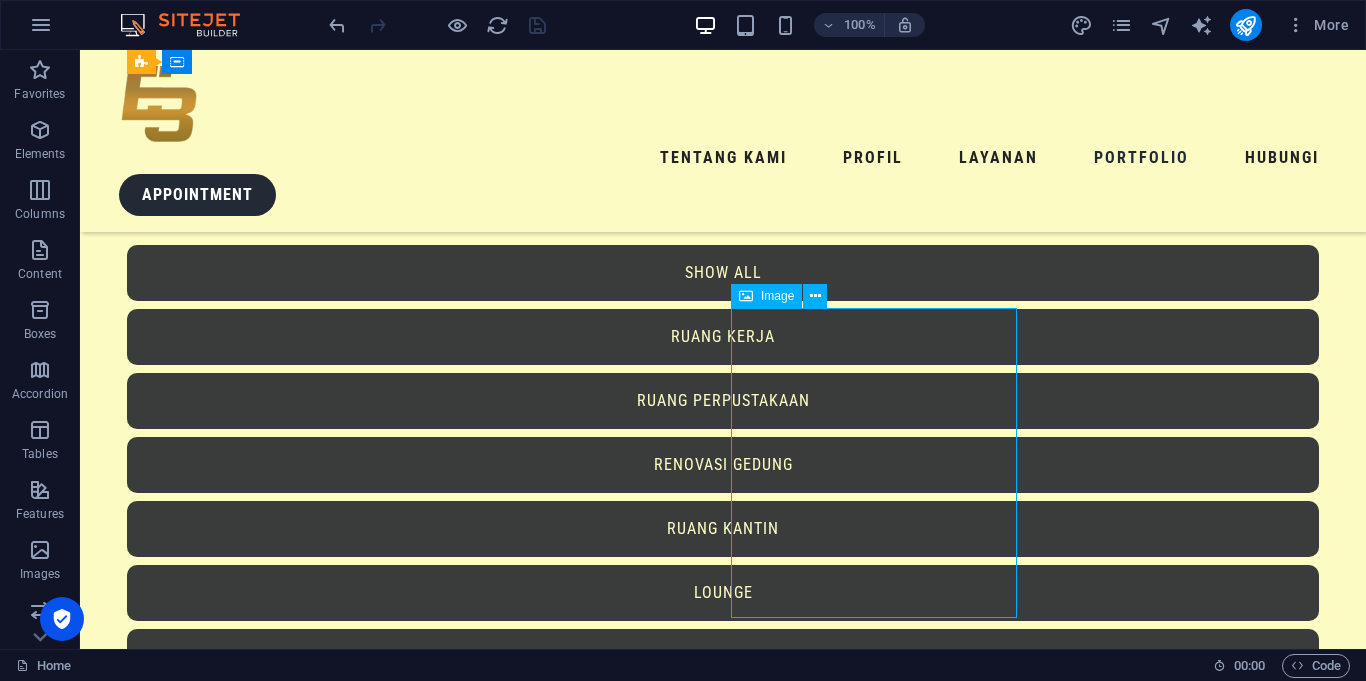 click on "Gerbang Kantor" at bounding box center (270, 13661) 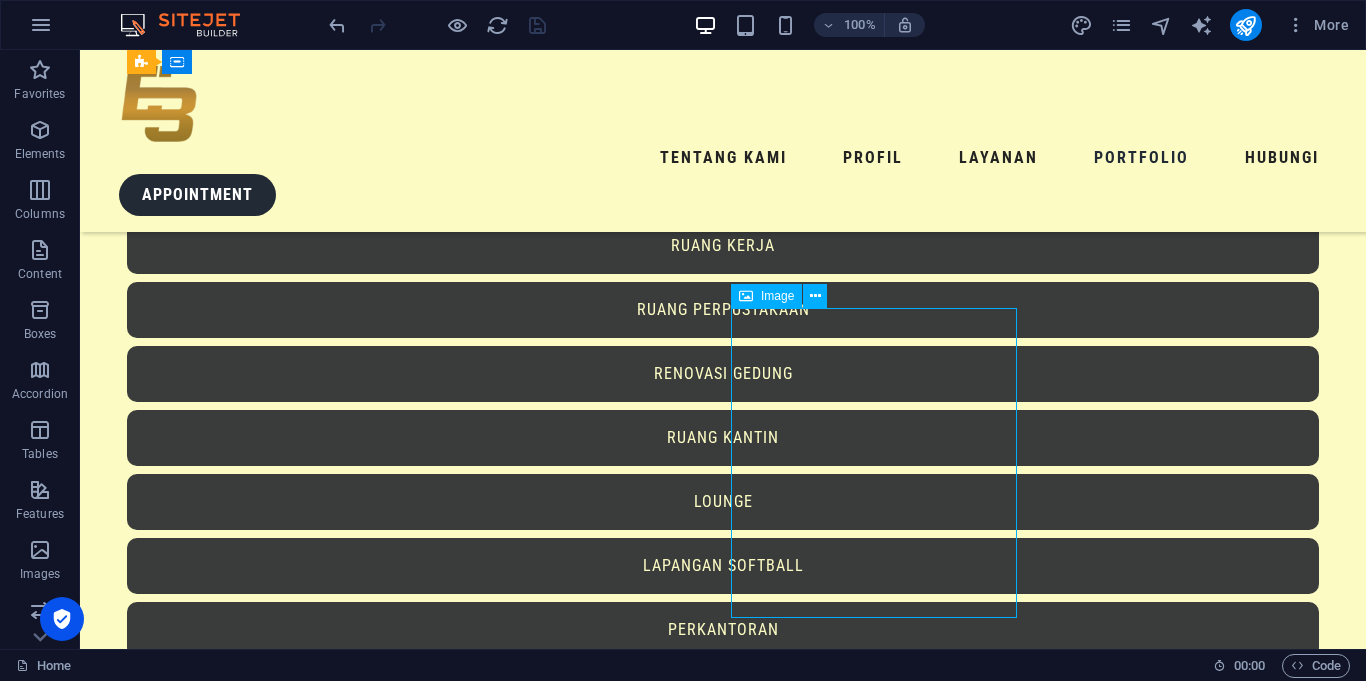 select on "%" 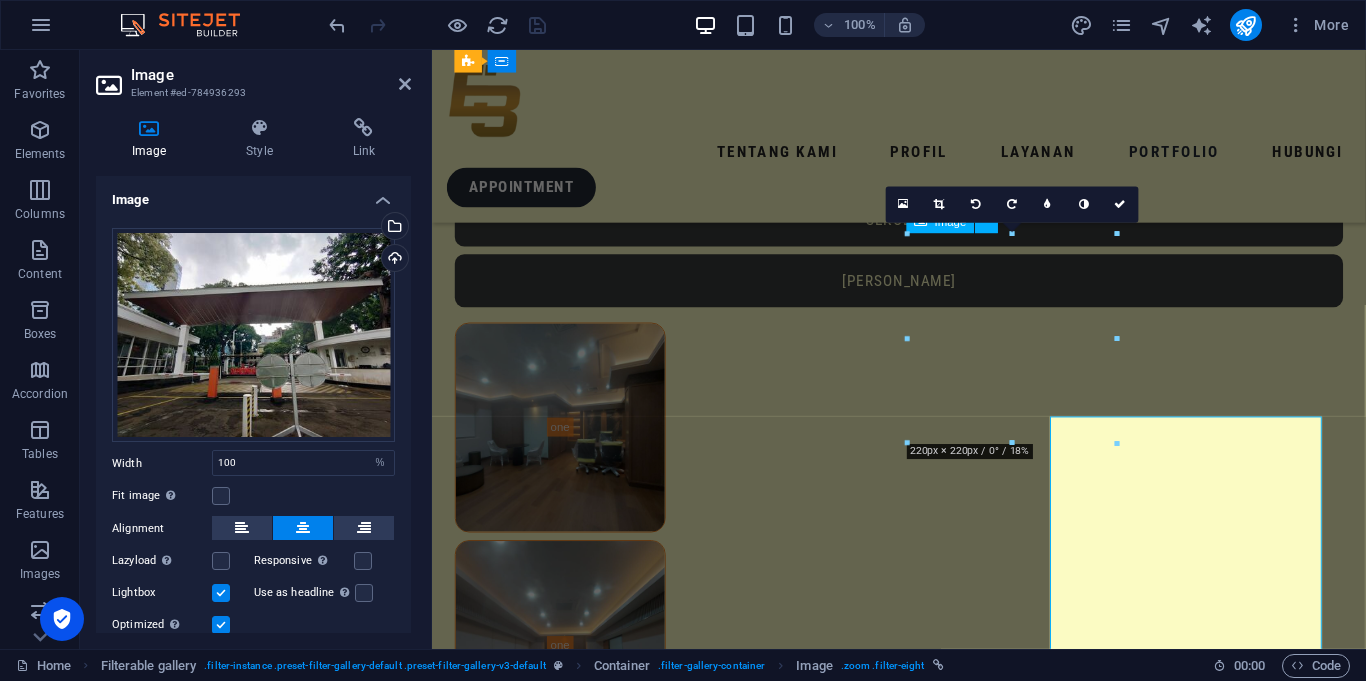 scroll, scrollTop: 5674, scrollLeft: 0, axis: vertical 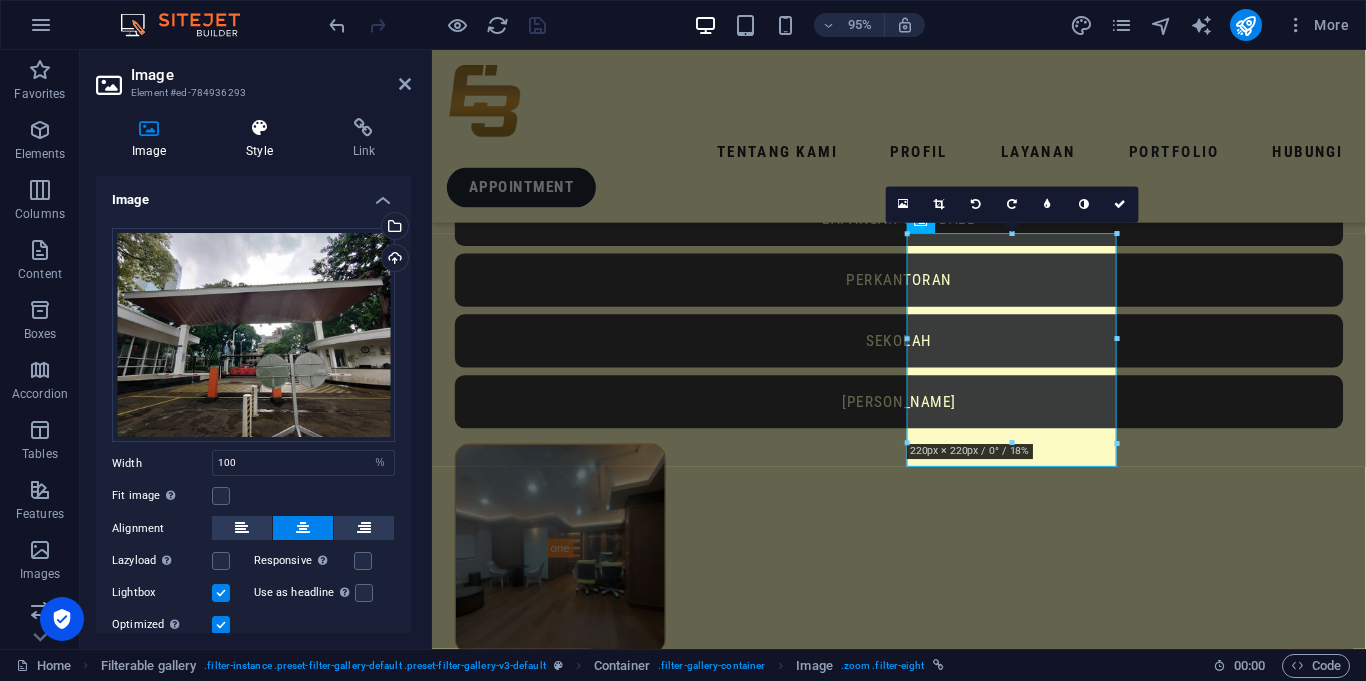 click on "Style" at bounding box center (263, 139) 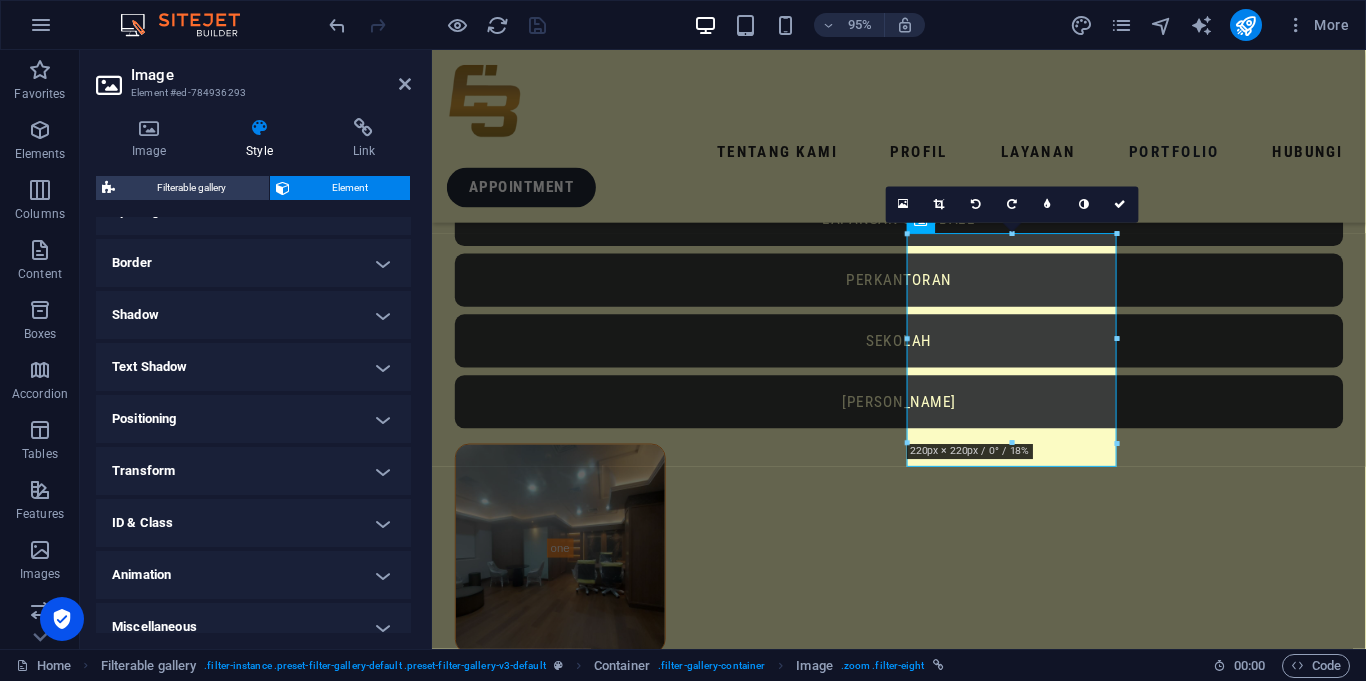 scroll, scrollTop: 429, scrollLeft: 0, axis: vertical 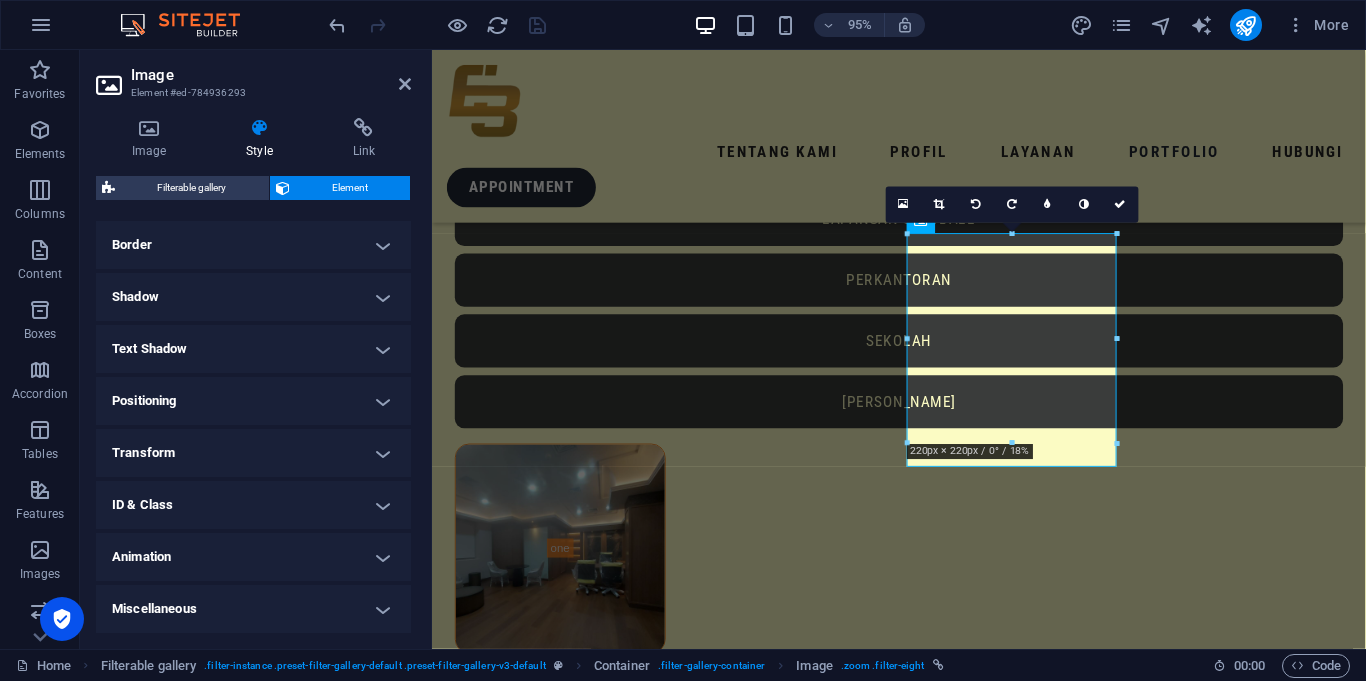 click on "ID & Class" at bounding box center (253, 505) 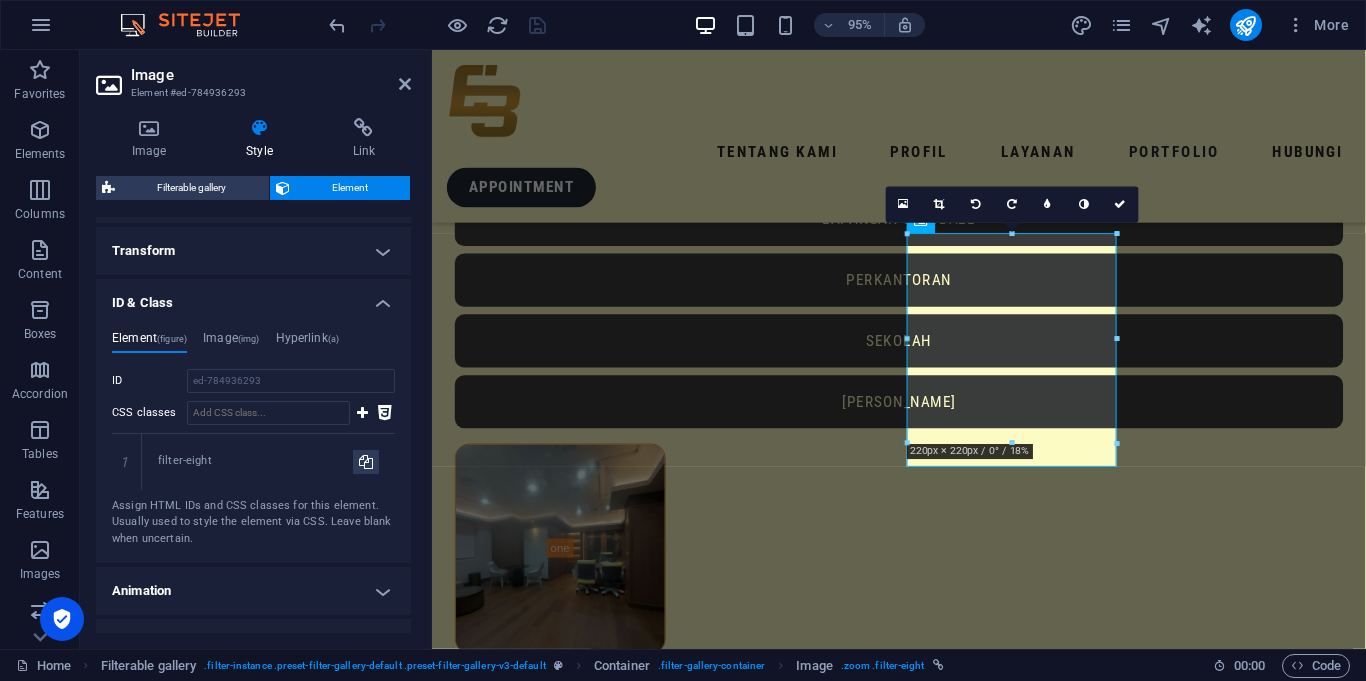 scroll, scrollTop: 635, scrollLeft: 0, axis: vertical 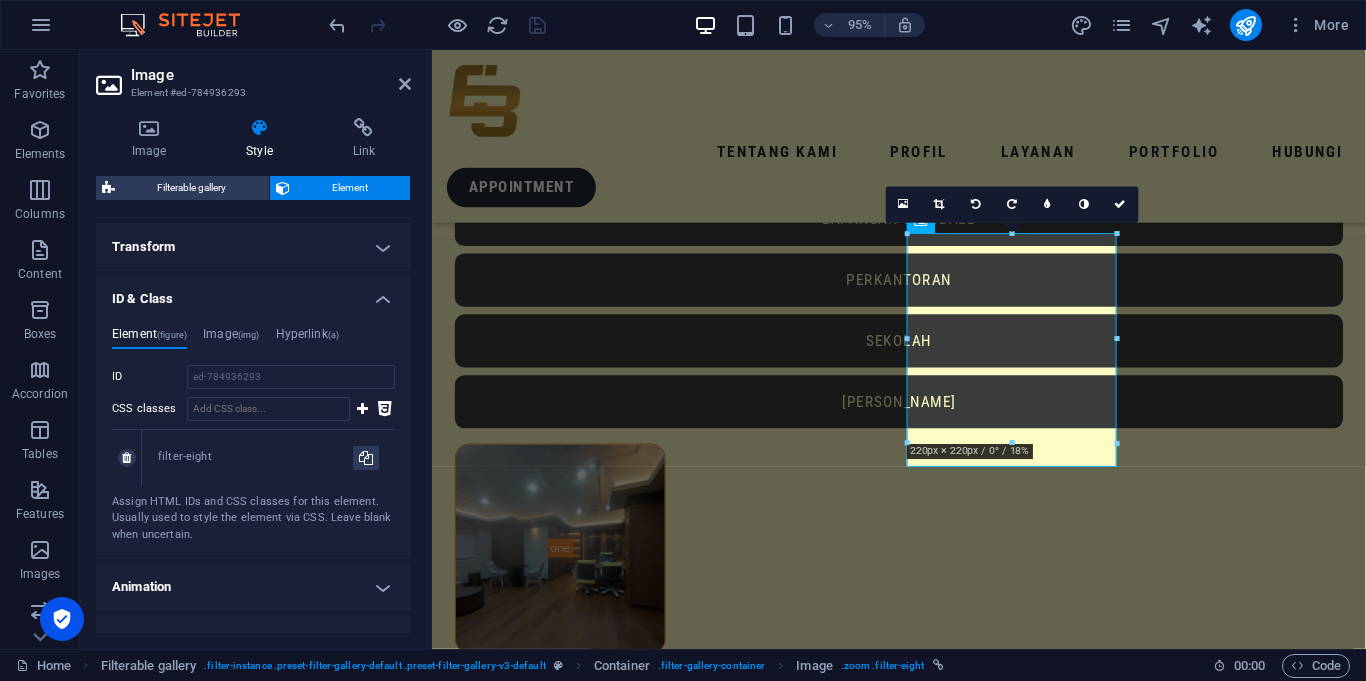 click on "filter-eight" at bounding box center [255, 457] 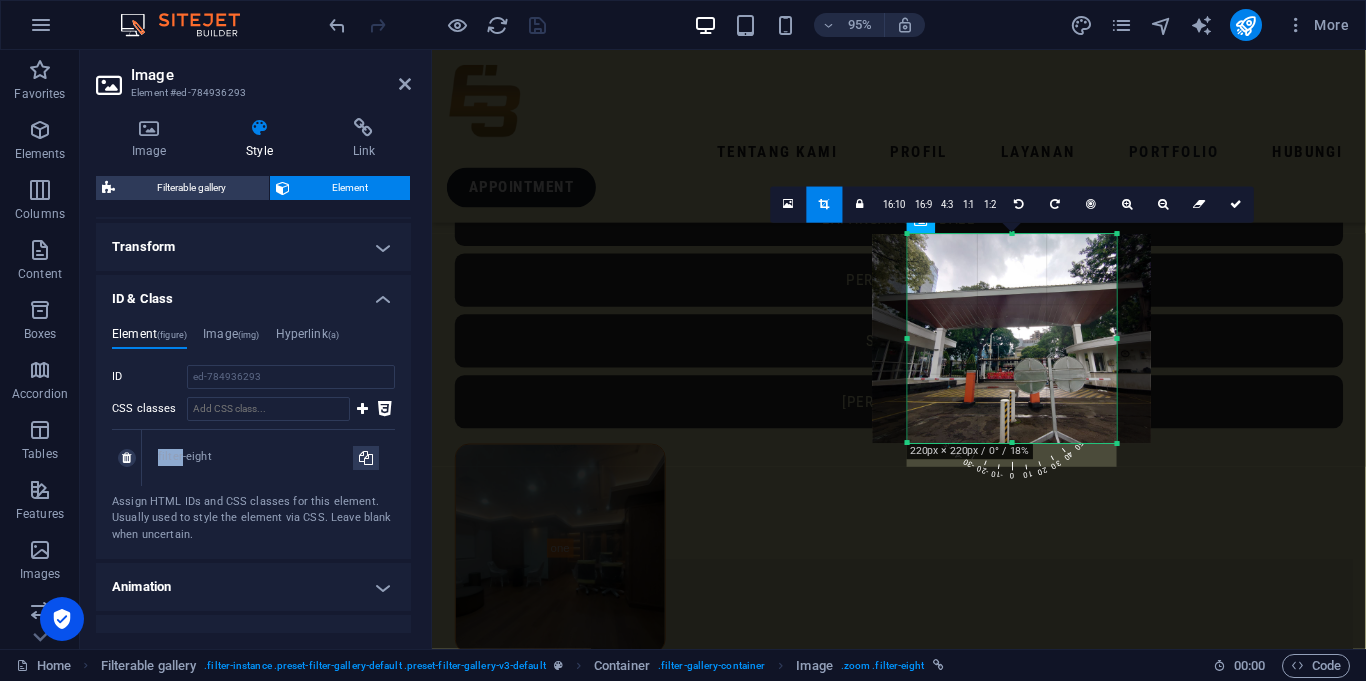 click on "filter-eight" at bounding box center (255, 457) 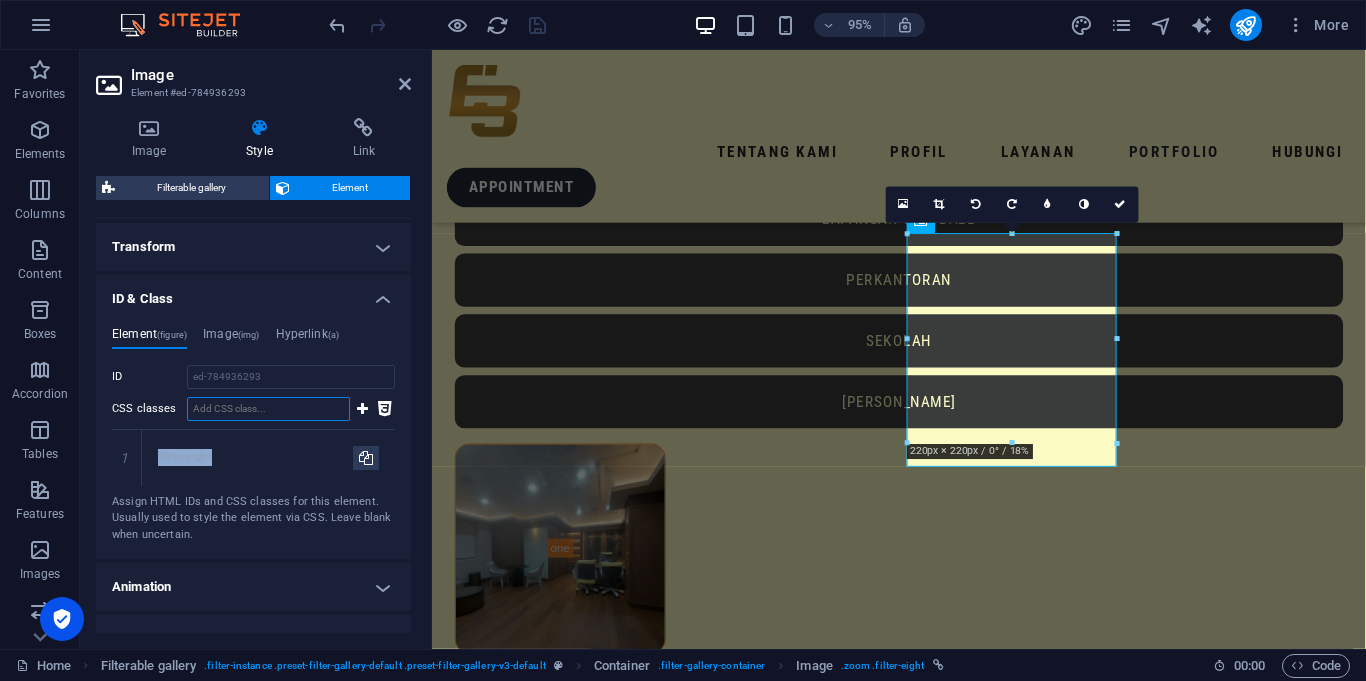 click on "CSS classes" at bounding box center [268, 409] 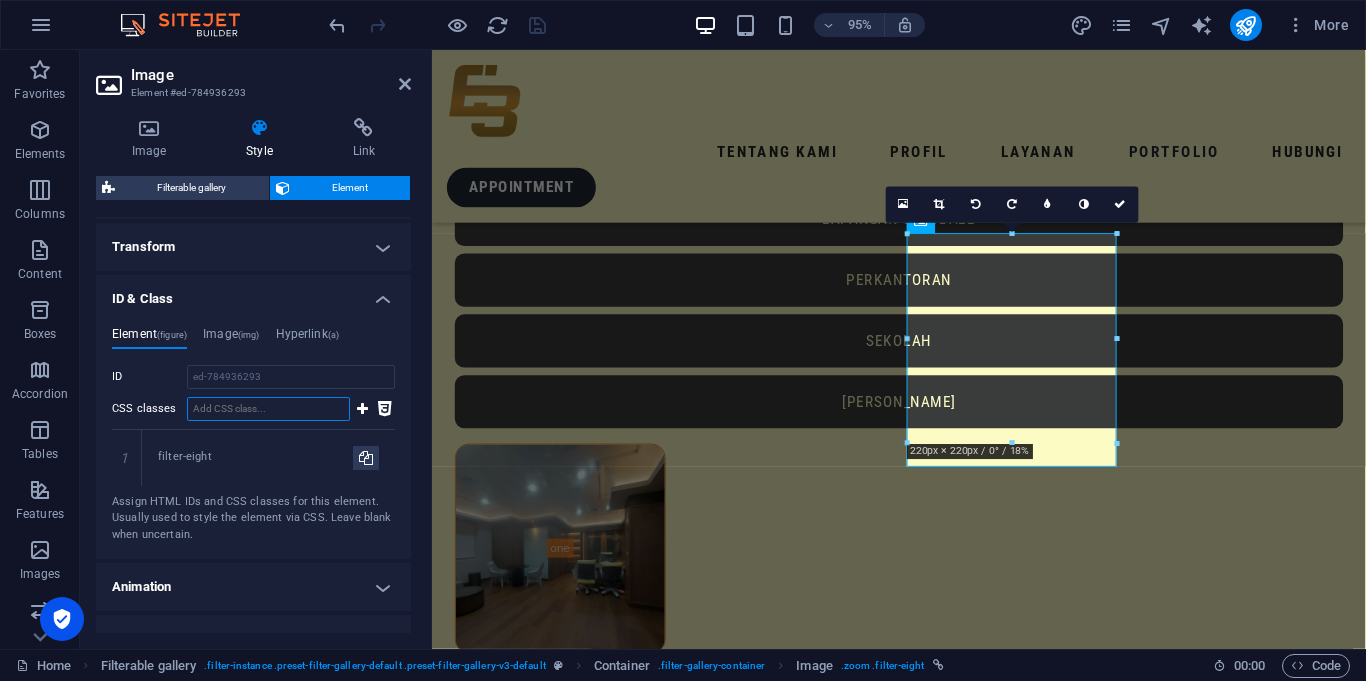paste on "Gerbang Kantor" 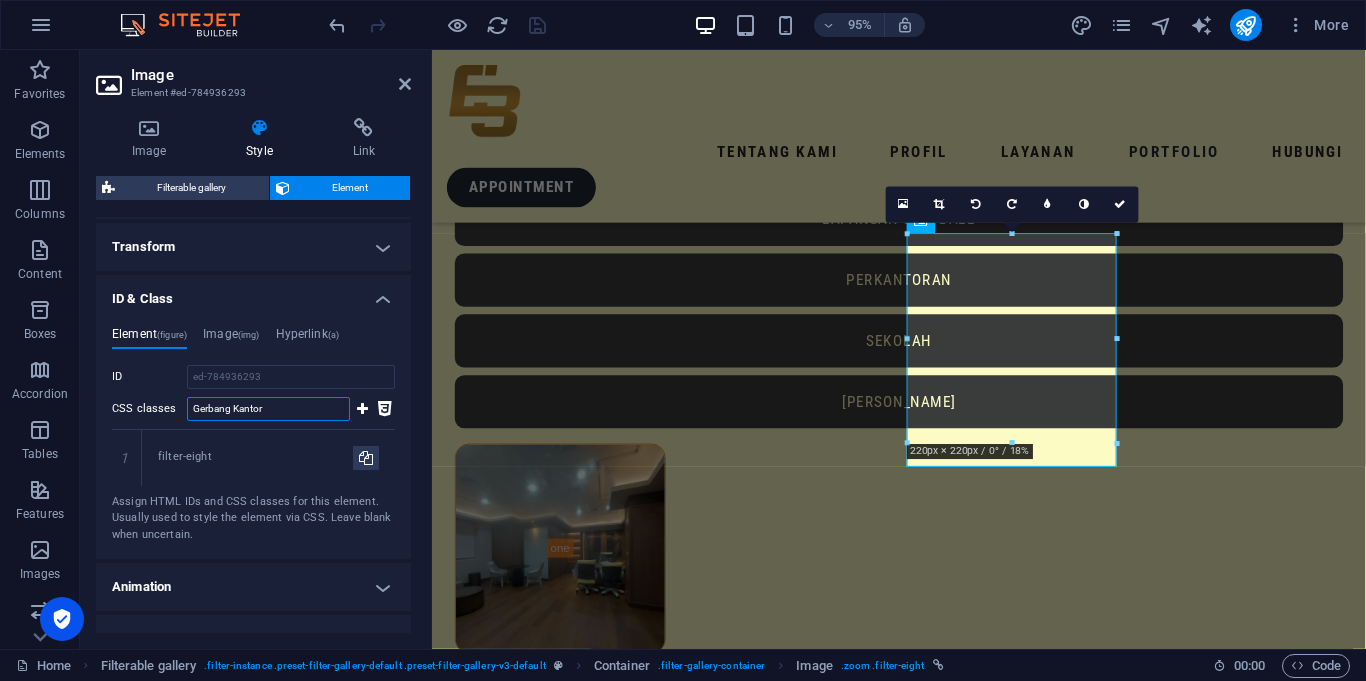click on "Gerbang Kantor" at bounding box center (268, 409) 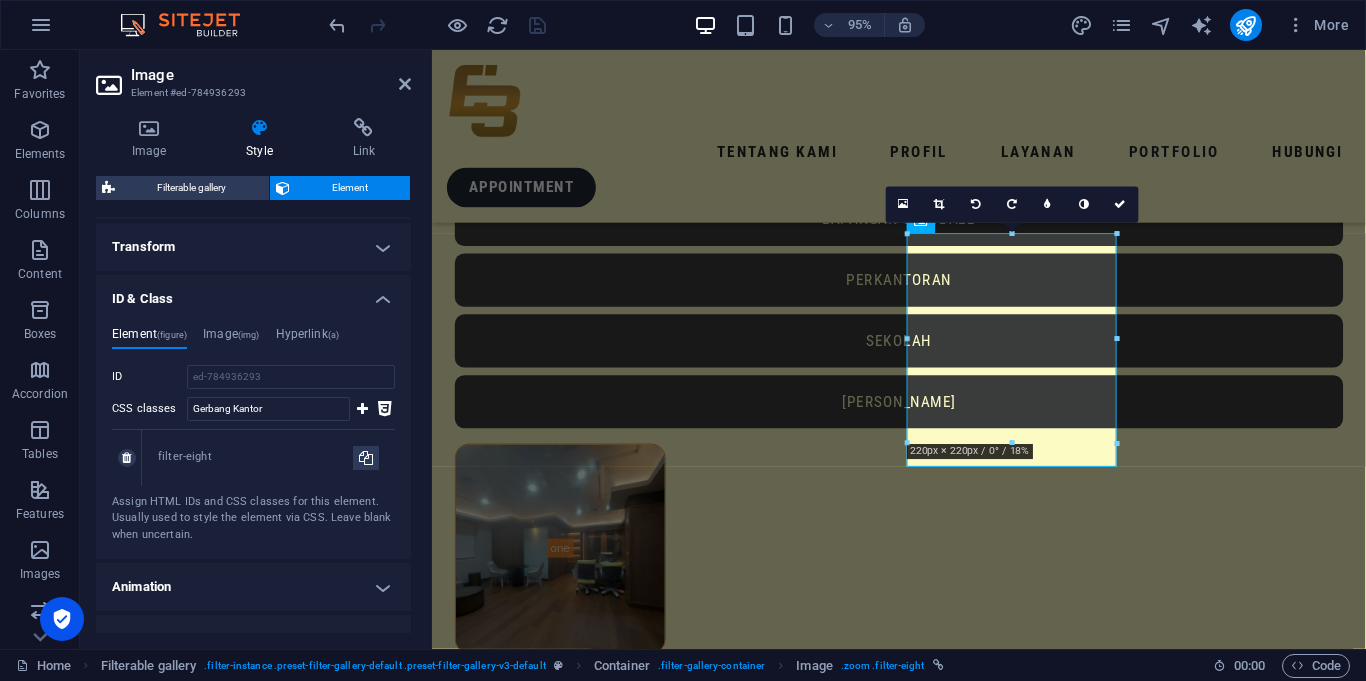 click on "filter-eight" at bounding box center (255, 457) 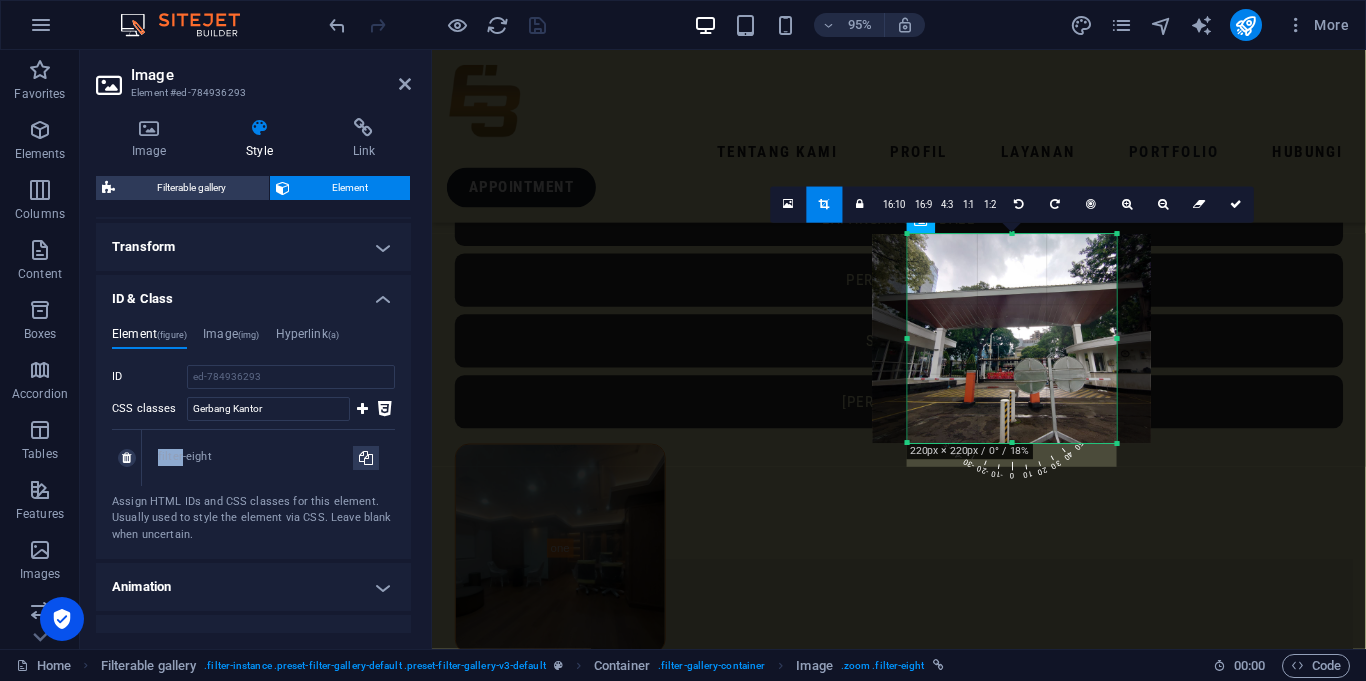 click on "filter-eight" at bounding box center [255, 457] 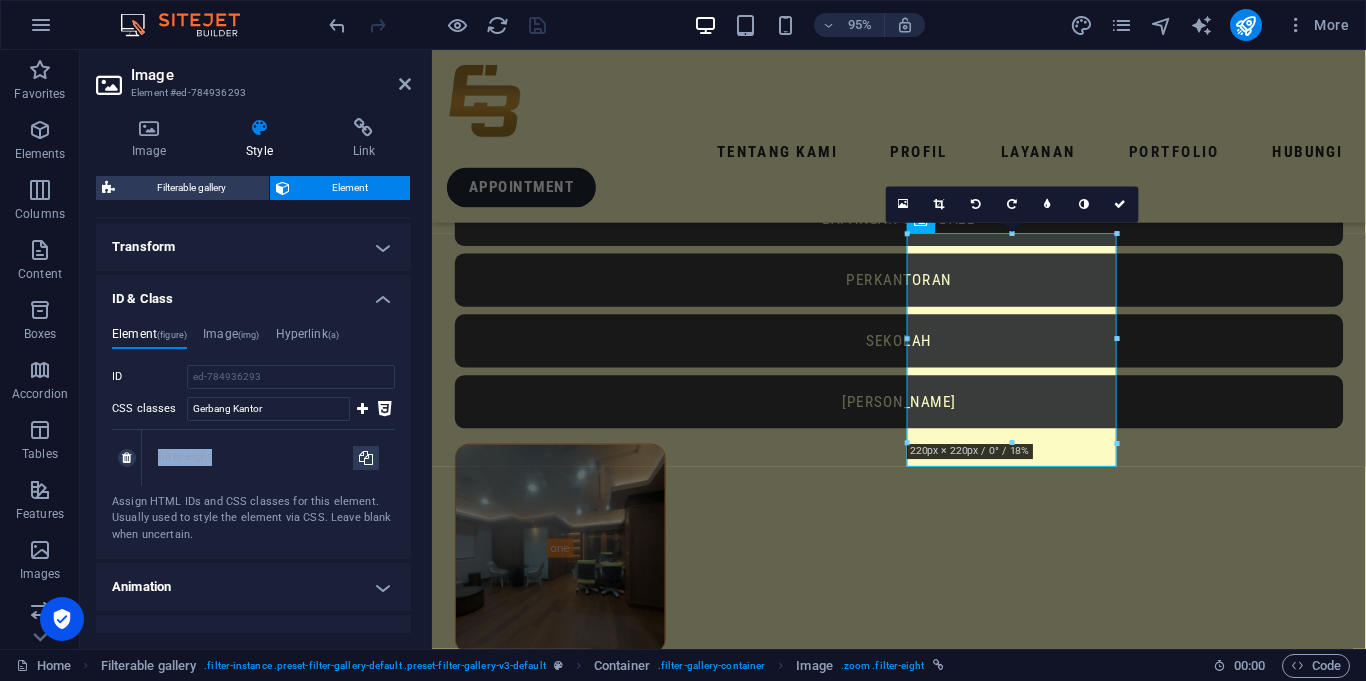 copy on "filter-eight" 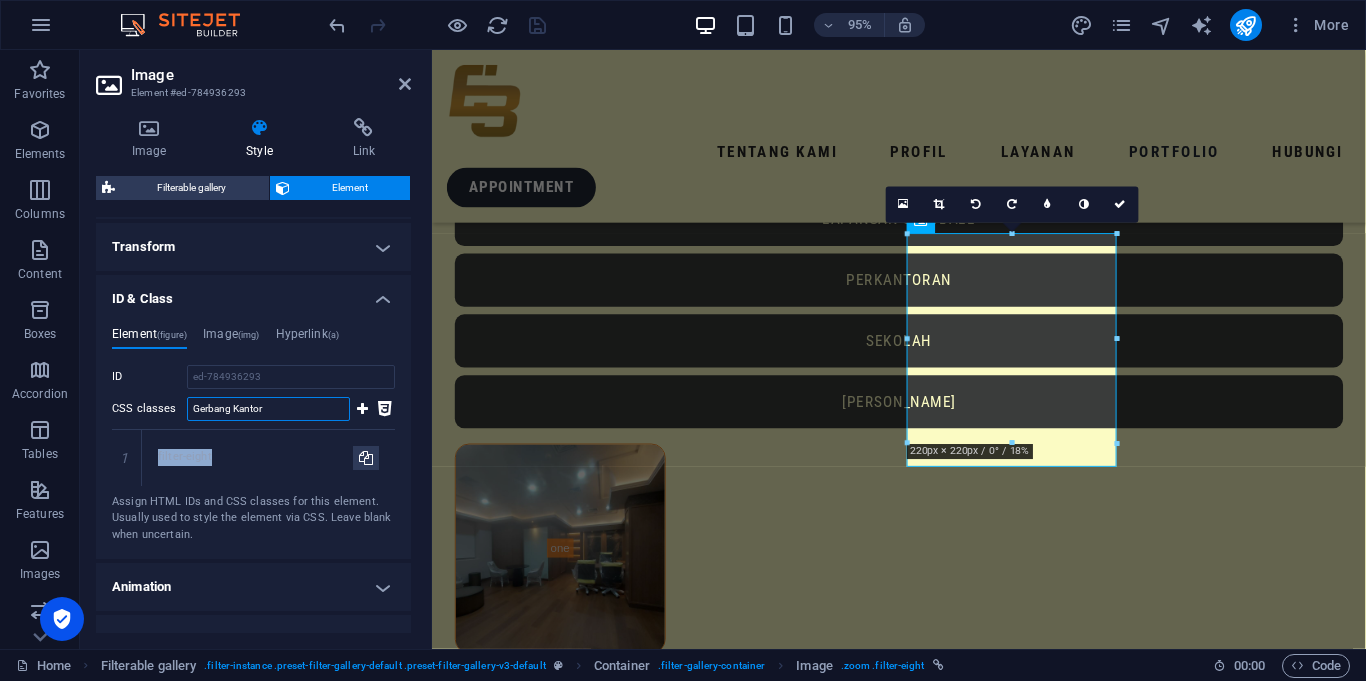 click on "Gerbang Kantor" at bounding box center (268, 409) 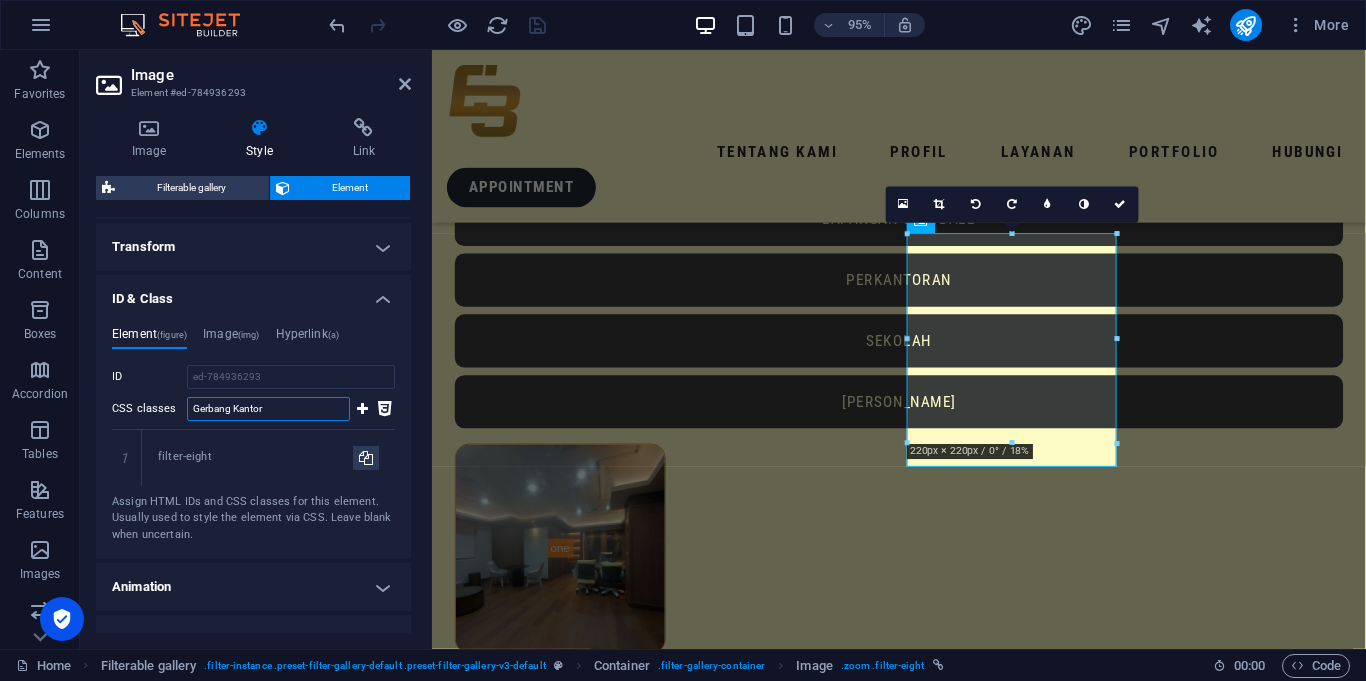click on "Gerbang Kantor" at bounding box center (268, 409) 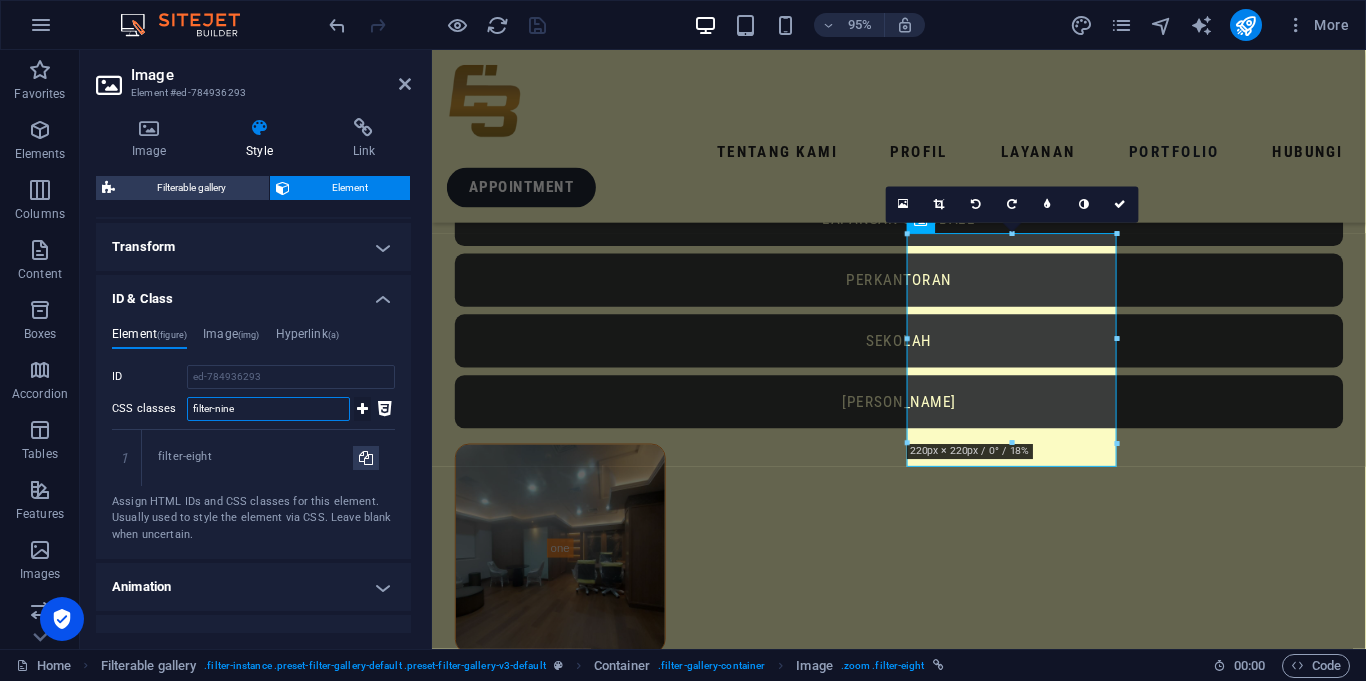 type on "filter-nine" 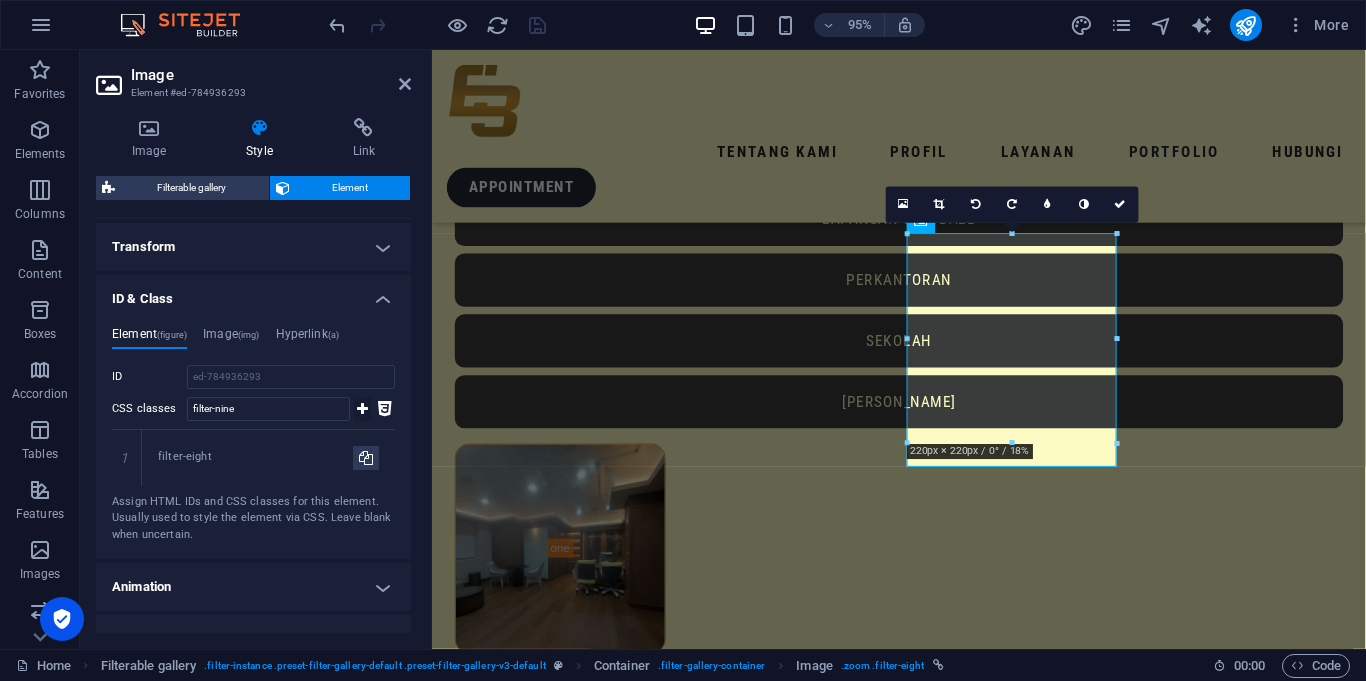 click at bounding box center (362, 409) 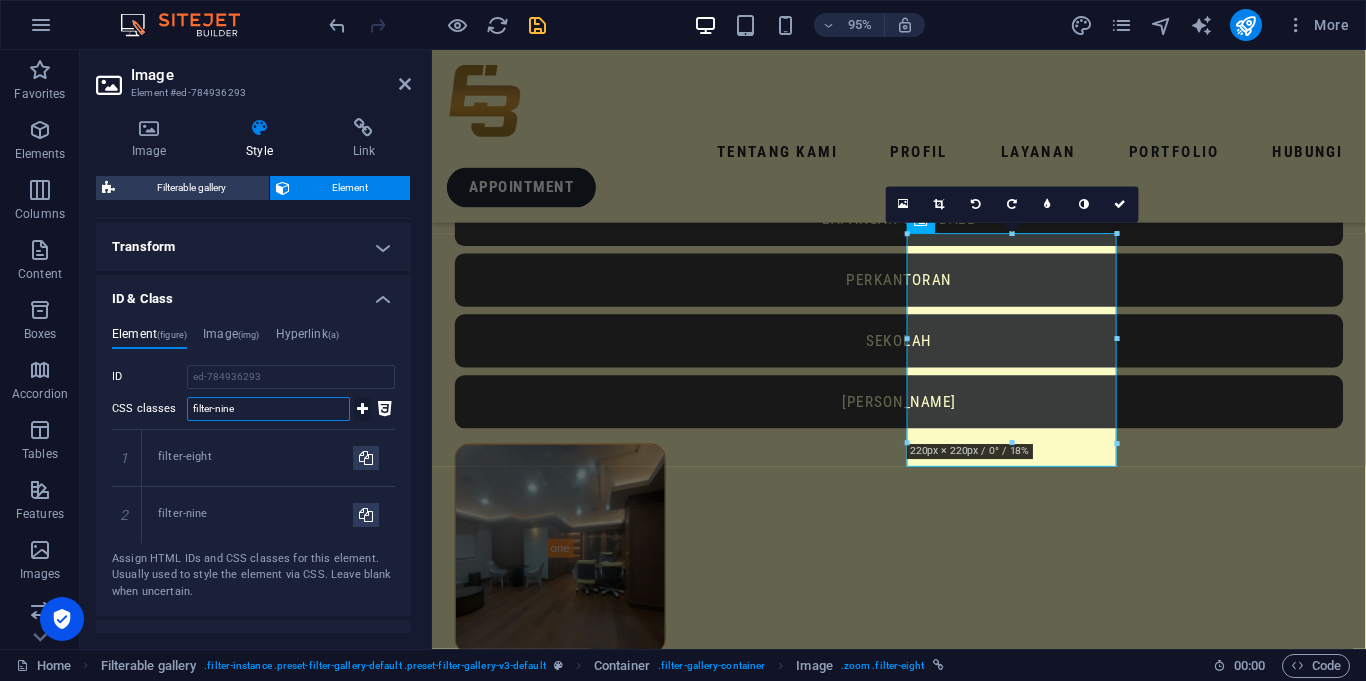 type 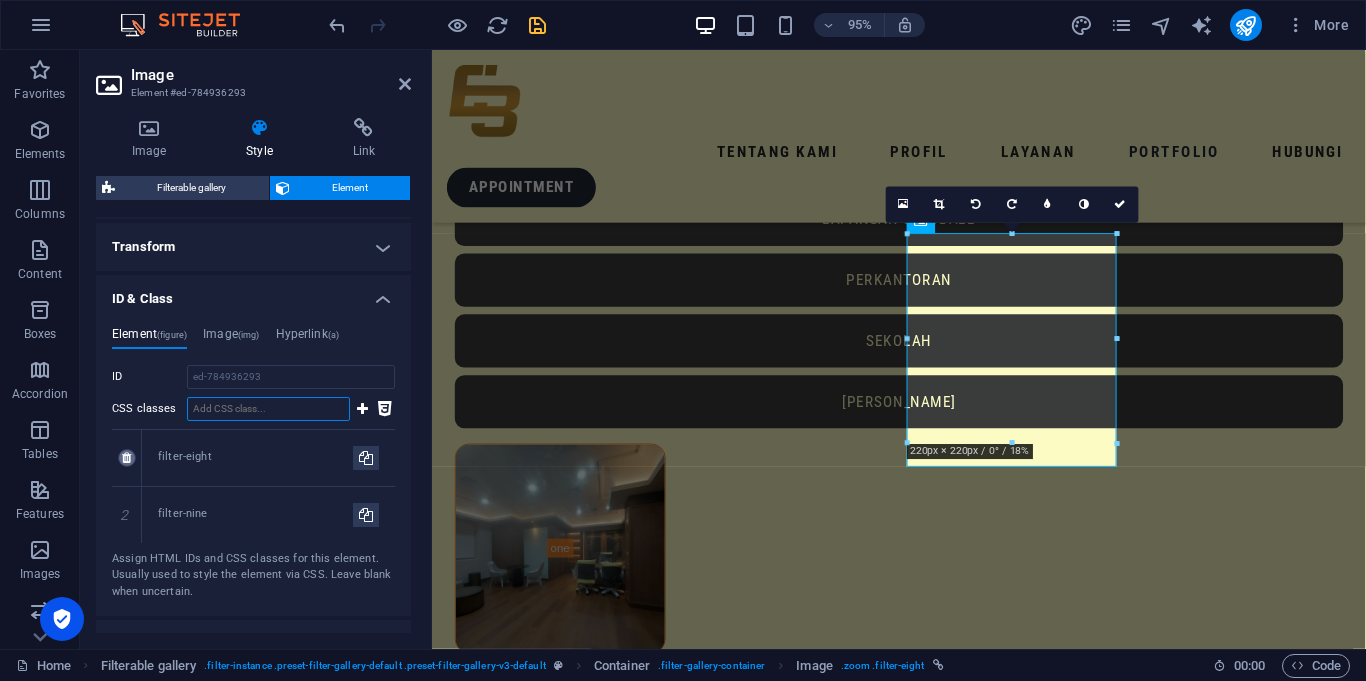 click at bounding box center (126, 458) 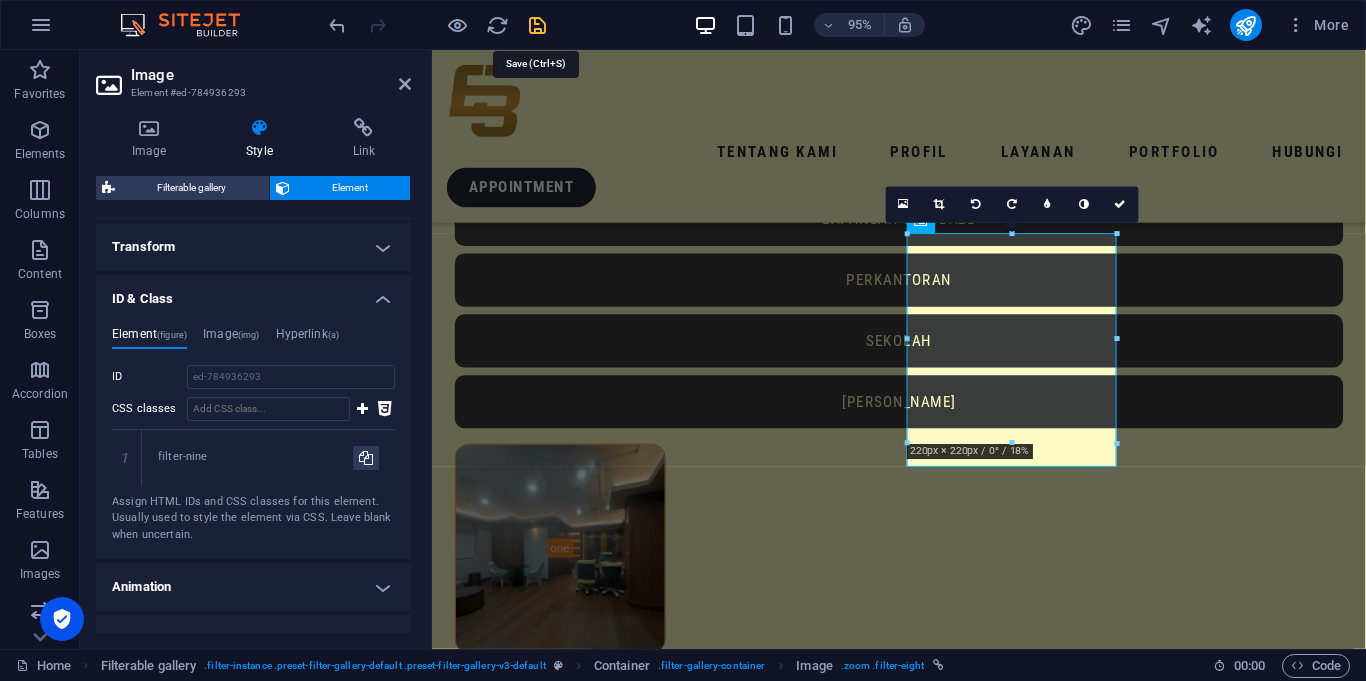 click at bounding box center [537, 25] 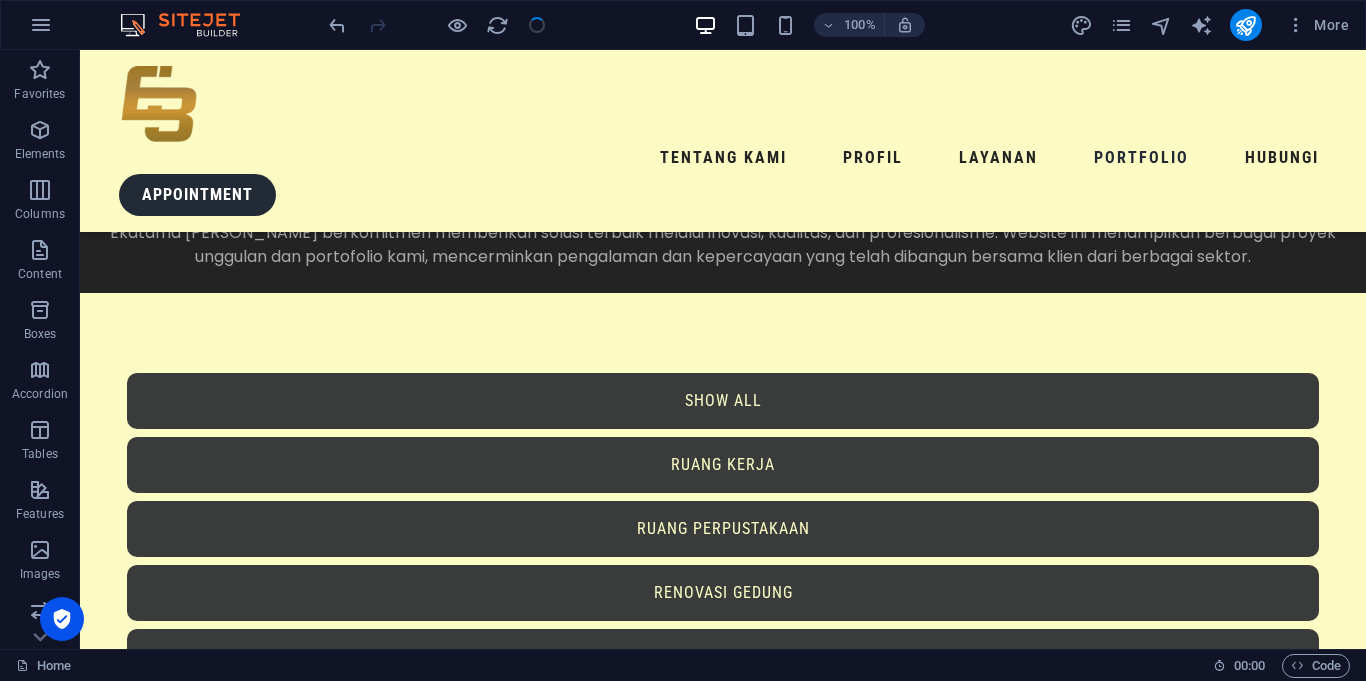 scroll, scrollTop: 5802, scrollLeft: 0, axis: vertical 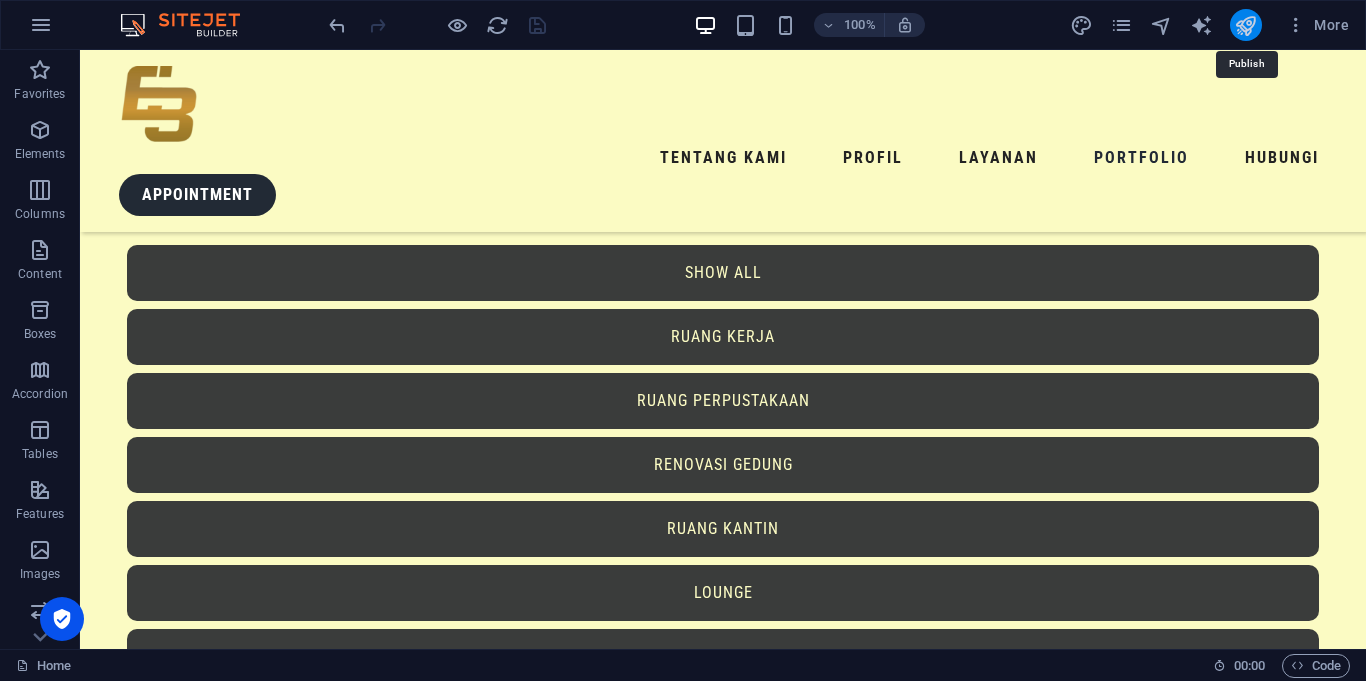 click at bounding box center [1245, 25] 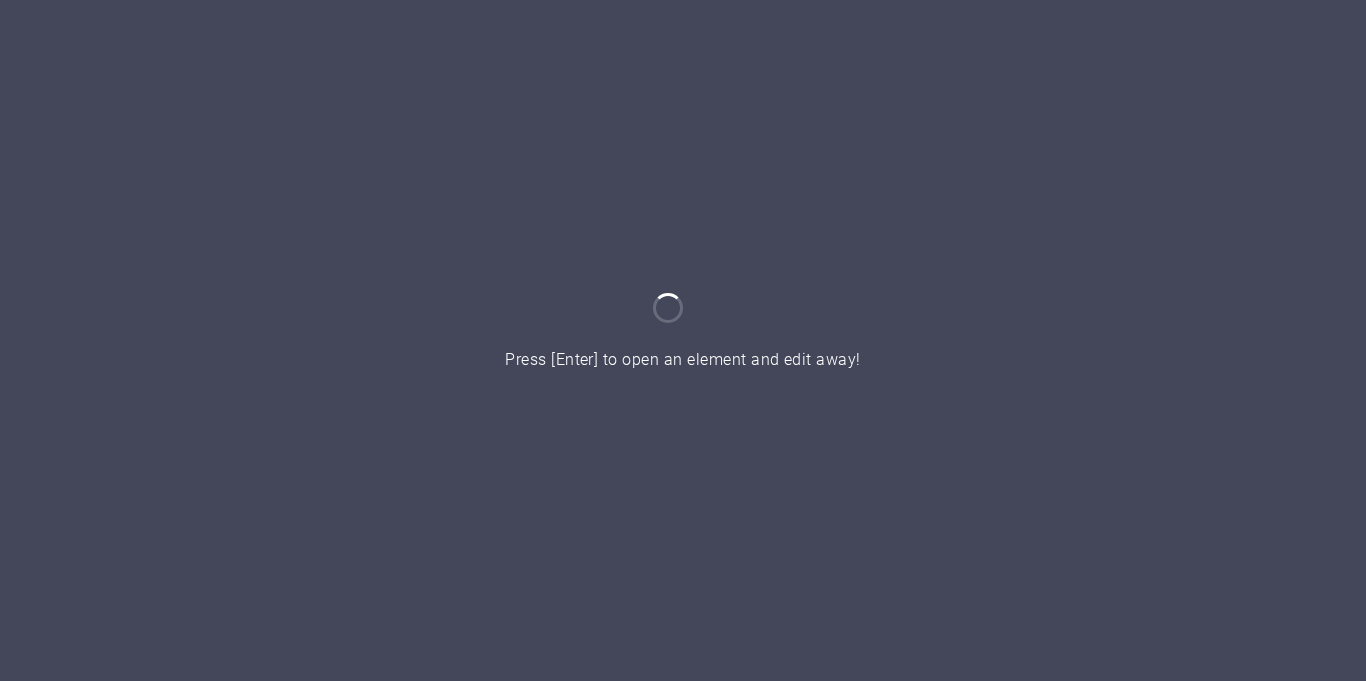 scroll, scrollTop: 0, scrollLeft: 0, axis: both 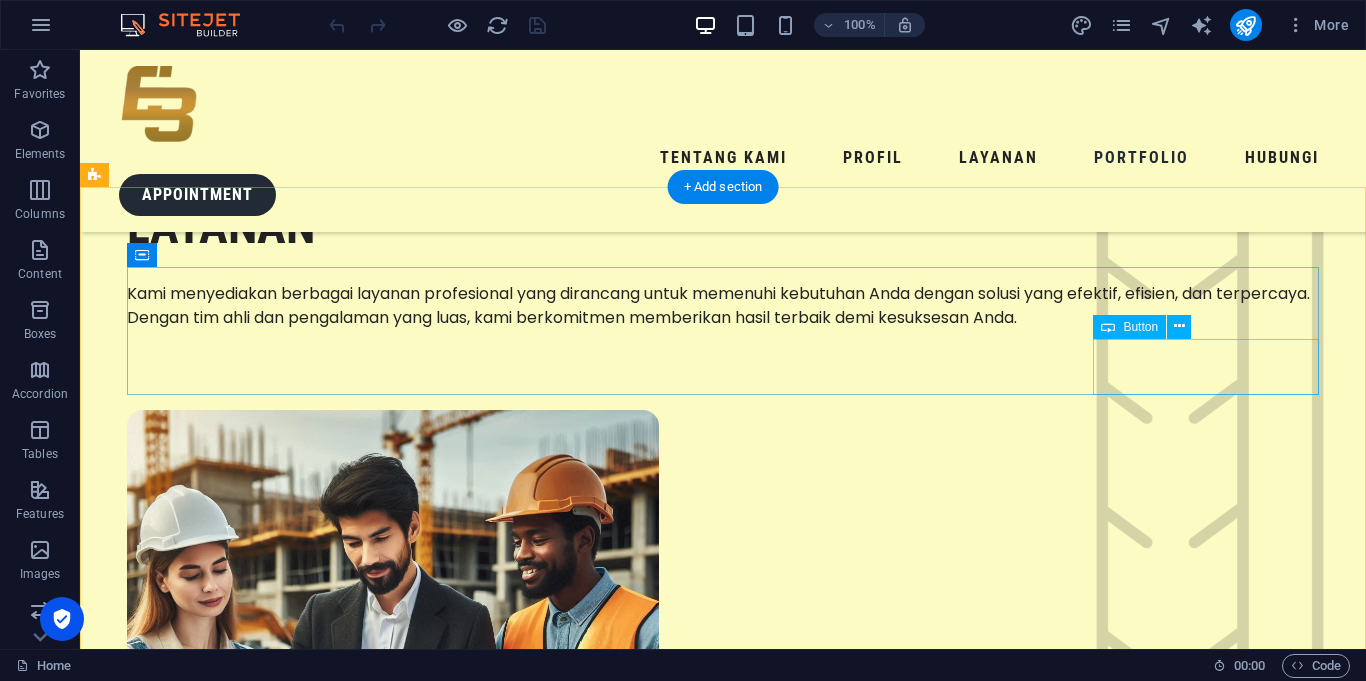 click on "[PERSON_NAME]" at bounding box center (723, 4044) 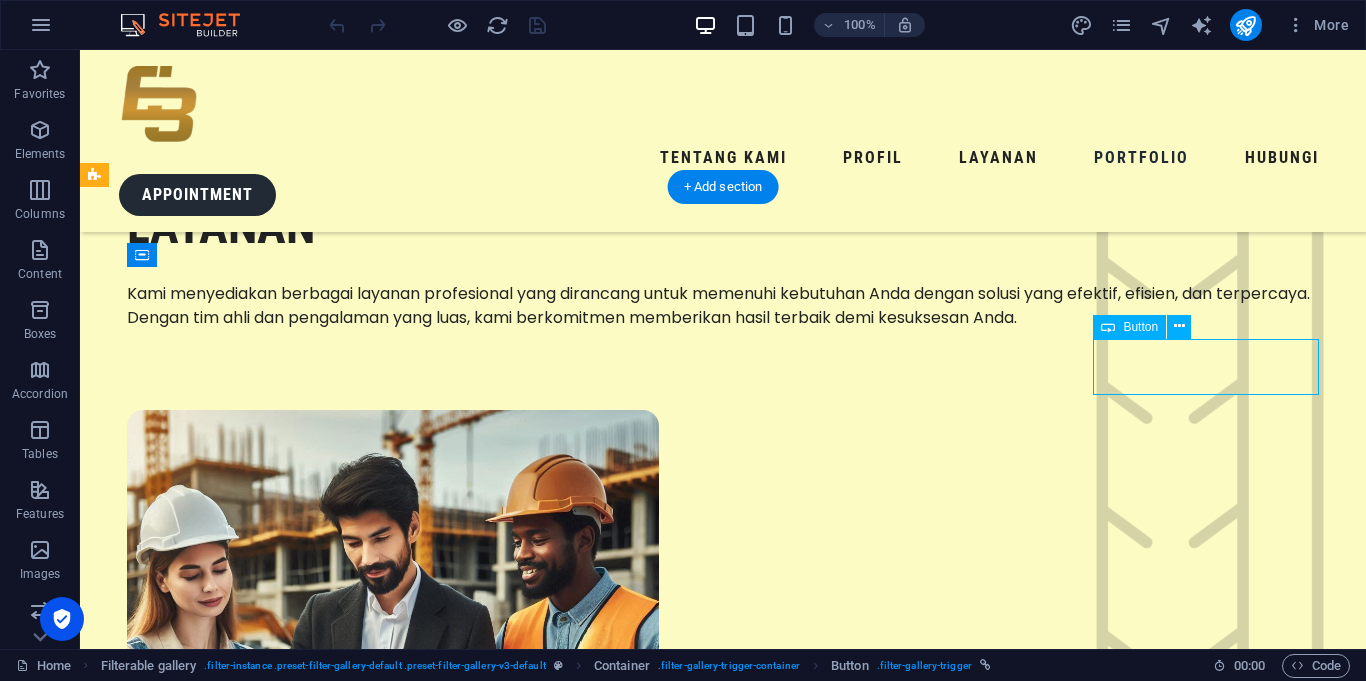 click on "[PERSON_NAME]" at bounding box center (723, 4044) 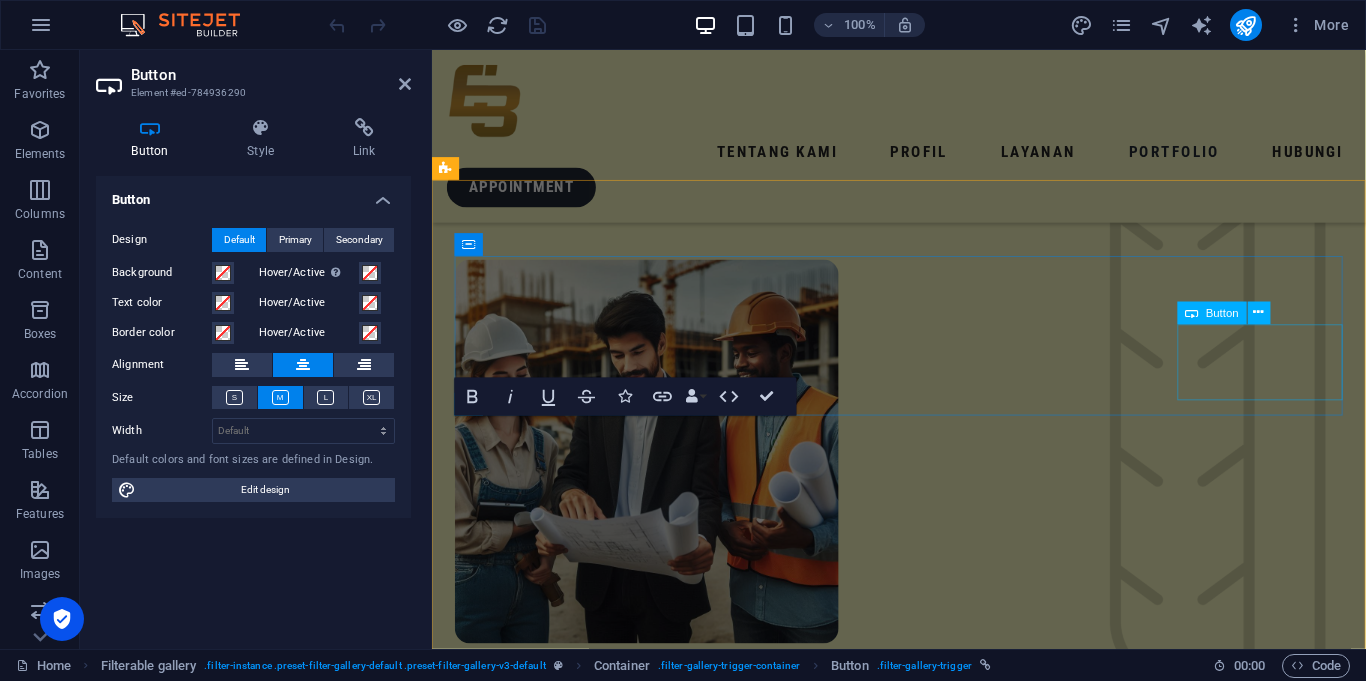 scroll, scrollTop: 2961, scrollLeft: 0, axis: vertical 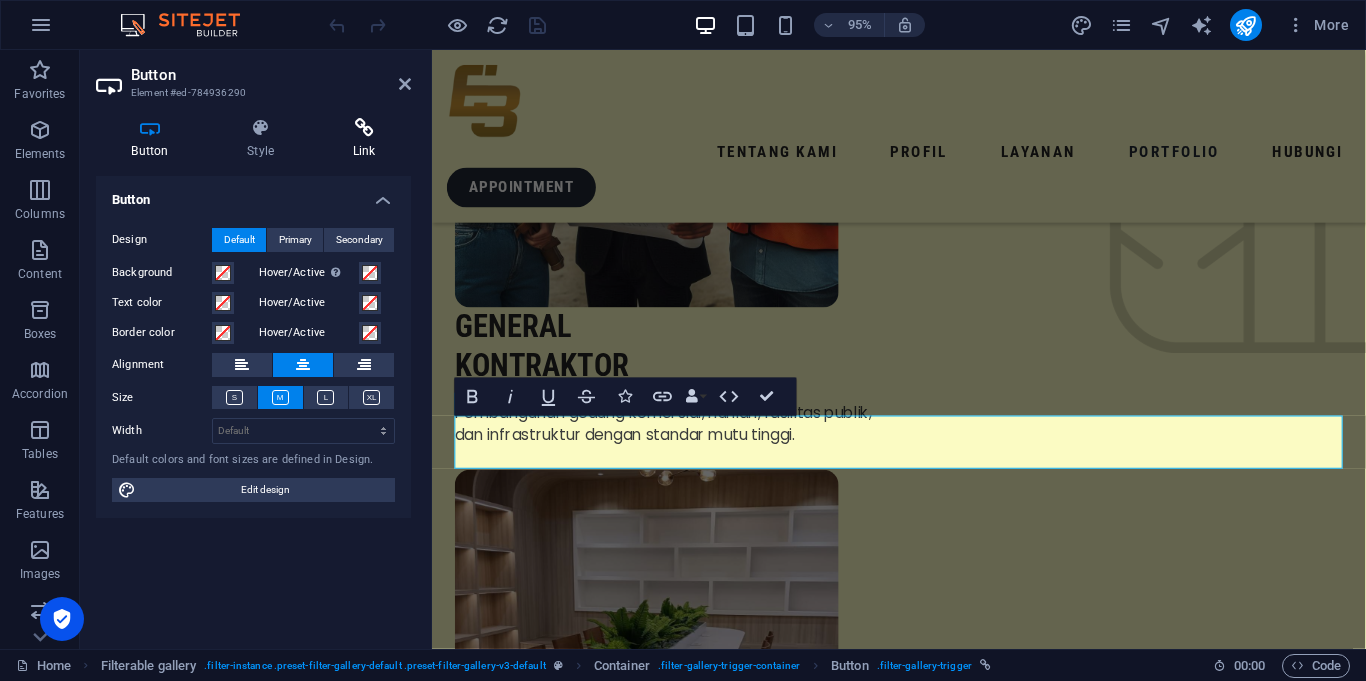 click at bounding box center (364, 128) 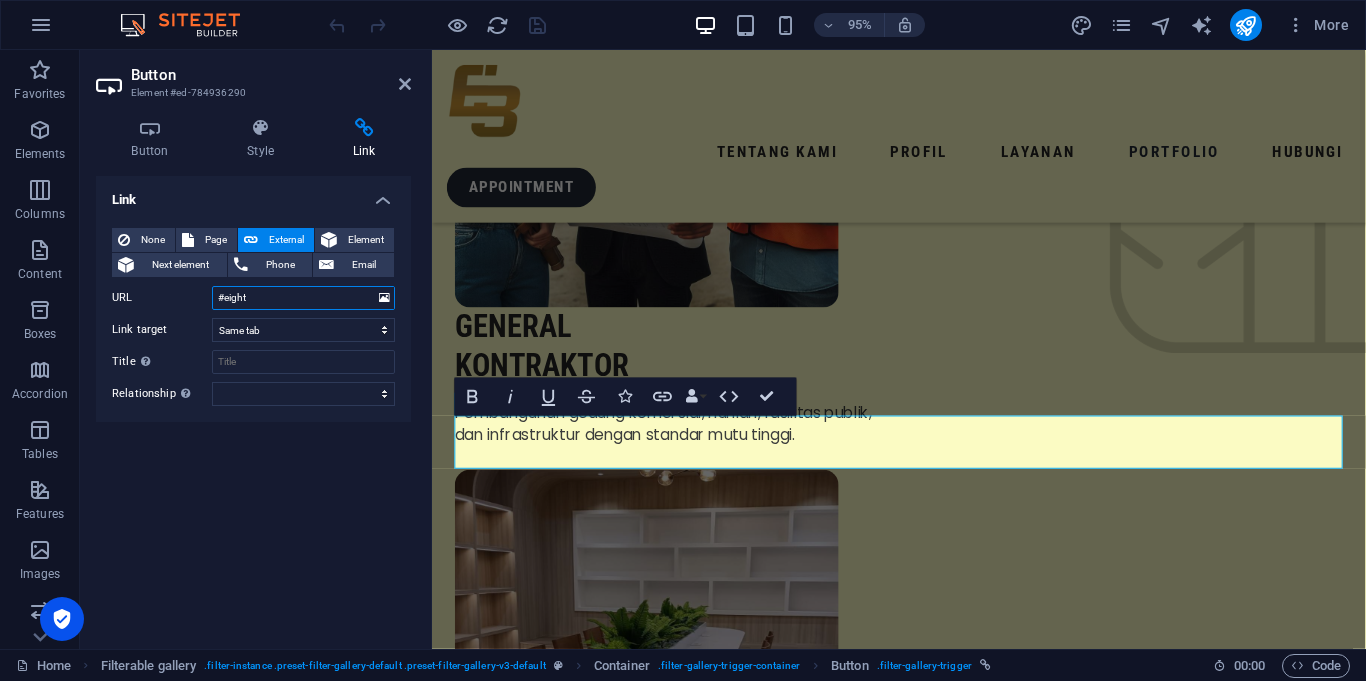 click on "#eight" at bounding box center (303, 298) 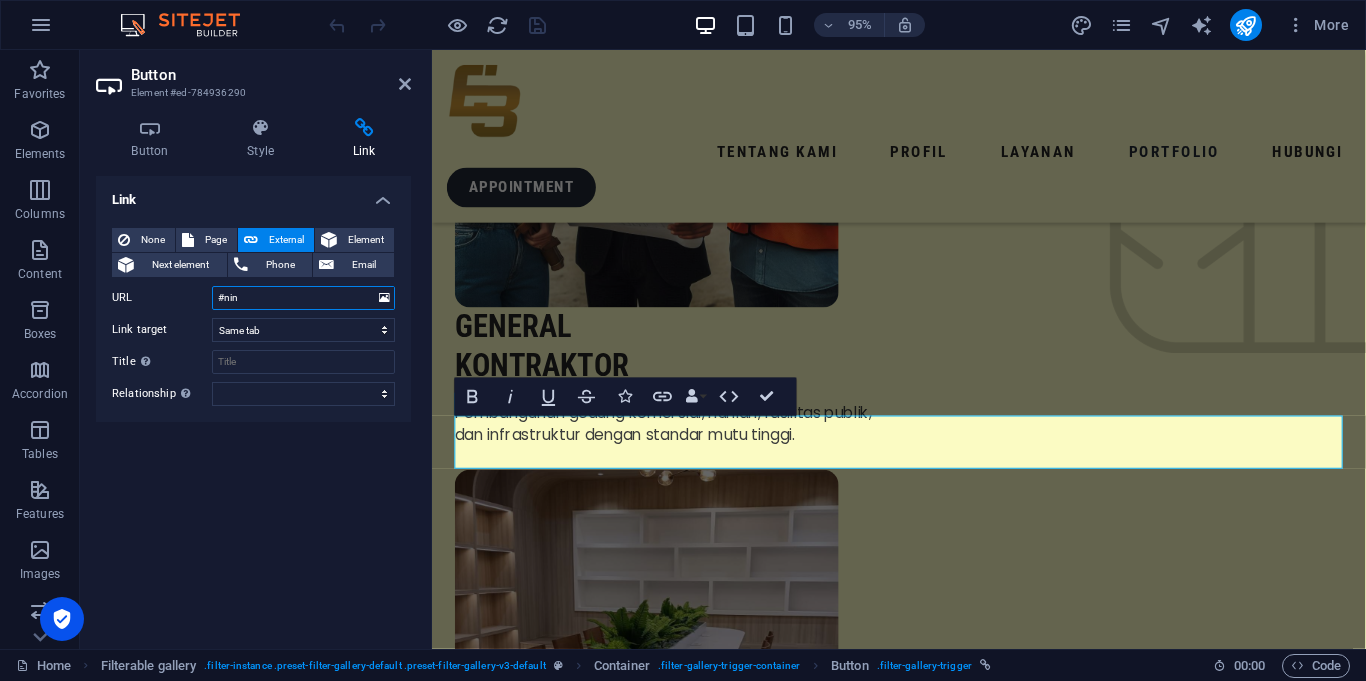 type on "#nine" 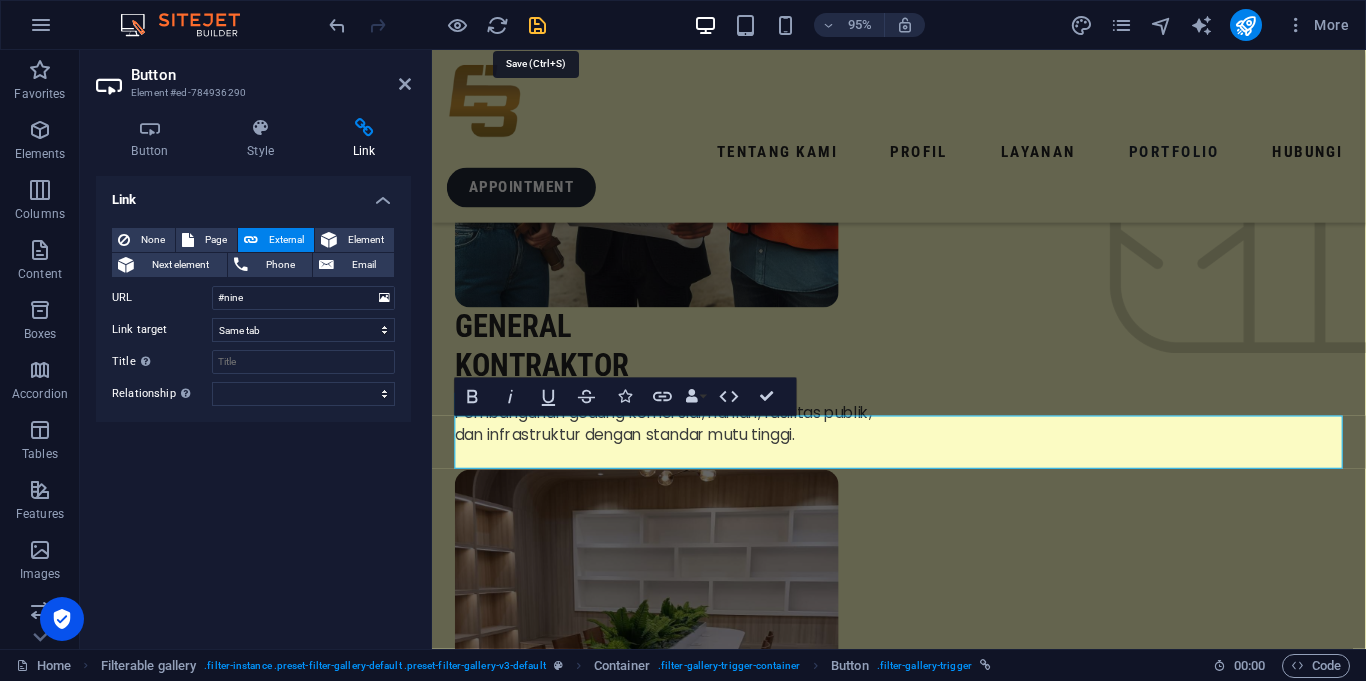 click at bounding box center [537, 25] 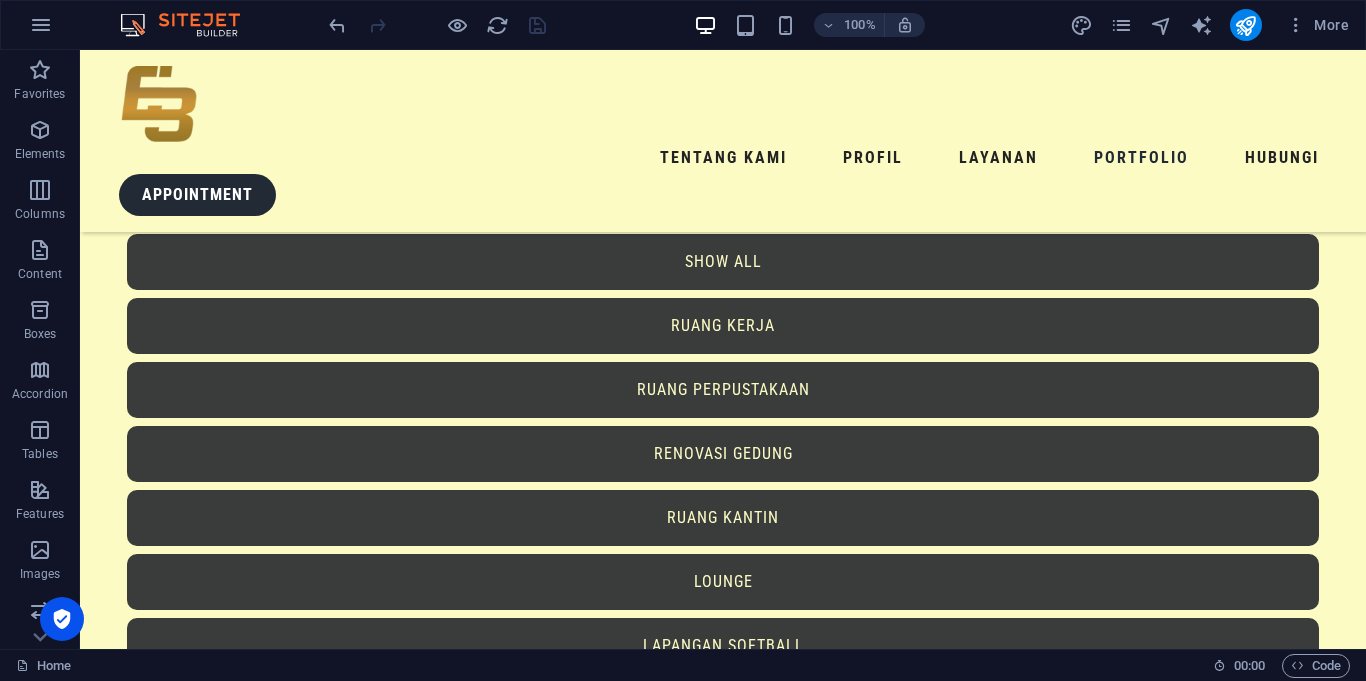 scroll, scrollTop: 5815, scrollLeft: 0, axis: vertical 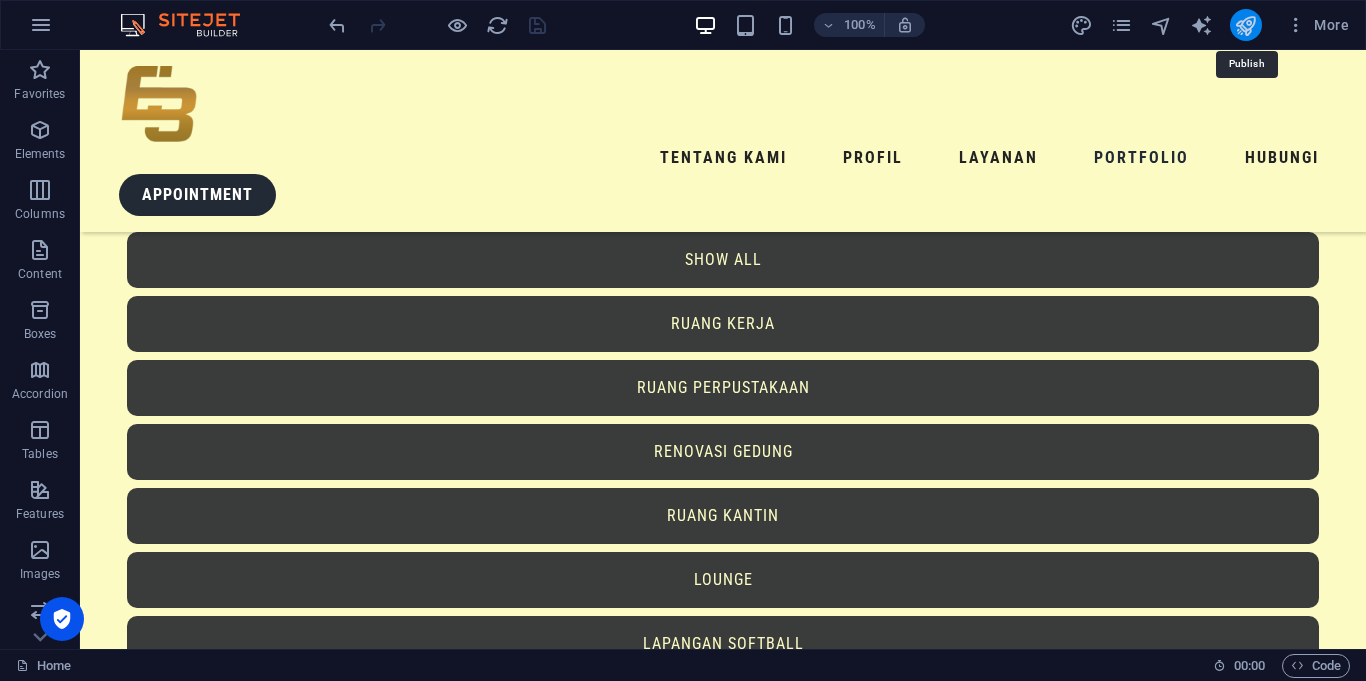 click at bounding box center (1245, 25) 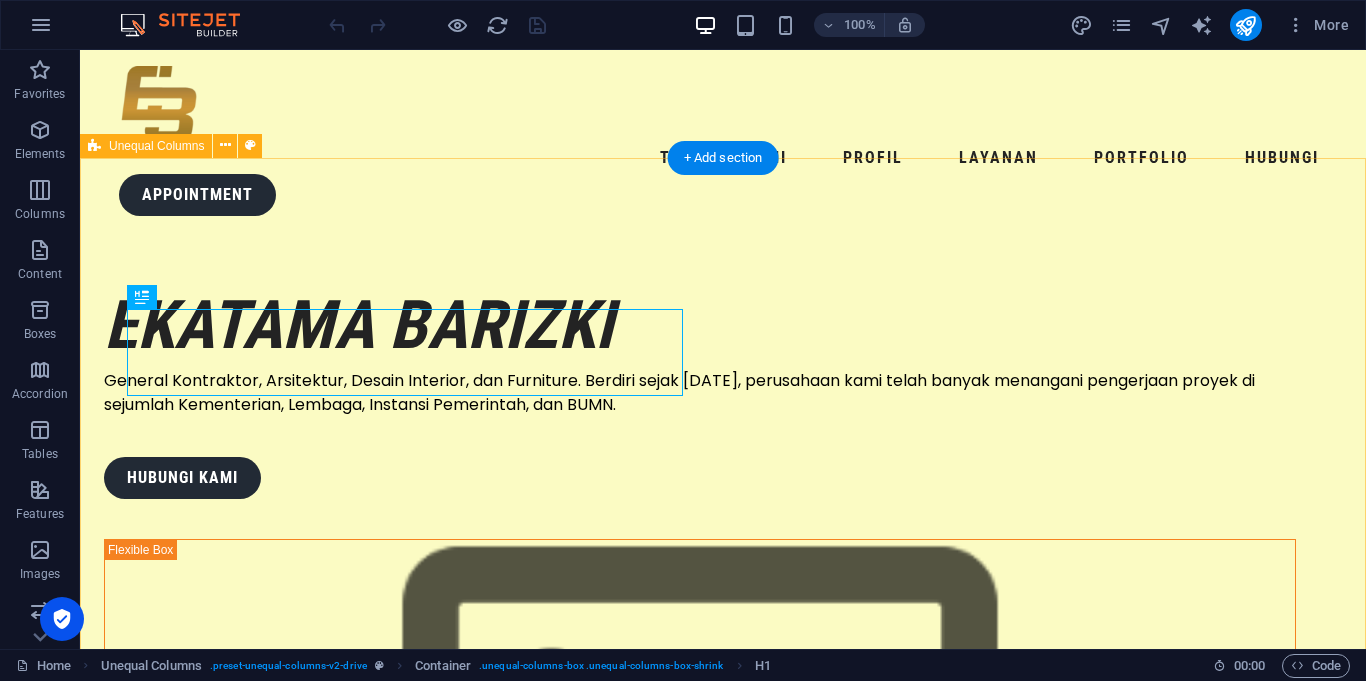 scroll, scrollTop: 0, scrollLeft: 0, axis: both 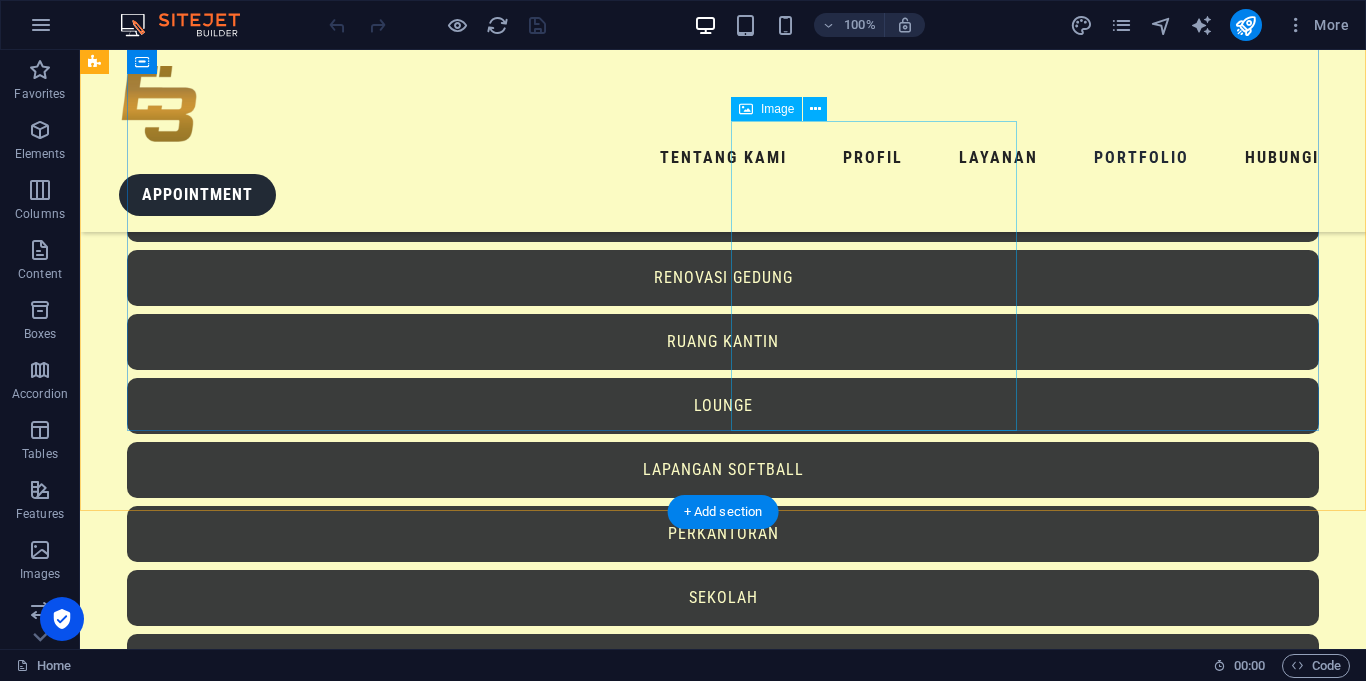 click on "Gerbang Kantor" at bounding box center (270, 13474) 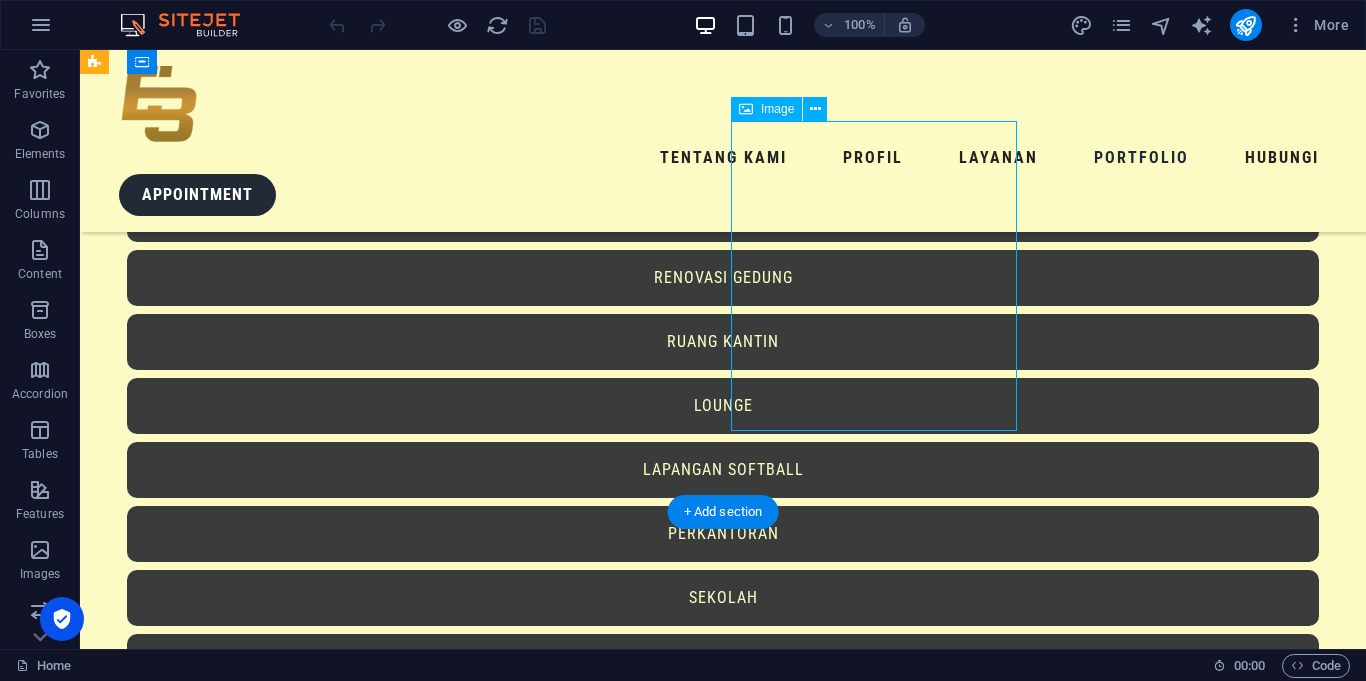 click on "Gerbang Kantor" at bounding box center [270, 13474] 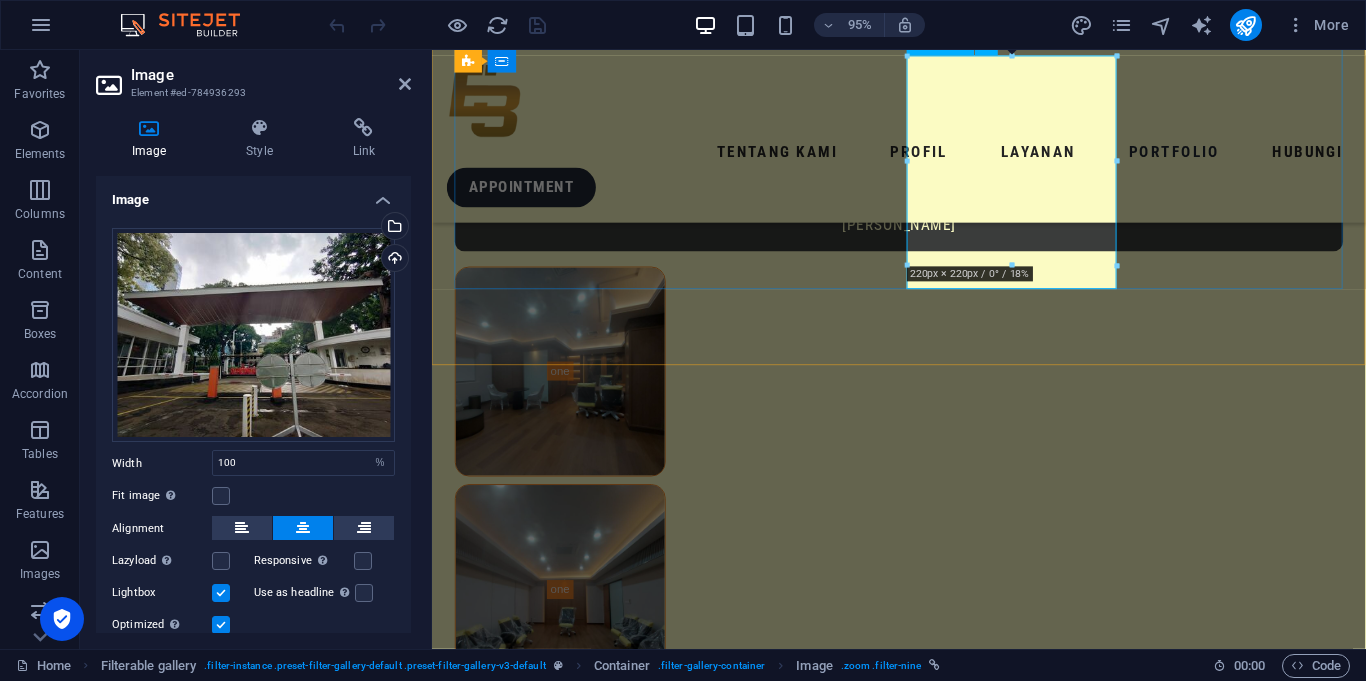 click on "Gerbang Kantor" at bounding box center (567, 10315) 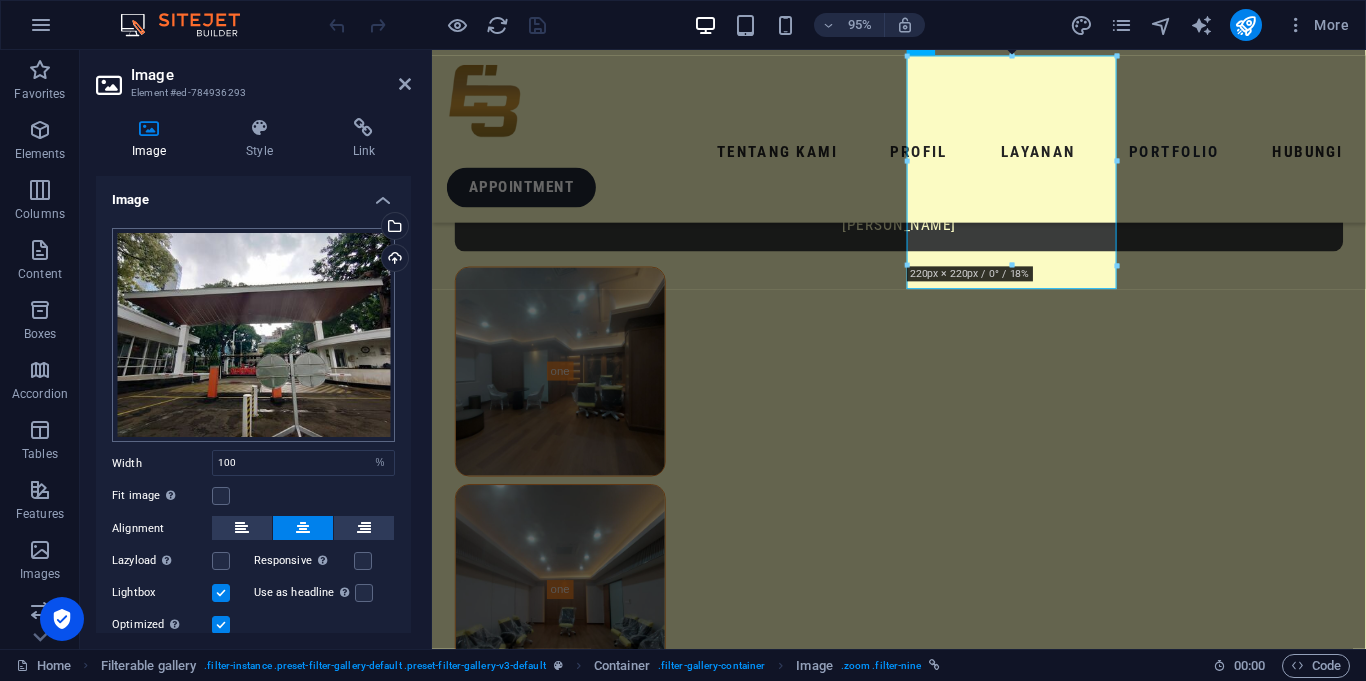 scroll, scrollTop: 69, scrollLeft: 0, axis: vertical 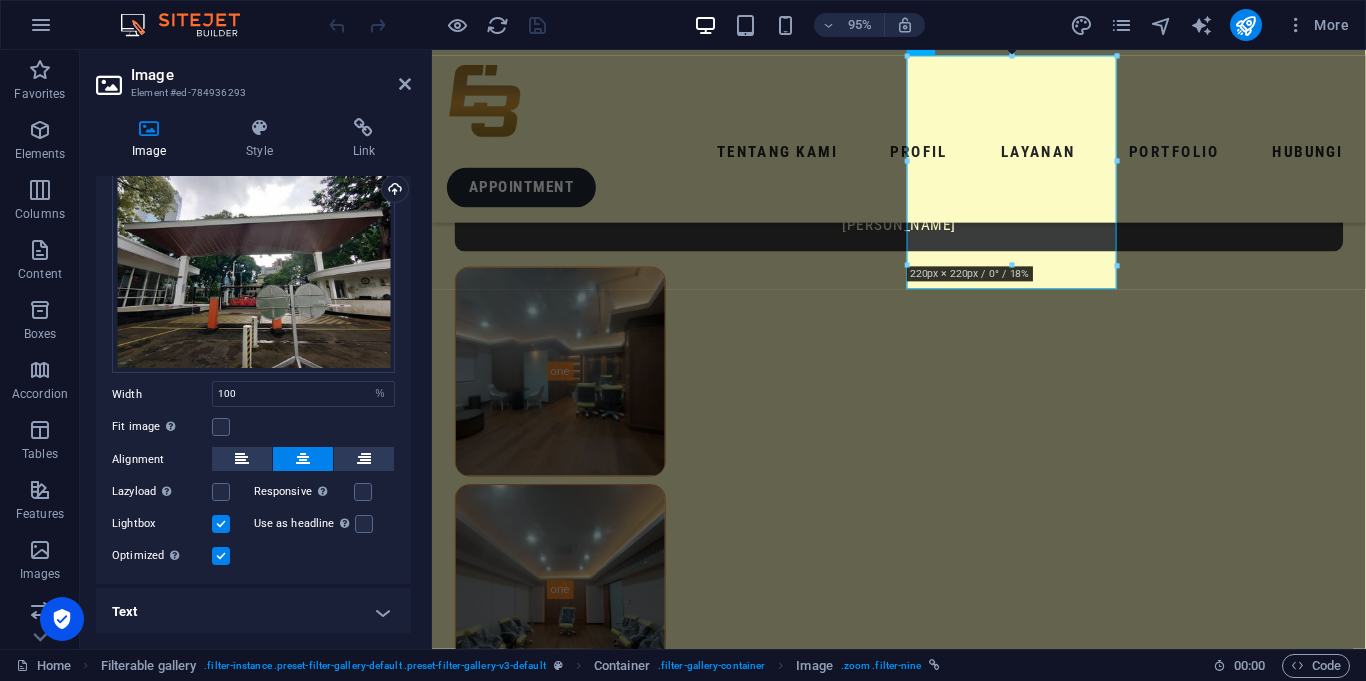 click on "Text" at bounding box center [253, 612] 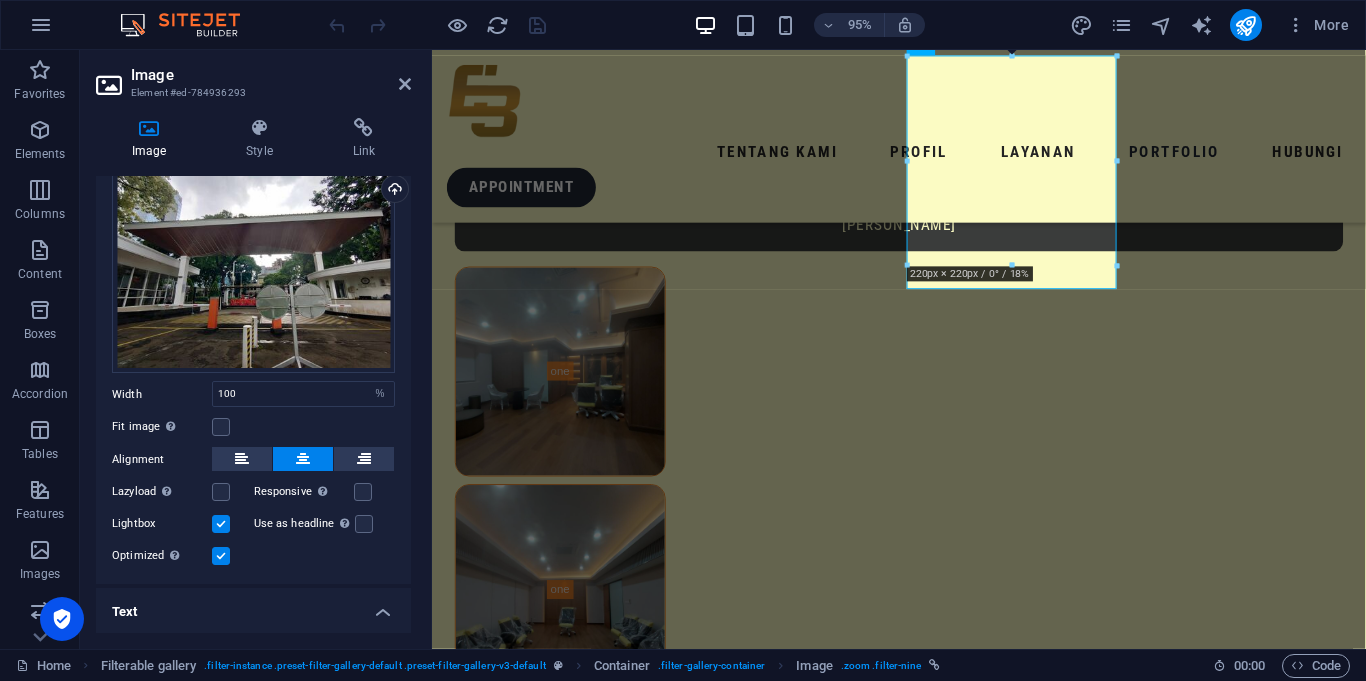 scroll, scrollTop: 257, scrollLeft: 0, axis: vertical 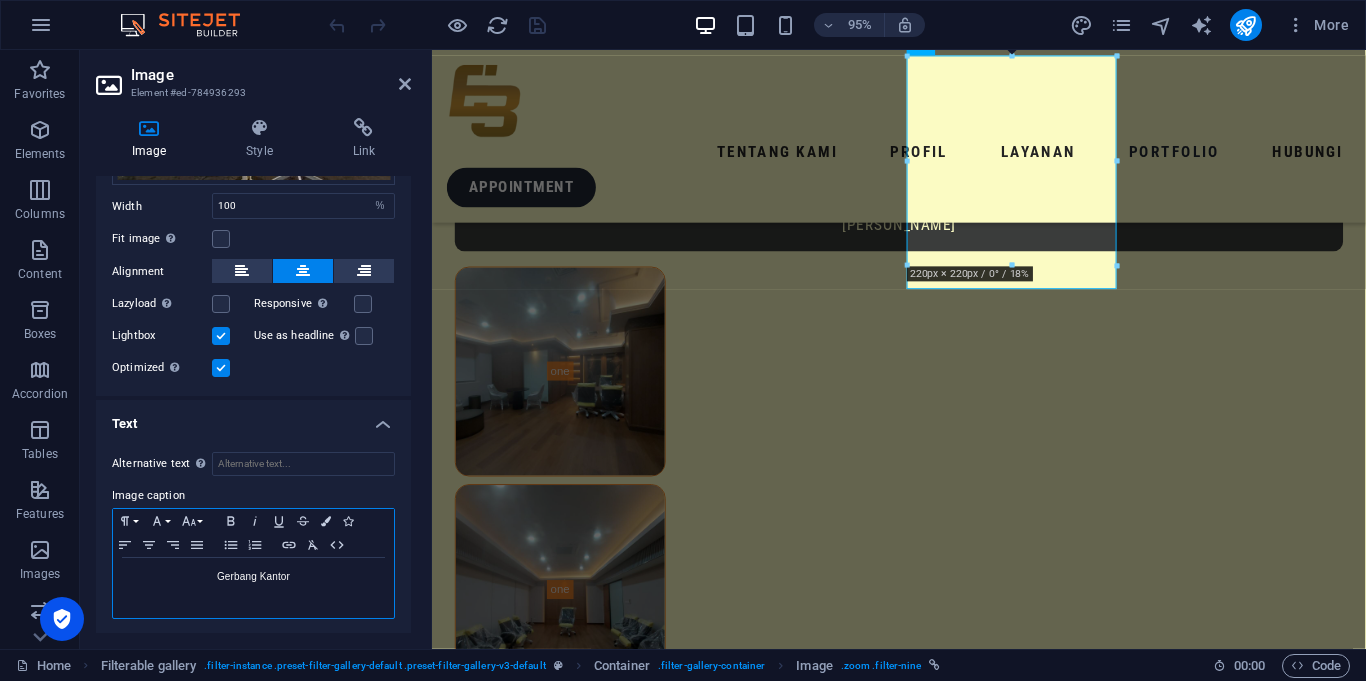 click on "Gerbang Kantor" at bounding box center (253, 588) 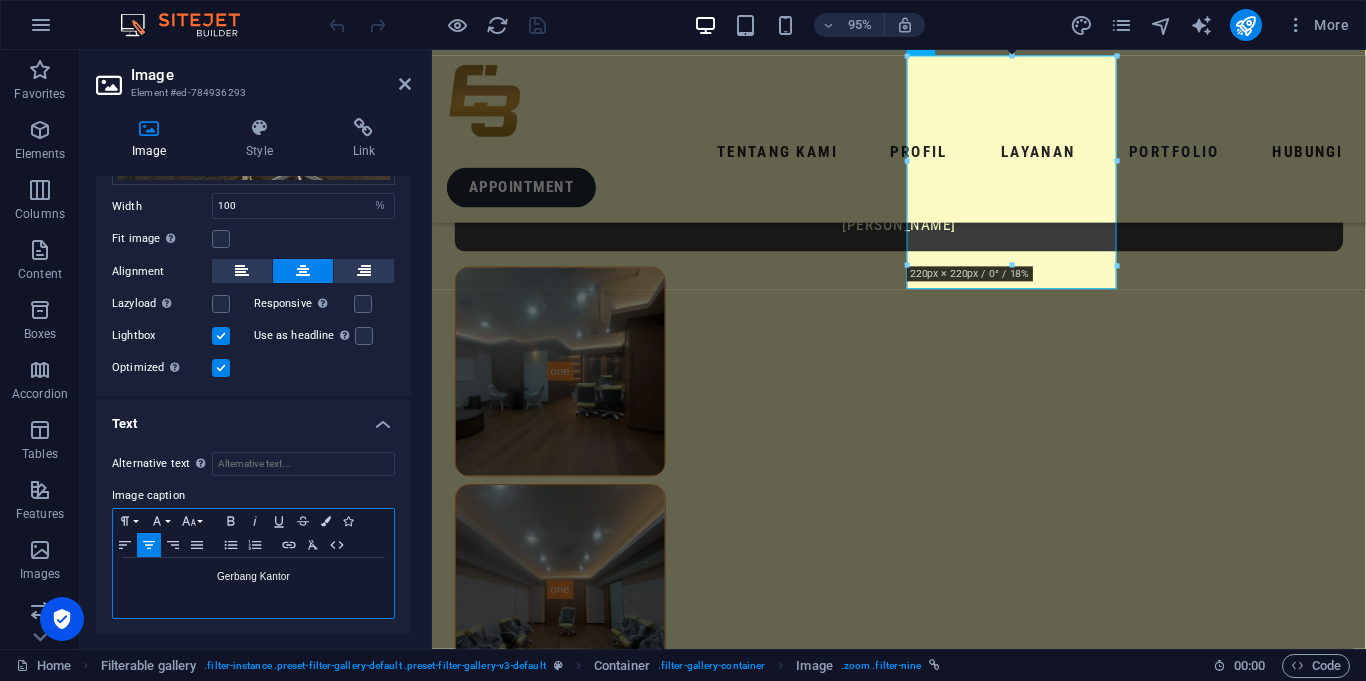 type 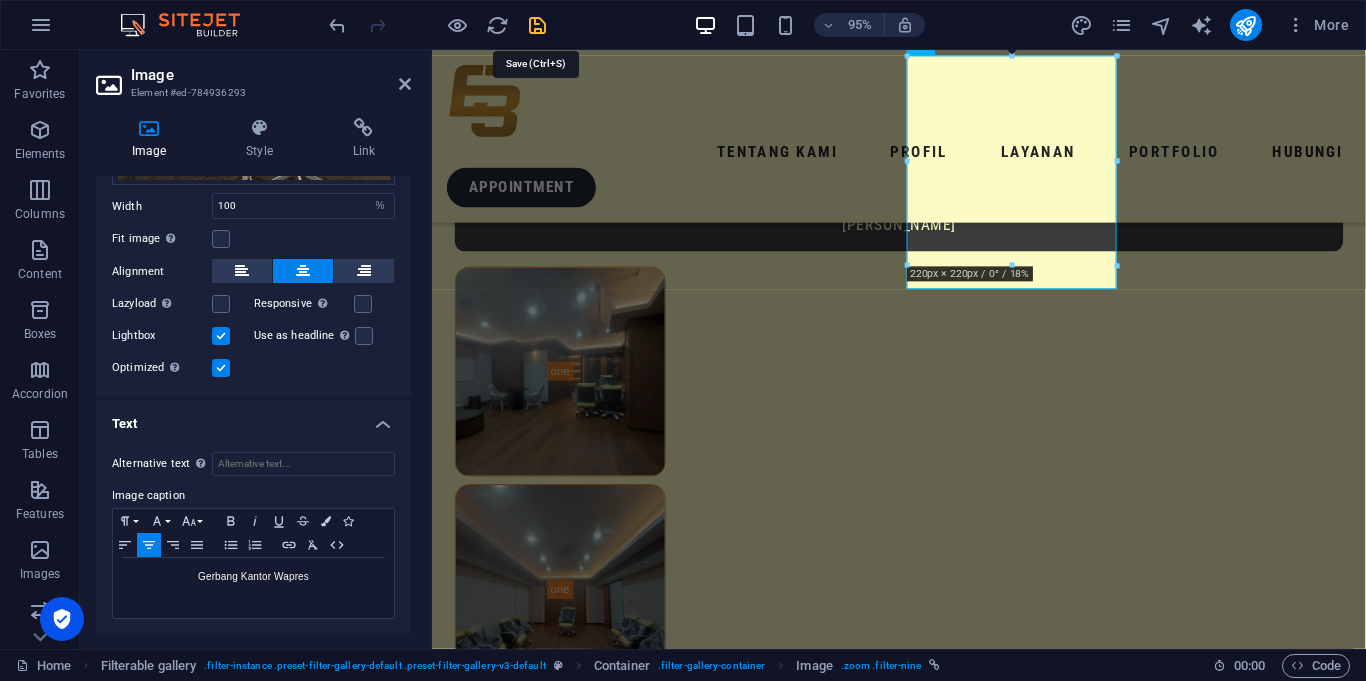 click at bounding box center [537, 25] 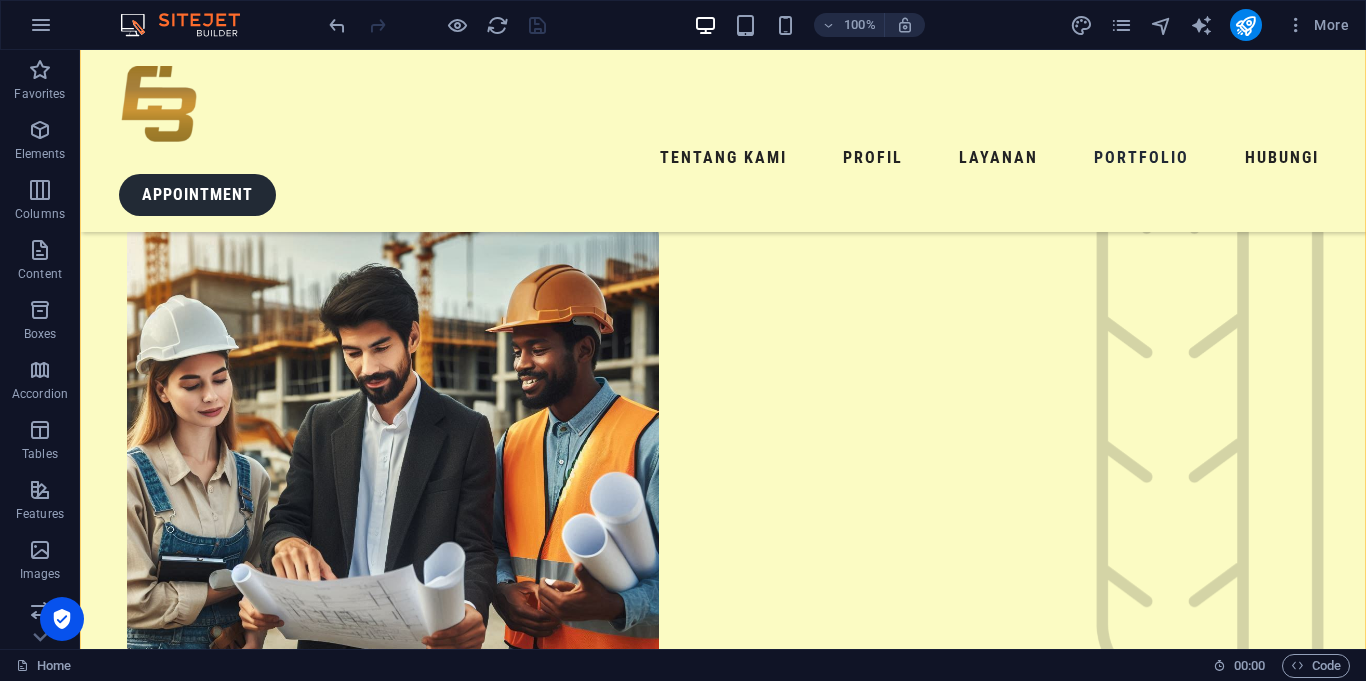 scroll, scrollTop: 2800, scrollLeft: 0, axis: vertical 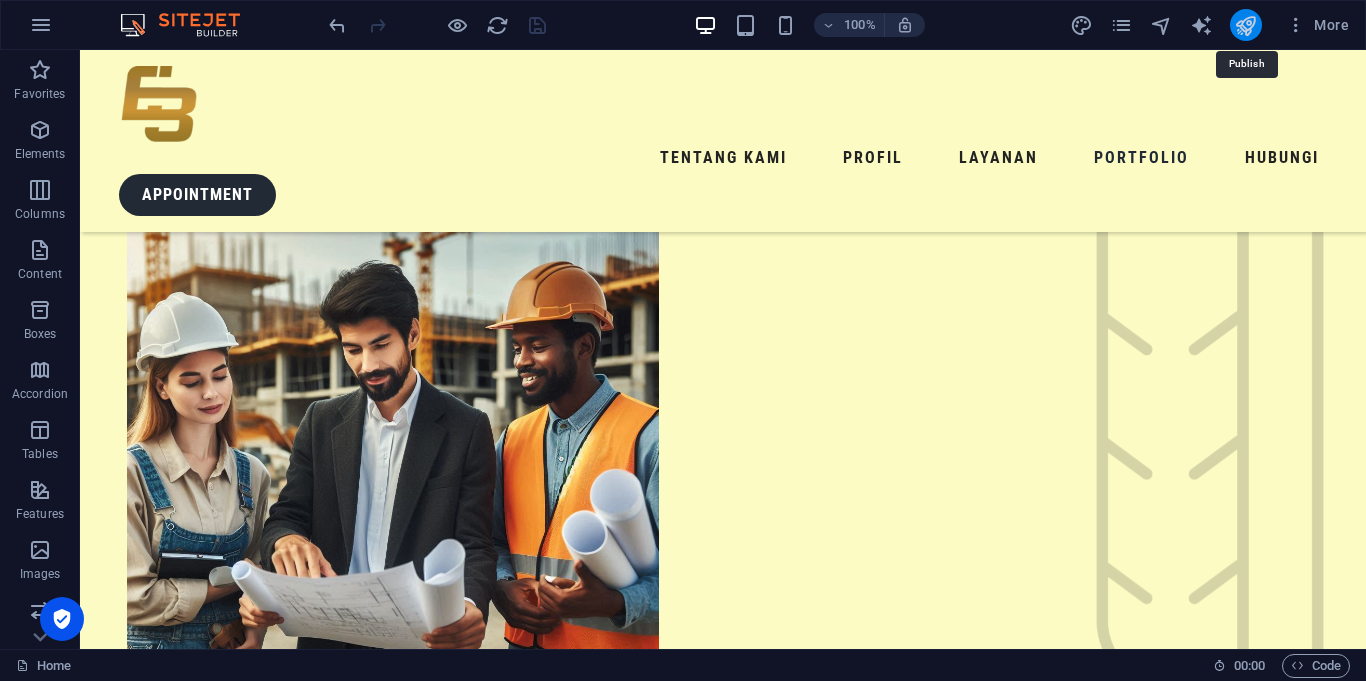 click at bounding box center [1245, 25] 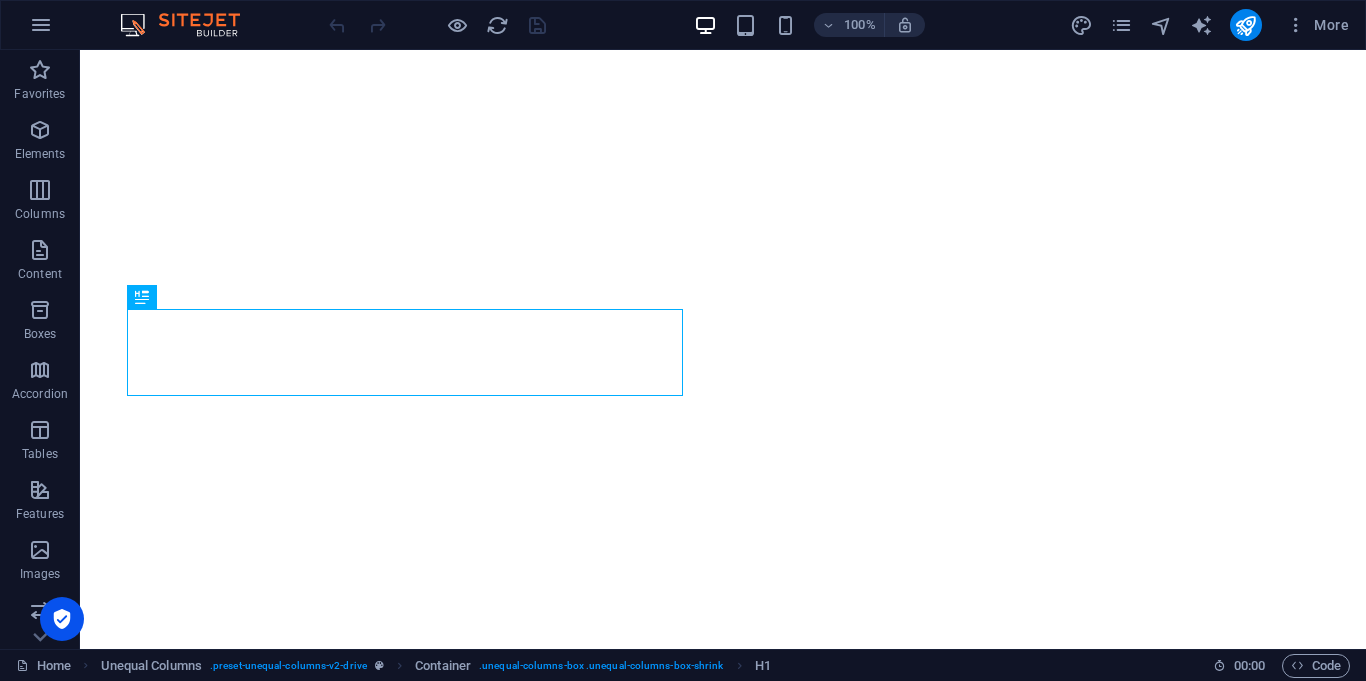 scroll, scrollTop: 0, scrollLeft: 0, axis: both 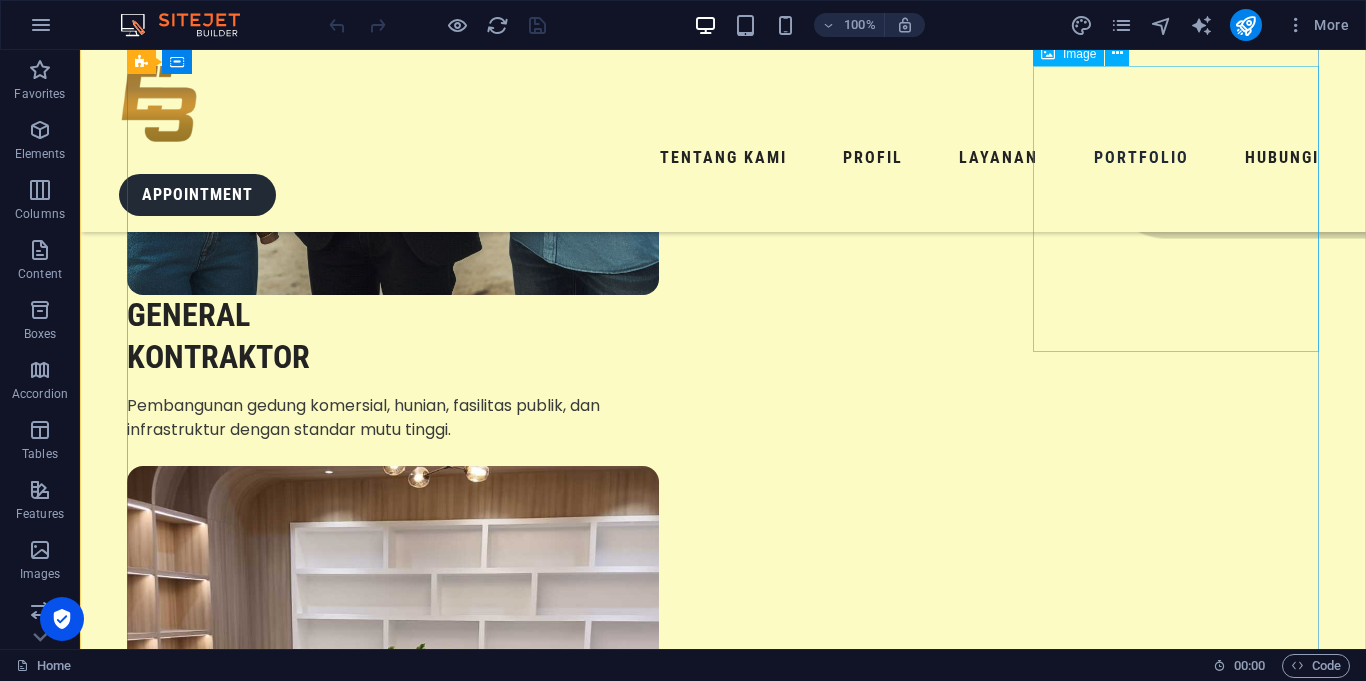 click at bounding box center [270, 5643] 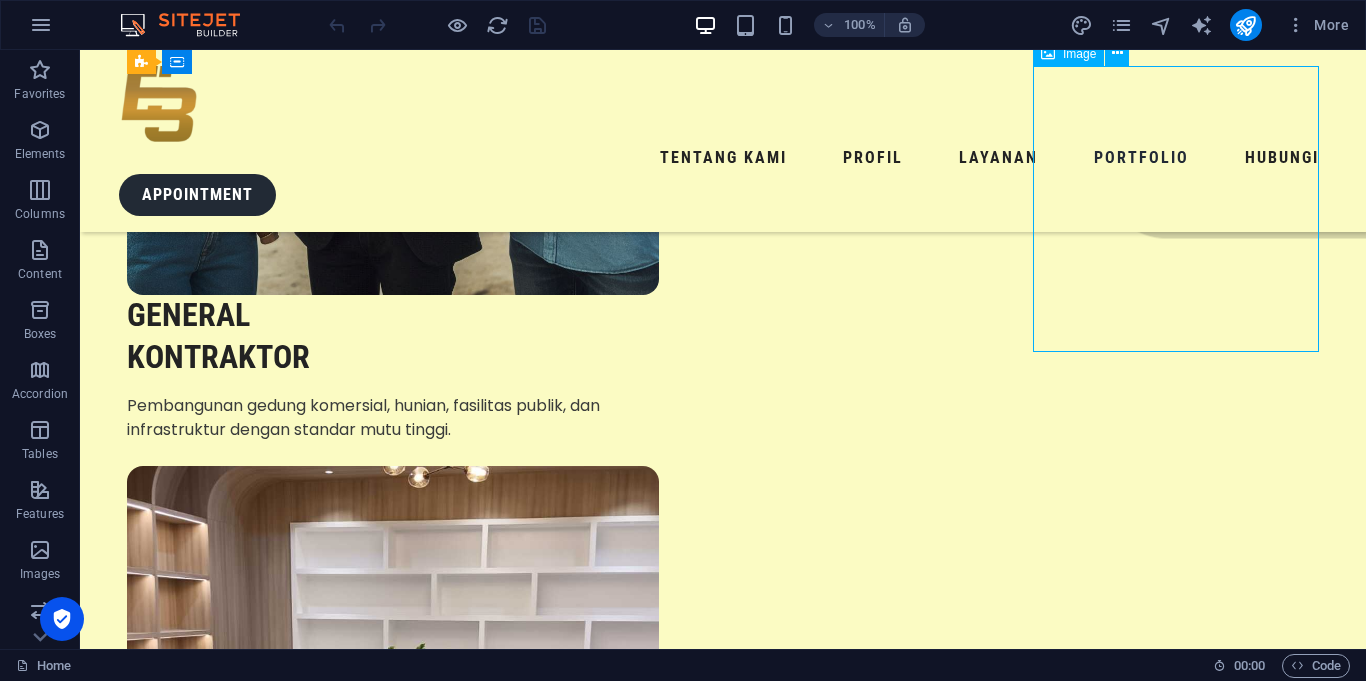 click at bounding box center [270, 5643] 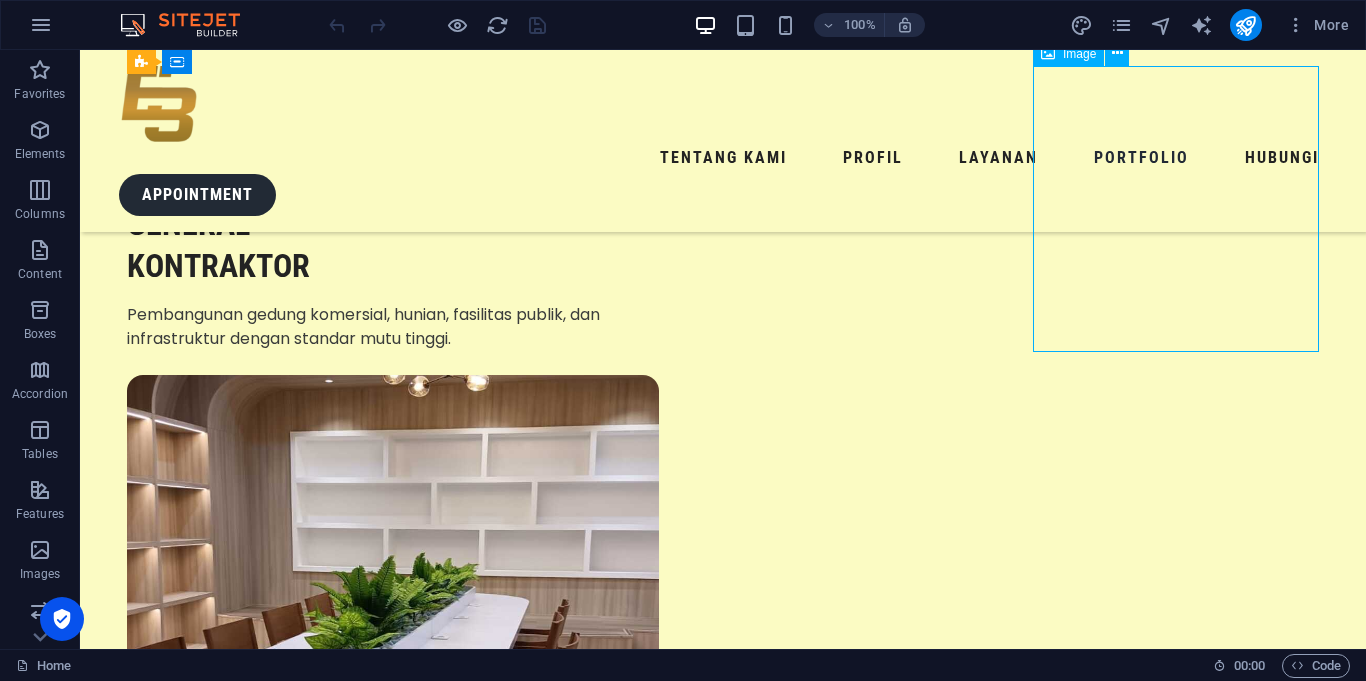 select on "%" 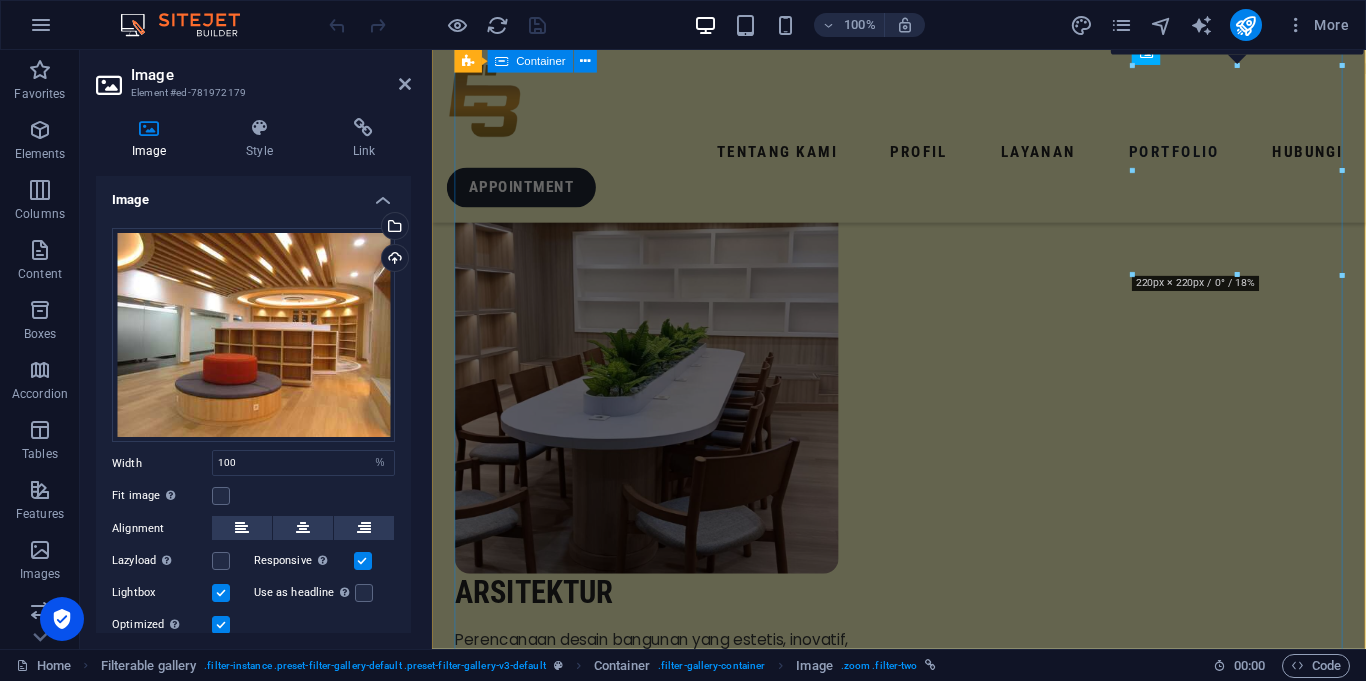 scroll, scrollTop: 3639, scrollLeft: 0, axis: vertical 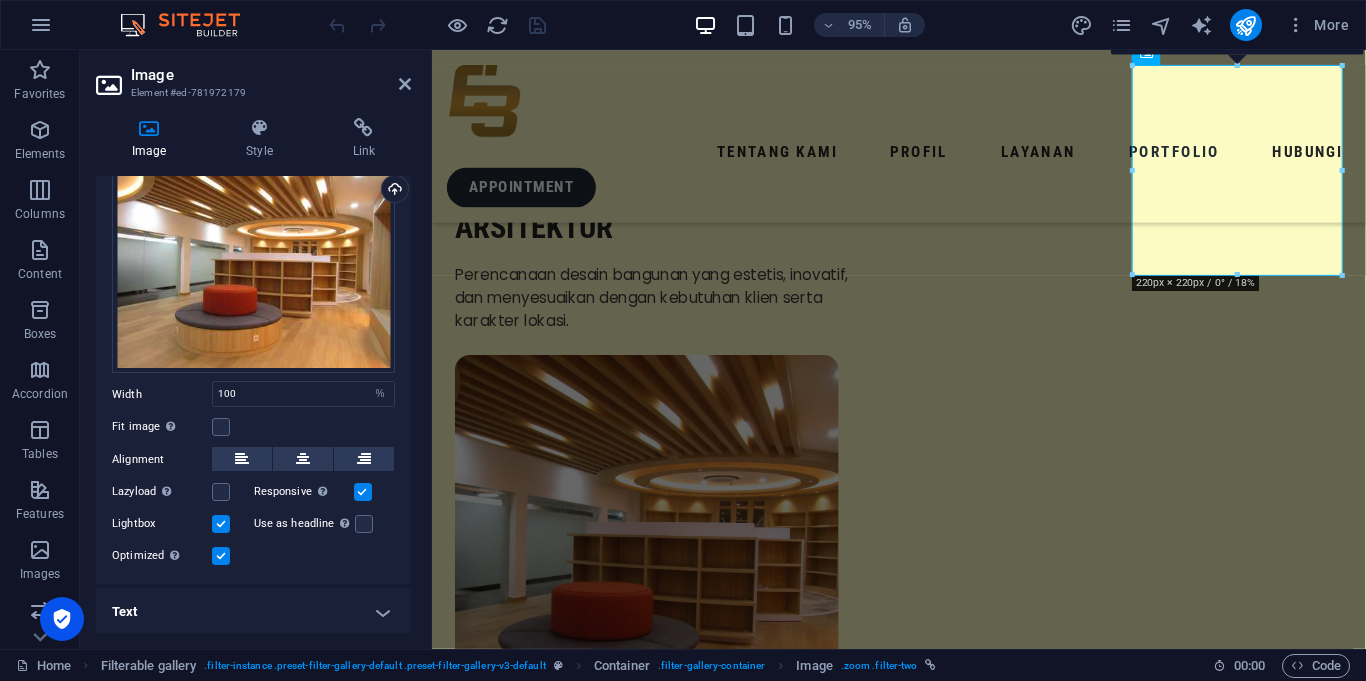 click on "Text" at bounding box center [253, 612] 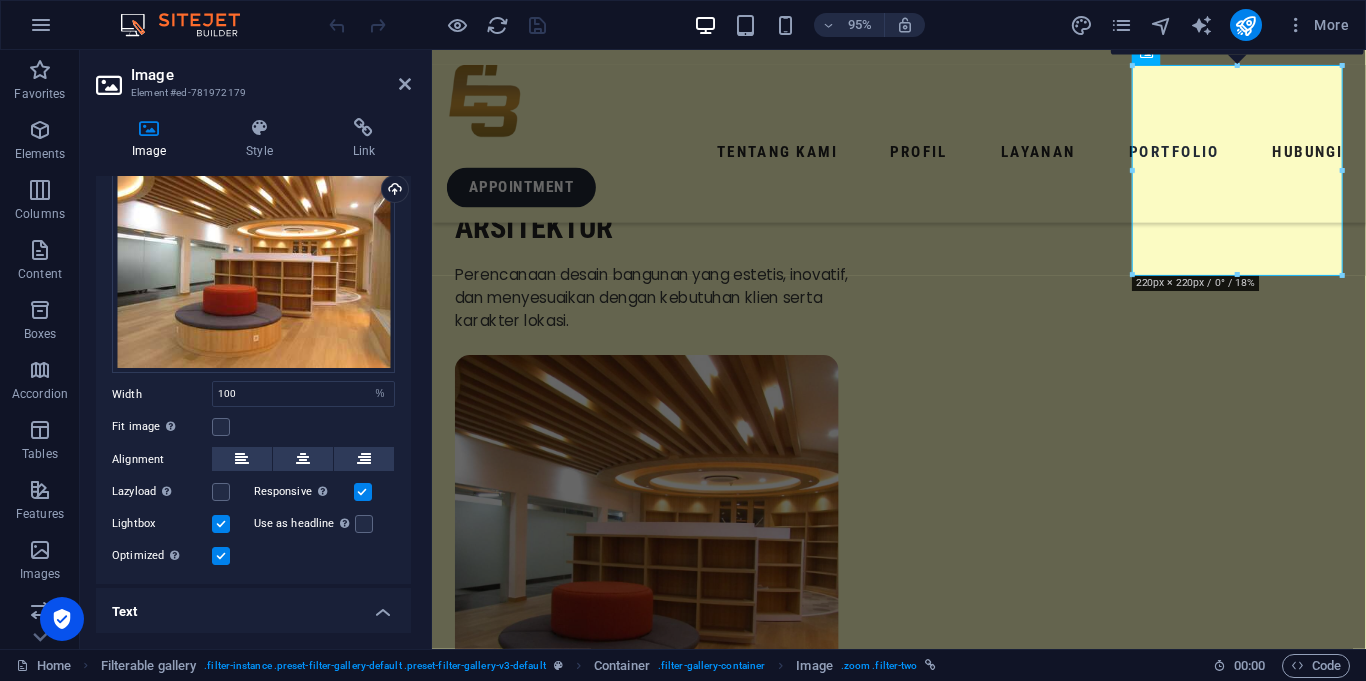 scroll, scrollTop: 257, scrollLeft: 0, axis: vertical 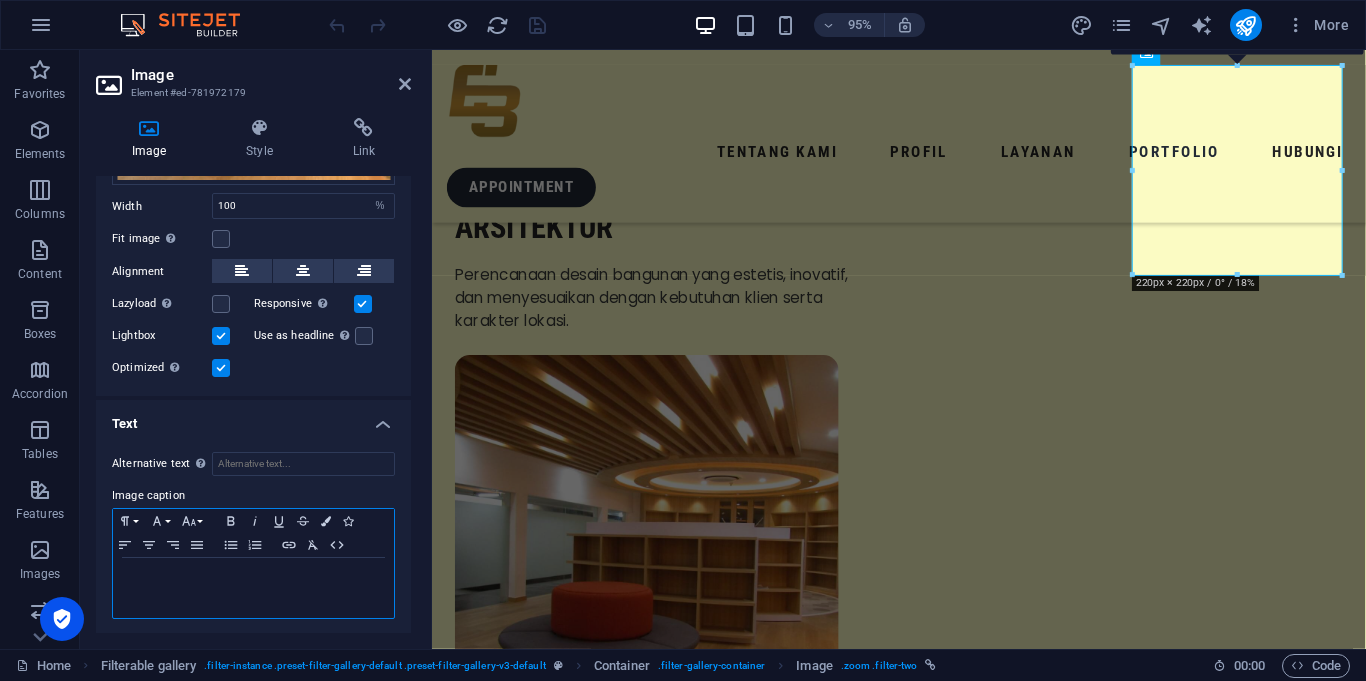click at bounding box center (253, 588) 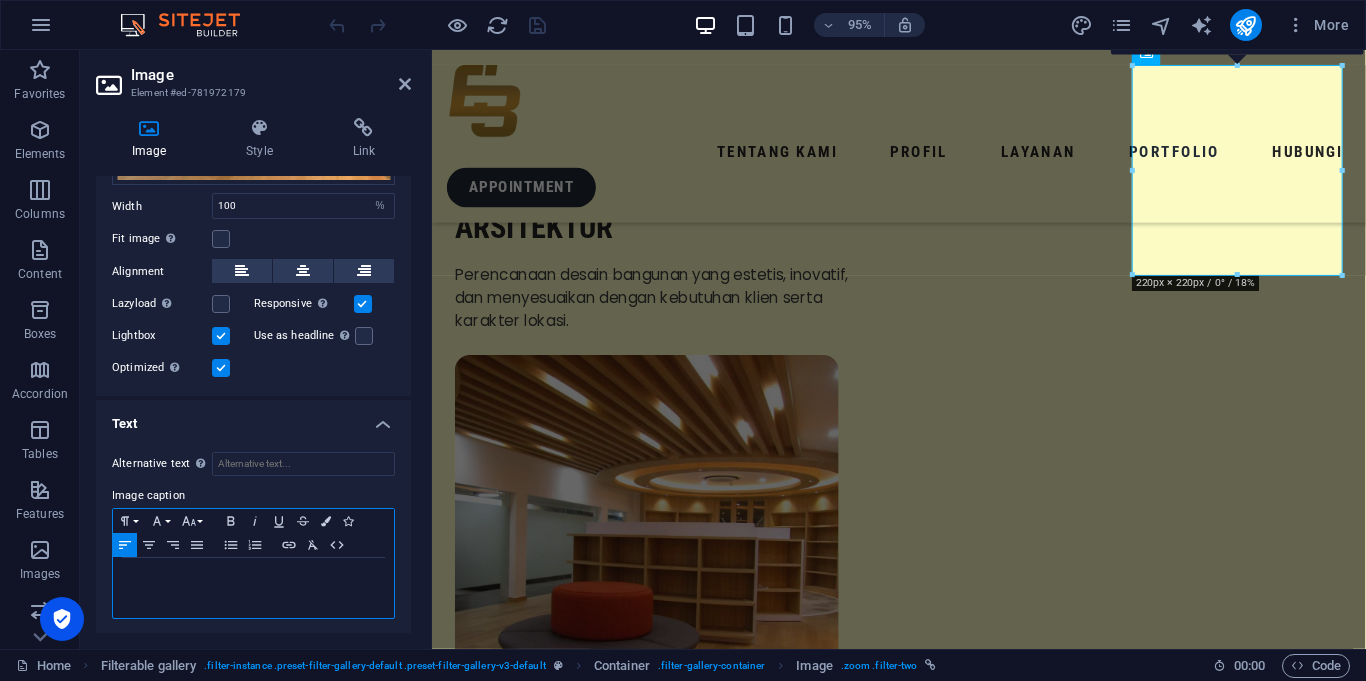 type 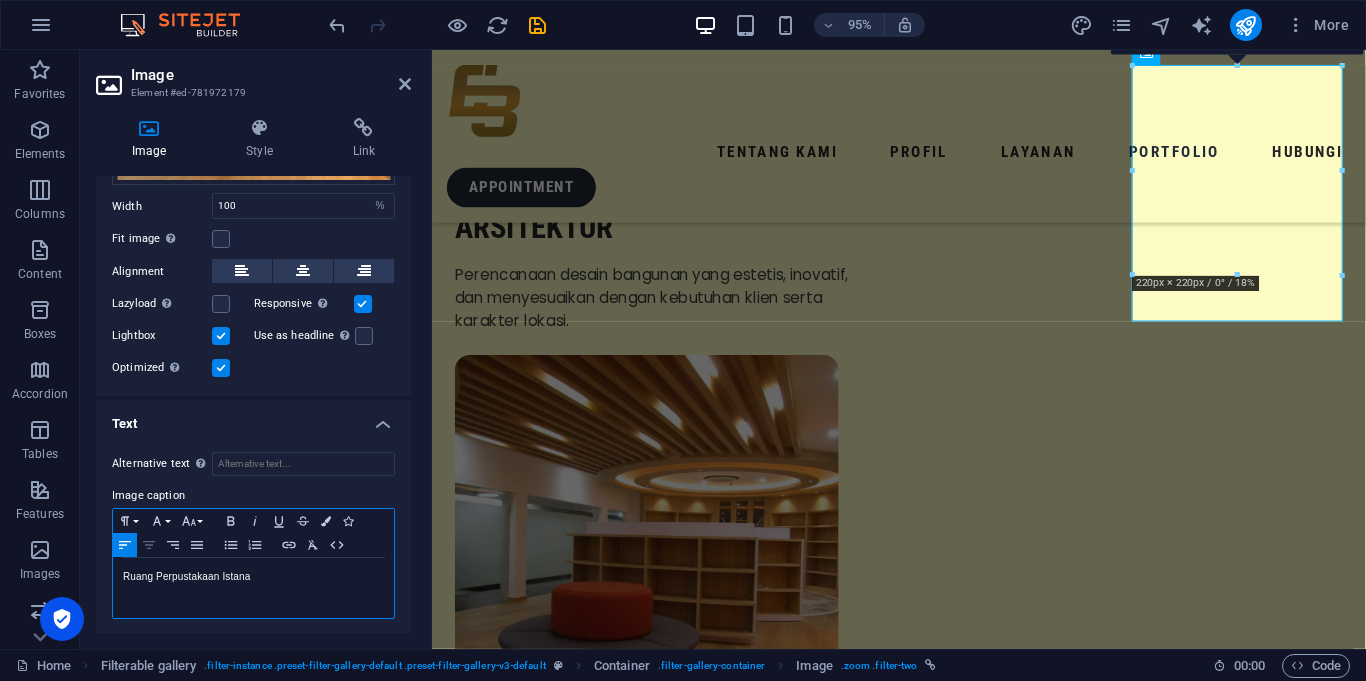 click 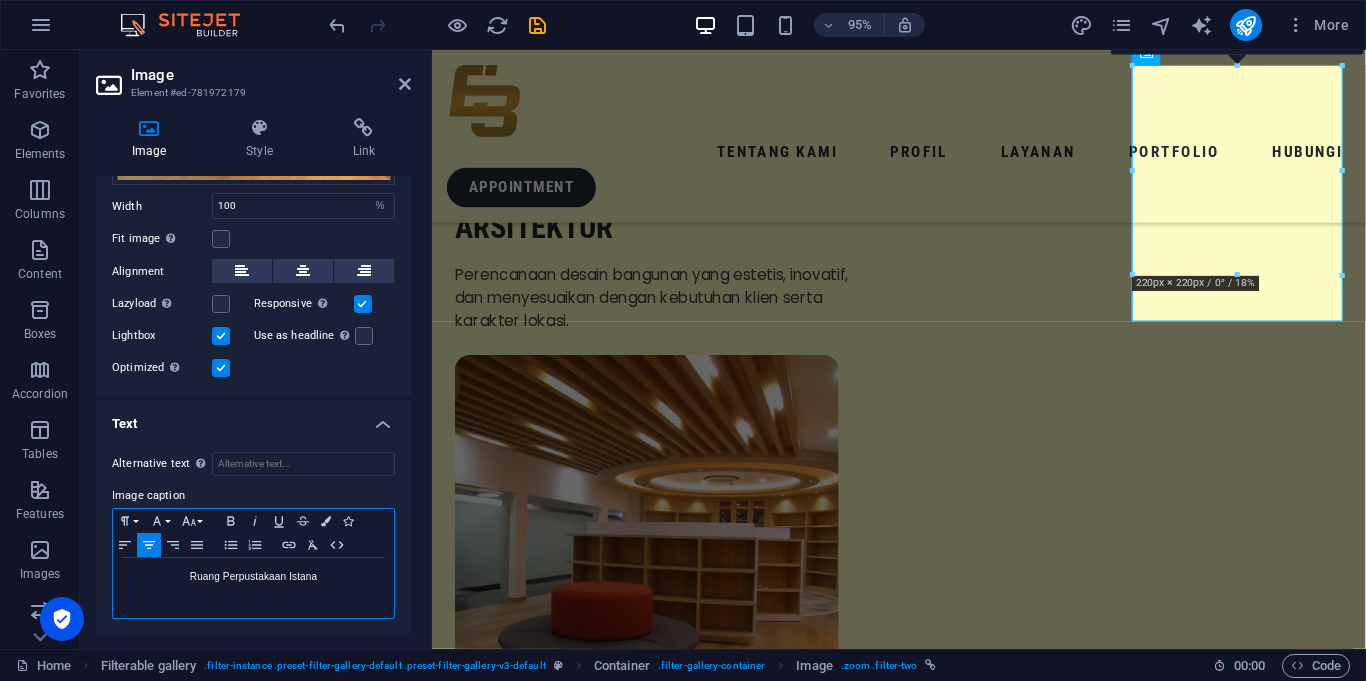 click on "Ruang Perpustakaan Istana" at bounding box center (253, 577) 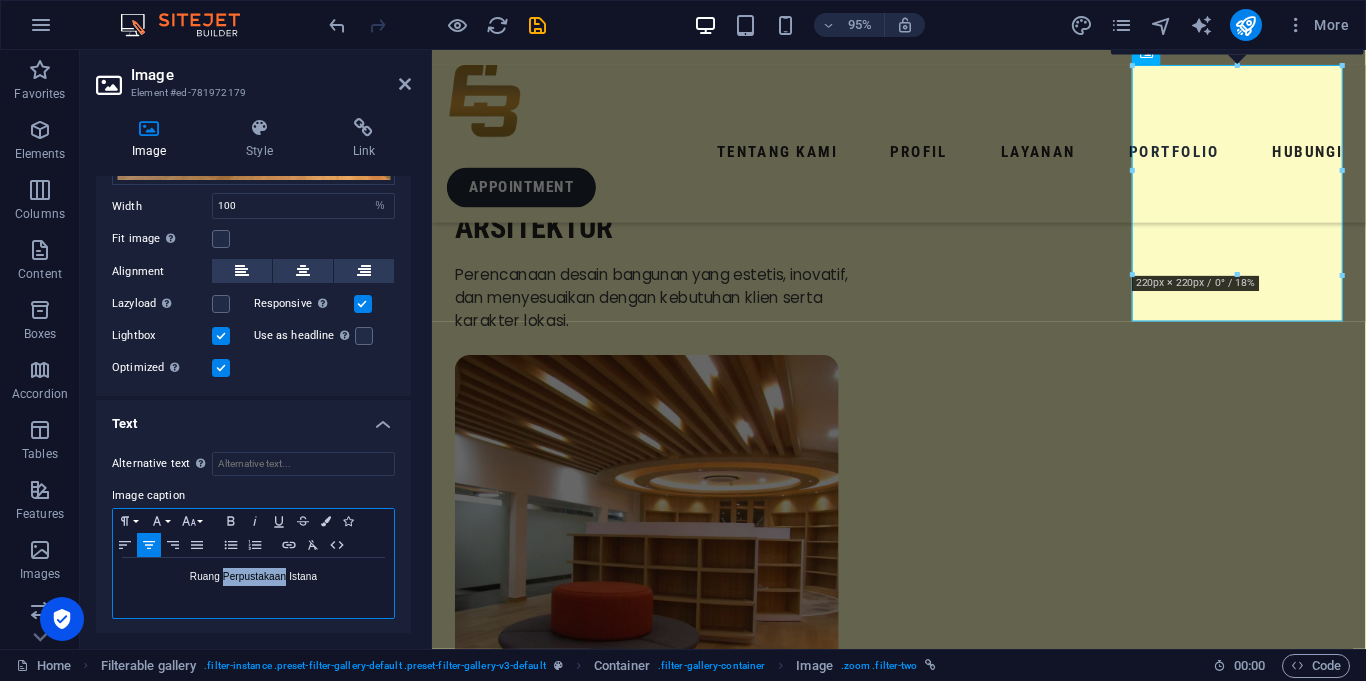 click on "Ruang Perpustakaan Istana" at bounding box center [253, 577] 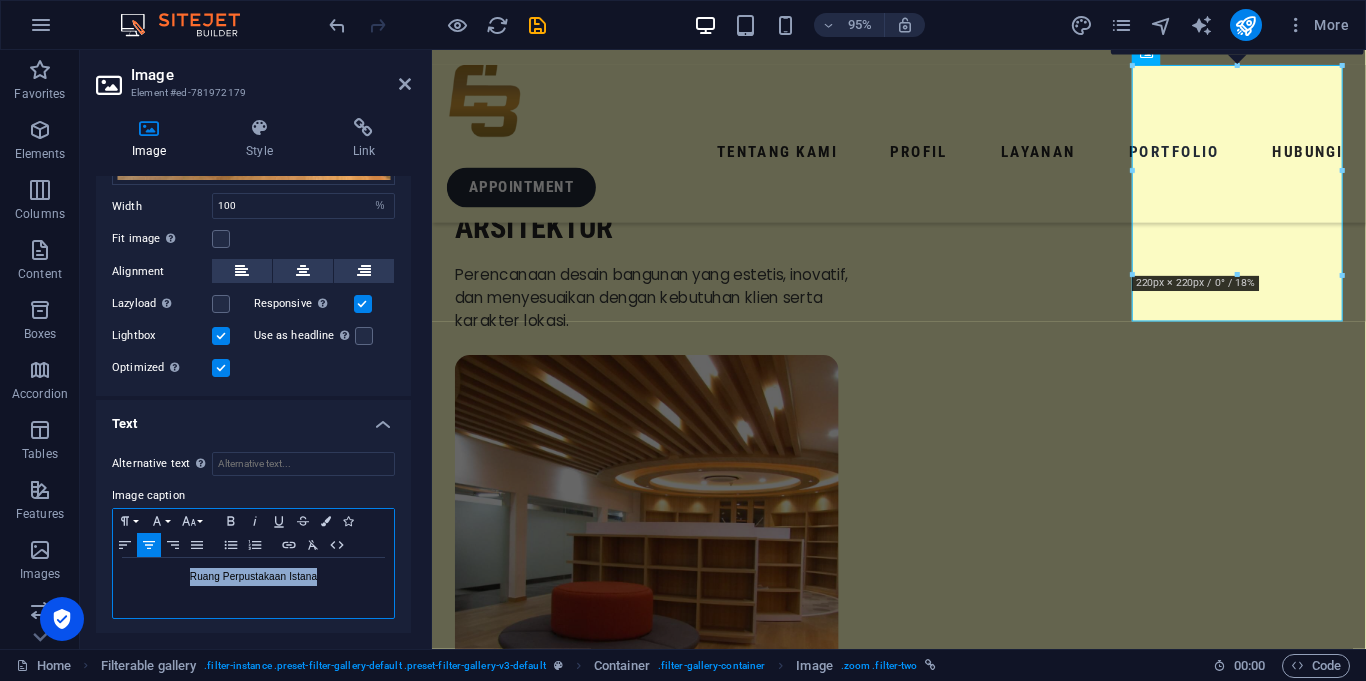 copy on "Ruang Perpustakaan Istana" 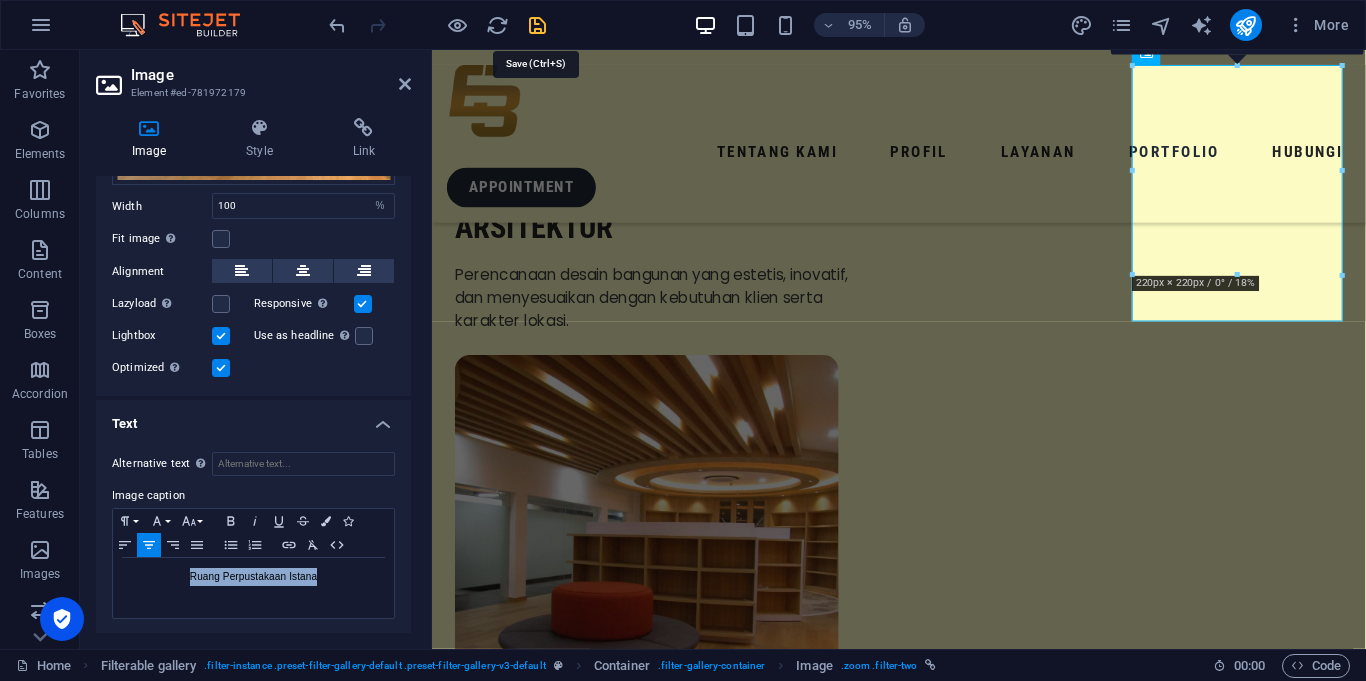 click at bounding box center (537, 25) 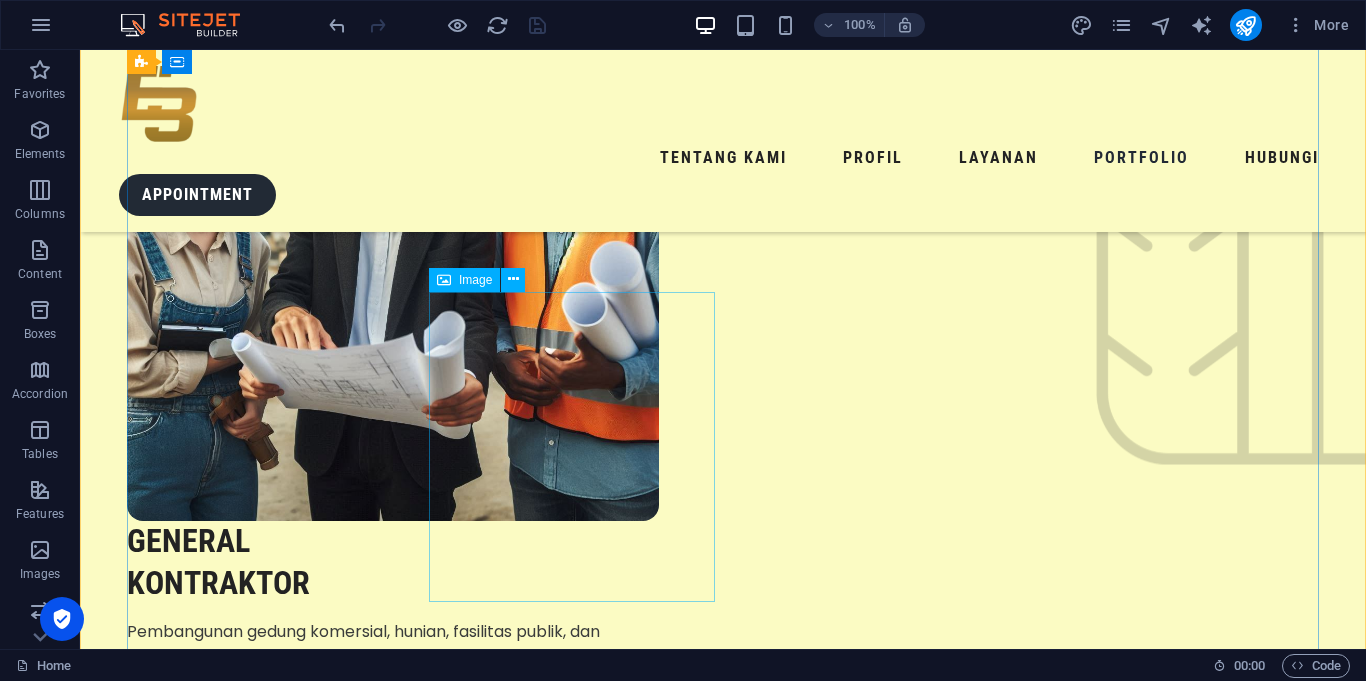 scroll, scrollTop: 3030, scrollLeft: 0, axis: vertical 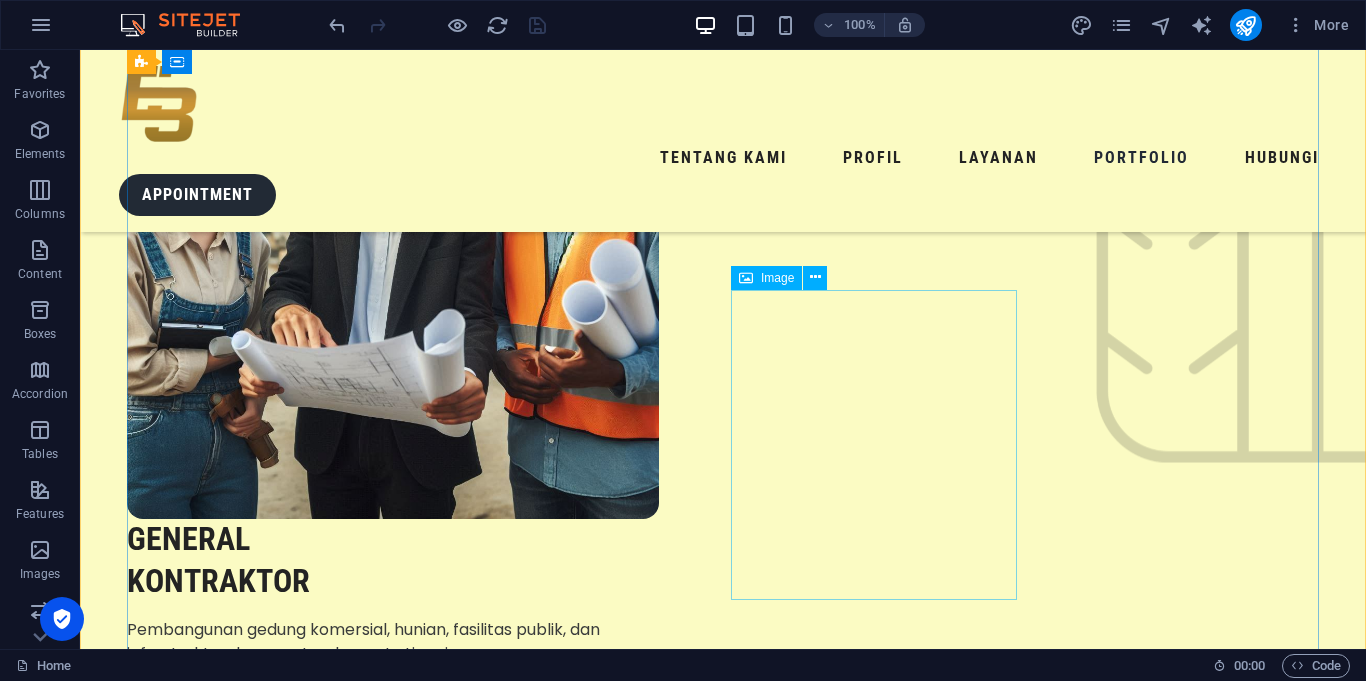 click at bounding box center [270, 5572] 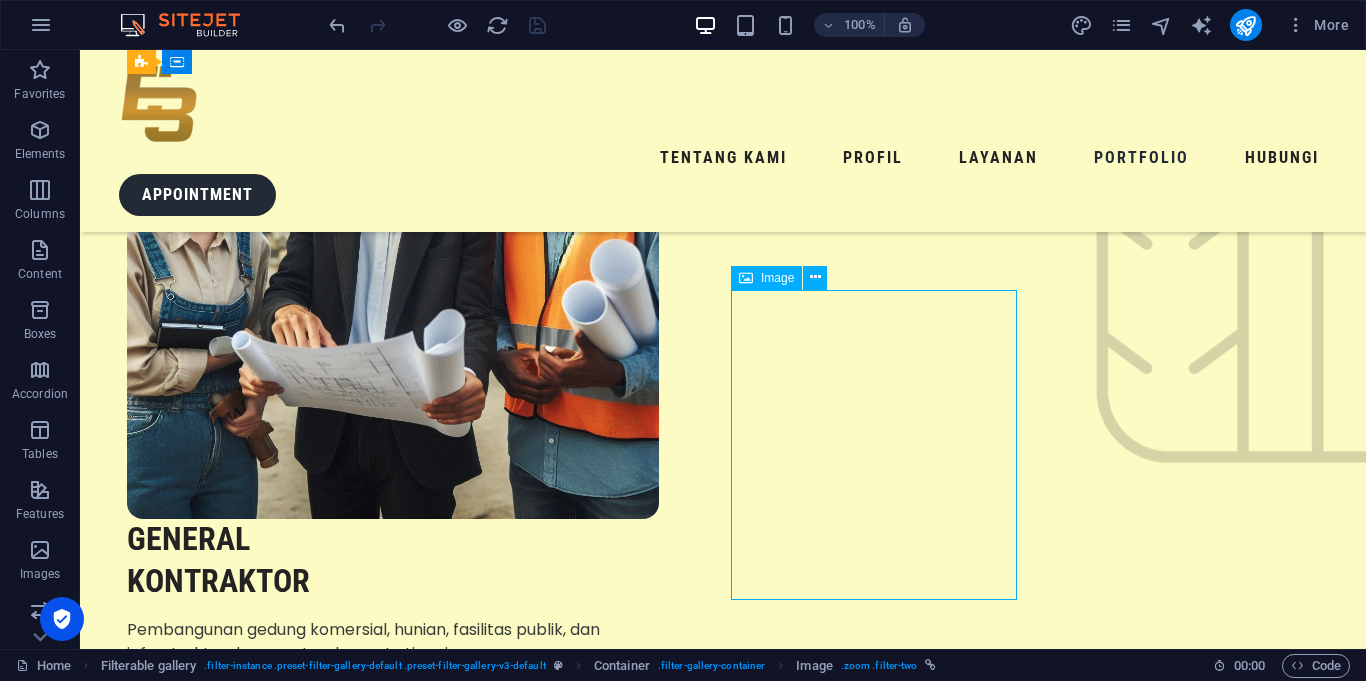 click at bounding box center [270, 5572] 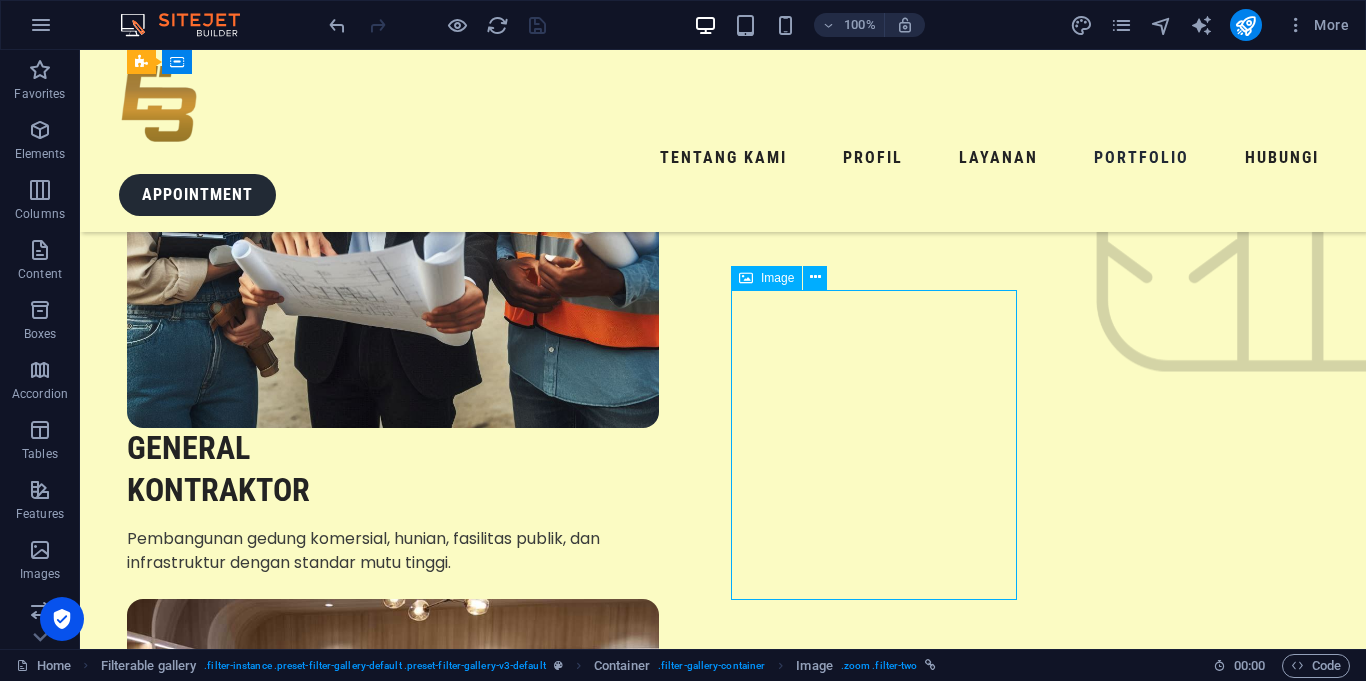 select on "%" 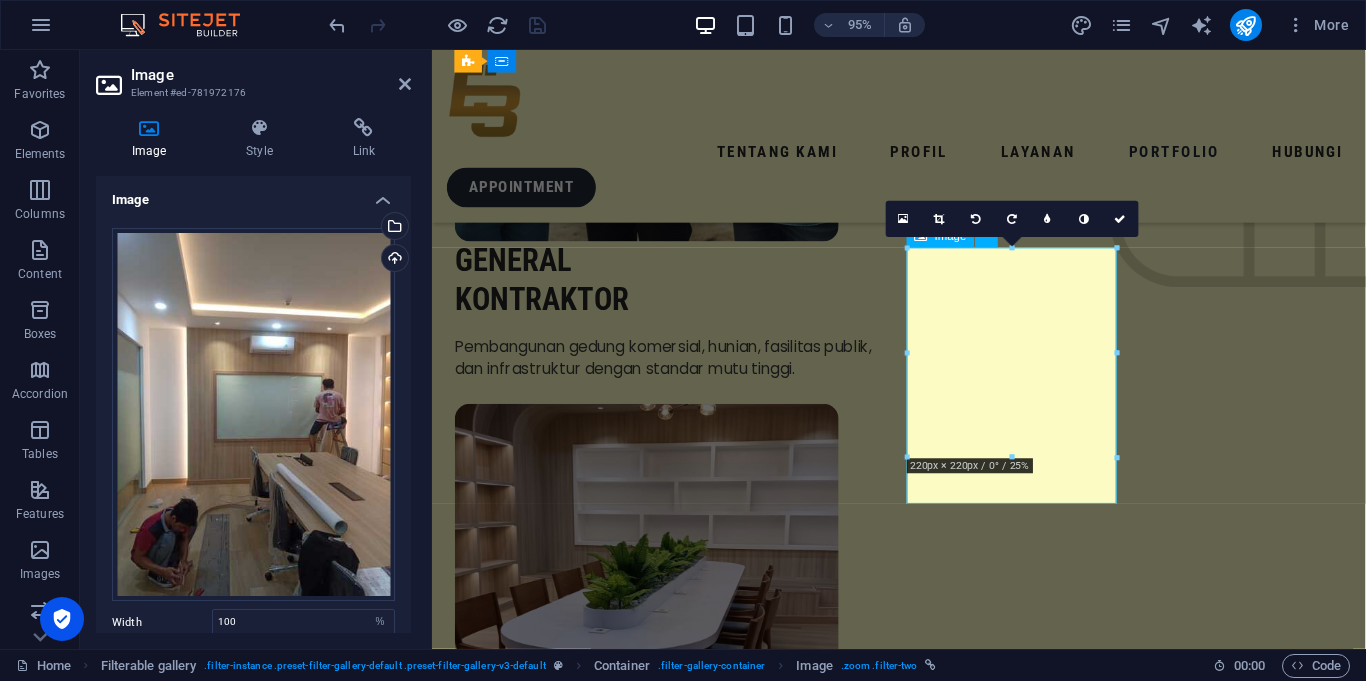 scroll, scrollTop: 3447, scrollLeft: 0, axis: vertical 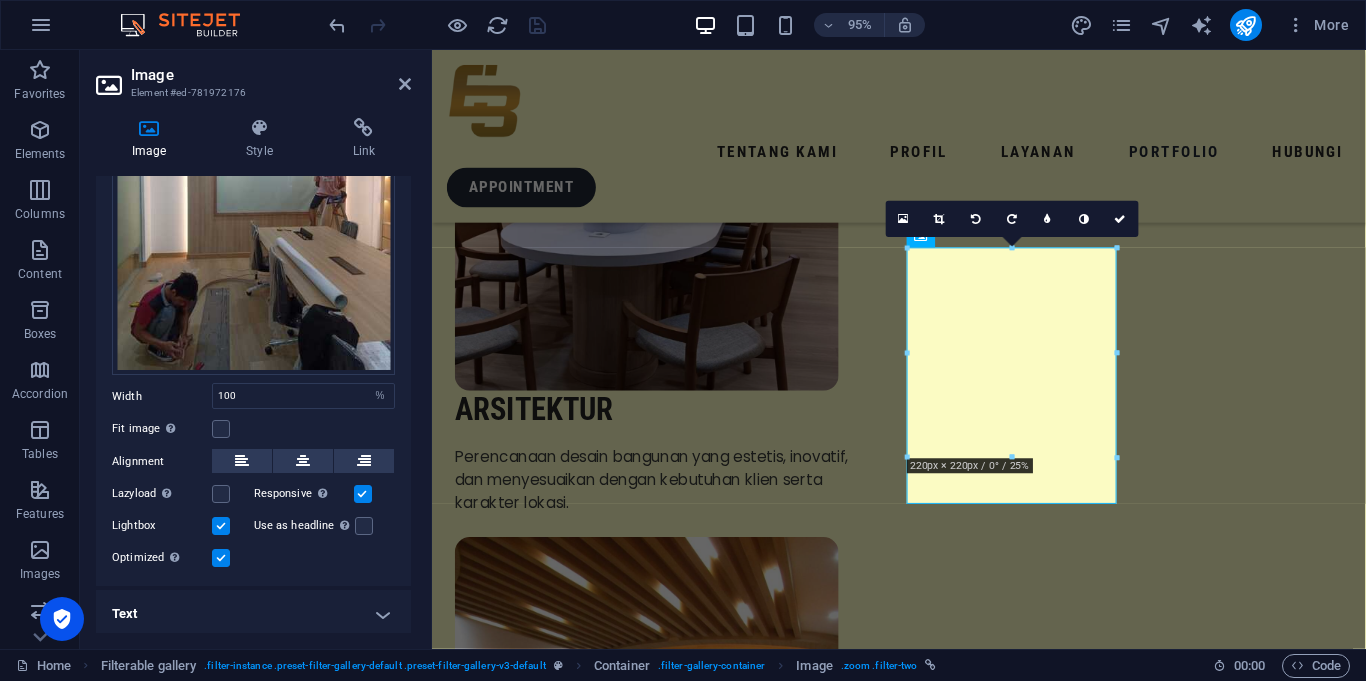 click on "Text" at bounding box center (253, 614) 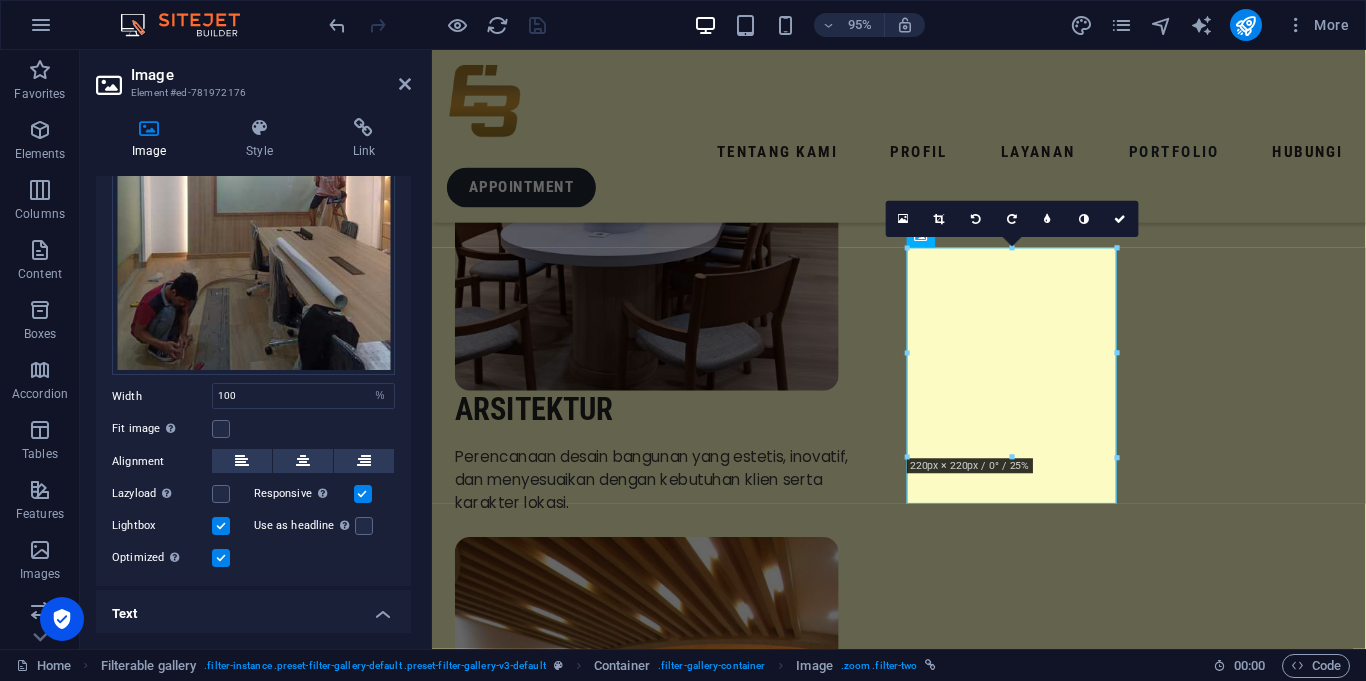 scroll, scrollTop: 414, scrollLeft: 0, axis: vertical 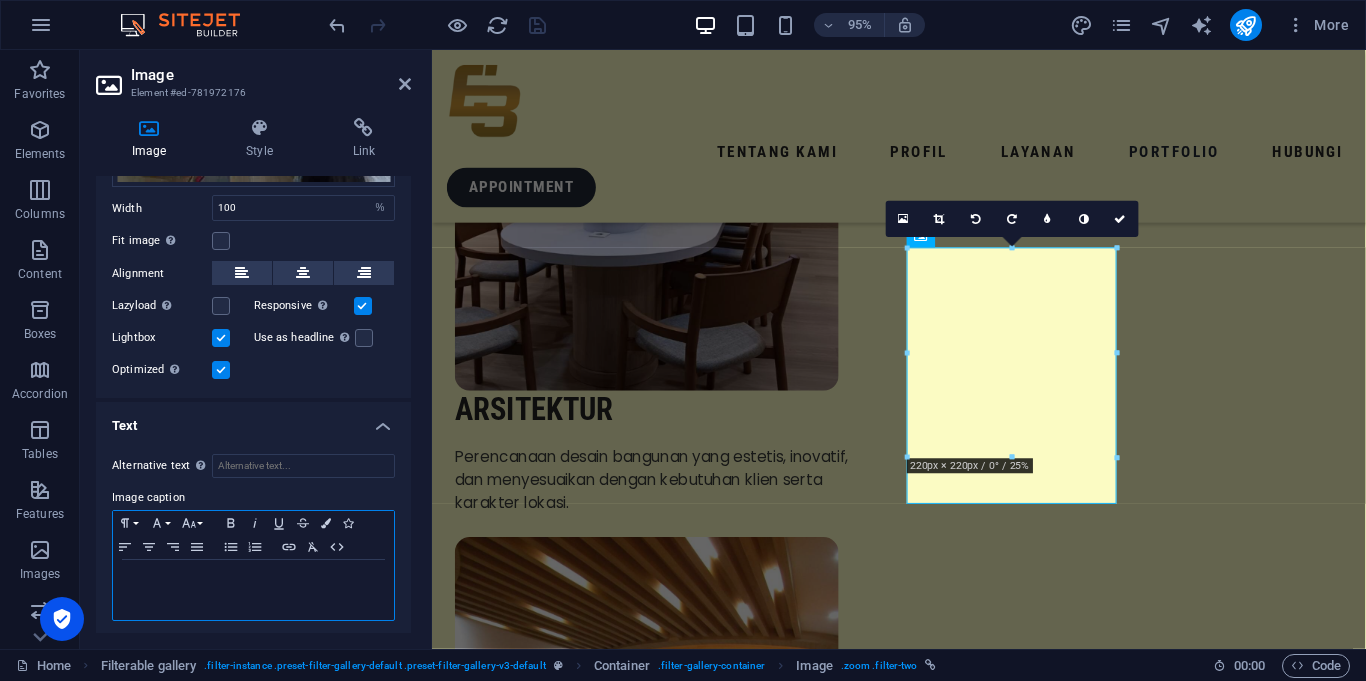 click at bounding box center (253, 590) 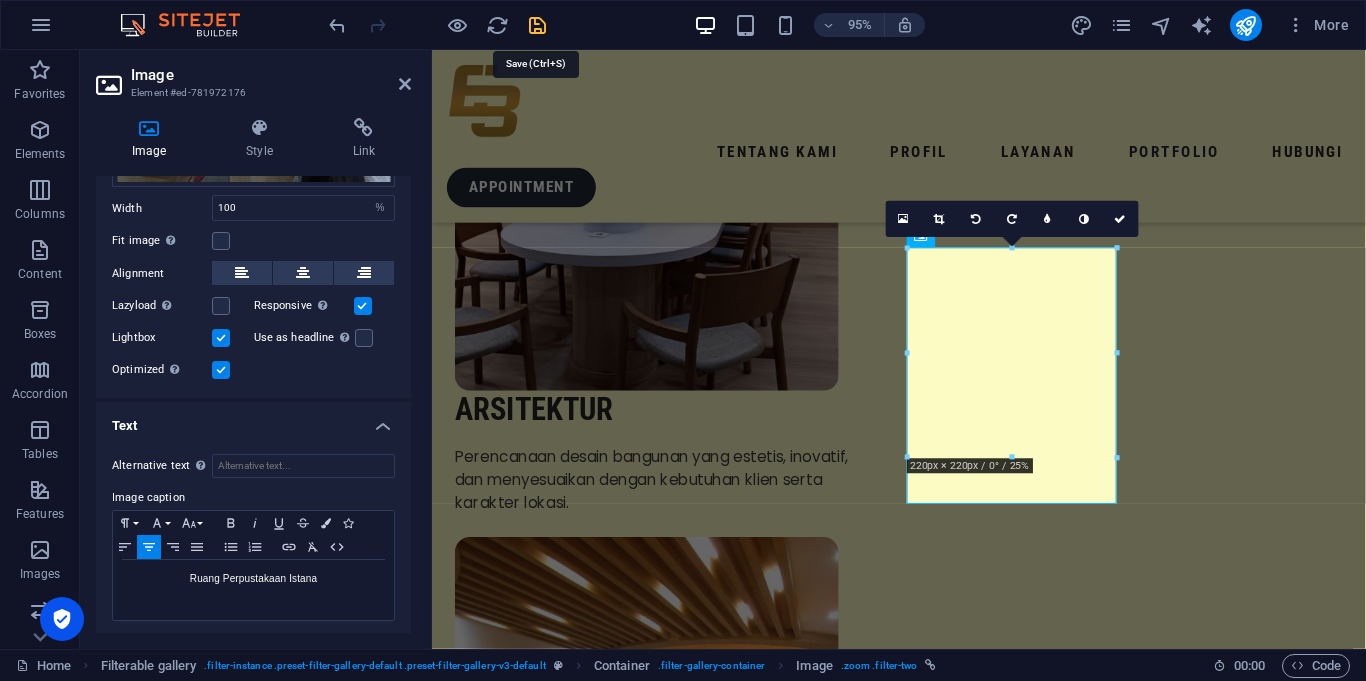 click at bounding box center [537, 25] 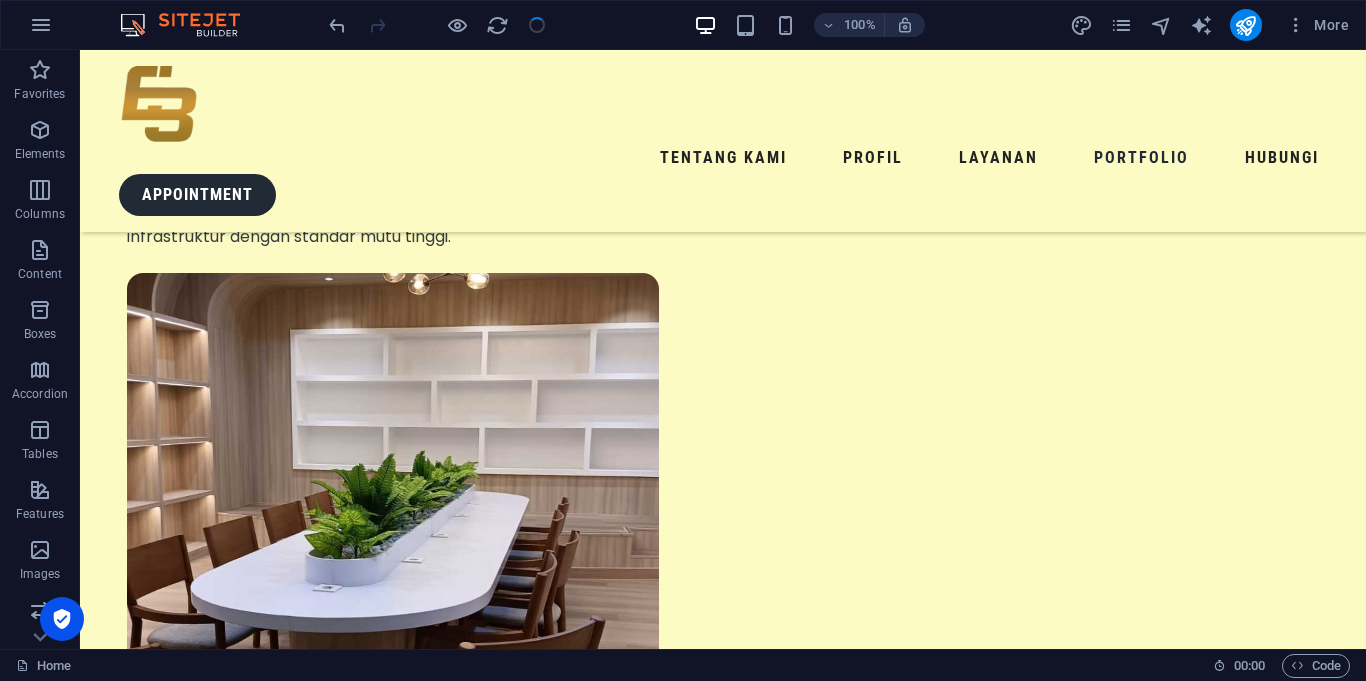 scroll, scrollTop: 3030, scrollLeft: 0, axis: vertical 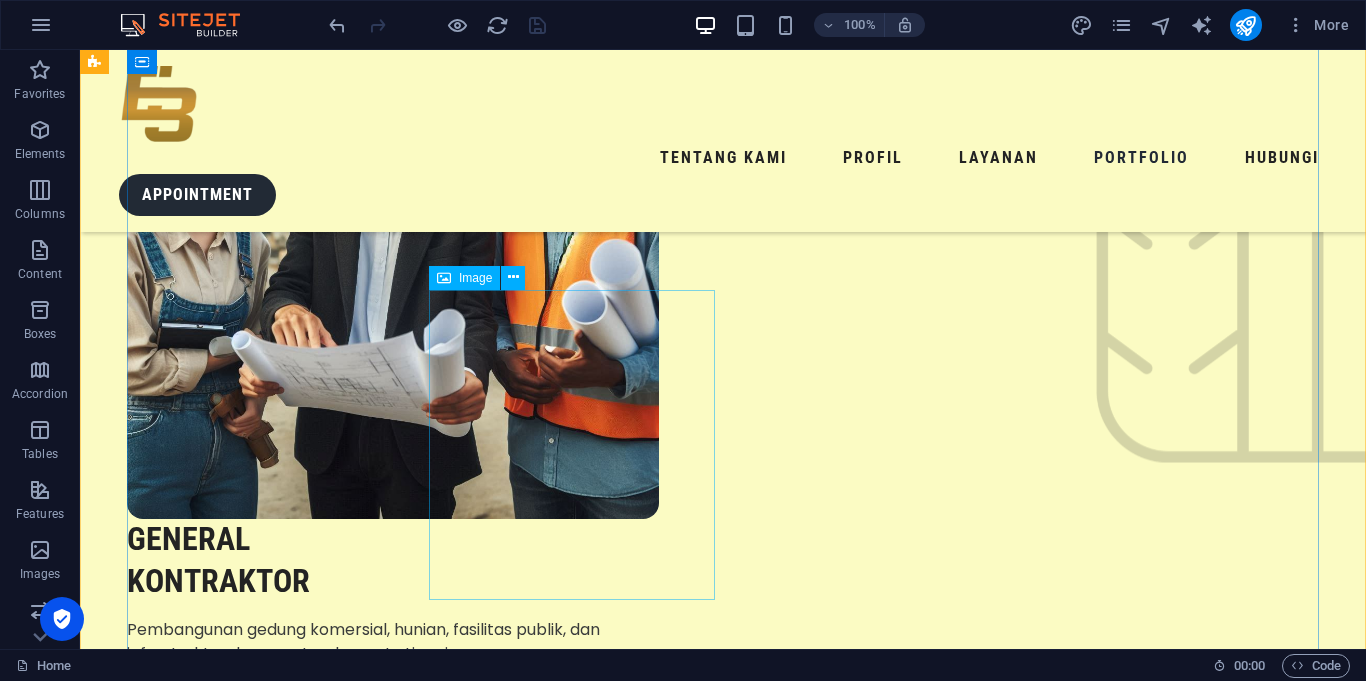click at bounding box center (270, 5278) 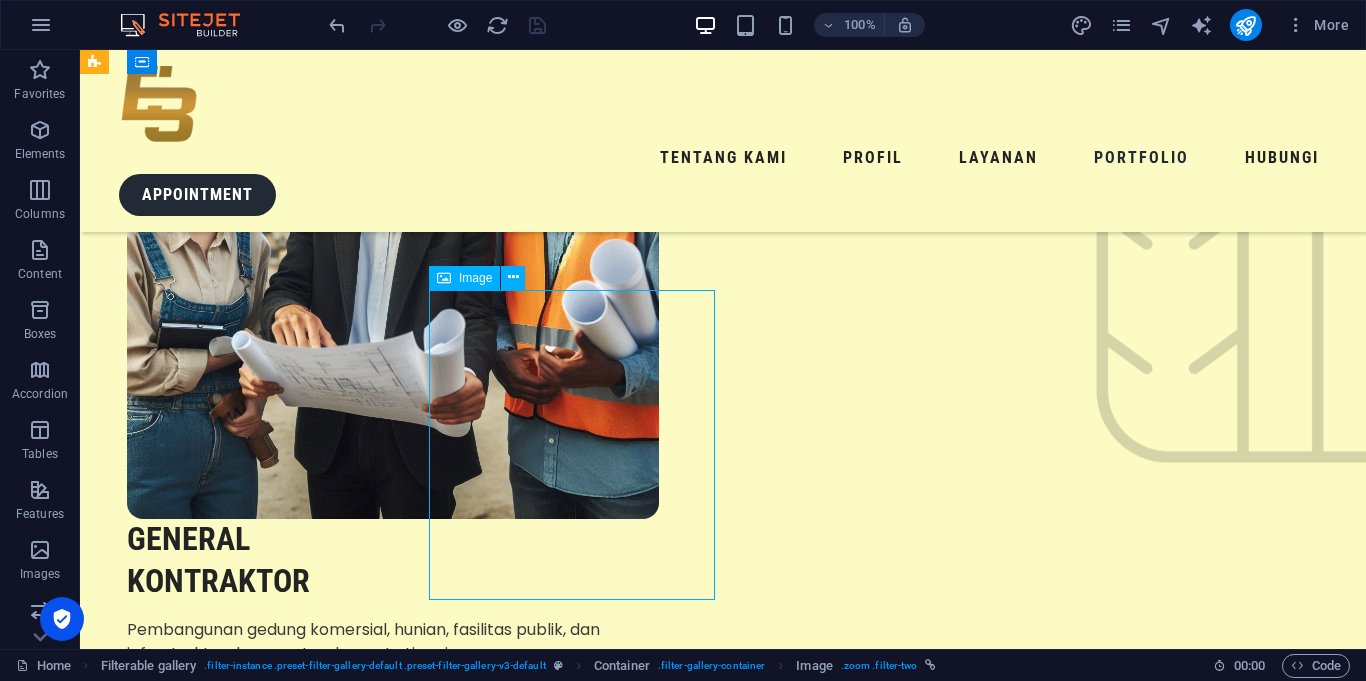 click at bounding box center (270, 5278) 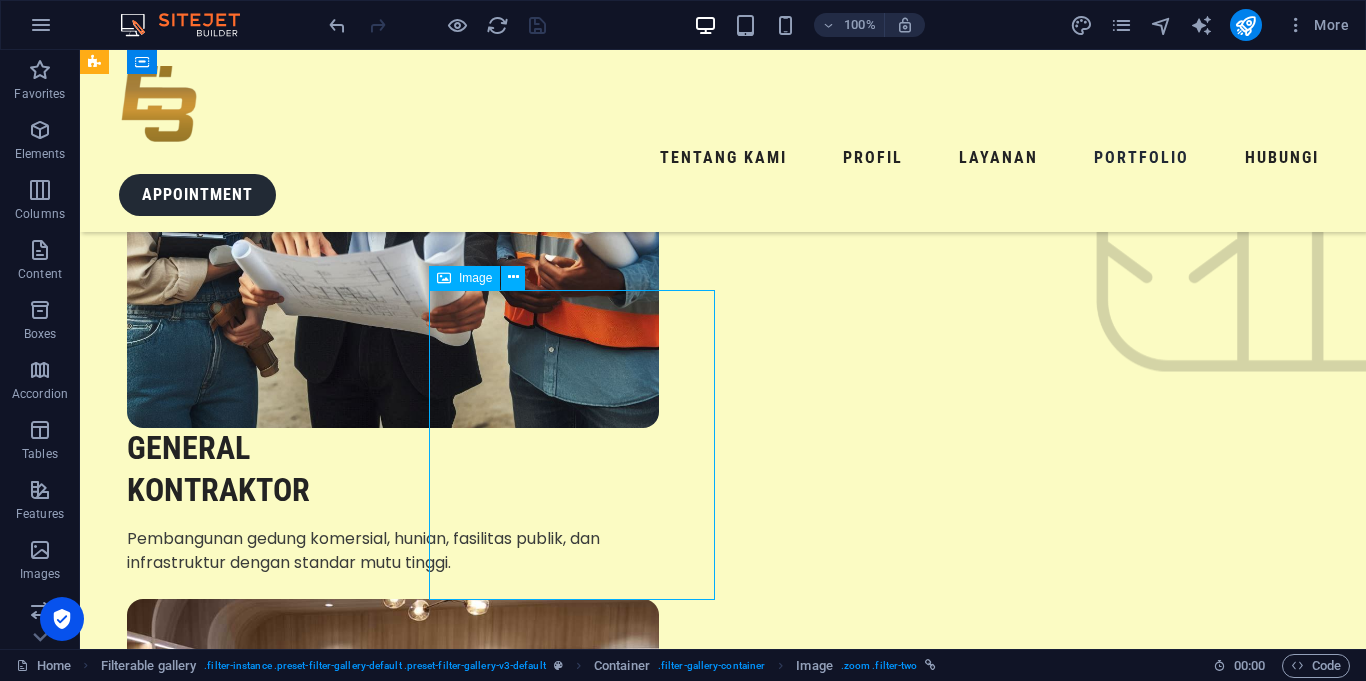 select on "%" 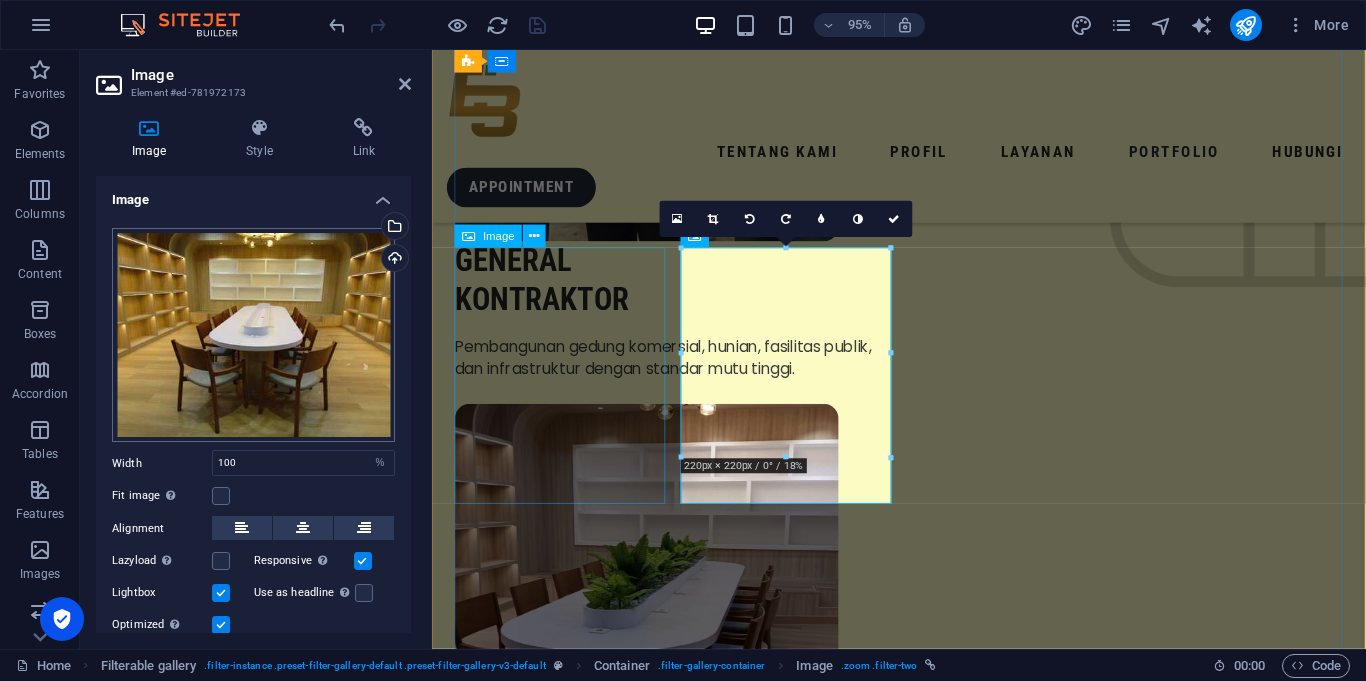 scroll, scrollTop: 3447, scrollLeft: 0, axis: vertical 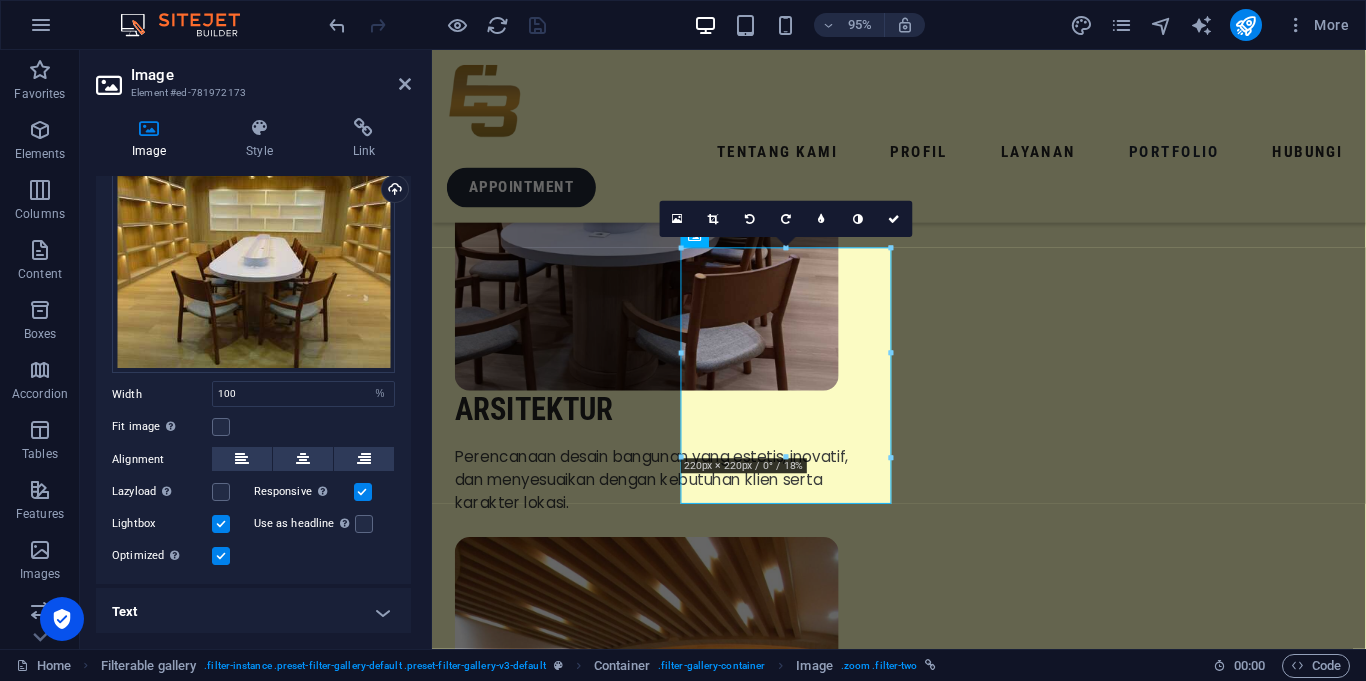 click on "Text" at bounding box center [253, 612] 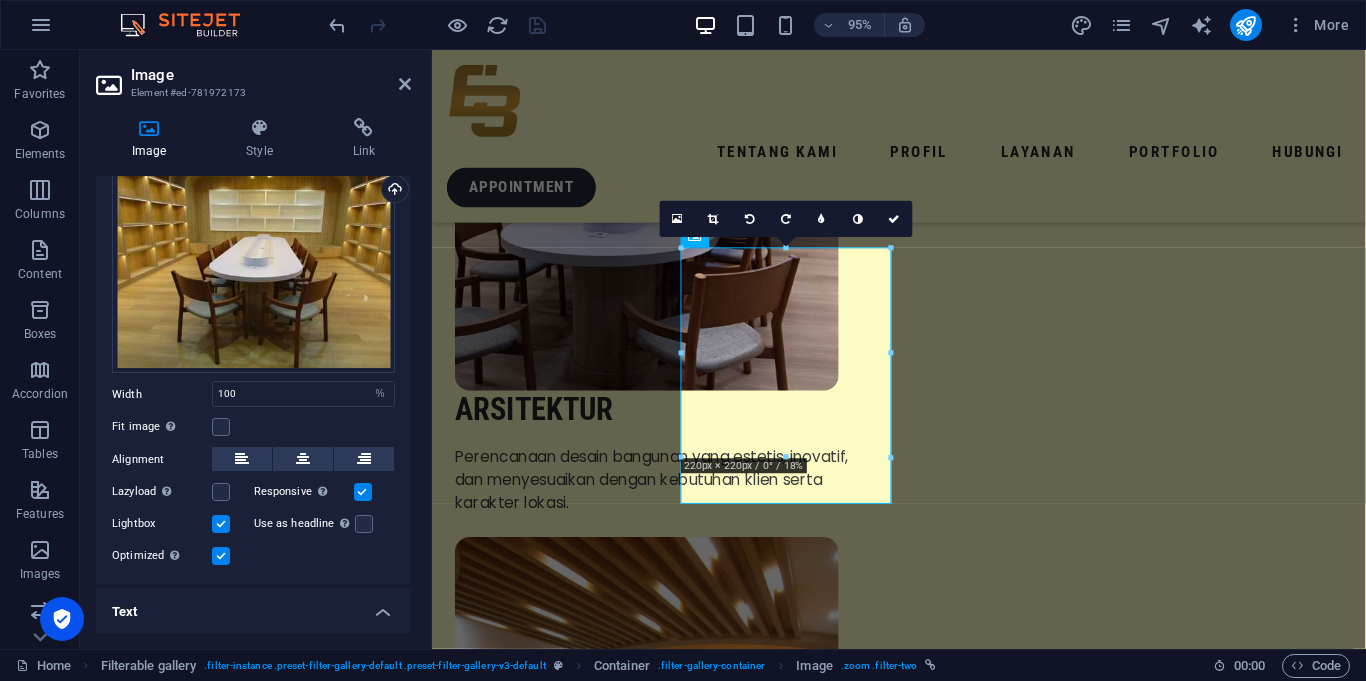 scroll, scrollTop: 257, scrollLeft: 0, axis: vertical 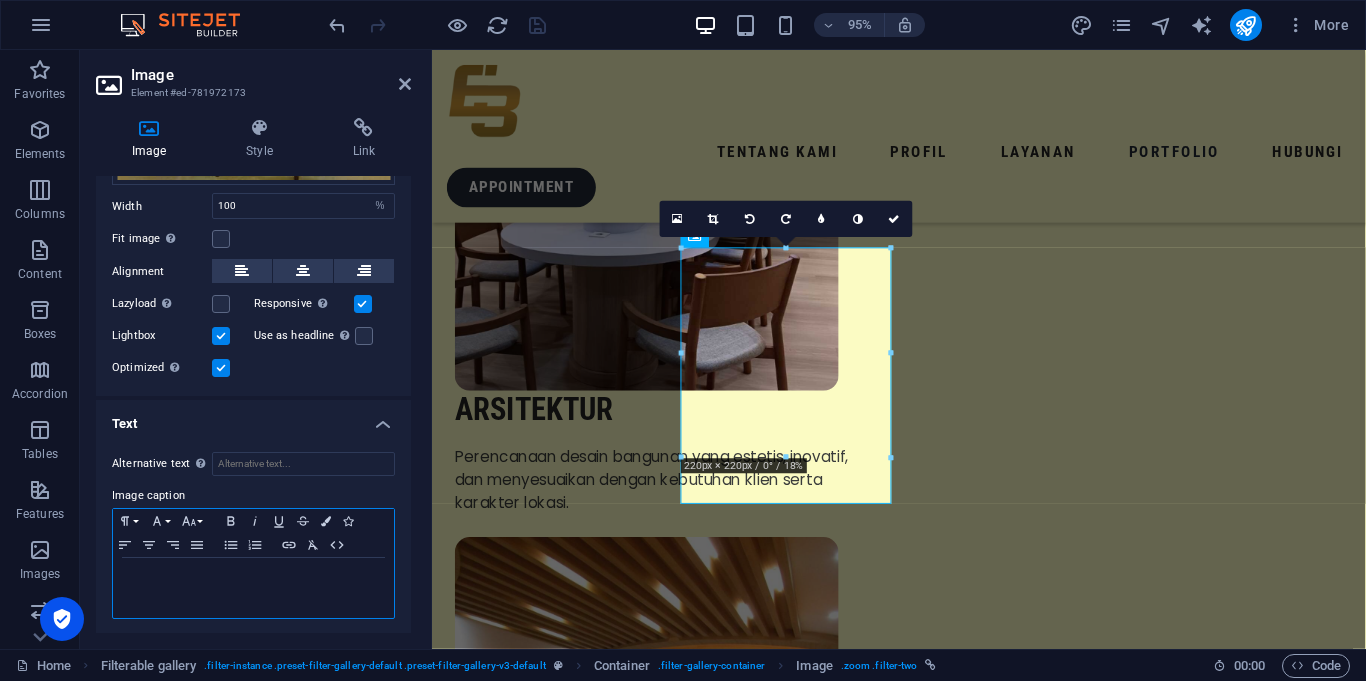 click at bounding box center [253, 577] 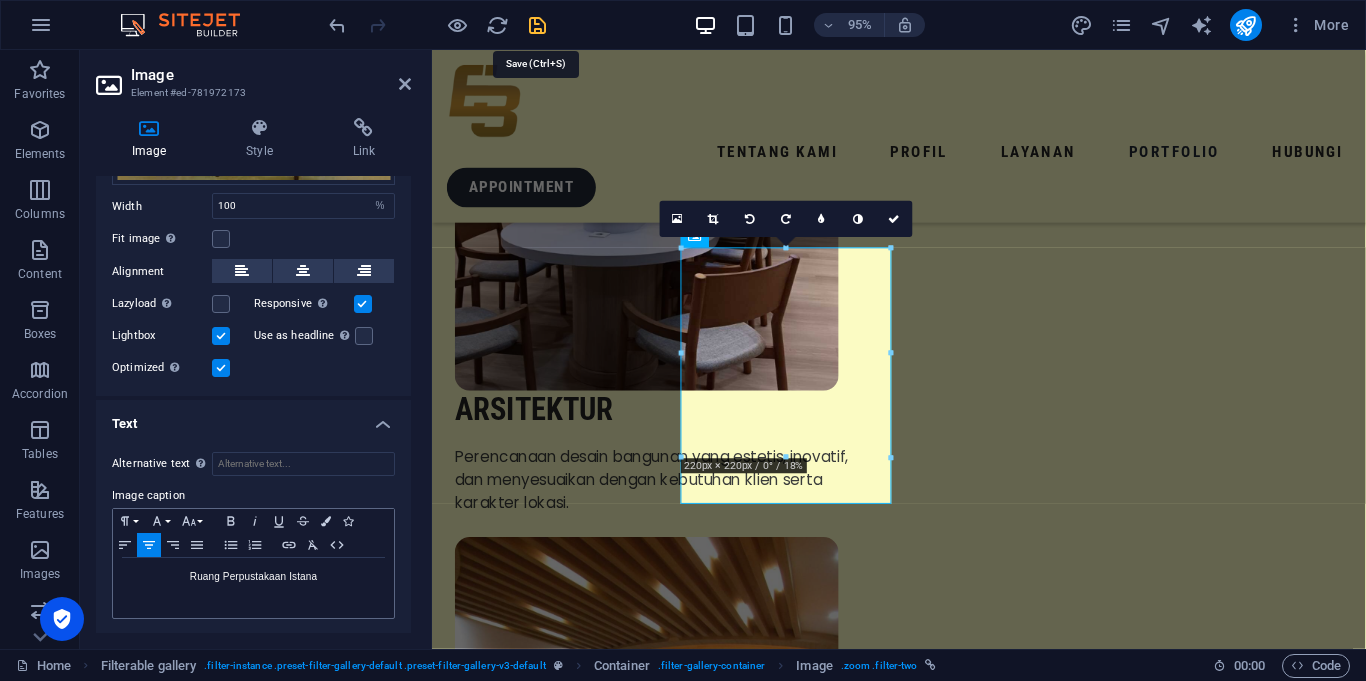 click at bounding box center [537, 25] 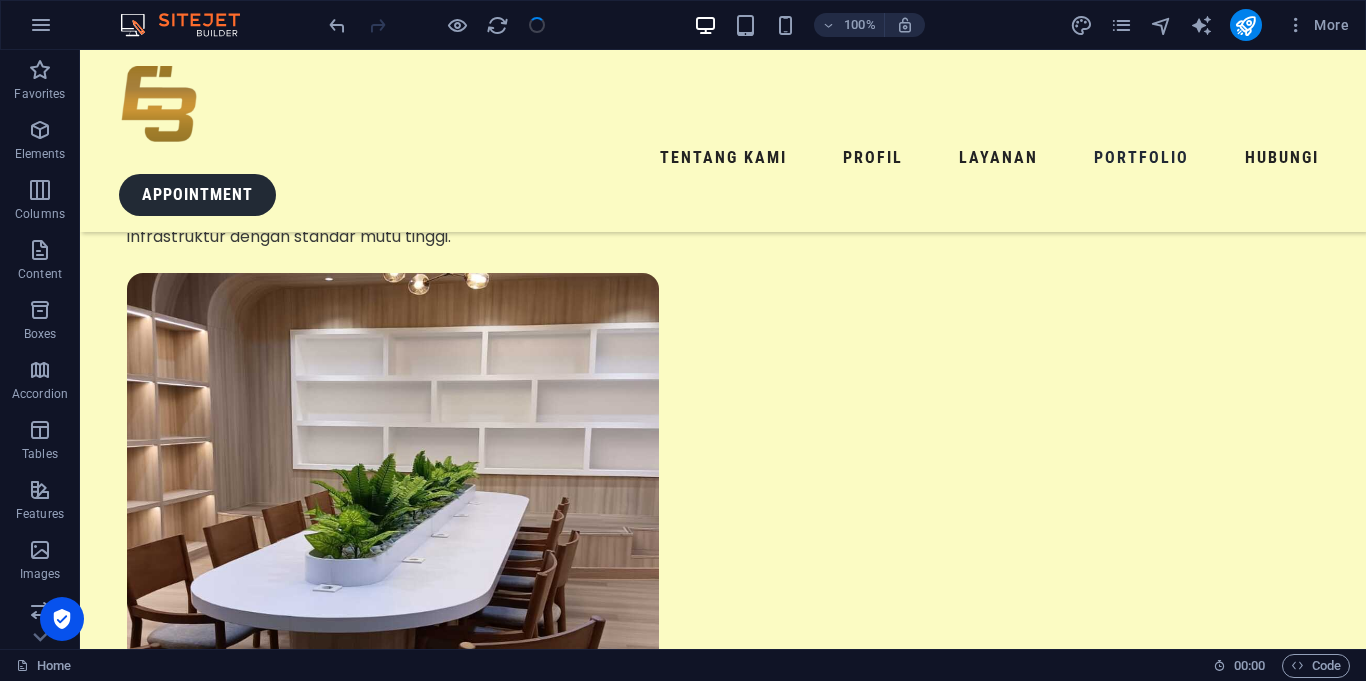 scroll, scrollTop: 3030, scrollLeft: 0, axis: vertical 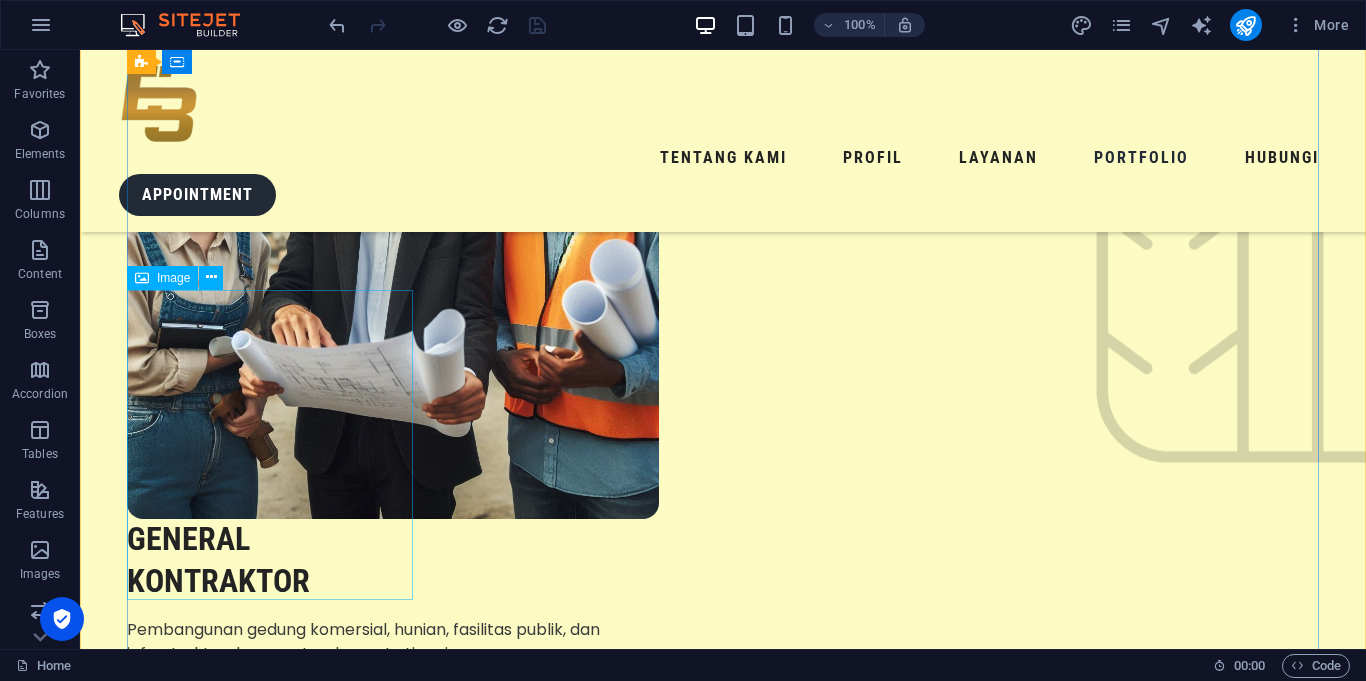 click at bounding box center (270, 4984) 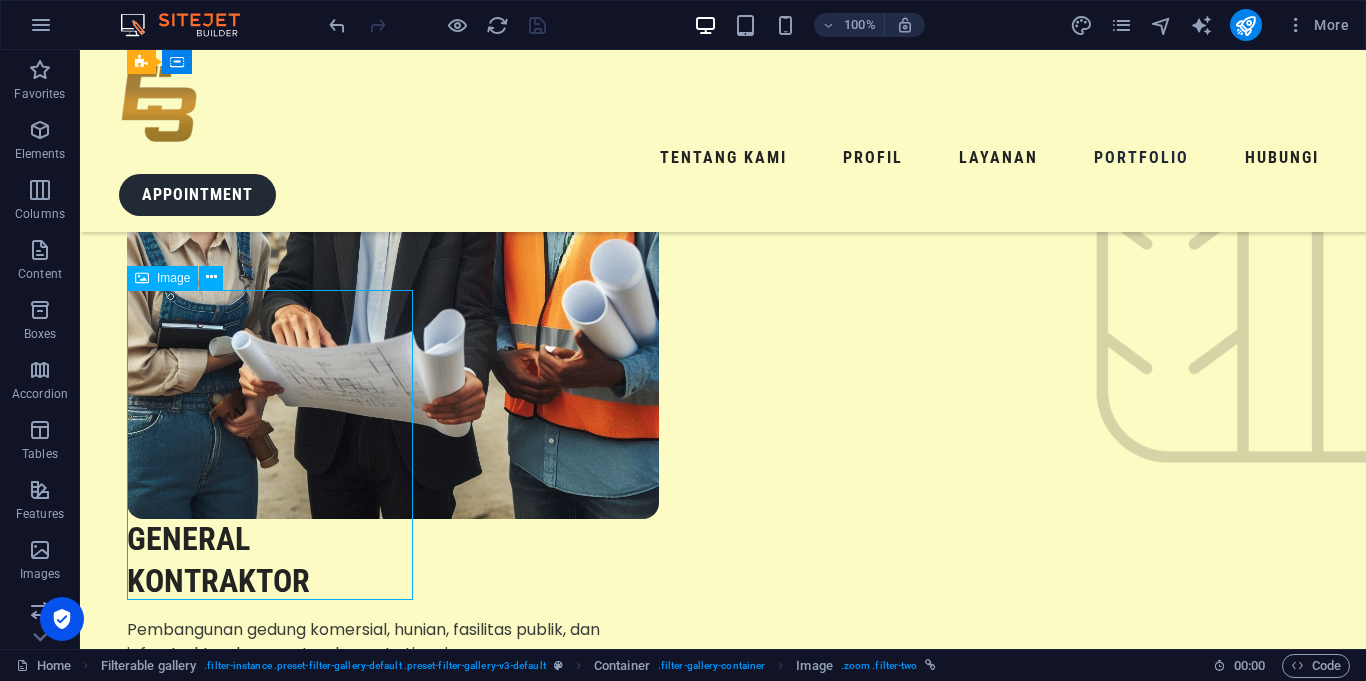 click at bounding box center [270, 4984] 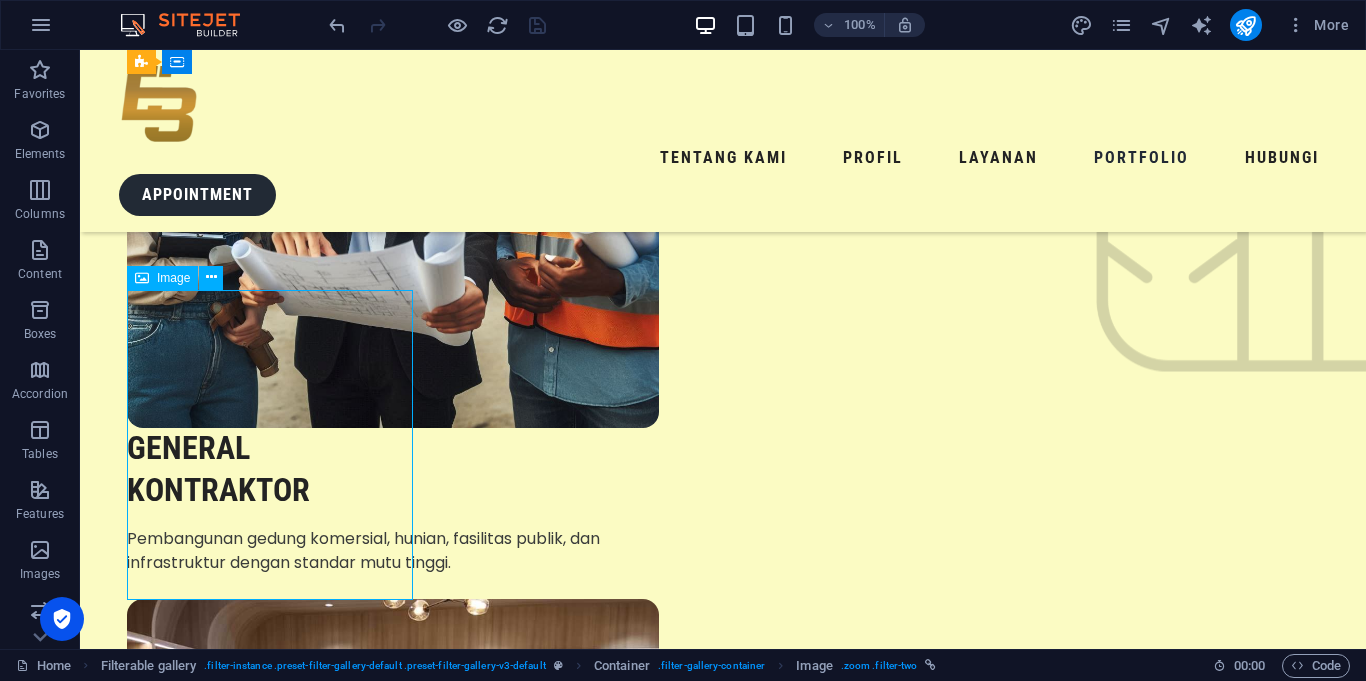 select on "%" 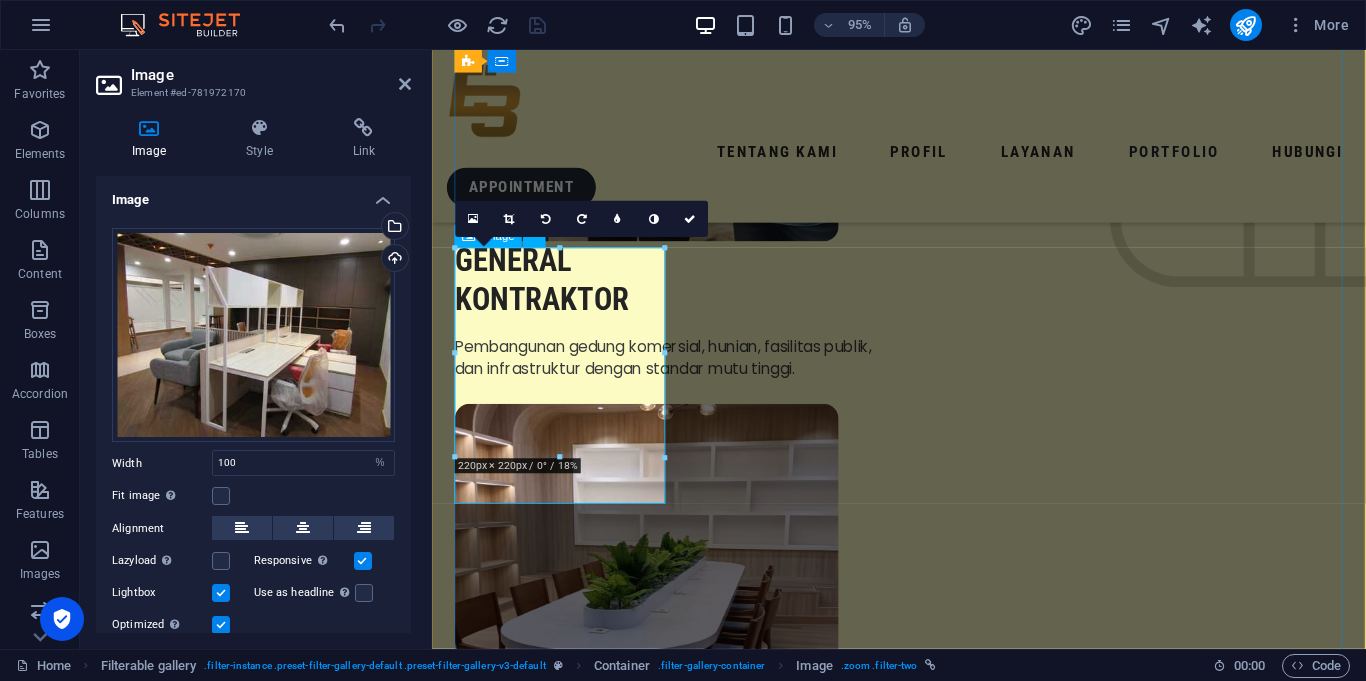 scroll, scrollTop: 3447, scrollLeft: 0, axis: vertical 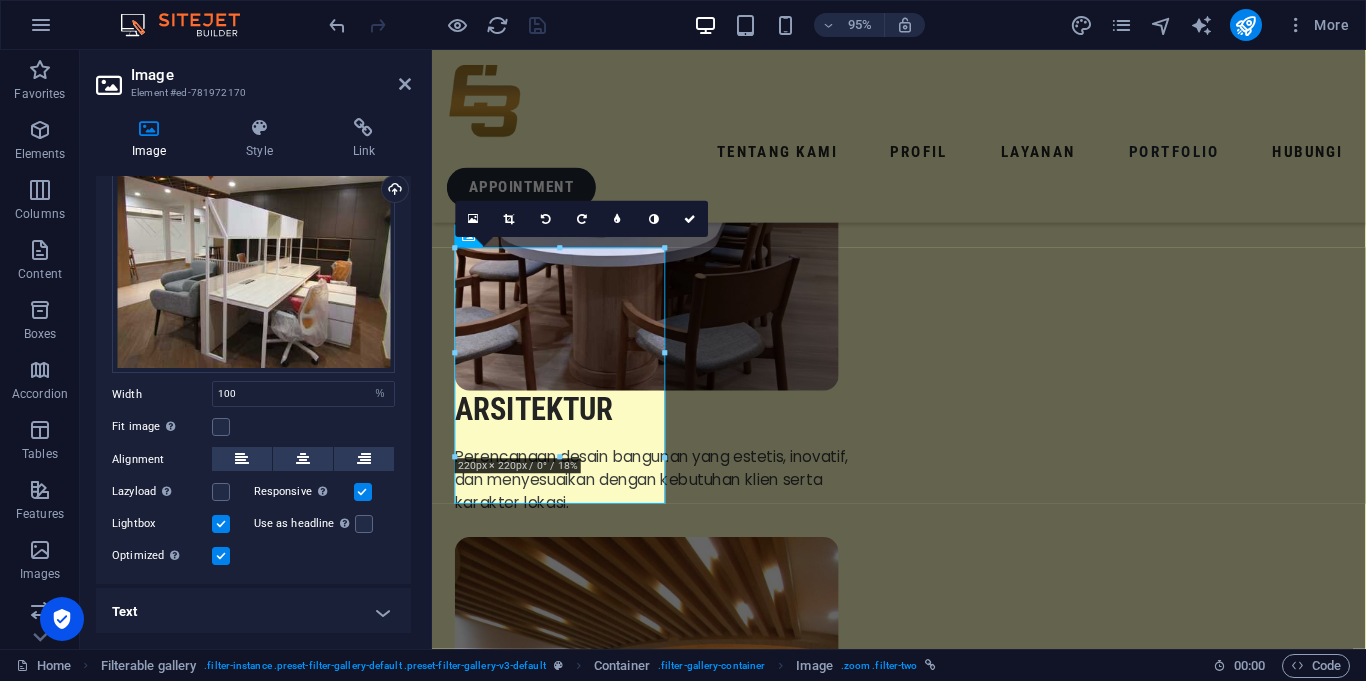 click on "Text" at bounding box center (253, 612) 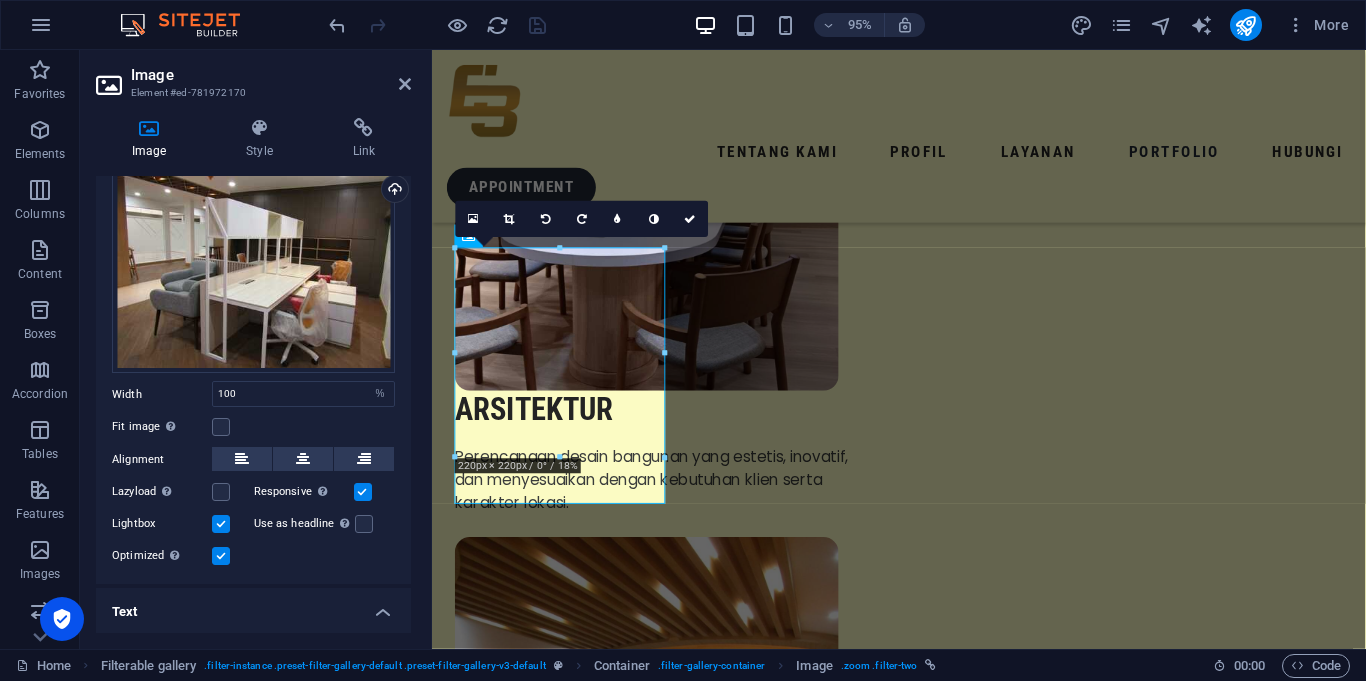 scroll, scrollTop: 257, scrollLeft: 0, axis: vertical 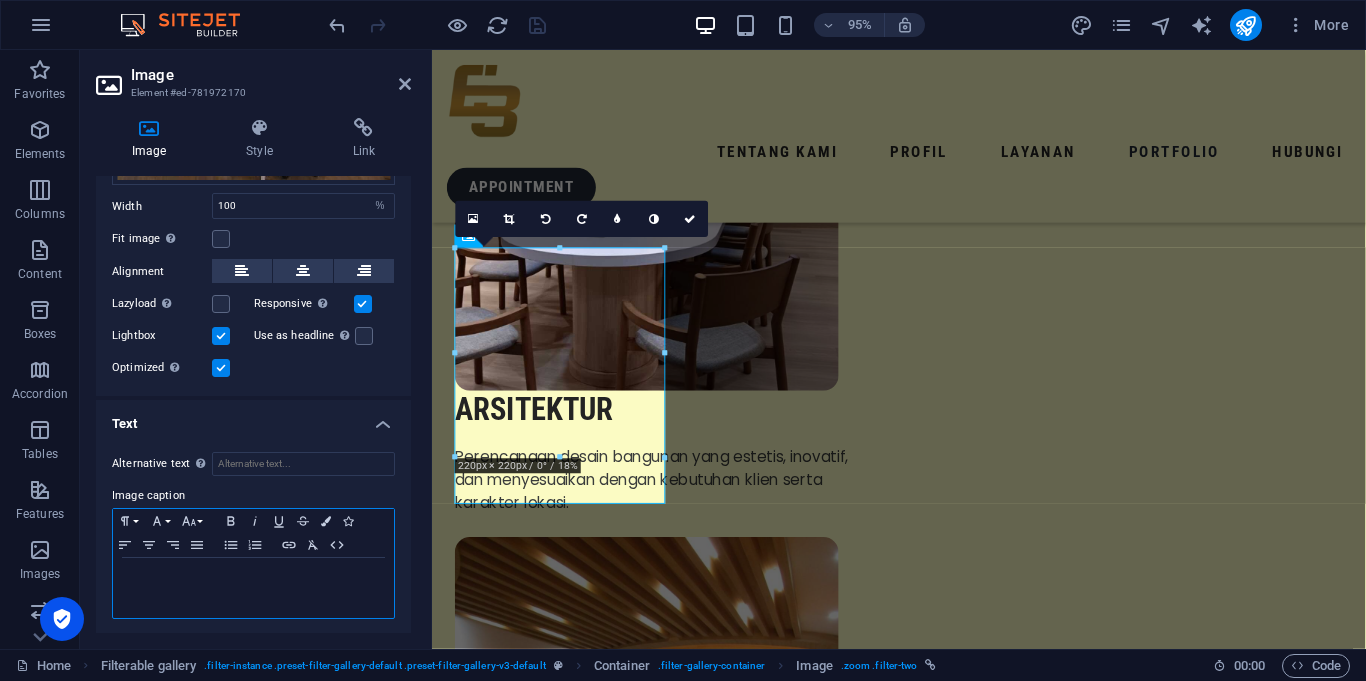 click at bounding box center (253, 588) 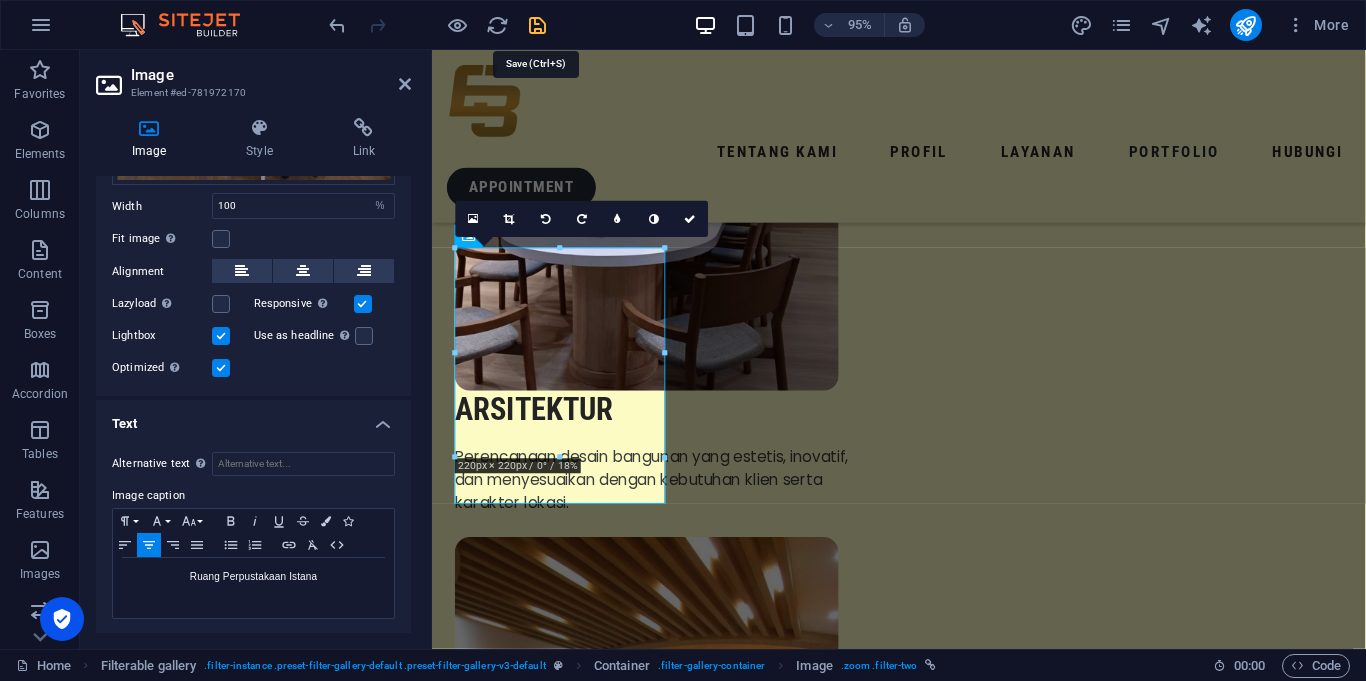 click at bounding box center (537, 25) 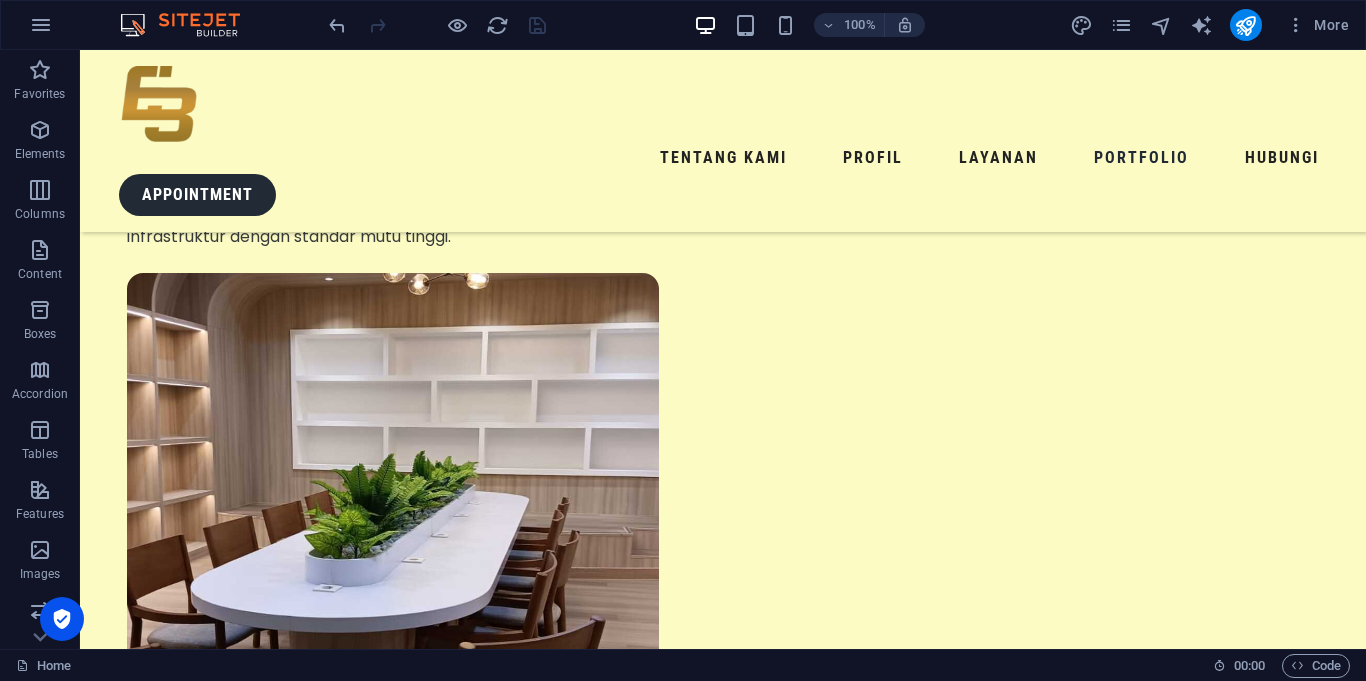 scroll, scrollTop: 3030, scrollLeft: 0, axis: vertical 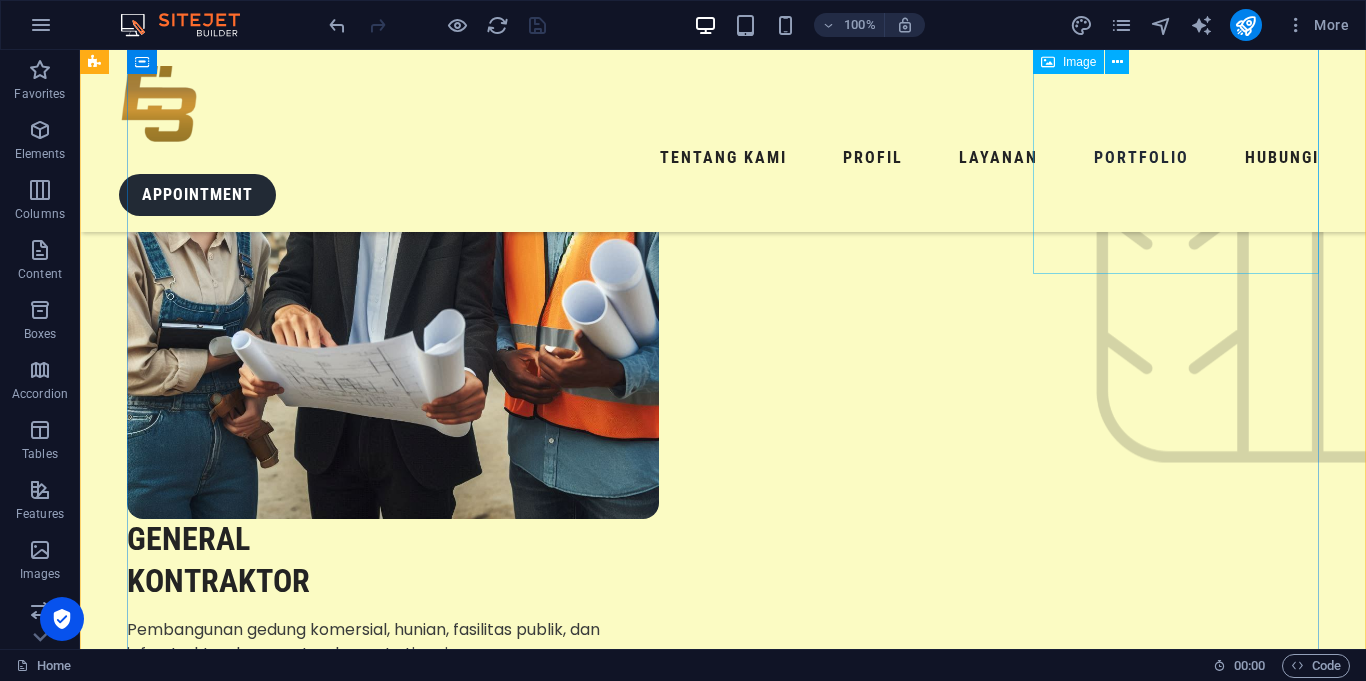 click at bounding box center [270, 4690] 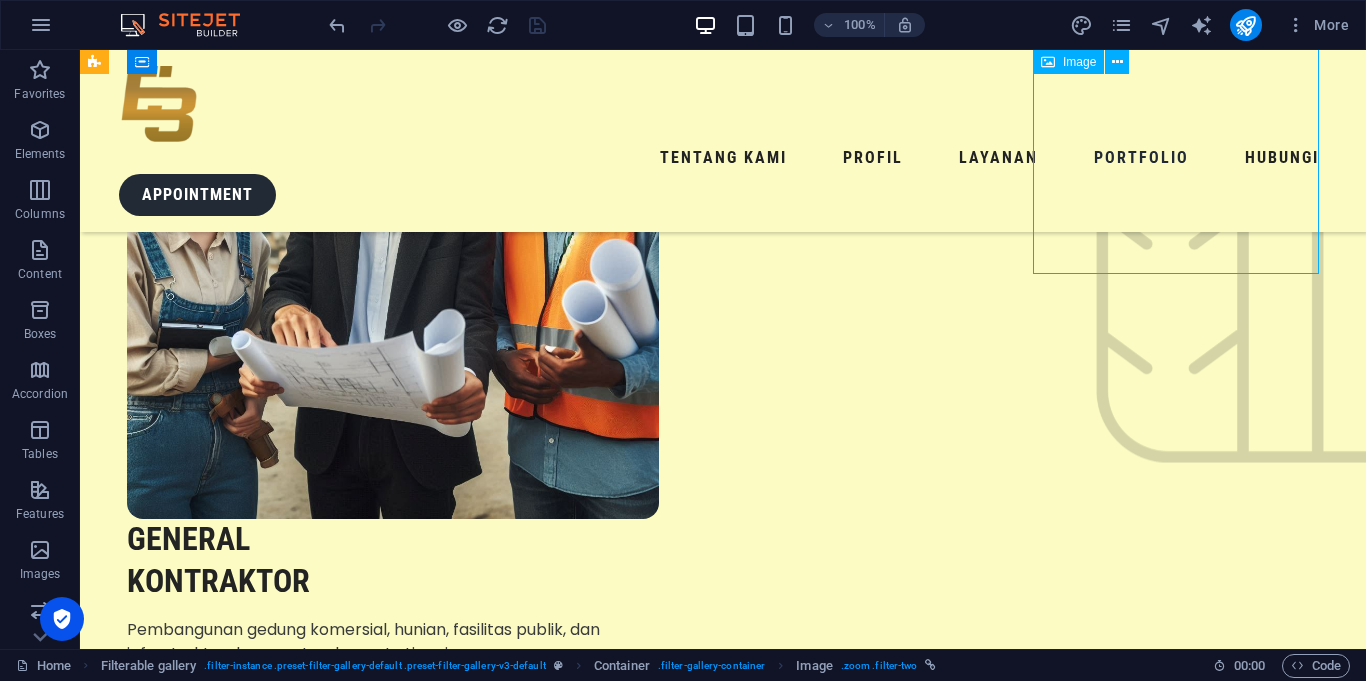 click at bounding box center [270, 4690] 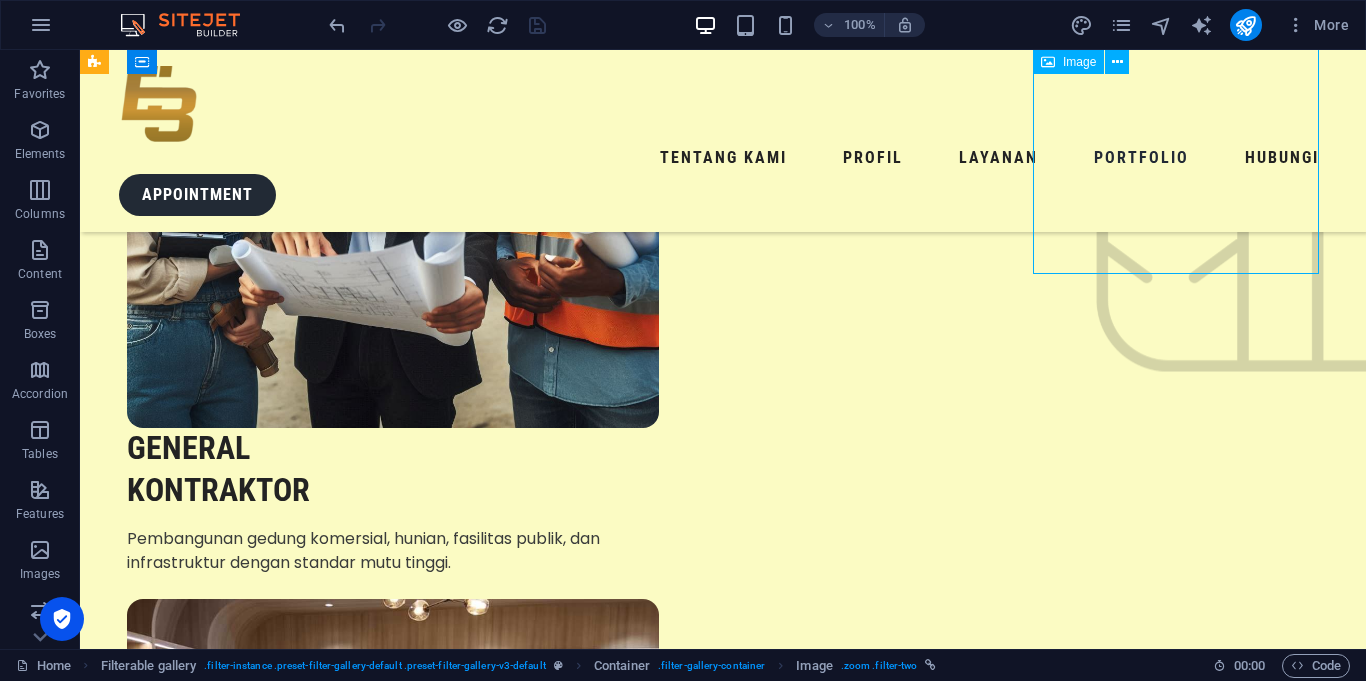 select on "%" 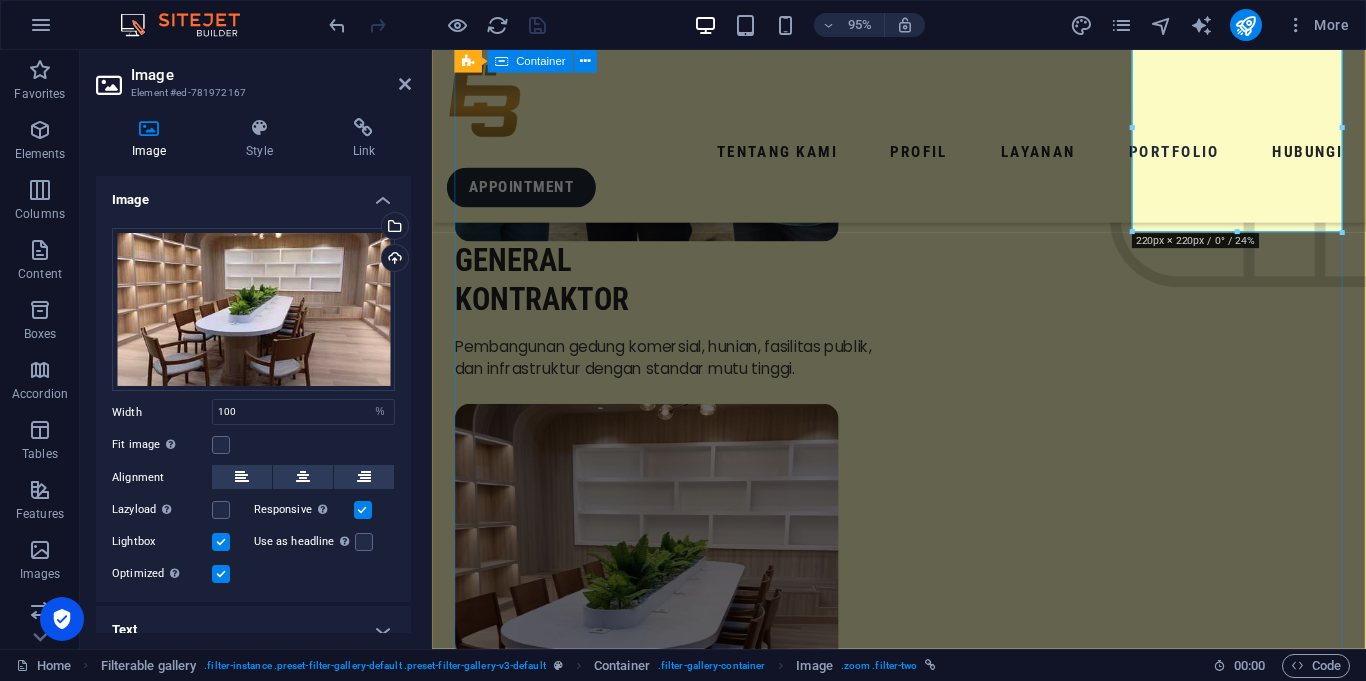 scroll, scrollTop: 3447, scrollLeft: 0, axis: vertical 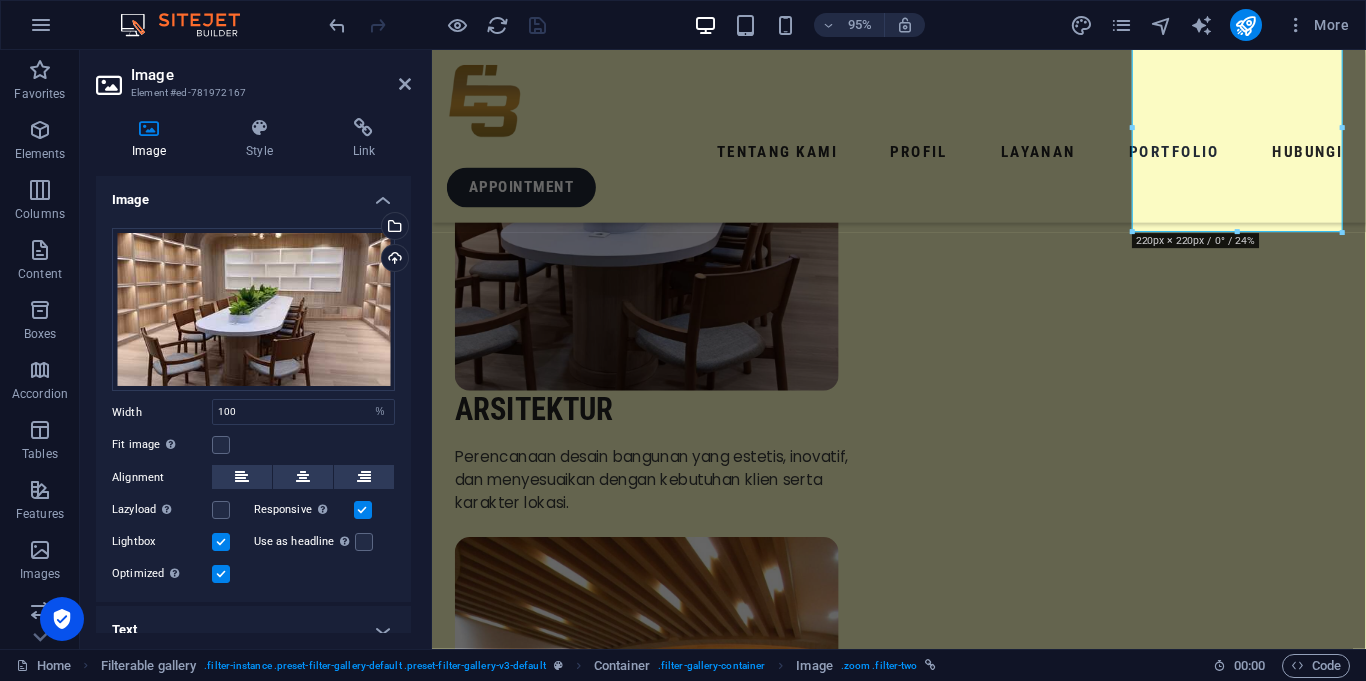 click on "Text" at bounding box center [253, 630] 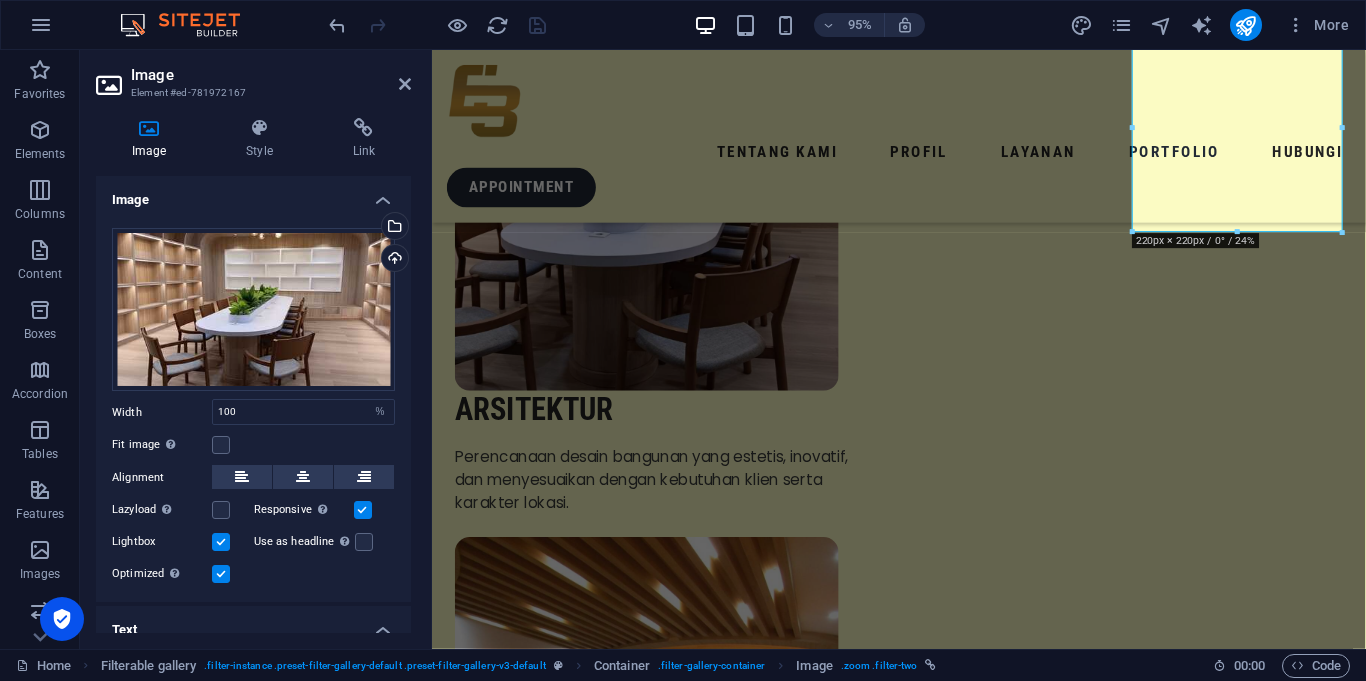 scroll, scrollTop: 207, scrollLeft: 0, axis: vertical 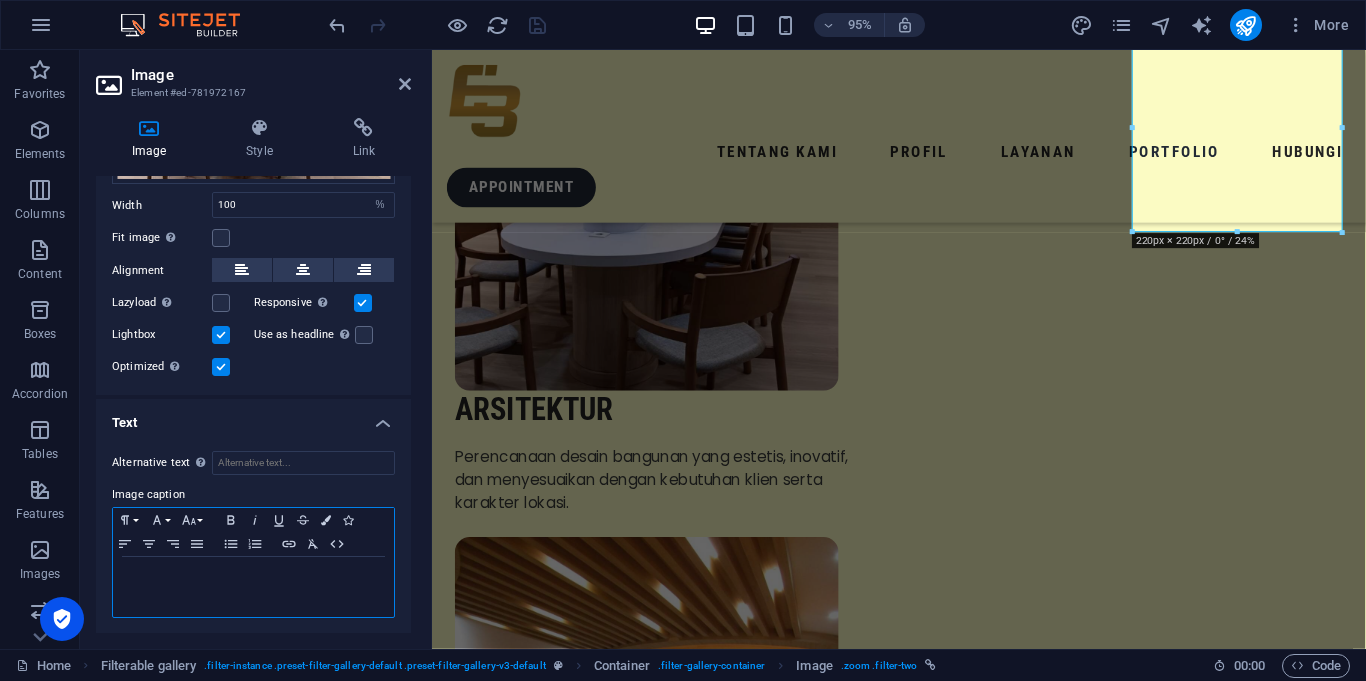 click at bounding box center [253, 587] 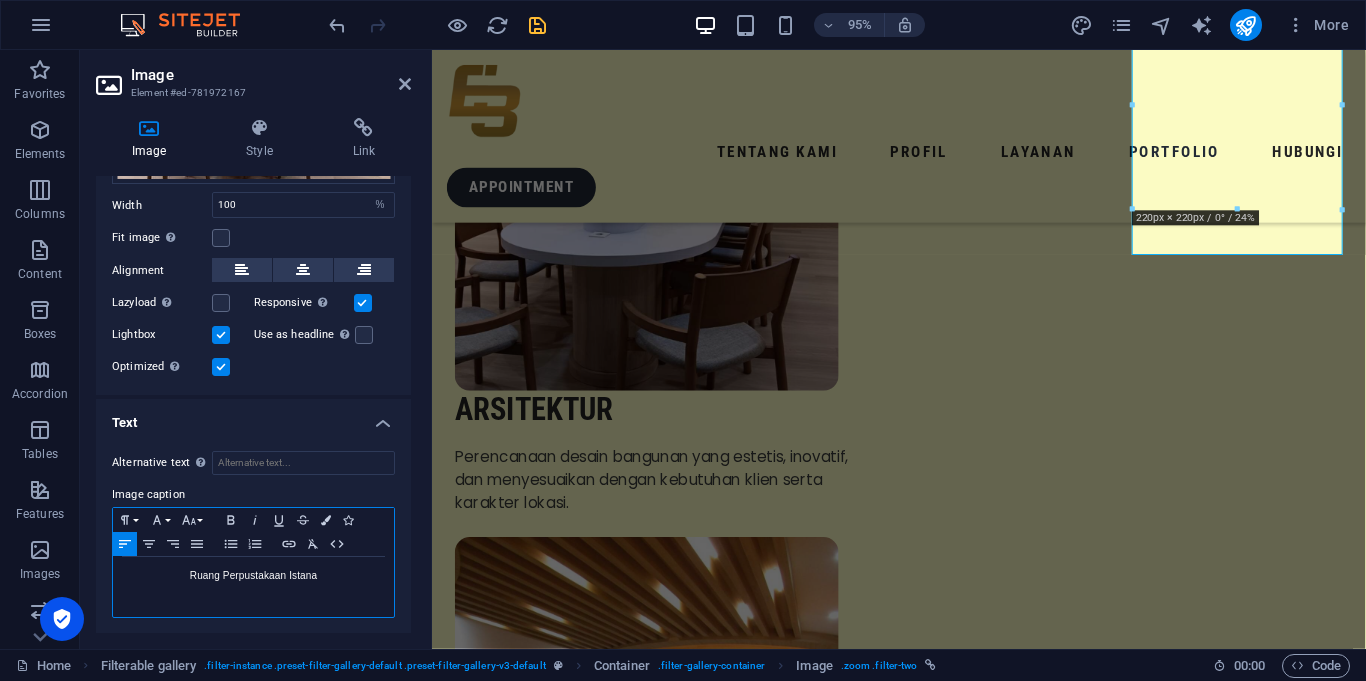 scroll, scrollTop: 3471, scrollLeft: 0, axis: vertical 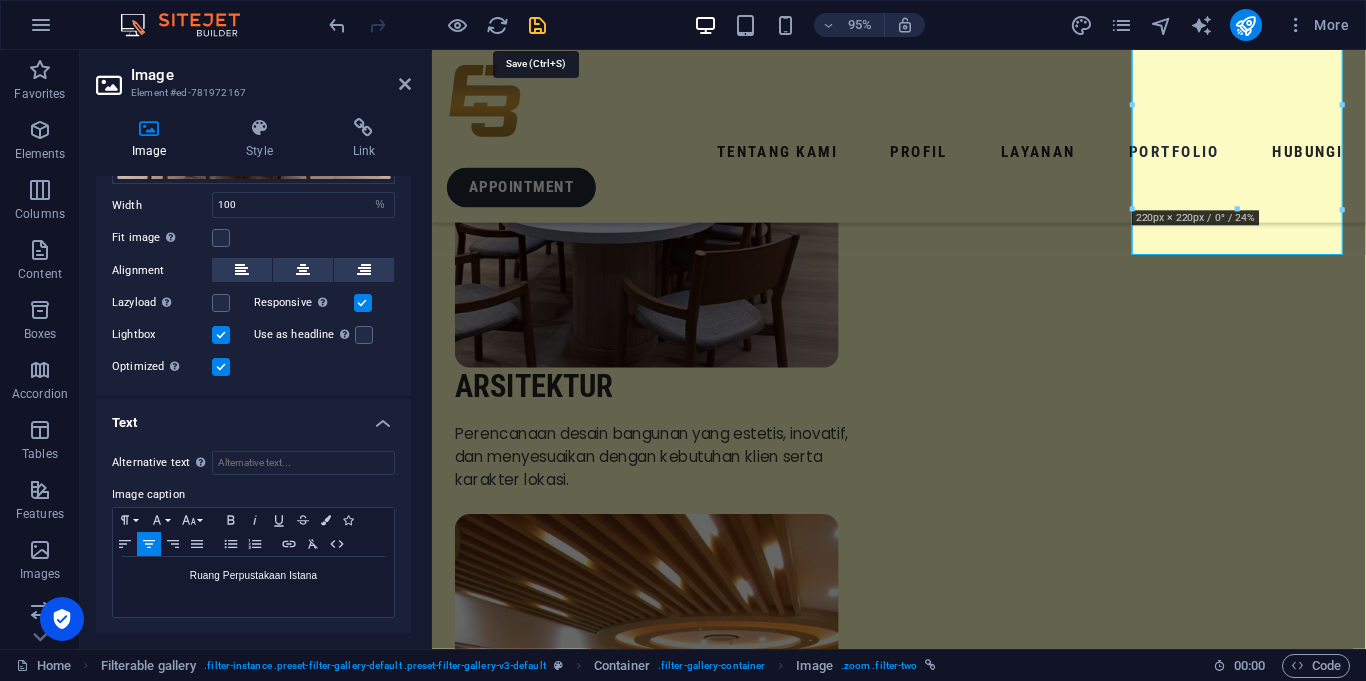 click at bounding box center (537, 25) 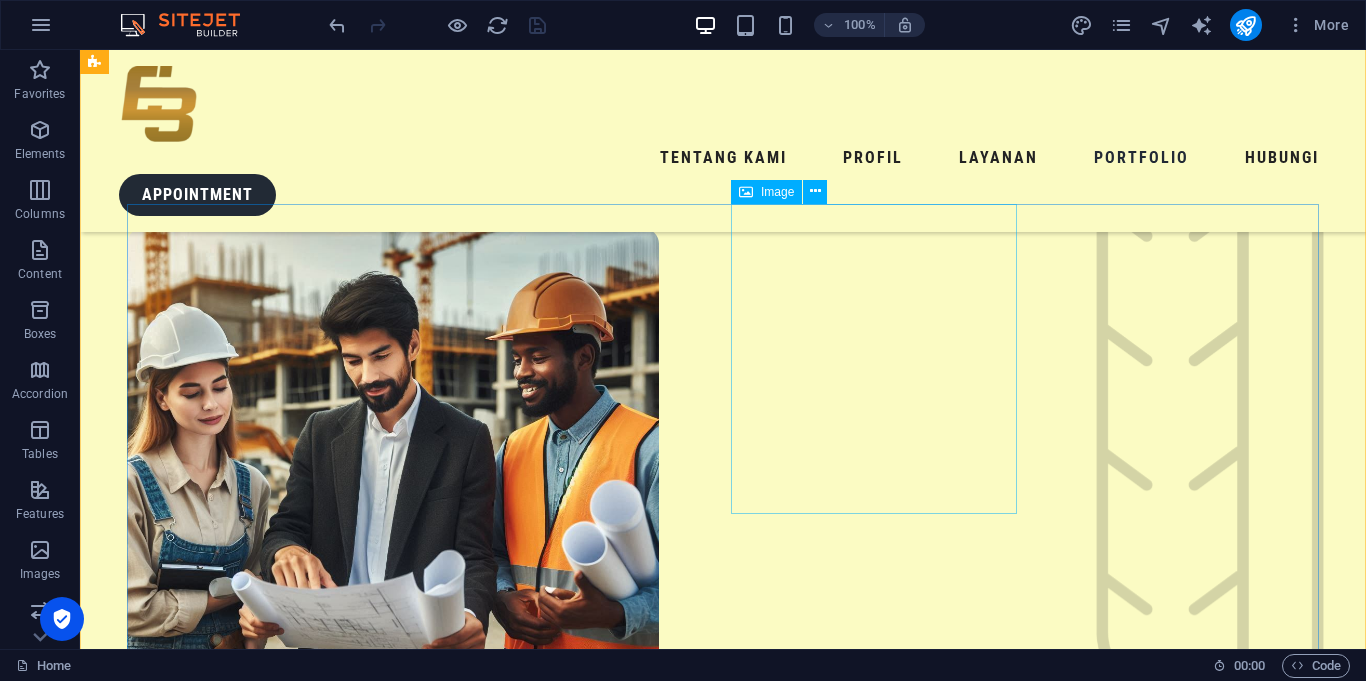 scroll, scrollTop: 2786, scrollLeft: 0, axis: vertical 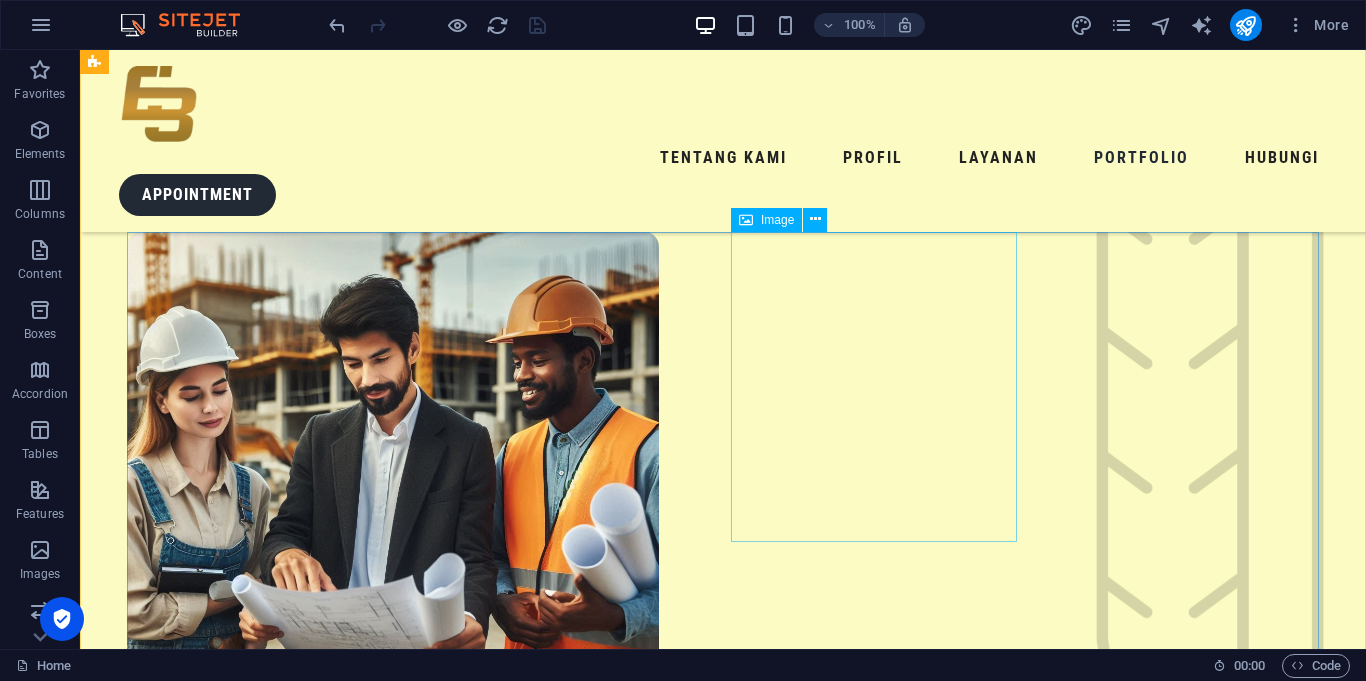 click at bounding box center (270, 4640) 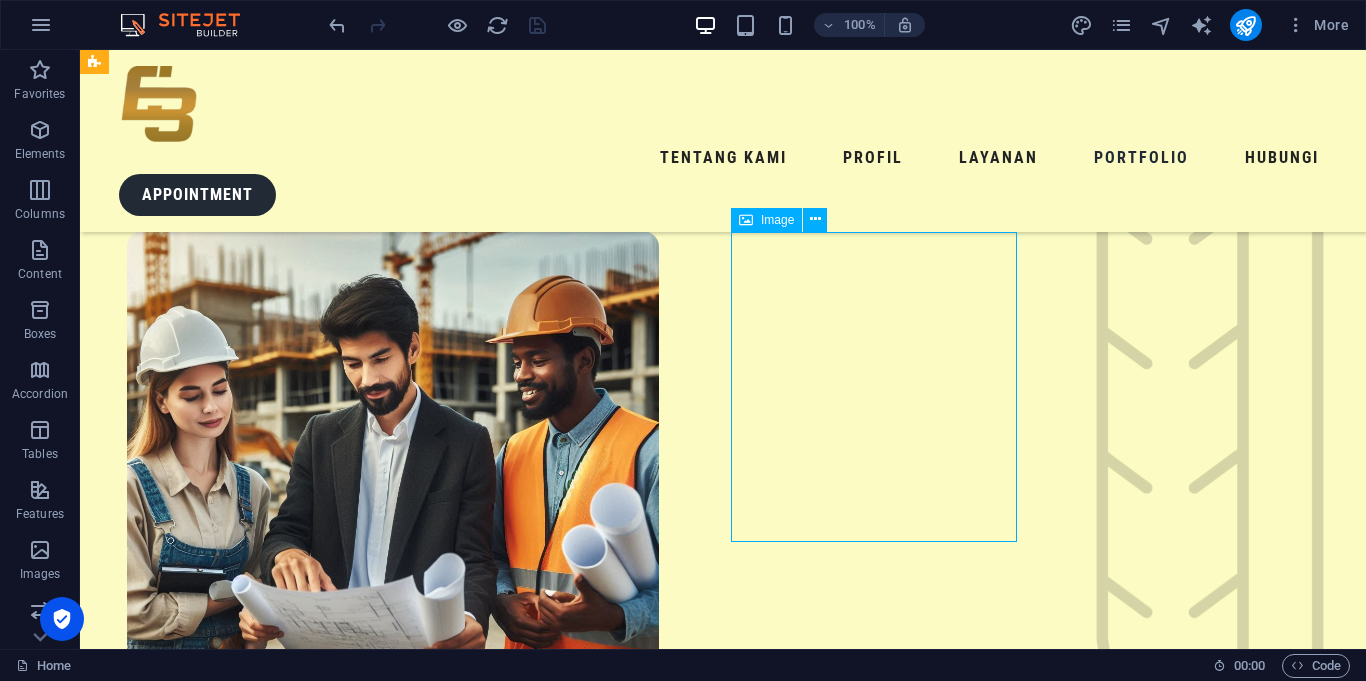 click at bounding box center (270, 4640) 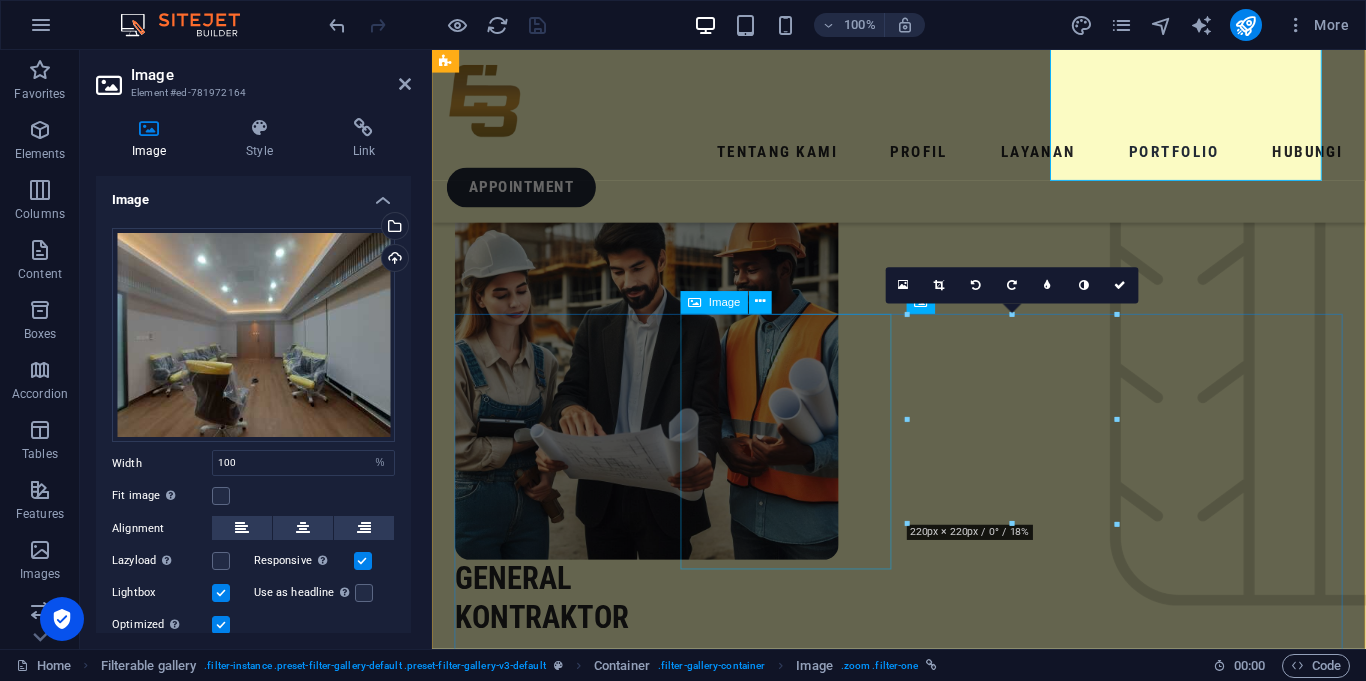 click on "Drag files here, click to choose files or select files from Files or our free stock photos & videos Select files from the file manager, stock photos, or upload file(s) Upload Width 100 Default auto px rem % em vh vw Fit image Automatically fit image to a fixed width and height Height Default auto px Alignment Lazyload Loading images after the page loads improves page speed. Responsive Automatically load retina image and smartphone optimized sizes. Lightbox Use as headline The image will be wrapped in an H1 headline tag. Useful for giving alternative text the weight of an H1 headline, e.g. for the logo. Leave unchecked if uncertain. Optimized Images are compressed to improve page speed. Direction Custom X offset 50 px rem % vh vw Y offset 50 px rem % vh vw" at bounding box center (253, 433) 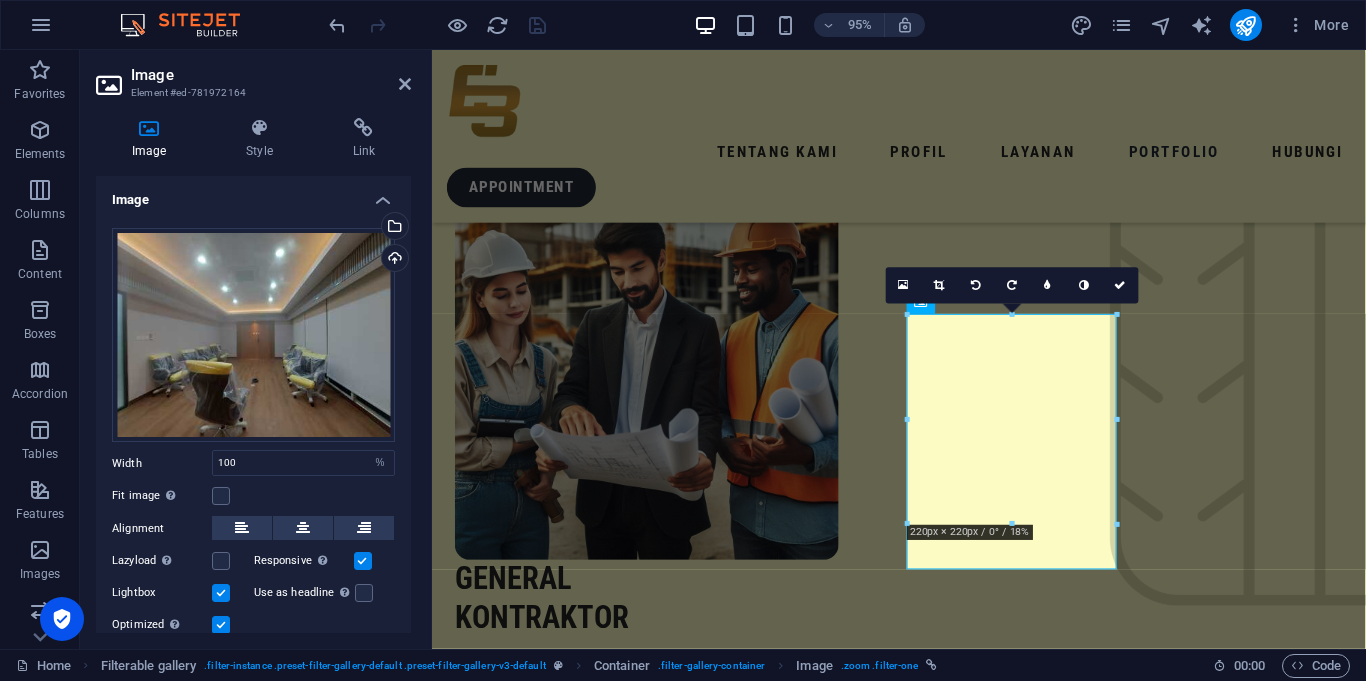 scroll, scrollTop: 3140, scrollLeft: 0, axis: vertical 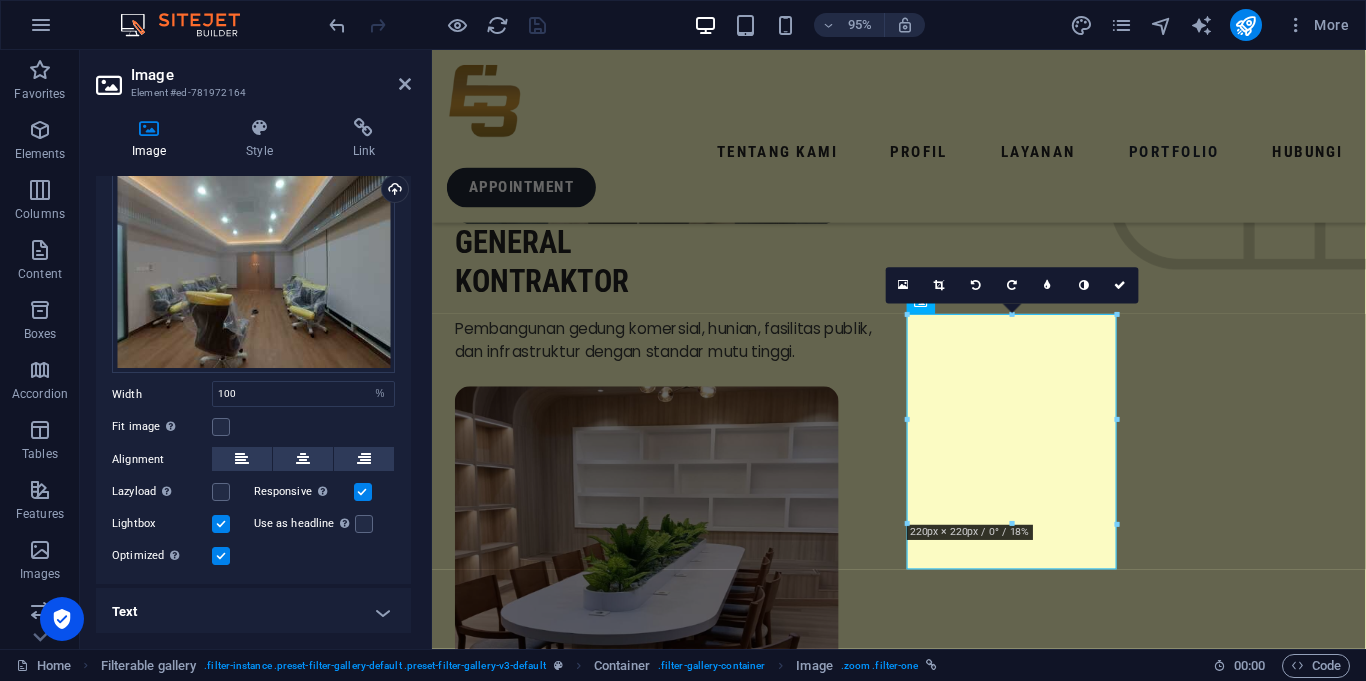click on "Text" at bounding box center [253, 612] 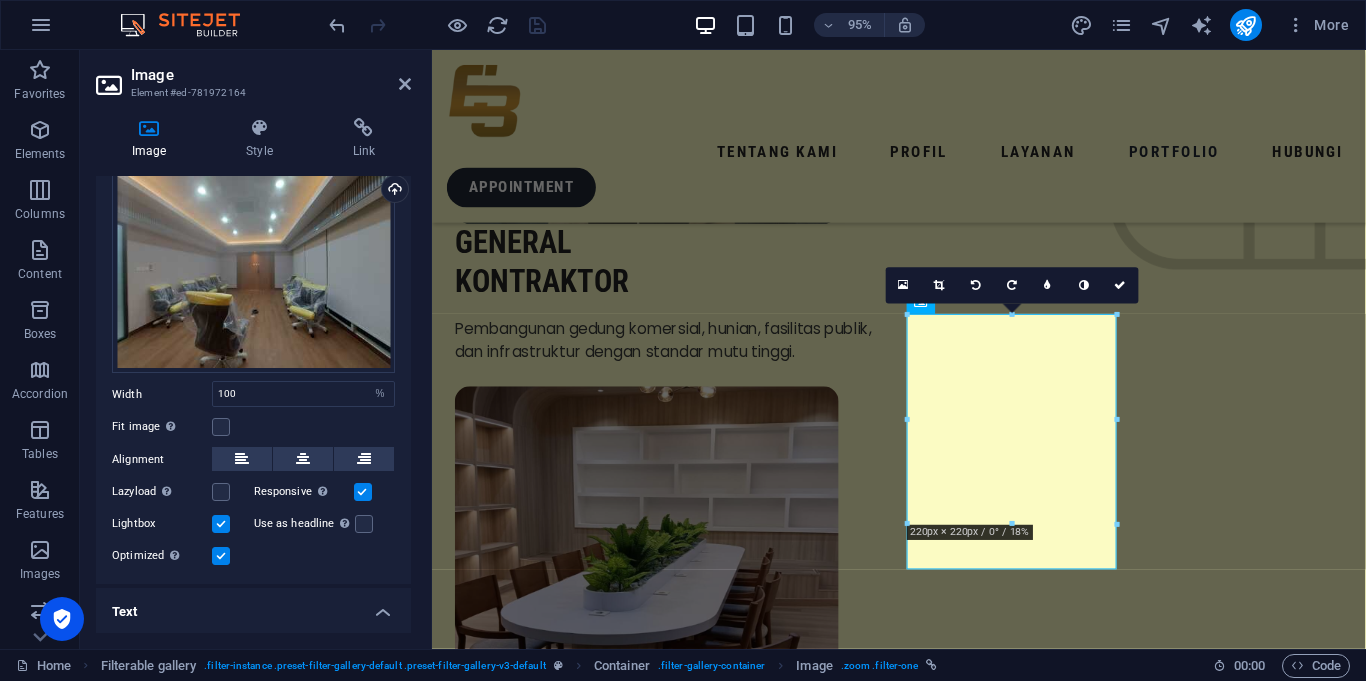 scroll, scrollTop: 257, scrollLeft: 0, axis: vertical 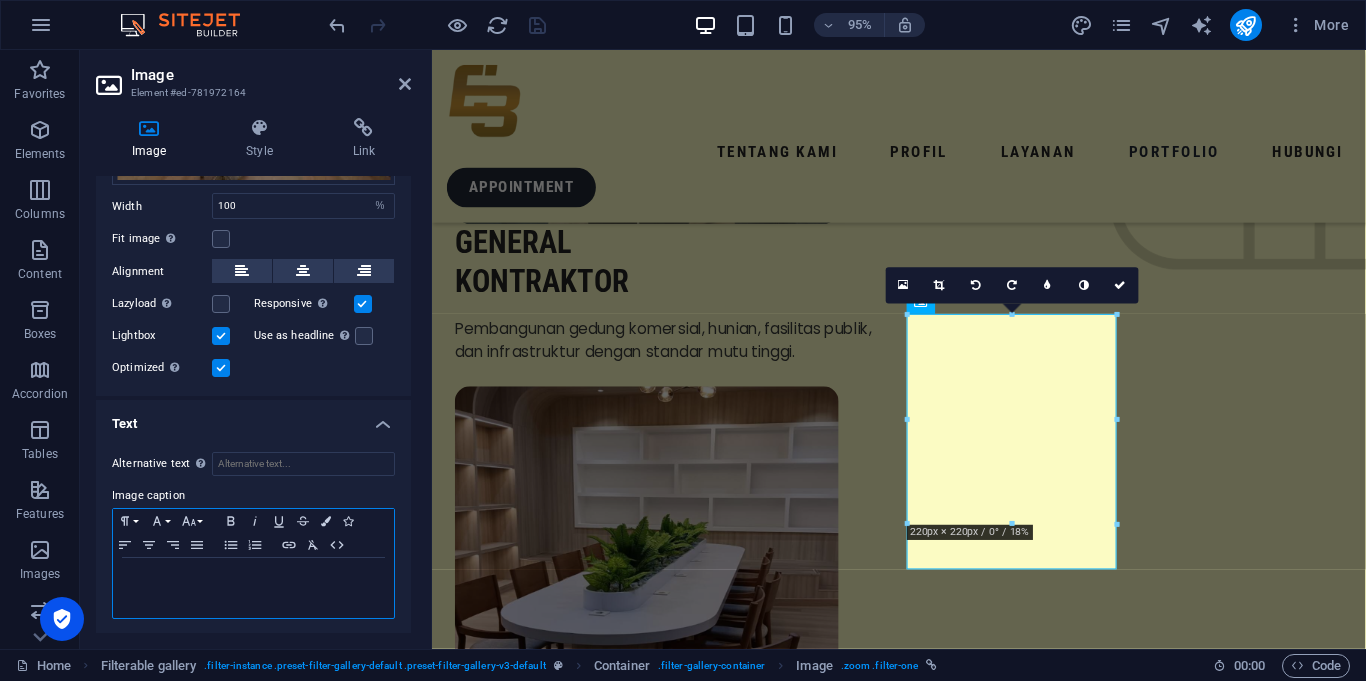 click at bounding box center (253, 577) 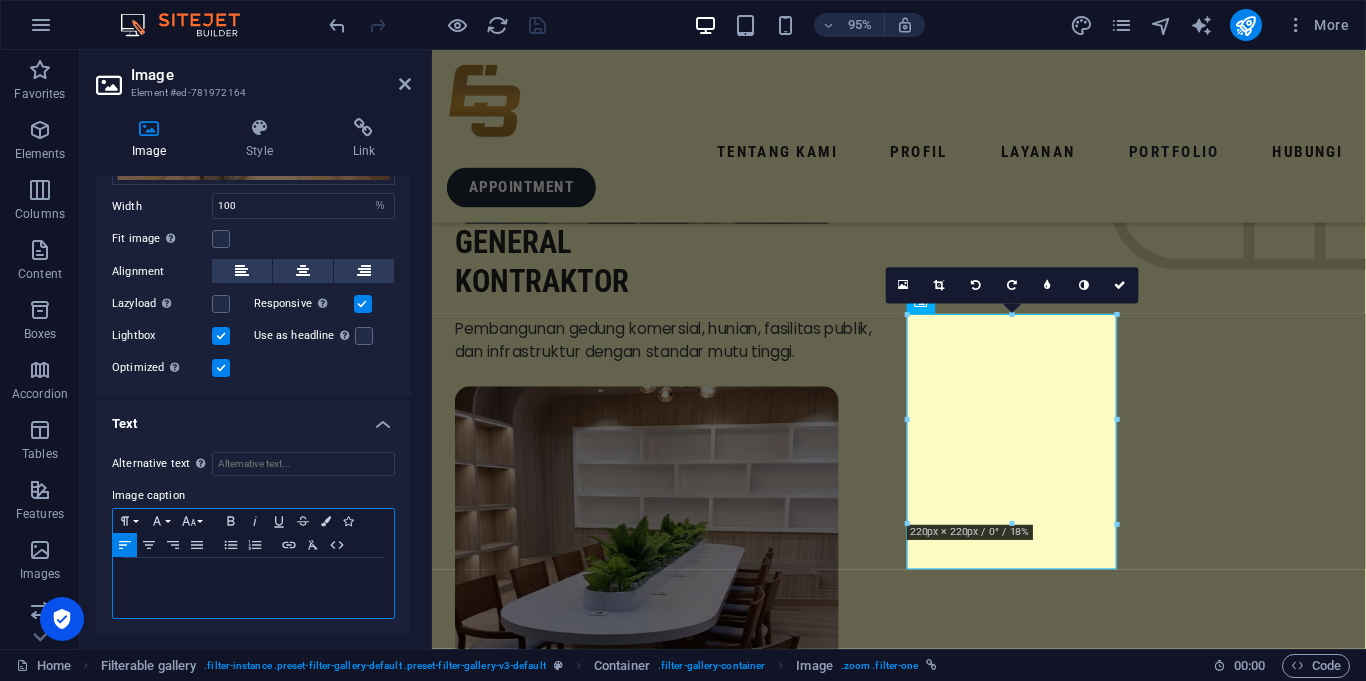 type 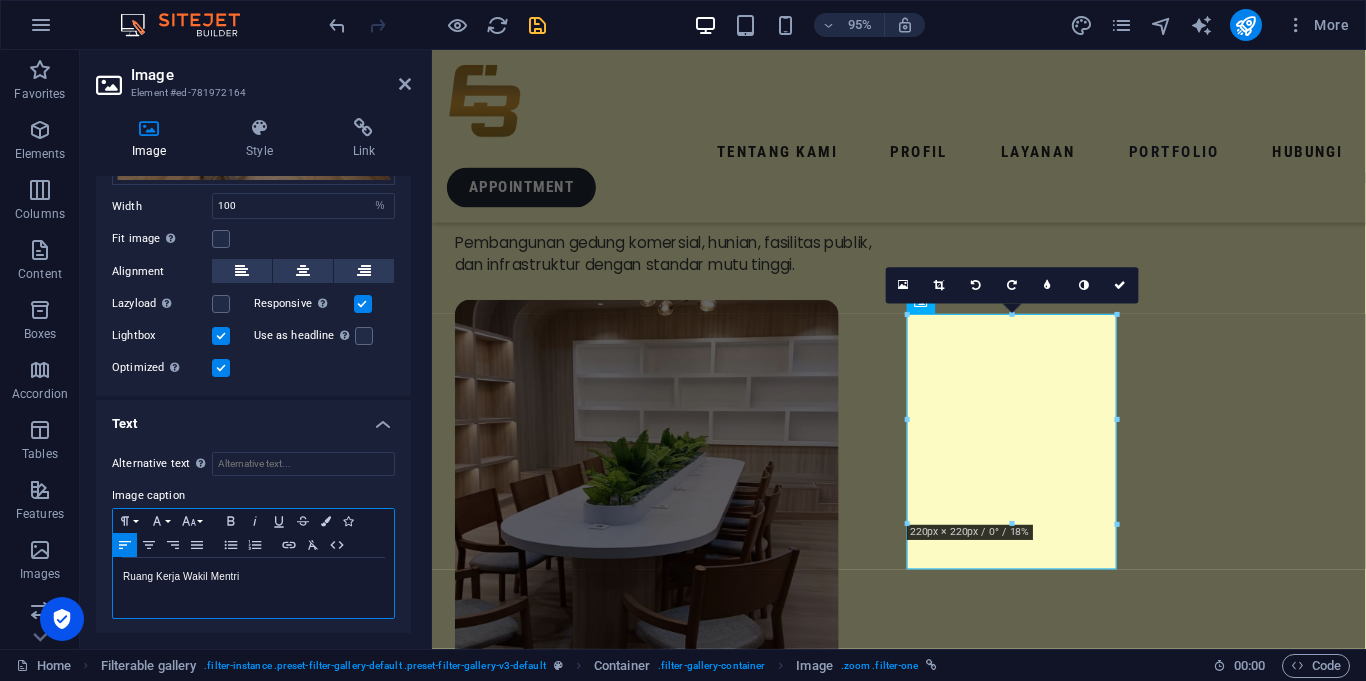 click on "Ruang Kerja Wakil Mentri" at bounding box center [253, 577] 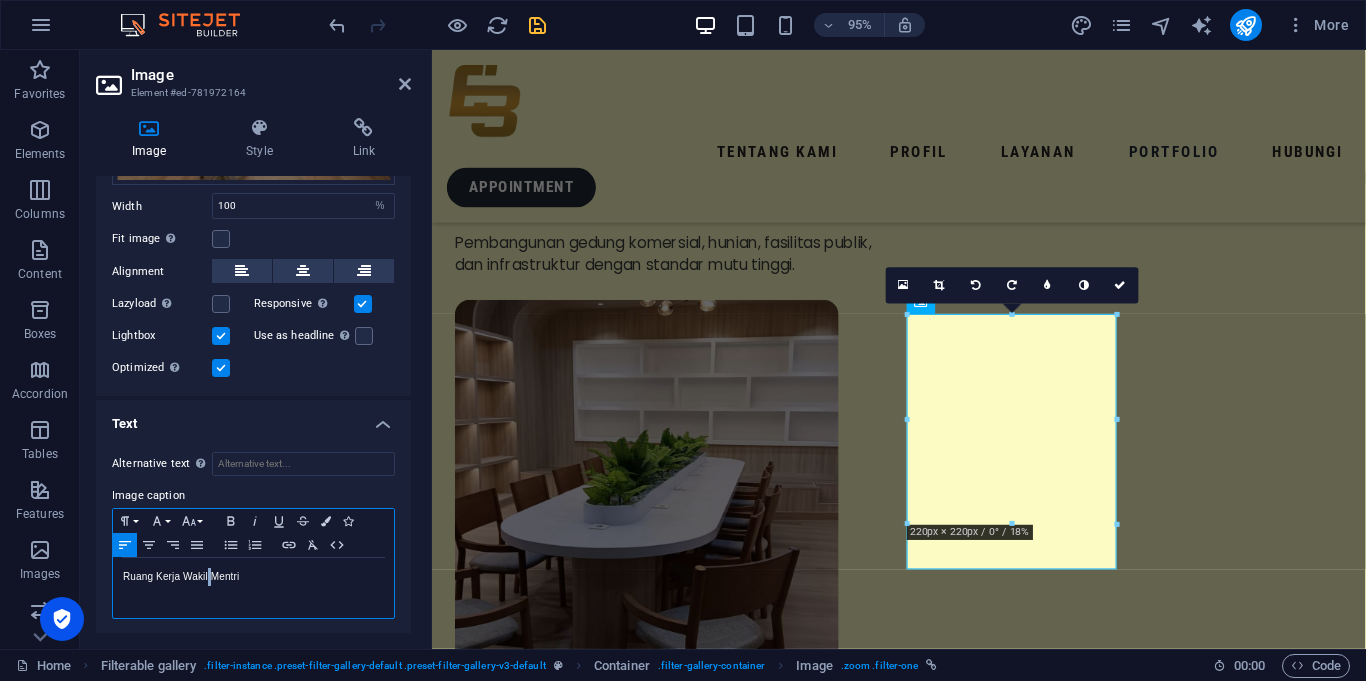 click on "Ruang Kerja Wakil Mentri" at bounding box center [253, 577] 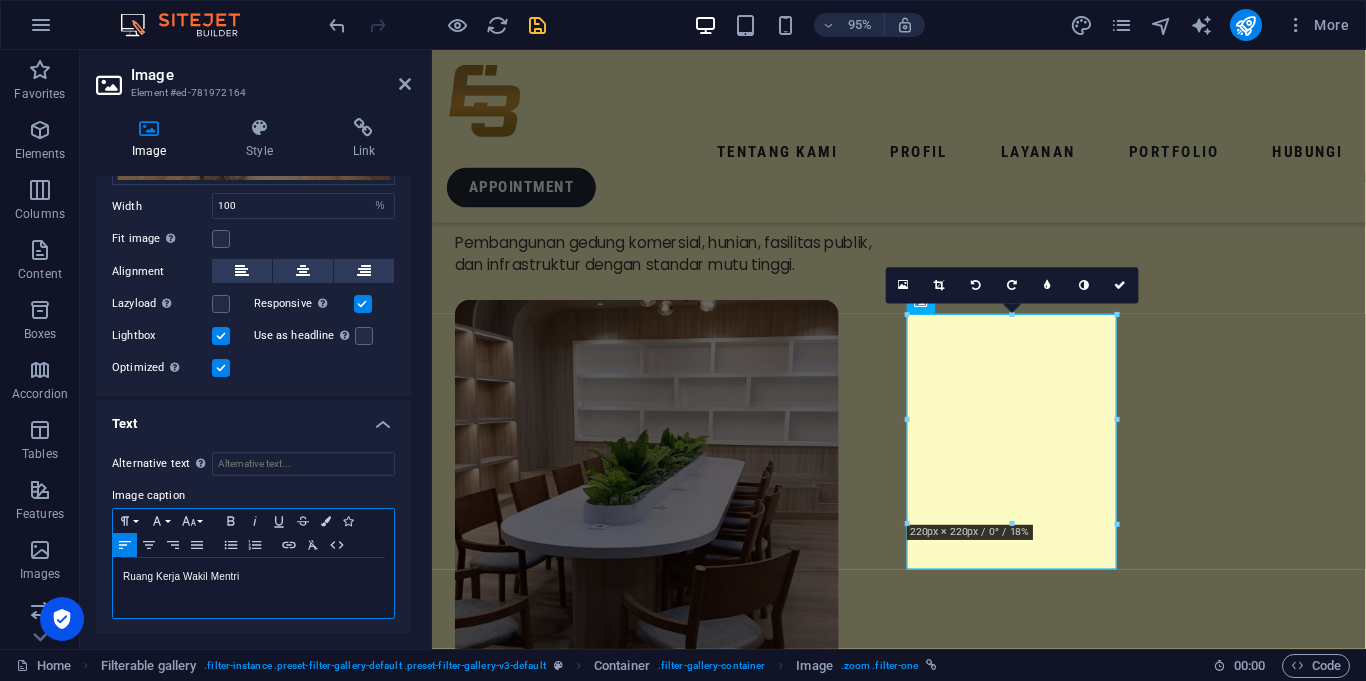 click on "Ruang Kerja Wakil Mentri" at bounding box center (253, 577) 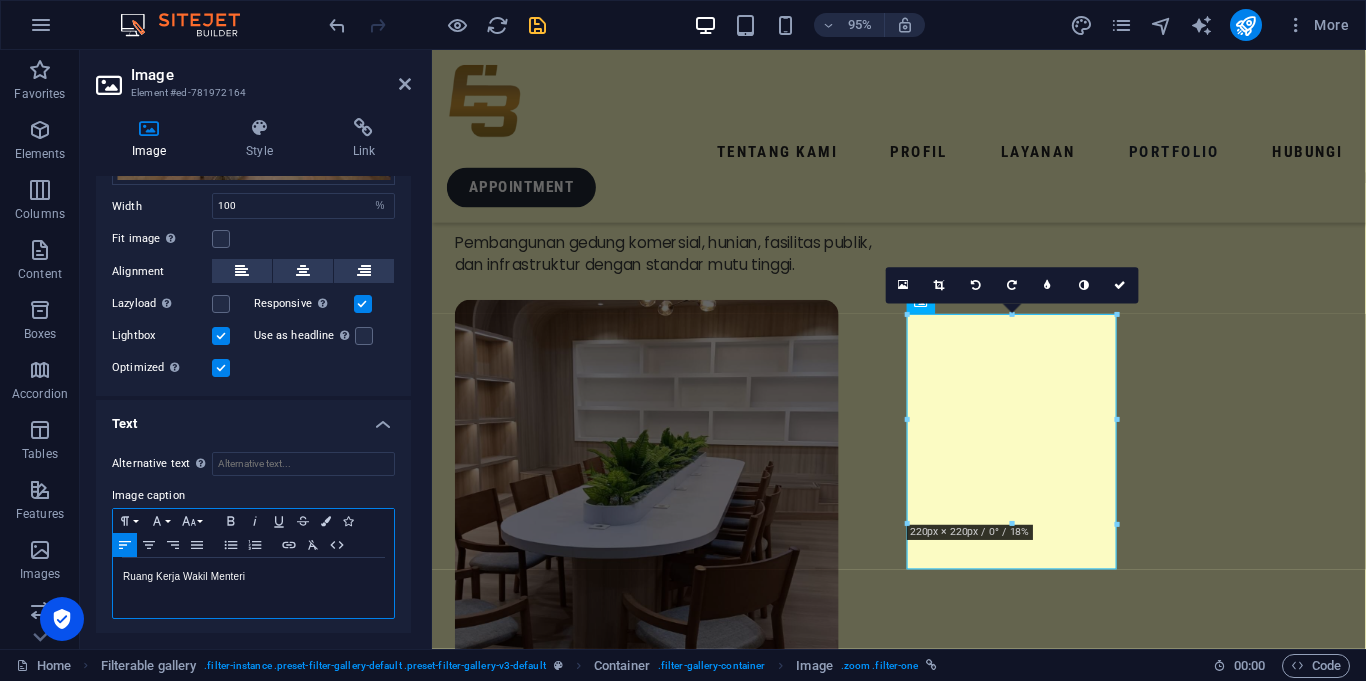 click on "Ruang Kerja Wakil Menteri" at bounding box center (253, 577) 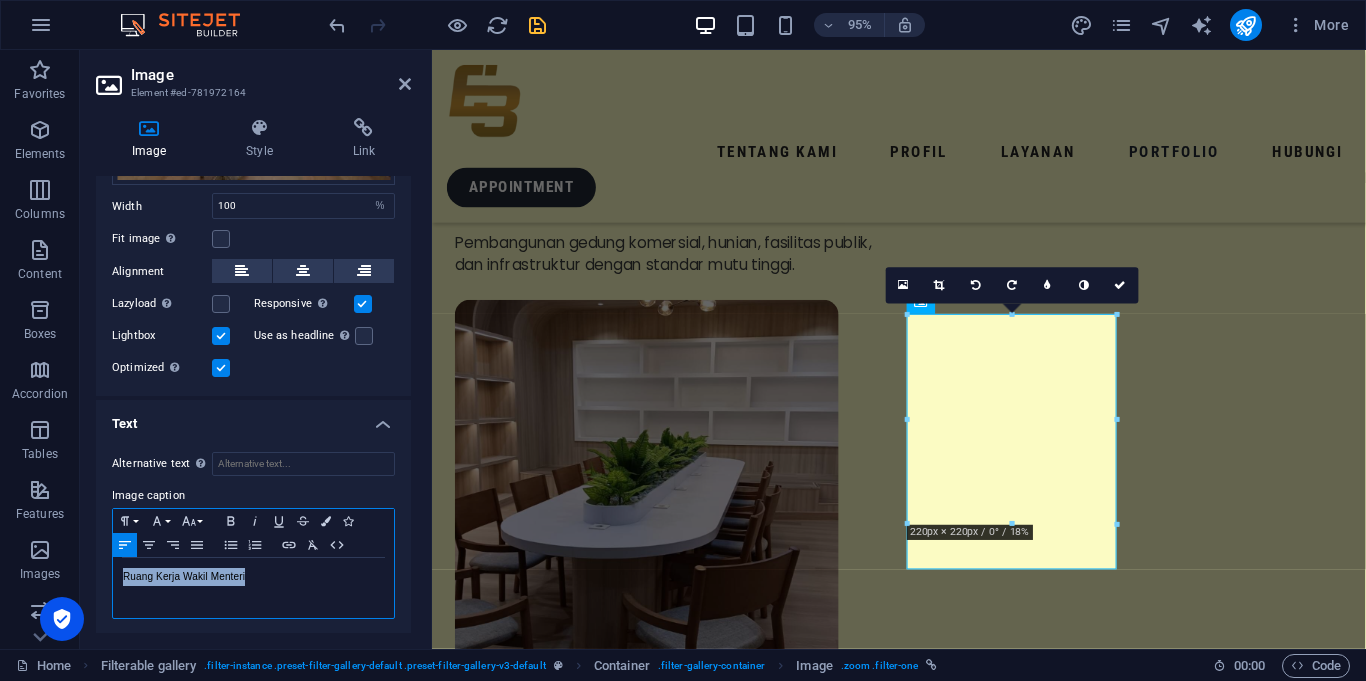copy on "Ruang Kerja Wakil Menteri" 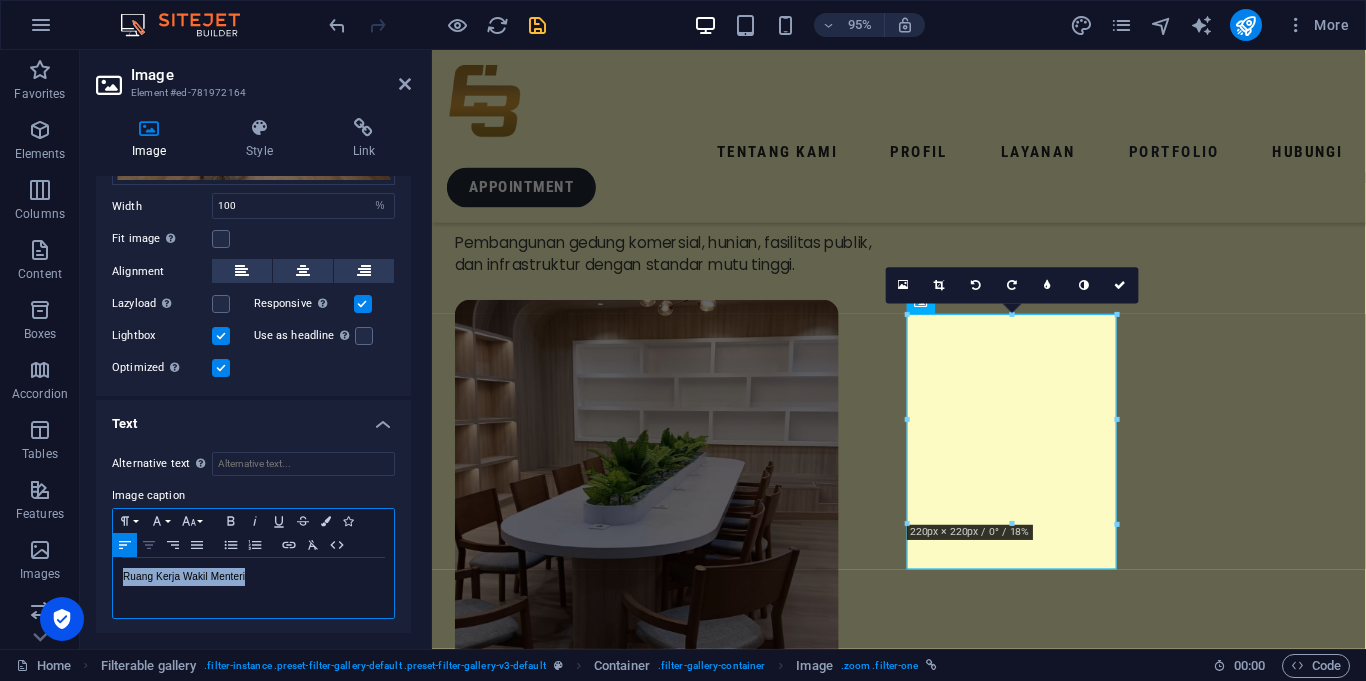 click 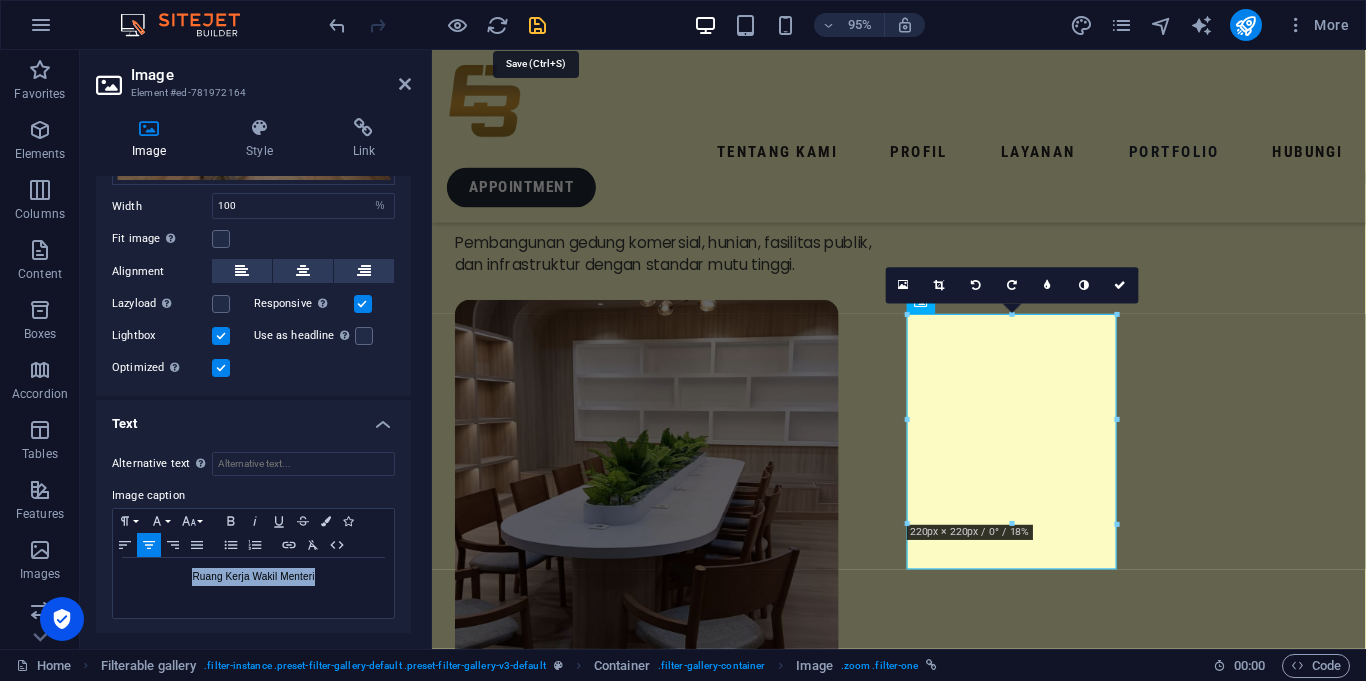 click at bounding box center (537, 25) 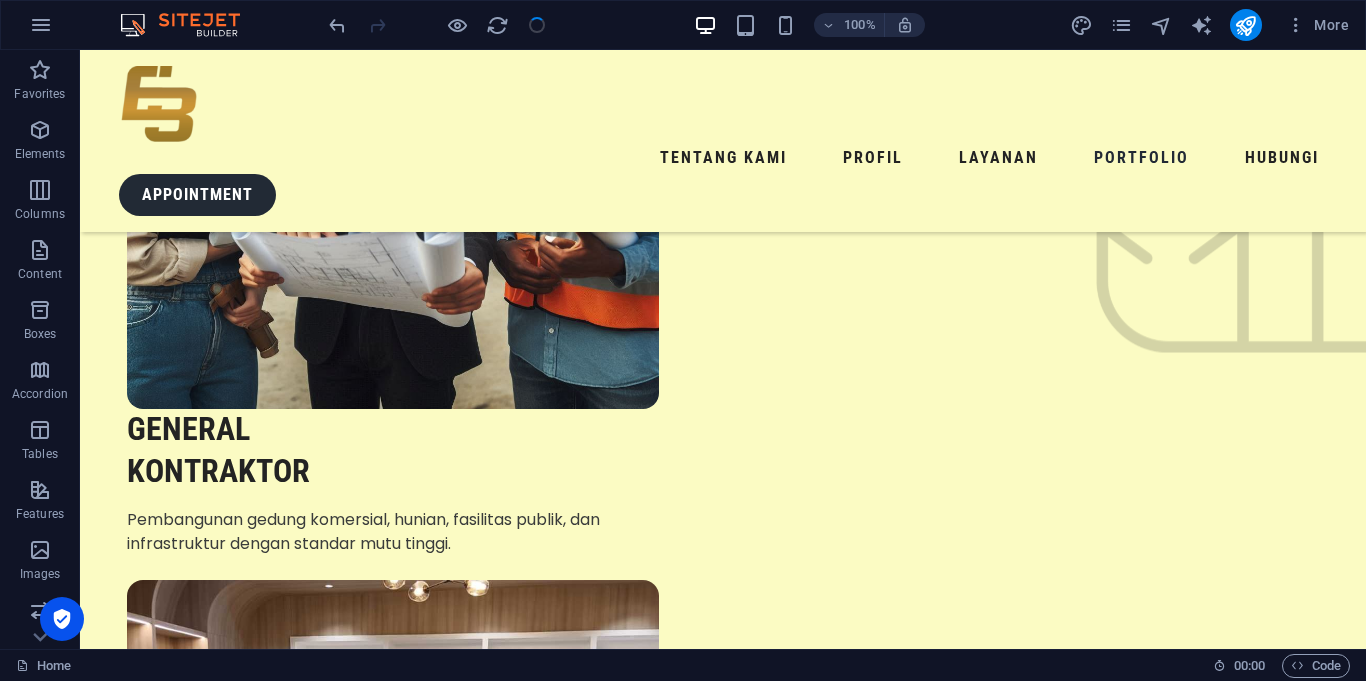 scroll, scrollTop: 2786, scrollLeft: 0, axis: vertical 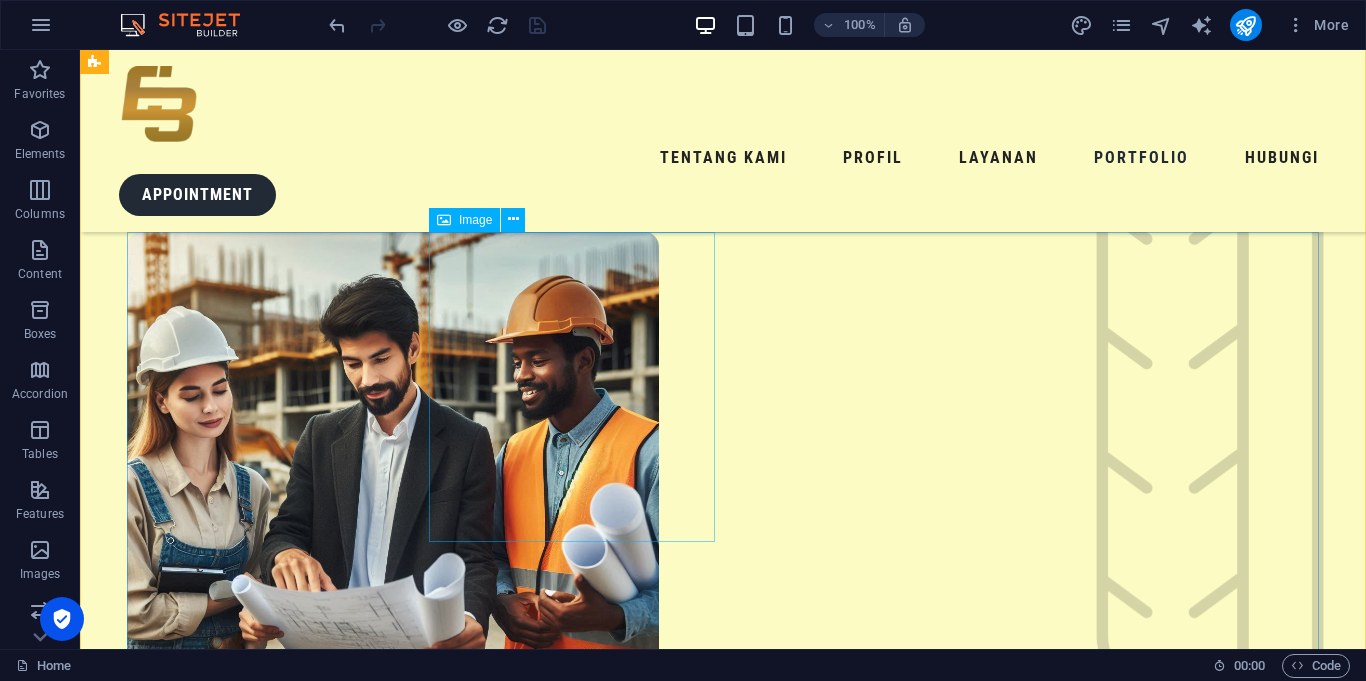 click at bounding box center [270, 4346] 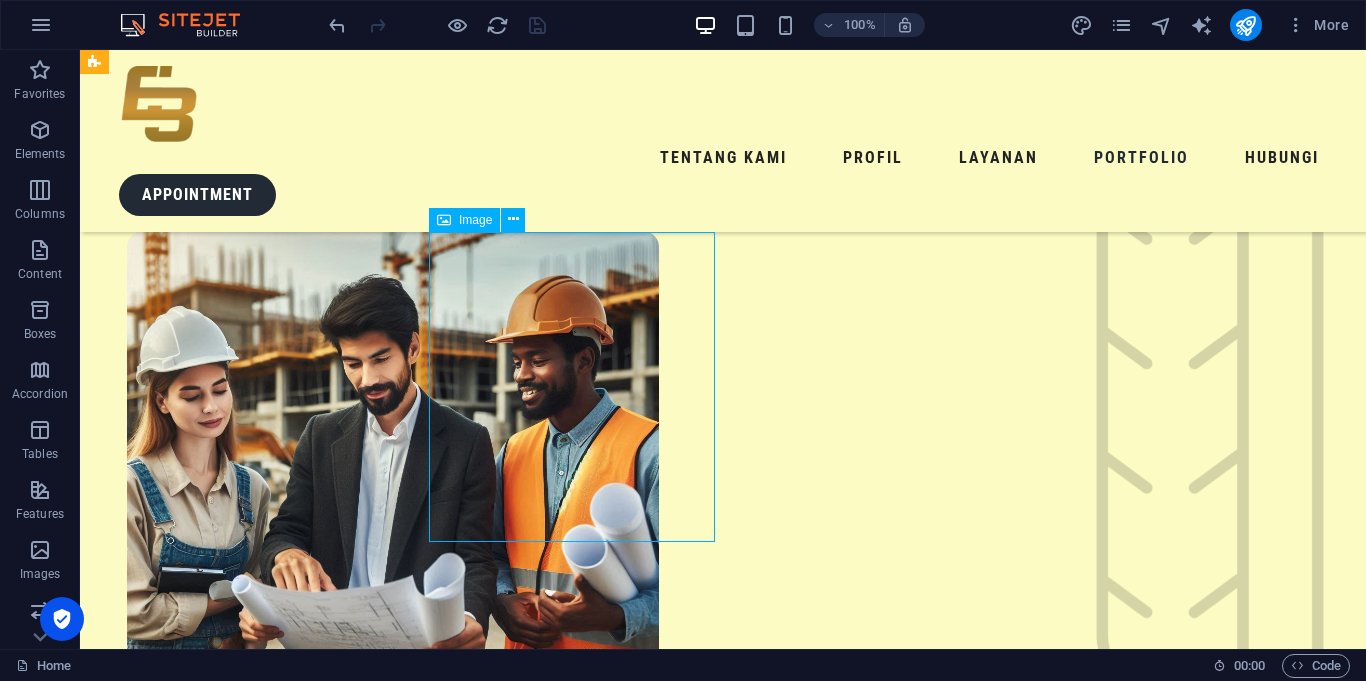click at bounding box center (270, 4346) 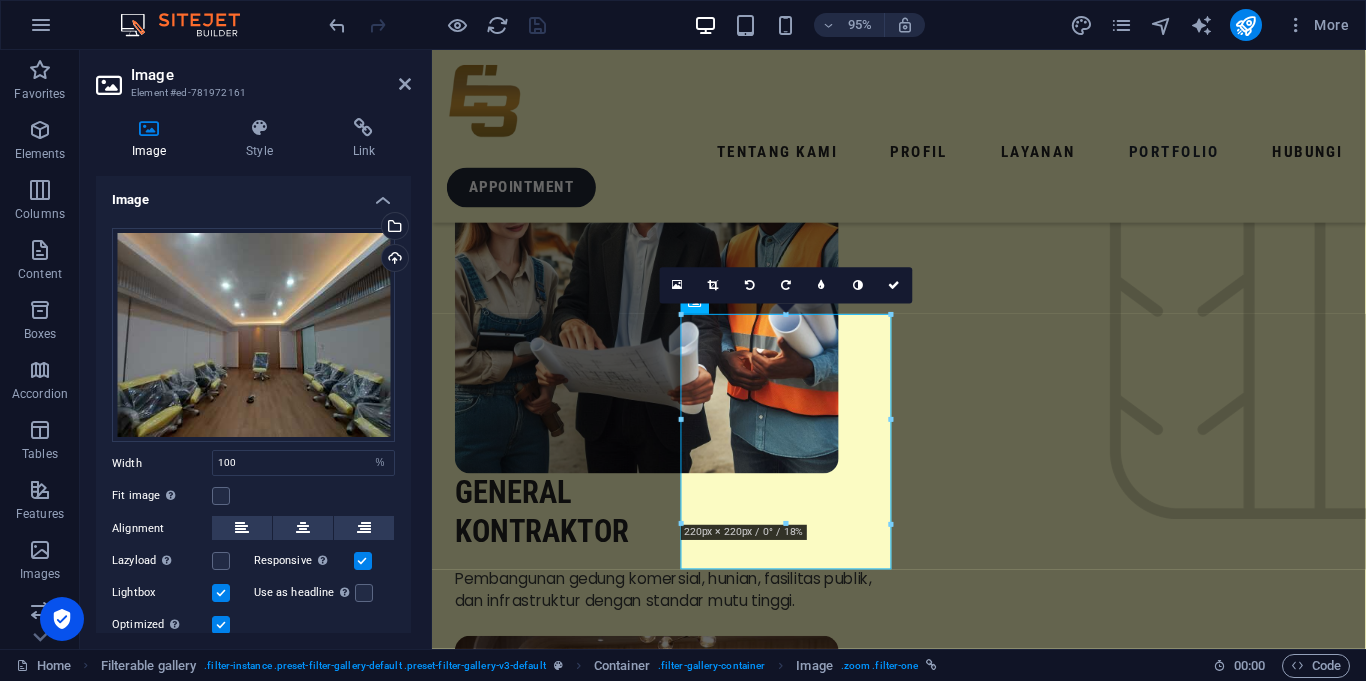 scroll, scrollTop: 3140, scrollLeft: 0, axis: vertical 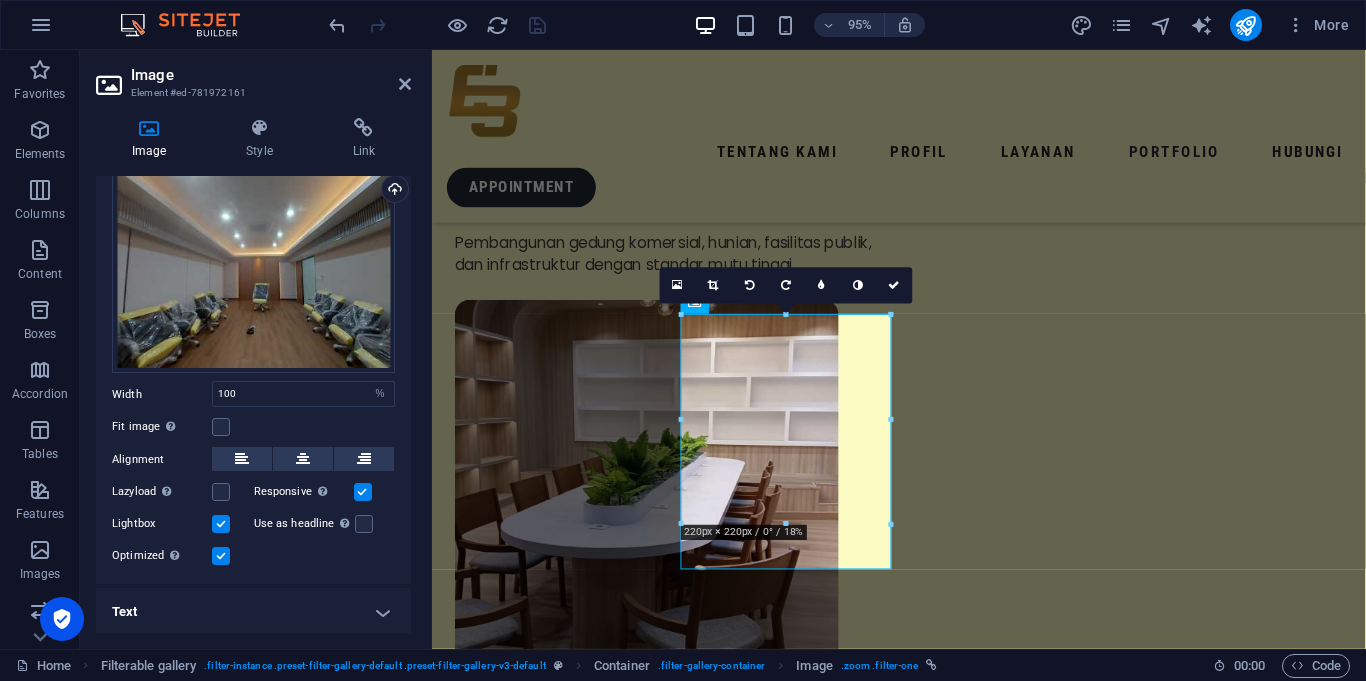 click on "Text" at bounding box center [253, 612] 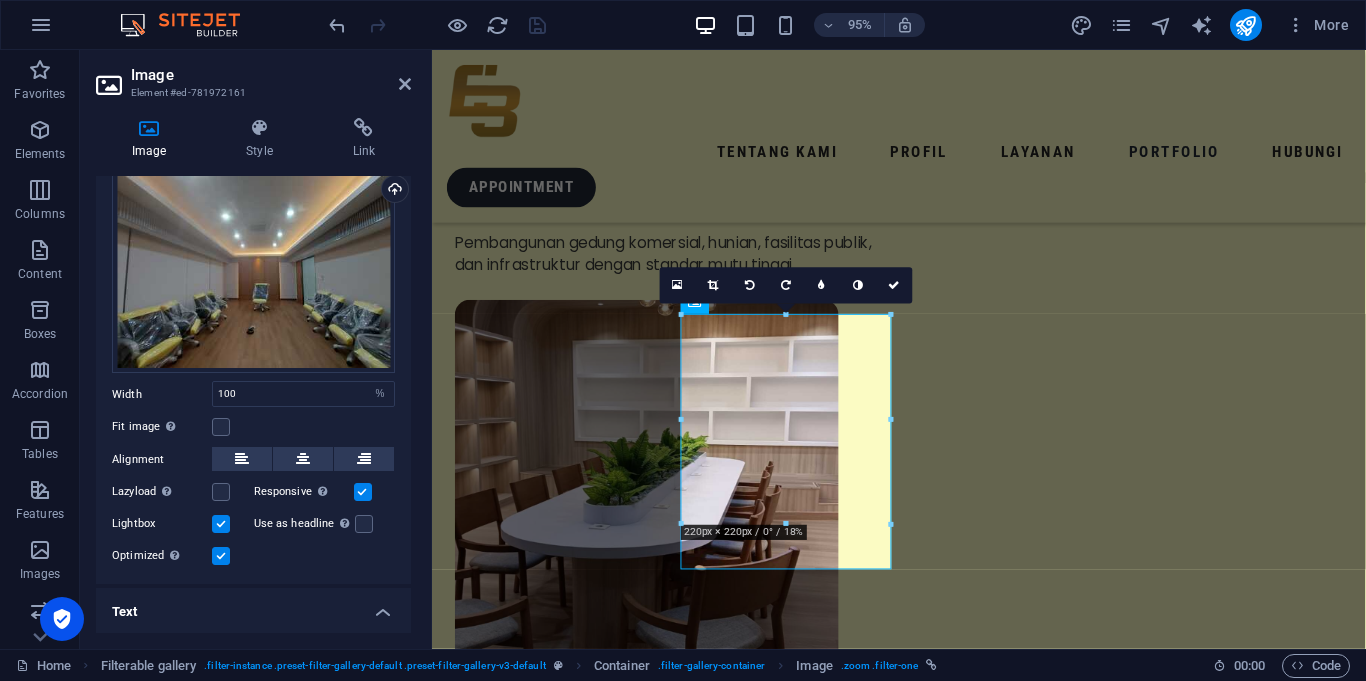 scroll, scrollTop: 257, scrollLeft: 0, axis: vertical 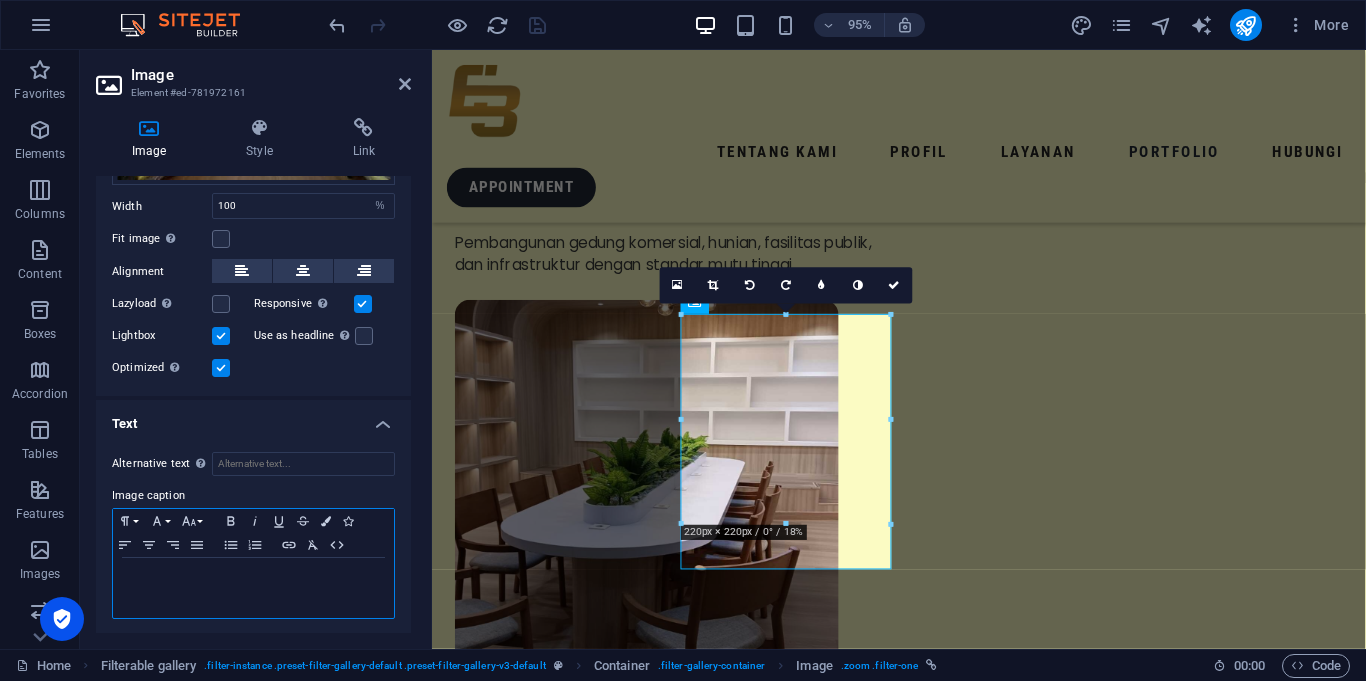 click at bounding box center (253, 588) 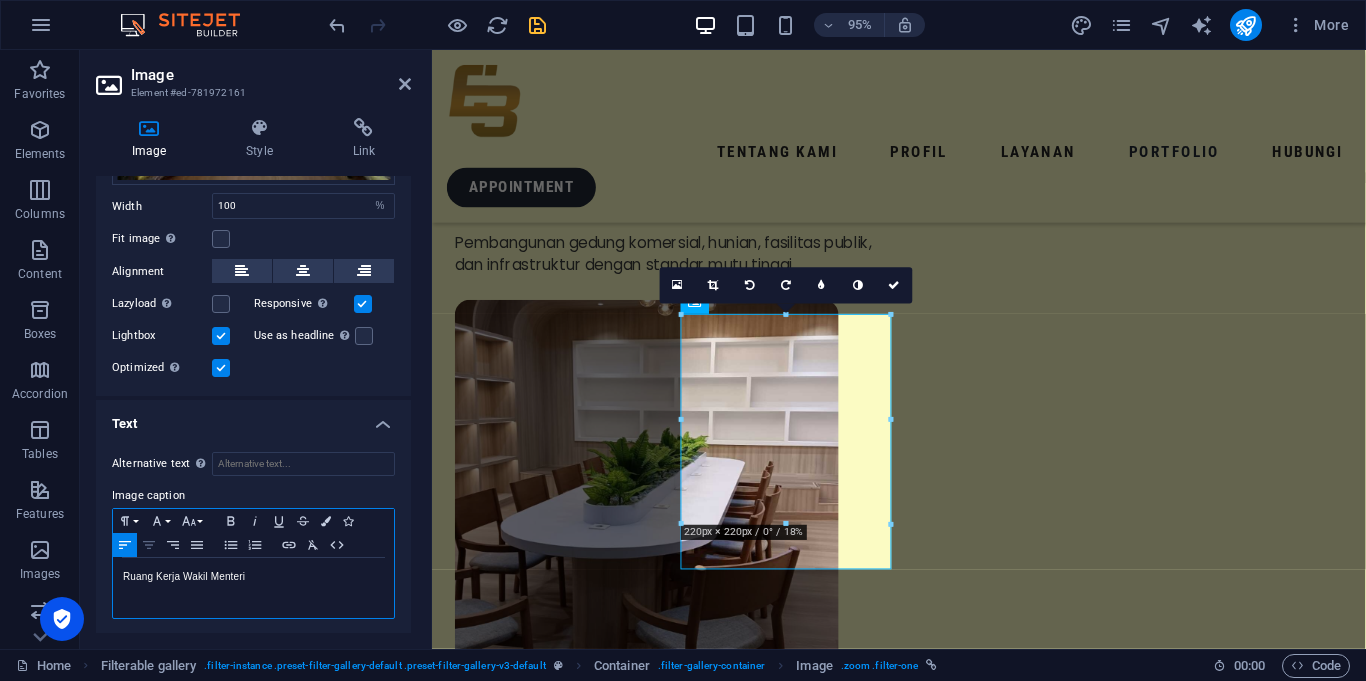 click 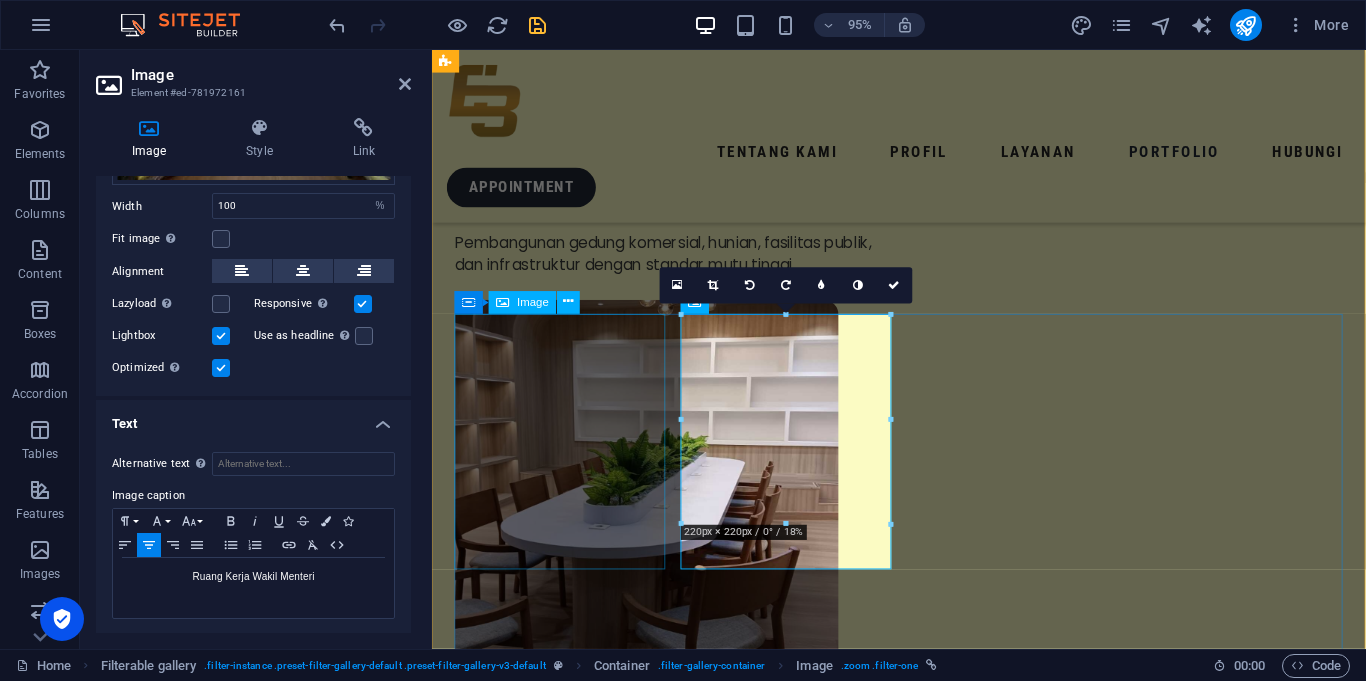 click at bounding box center [567, 3110] 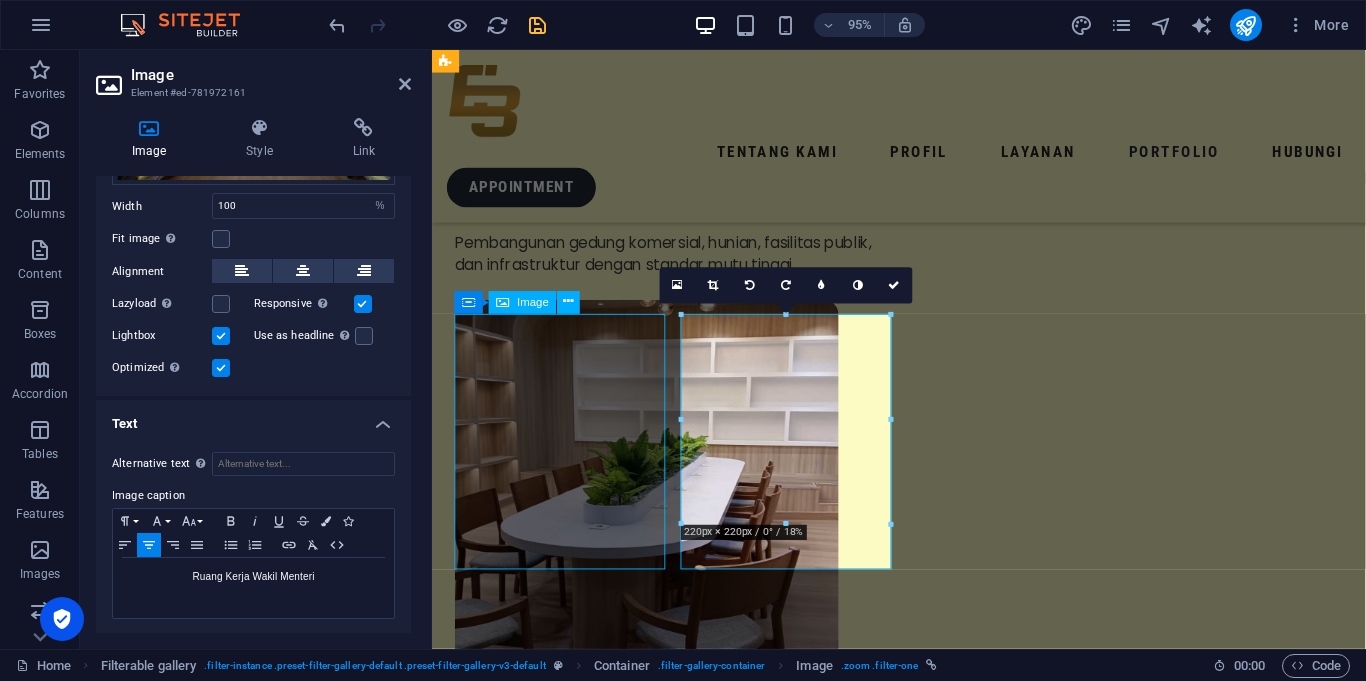 click at bounding box center (567, 3110) 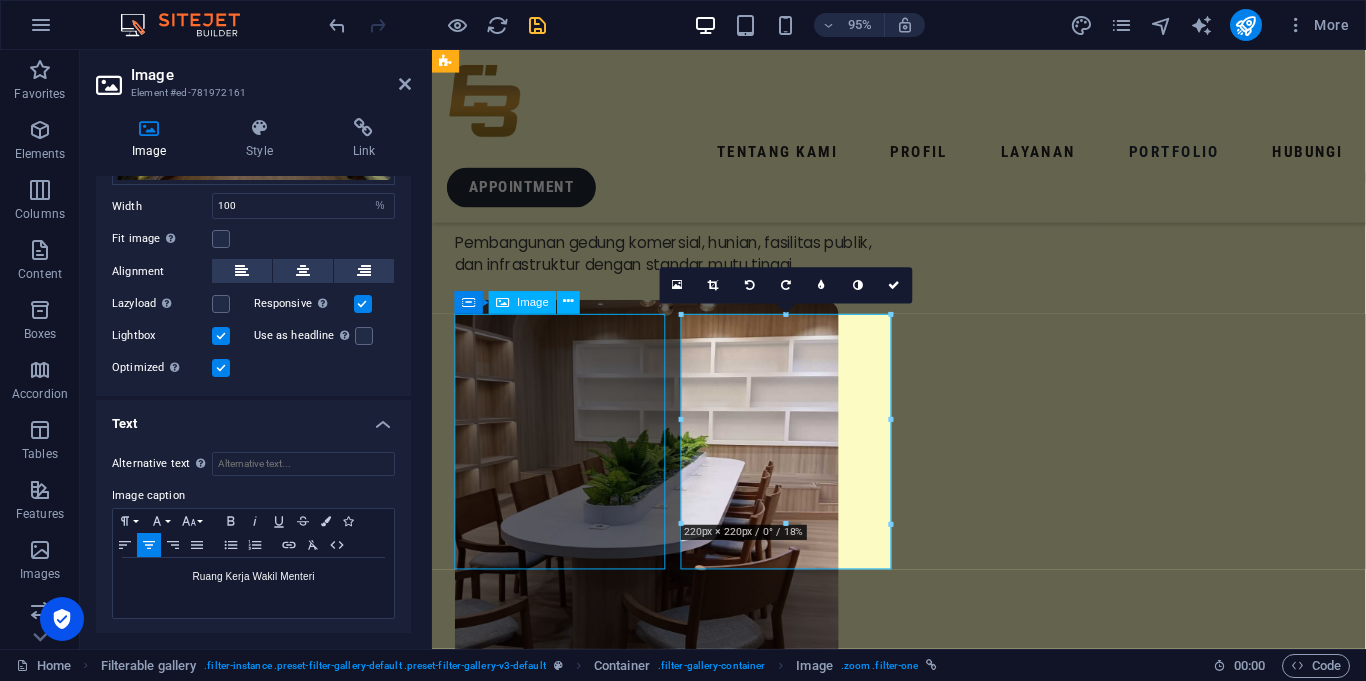 select on "%" 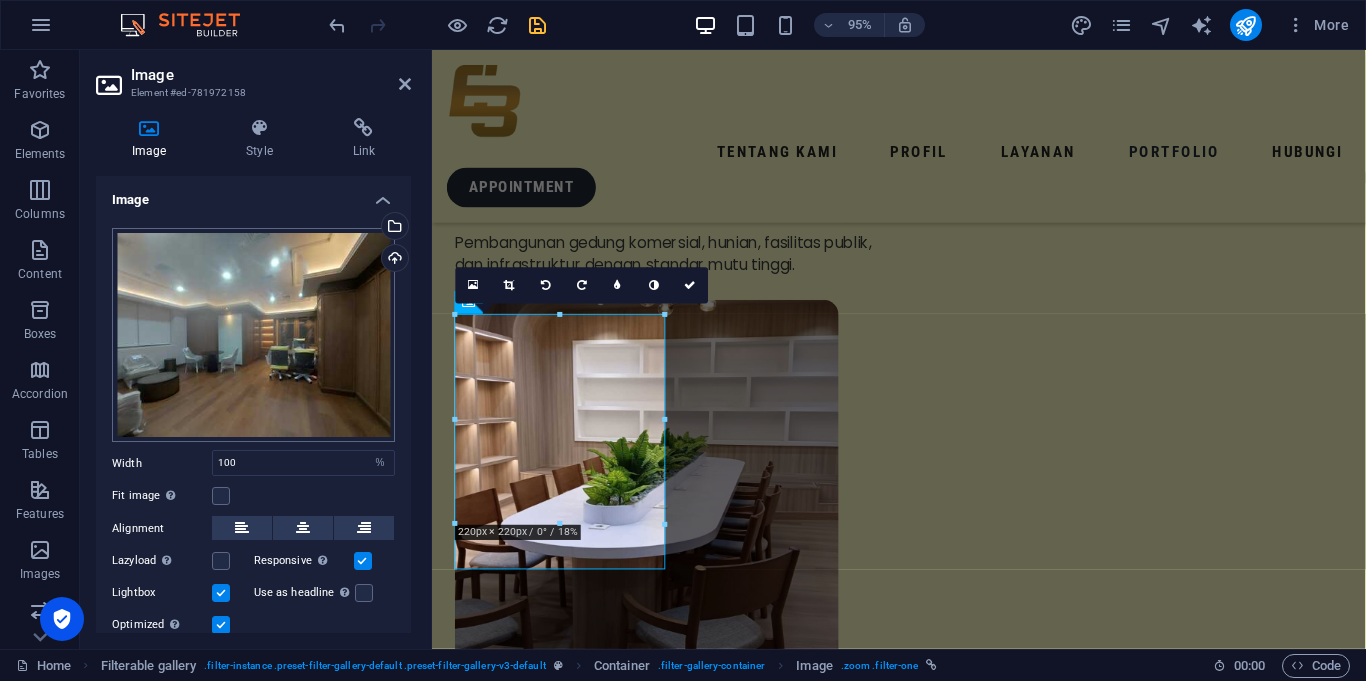 scroll, scrollTop: 69, scrollLeft: 0, axis: vertical 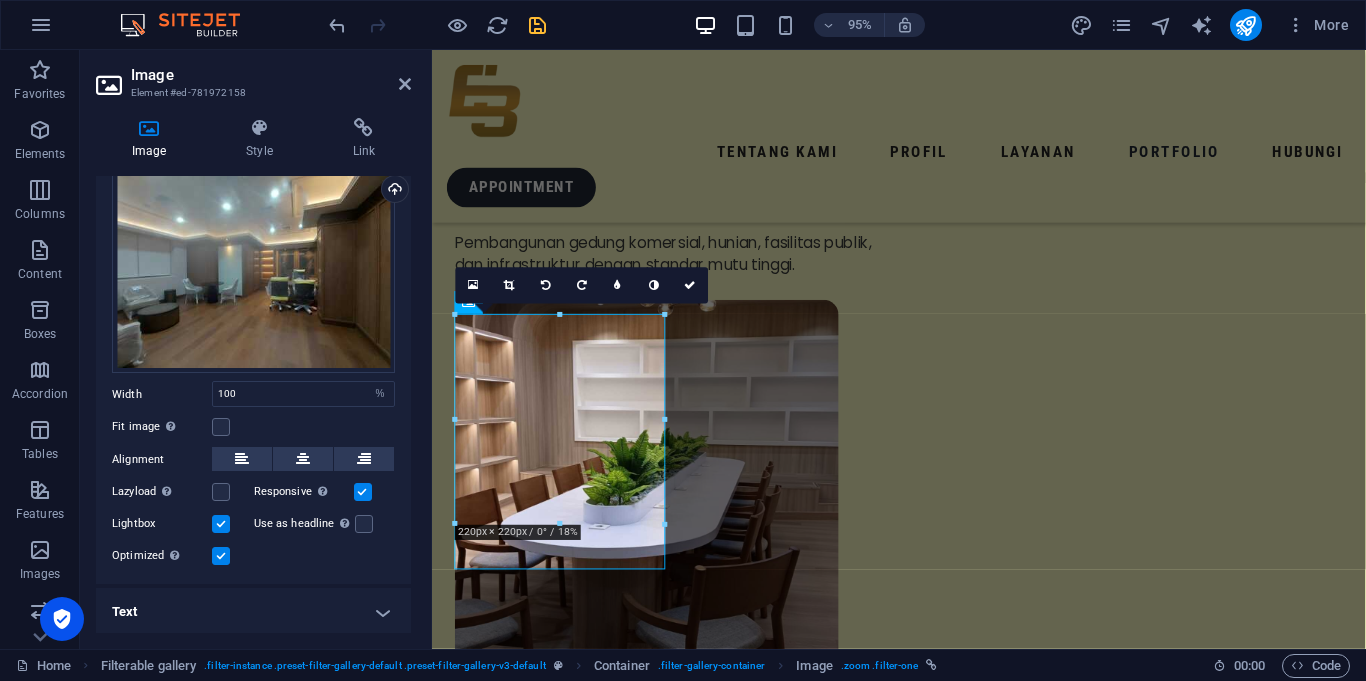 click on "Text" at bounding box center (253, 612) 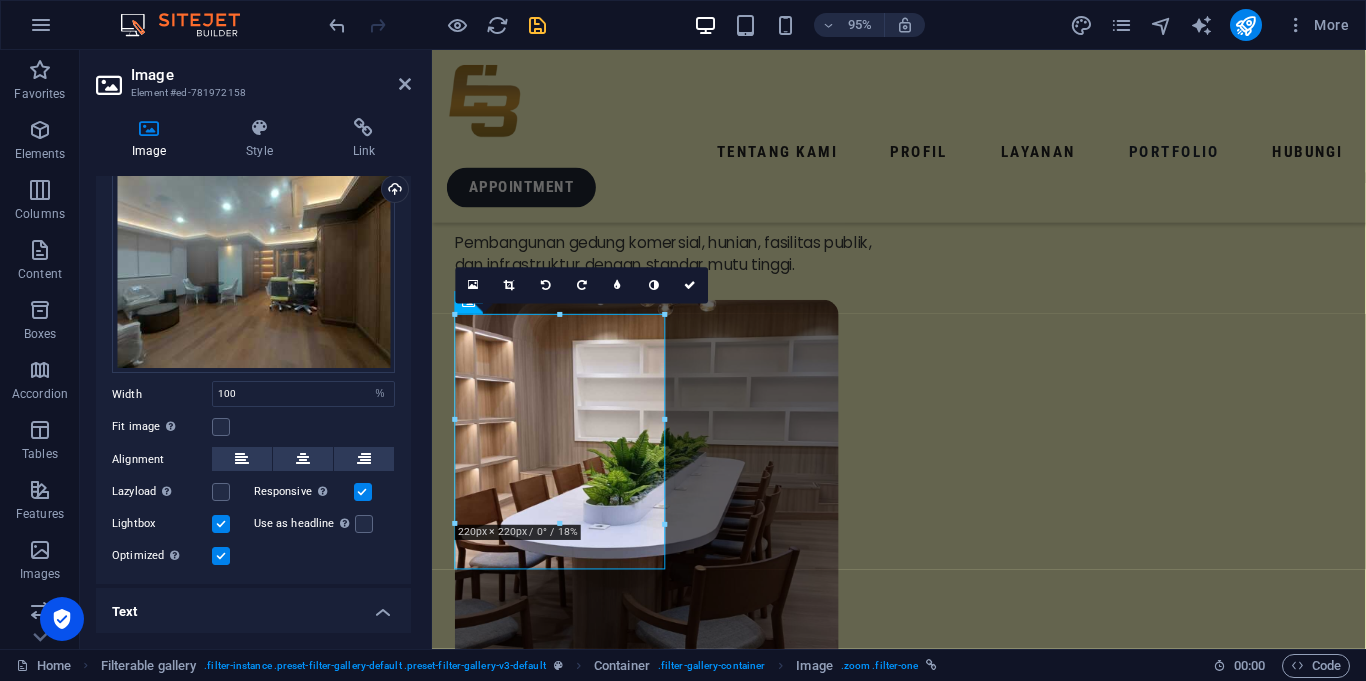 scroll, scrollTop: 257, scrollLeft: 0, axis: vertical 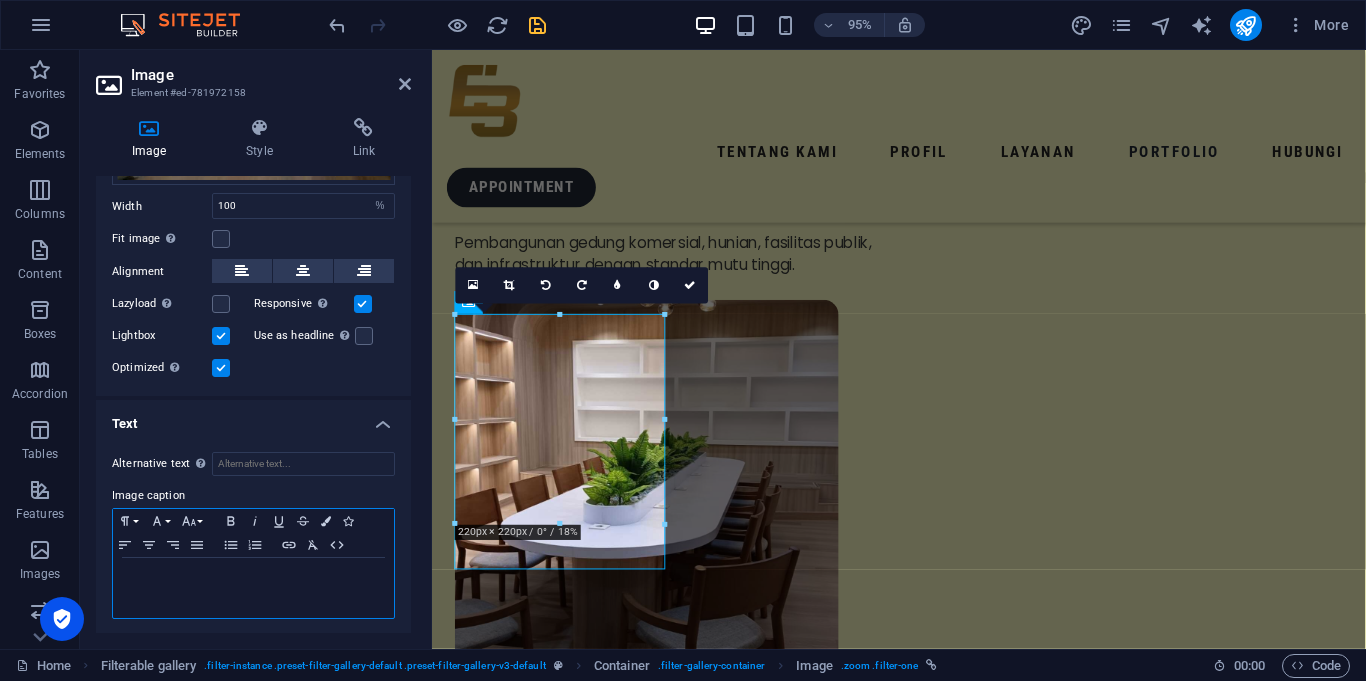 click at bounding box center (253, 588) 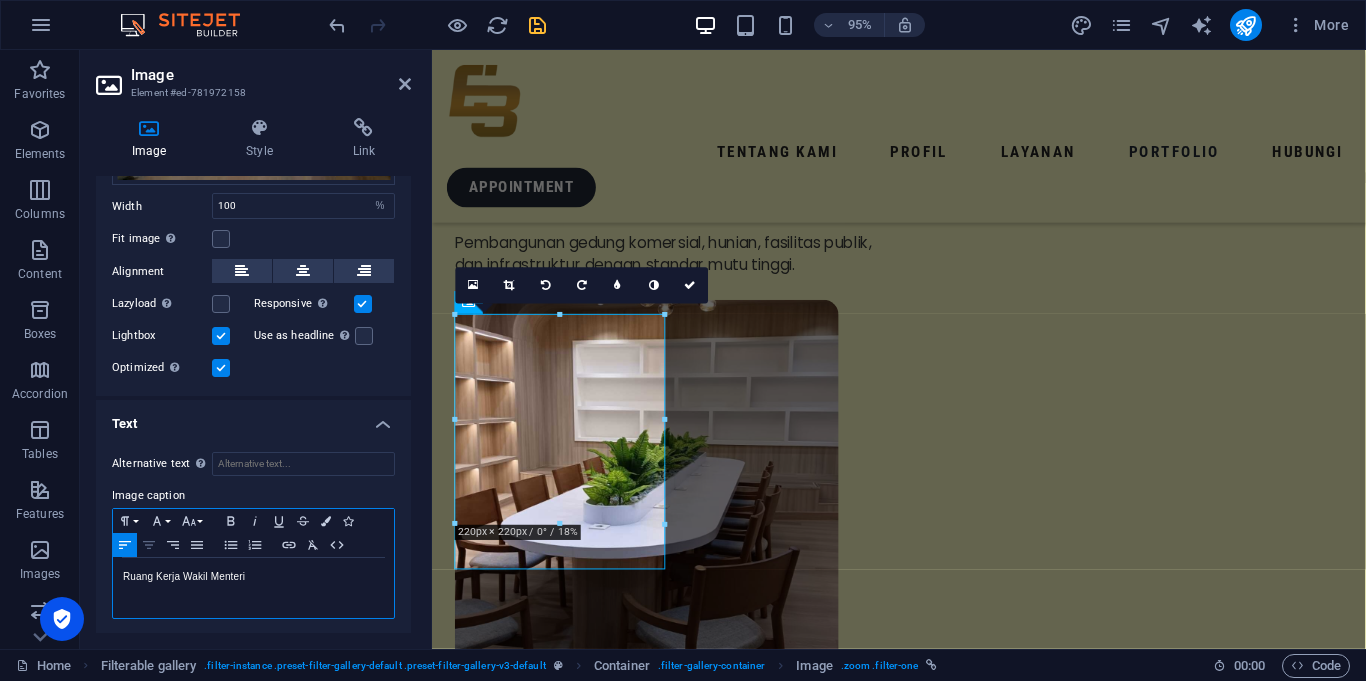 click 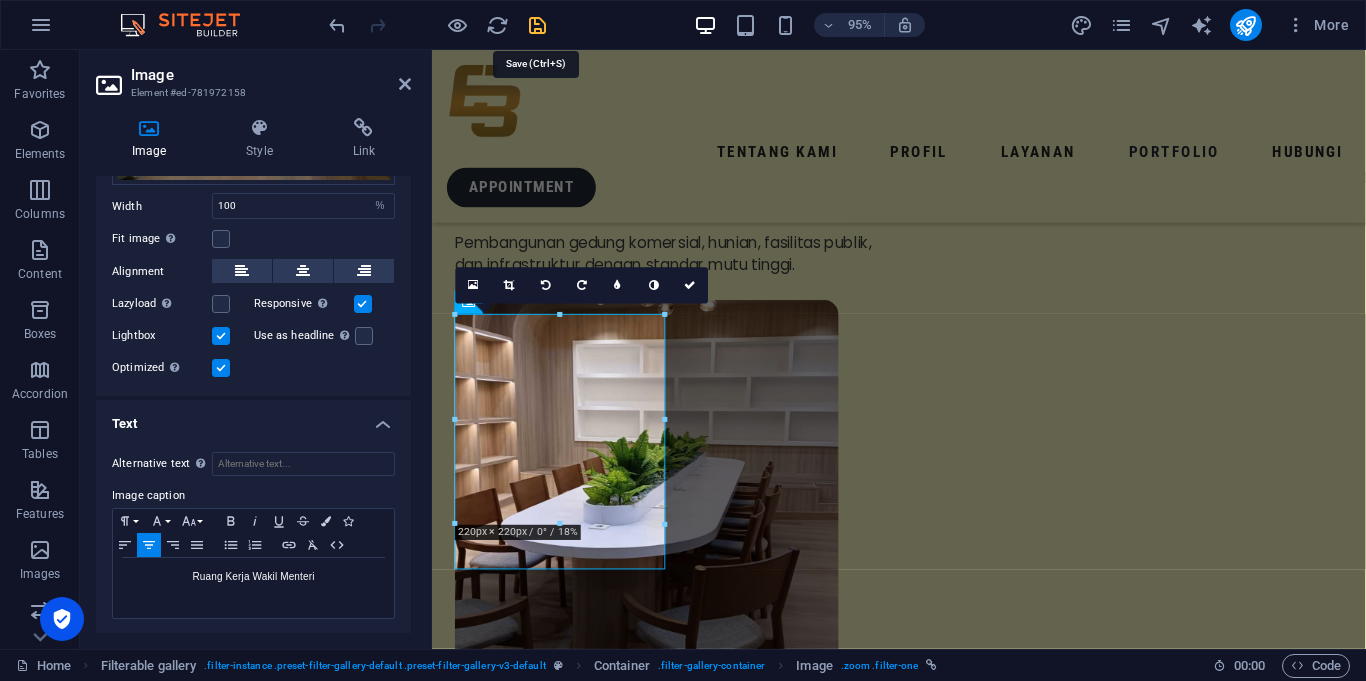 click at bounding box center (537, 25) 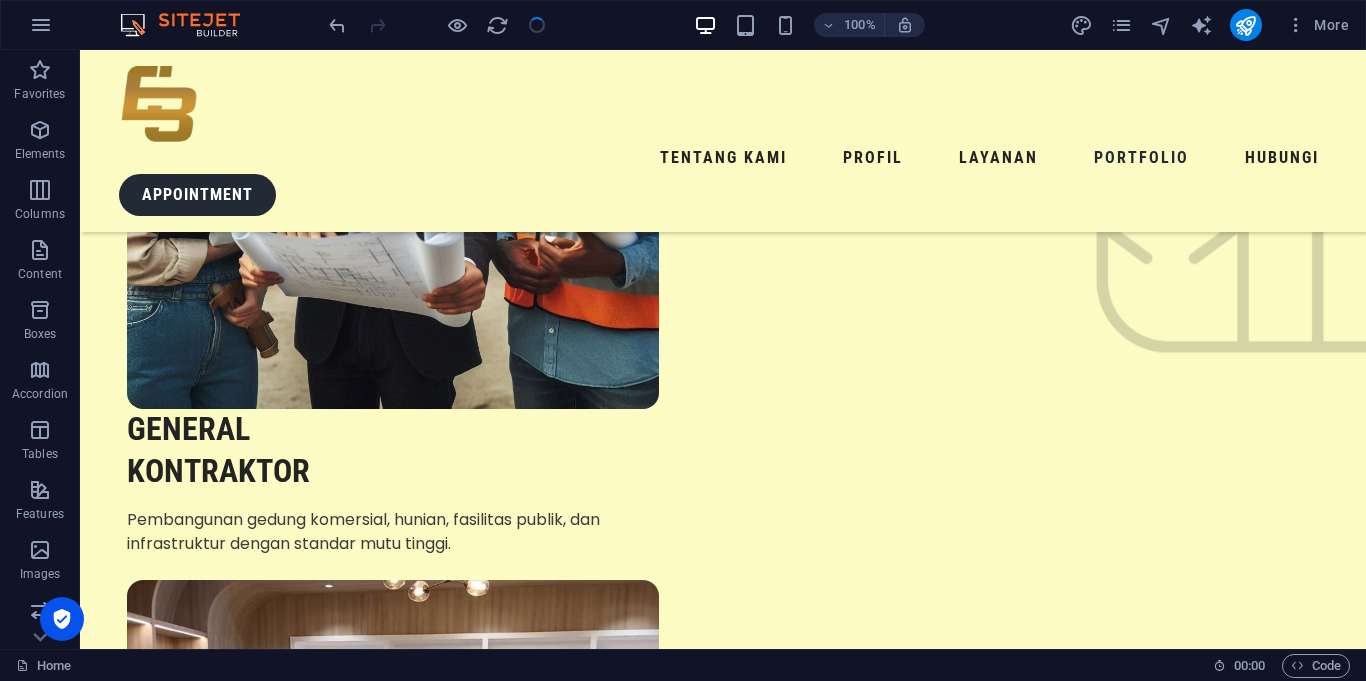 scroll, scrollTop: 2786, scrollLeft: 0, axis: vertical 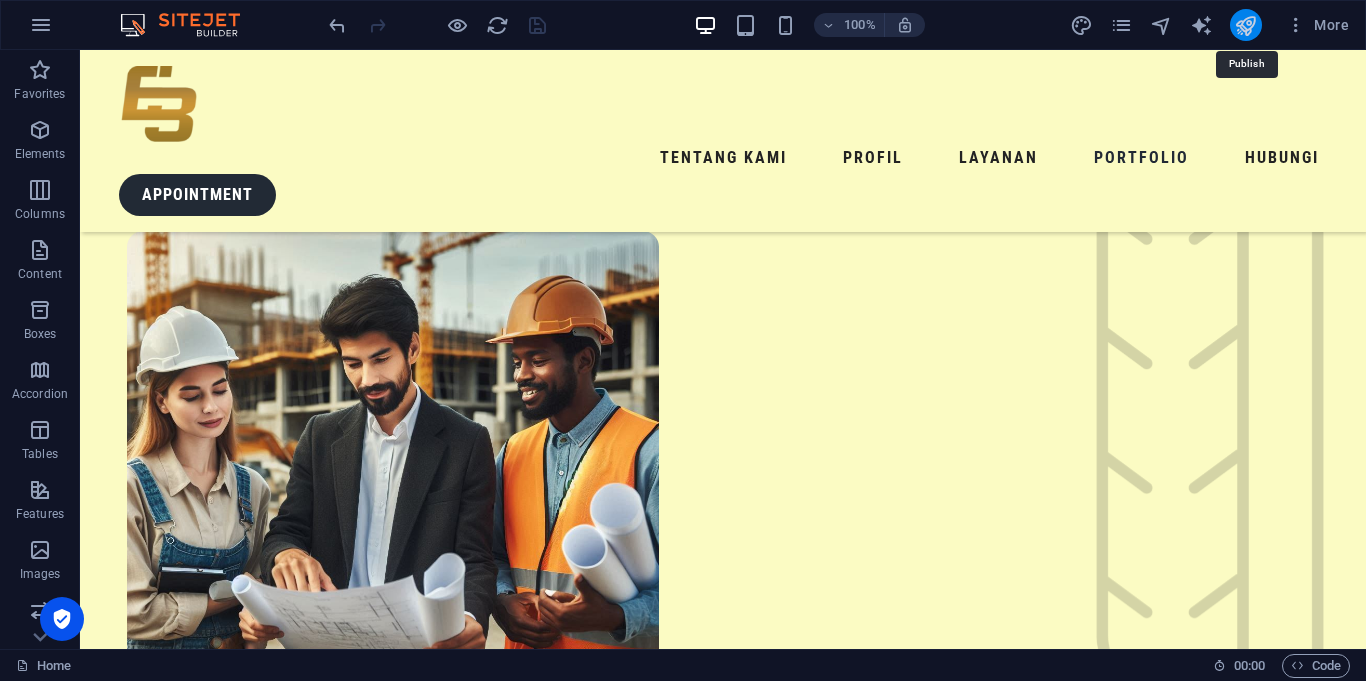 click at bounding box center (1245, 25) 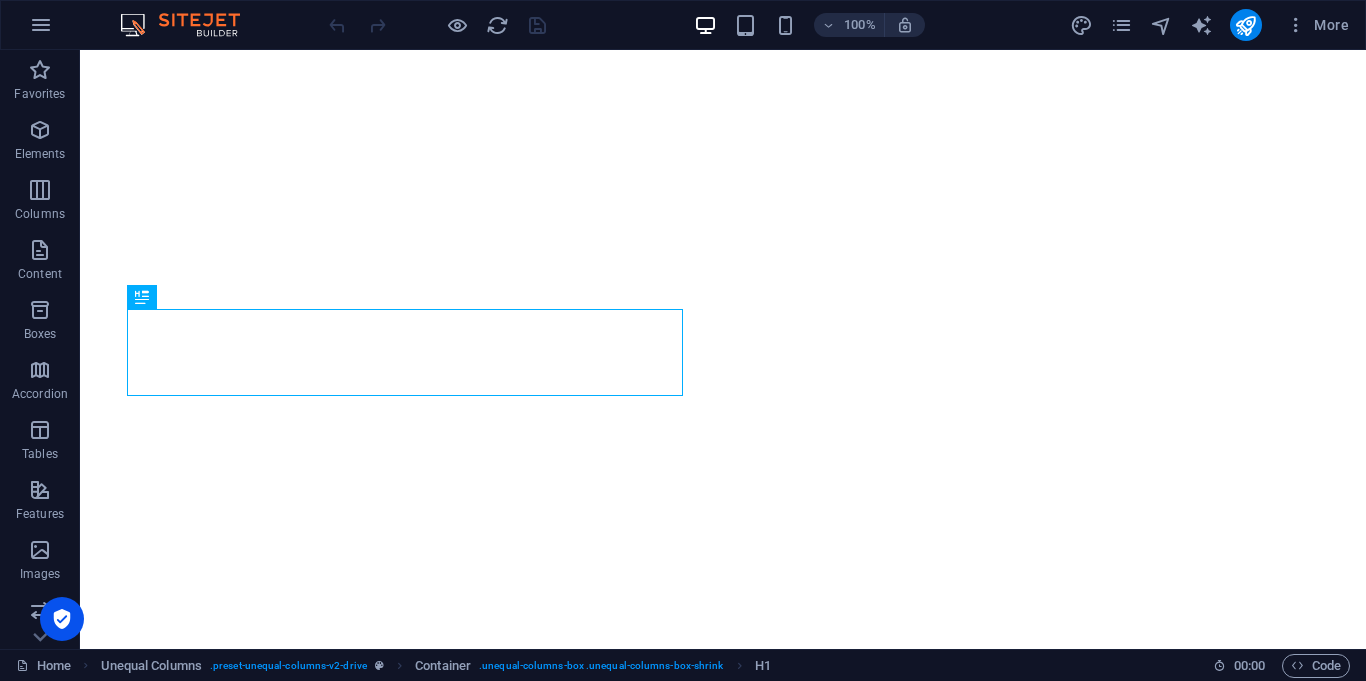 scroll, scrollTop: 0, scrollLeft: 0, axis: both 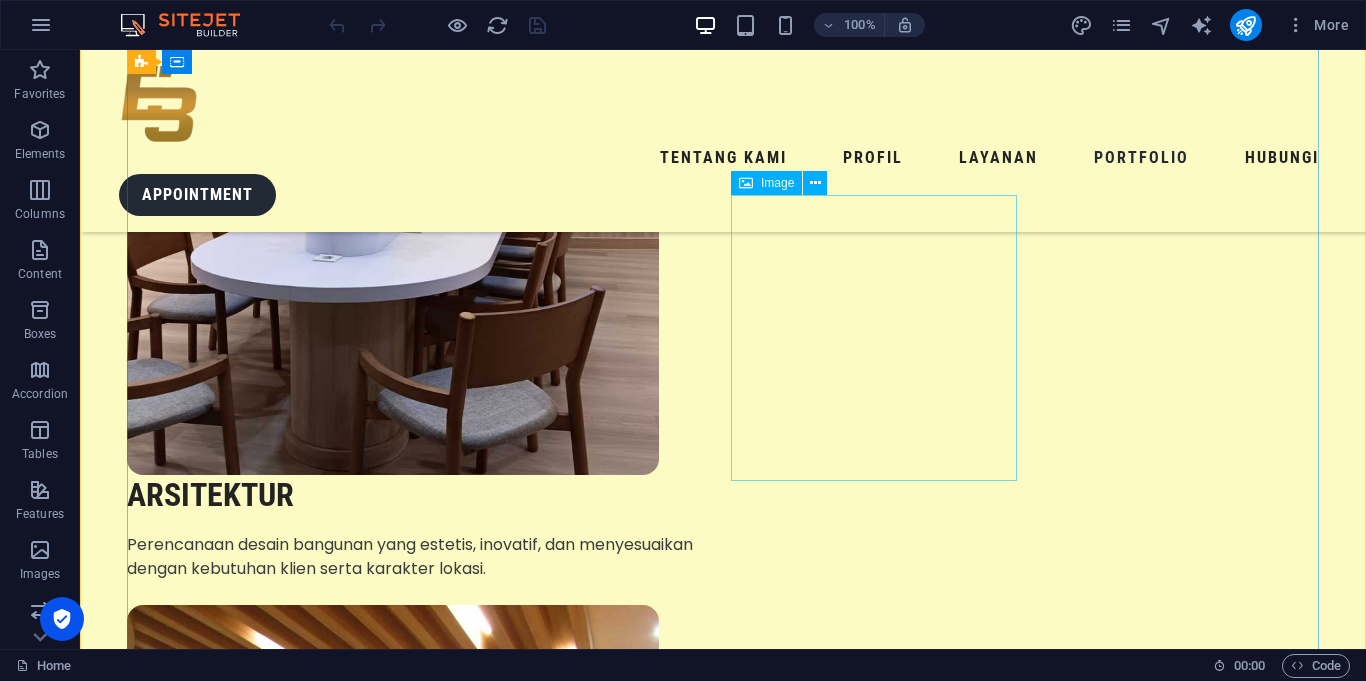 click at bounding box center [270, 7370] 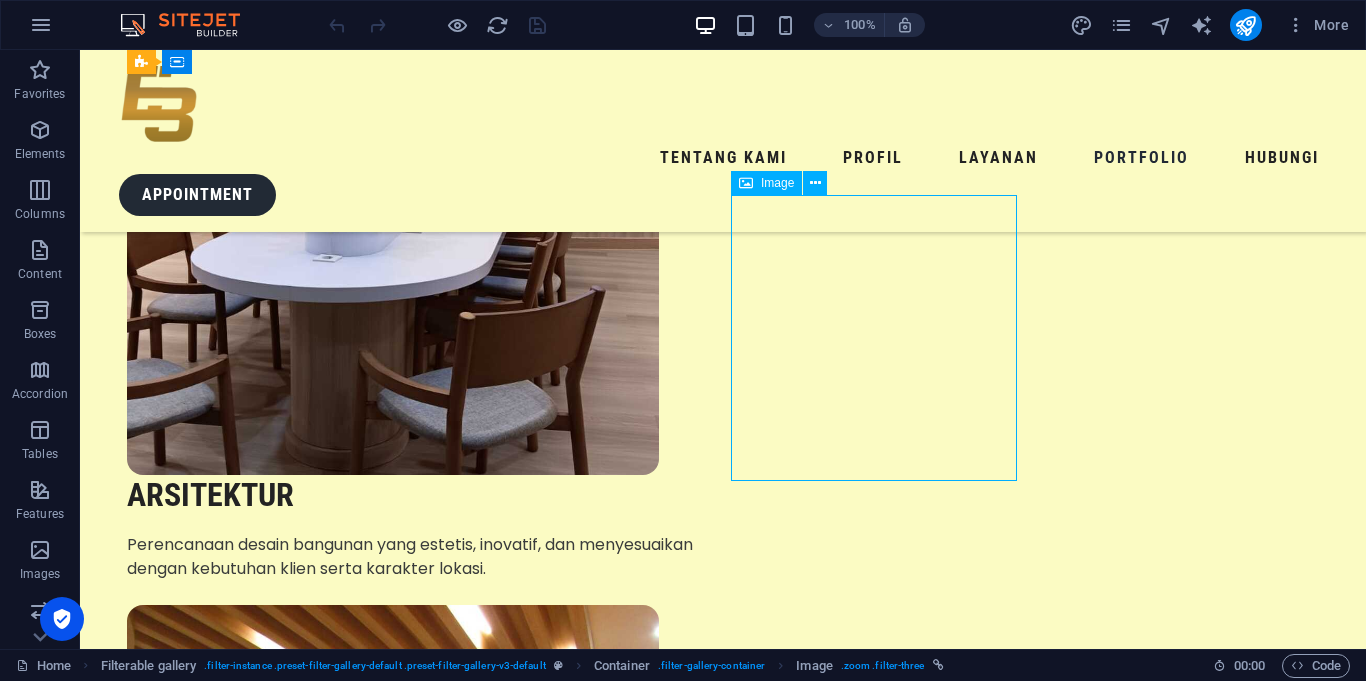 click at bounding box center [270, 7370] 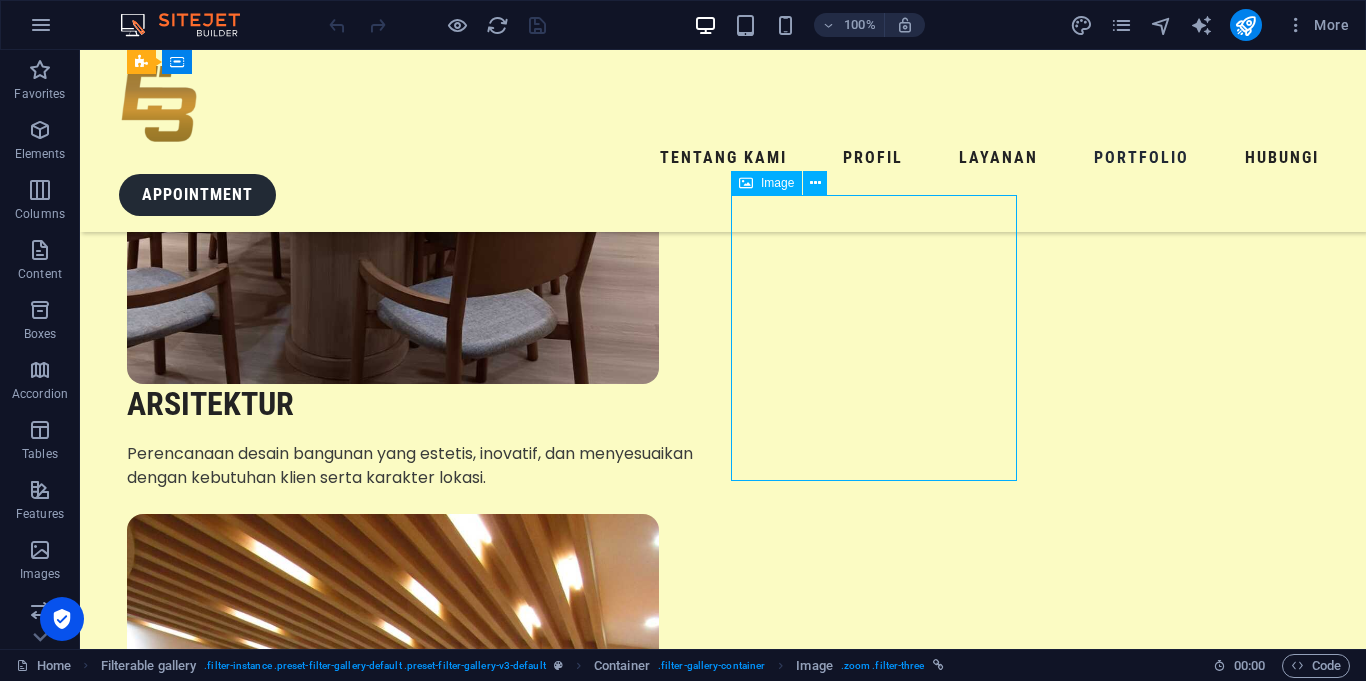 select on "%" 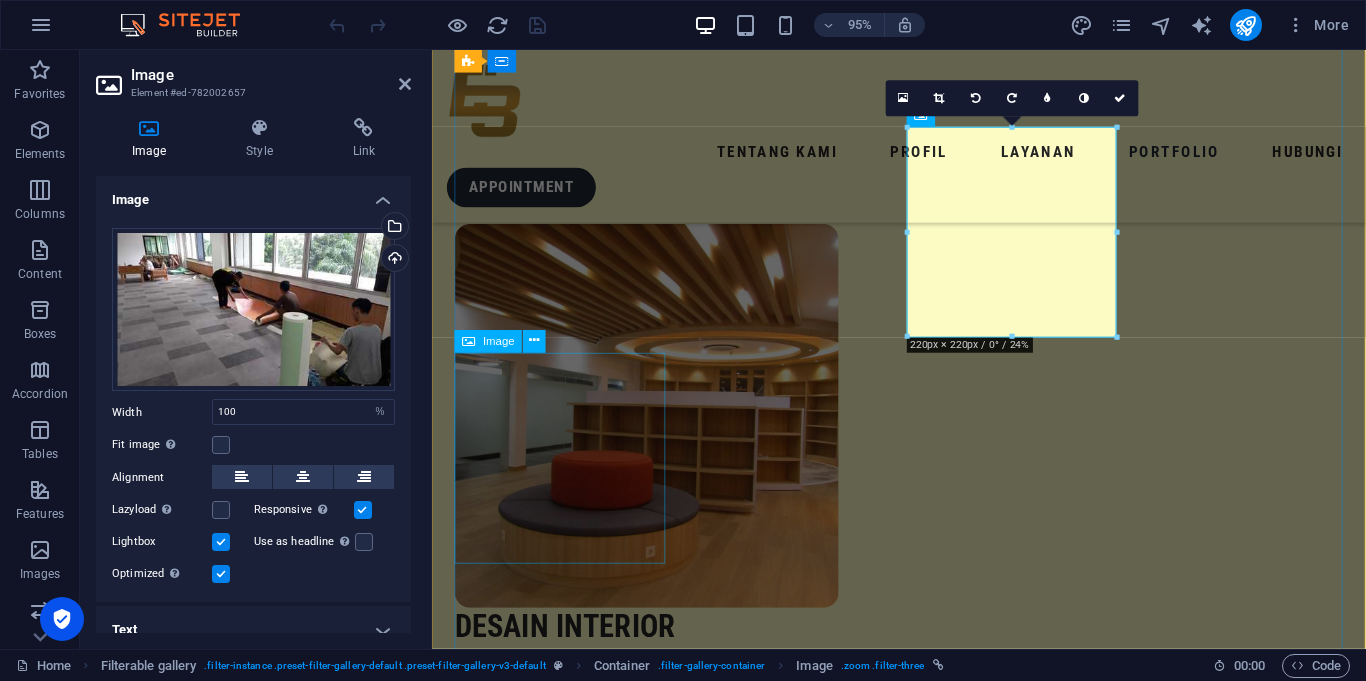 scroll, scrollTop: 4146, scrollLeft: 0, axis: vertical 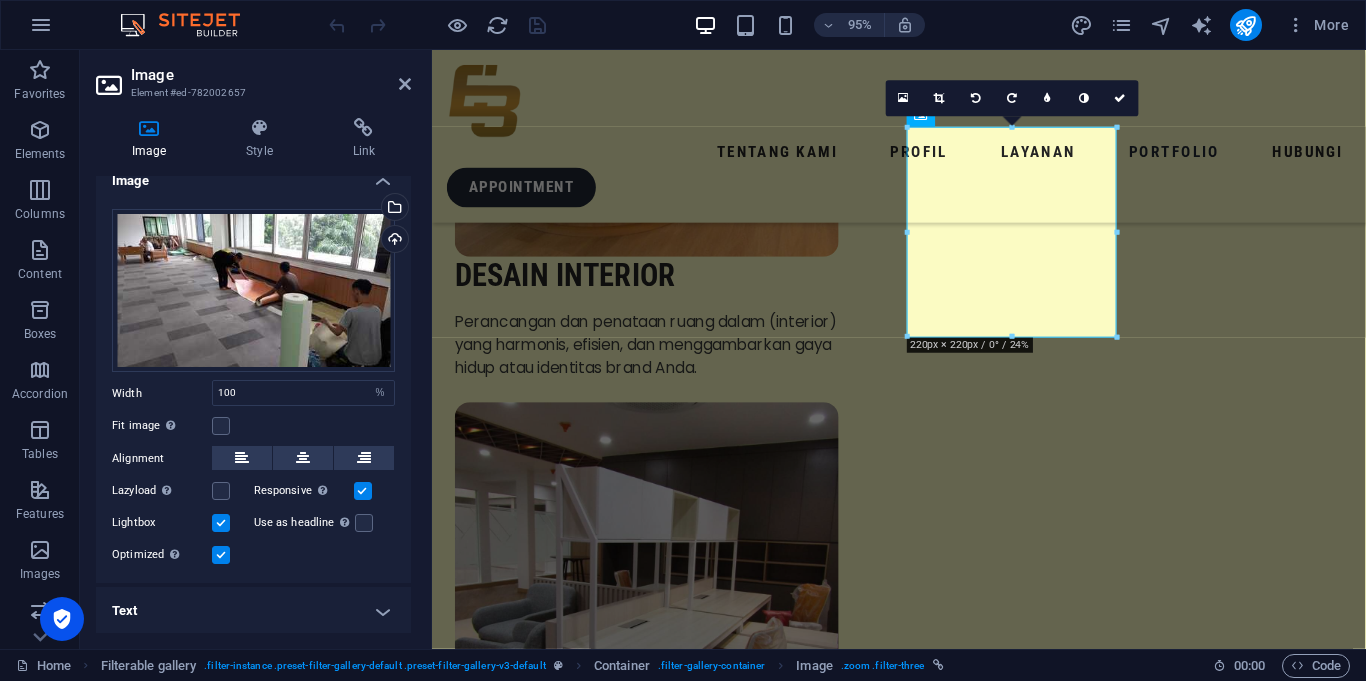 click on "Text" at bounding box center [253, 611] 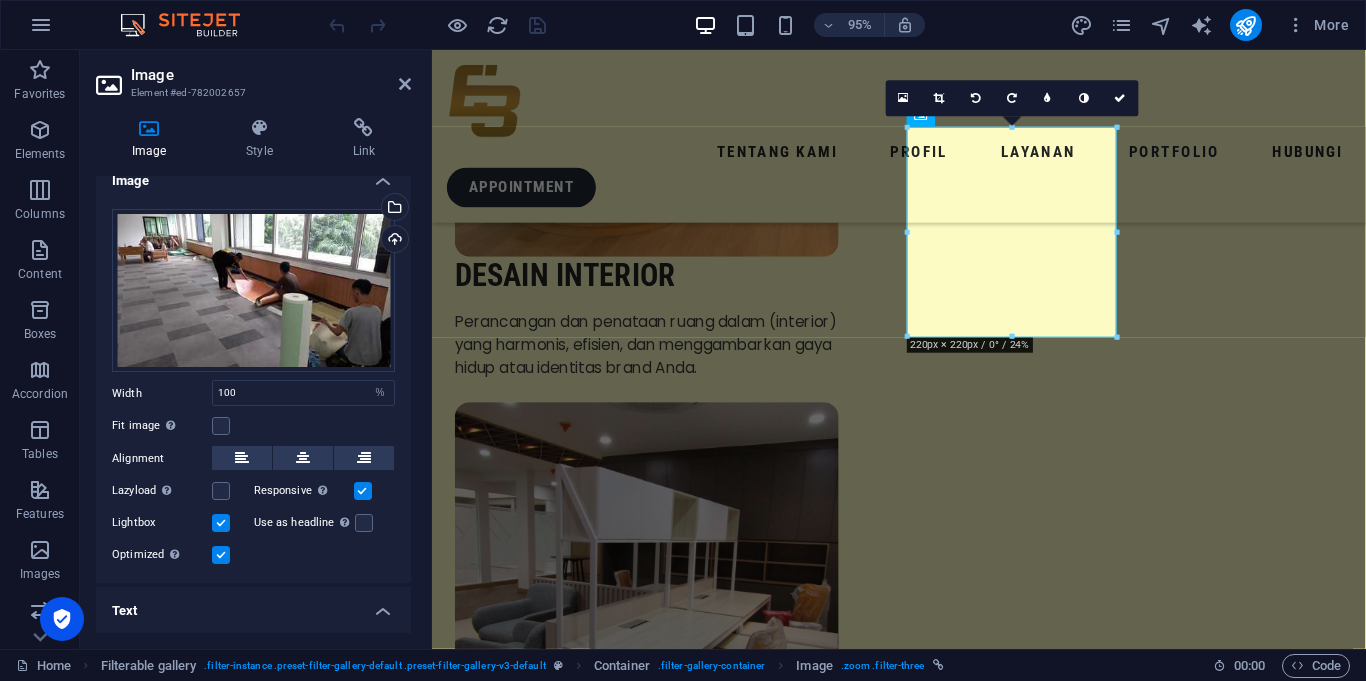 scroll, scrollTop: 207, scrollLeft: 0, axis: vertical 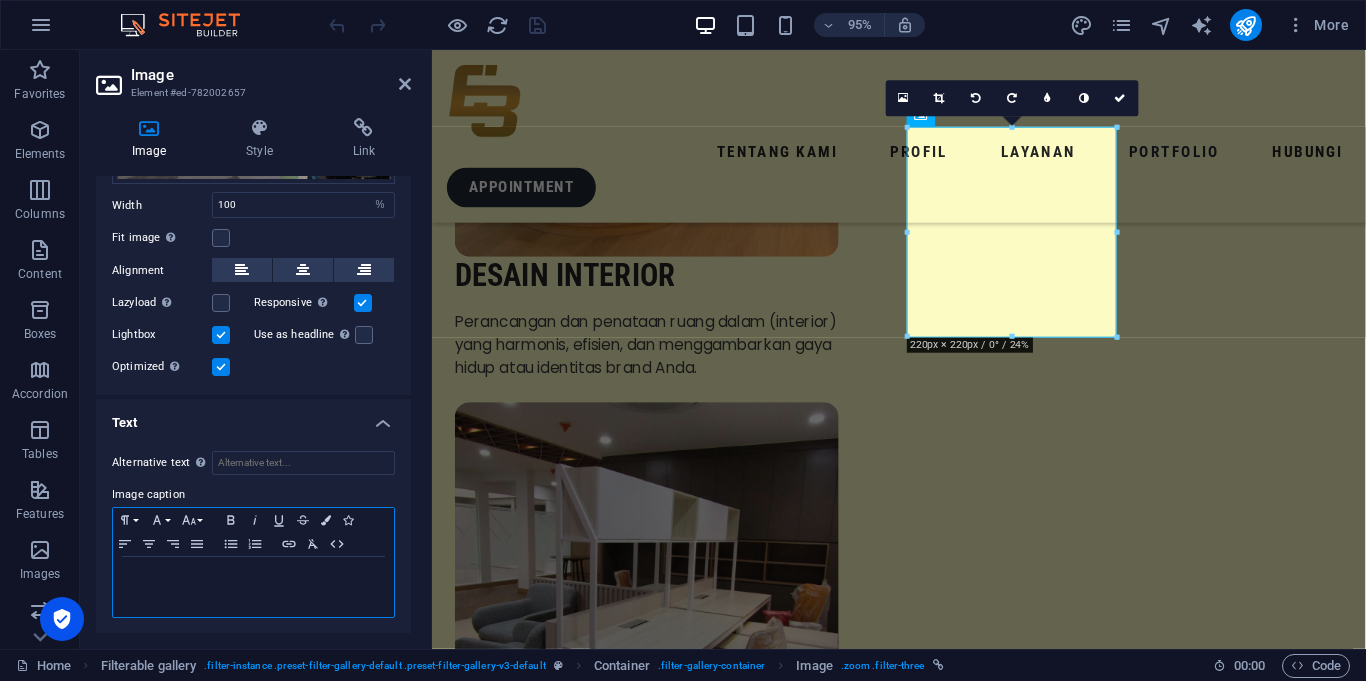 click at bounding box center [253, 587] 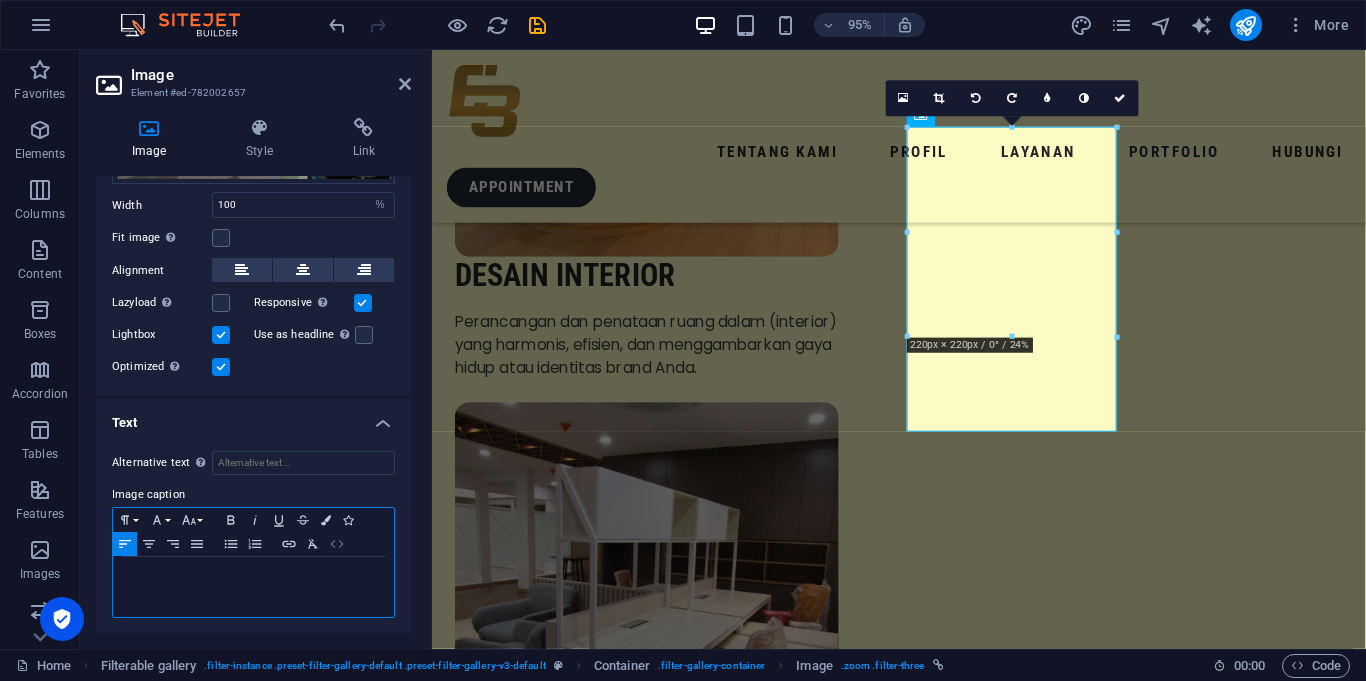 click 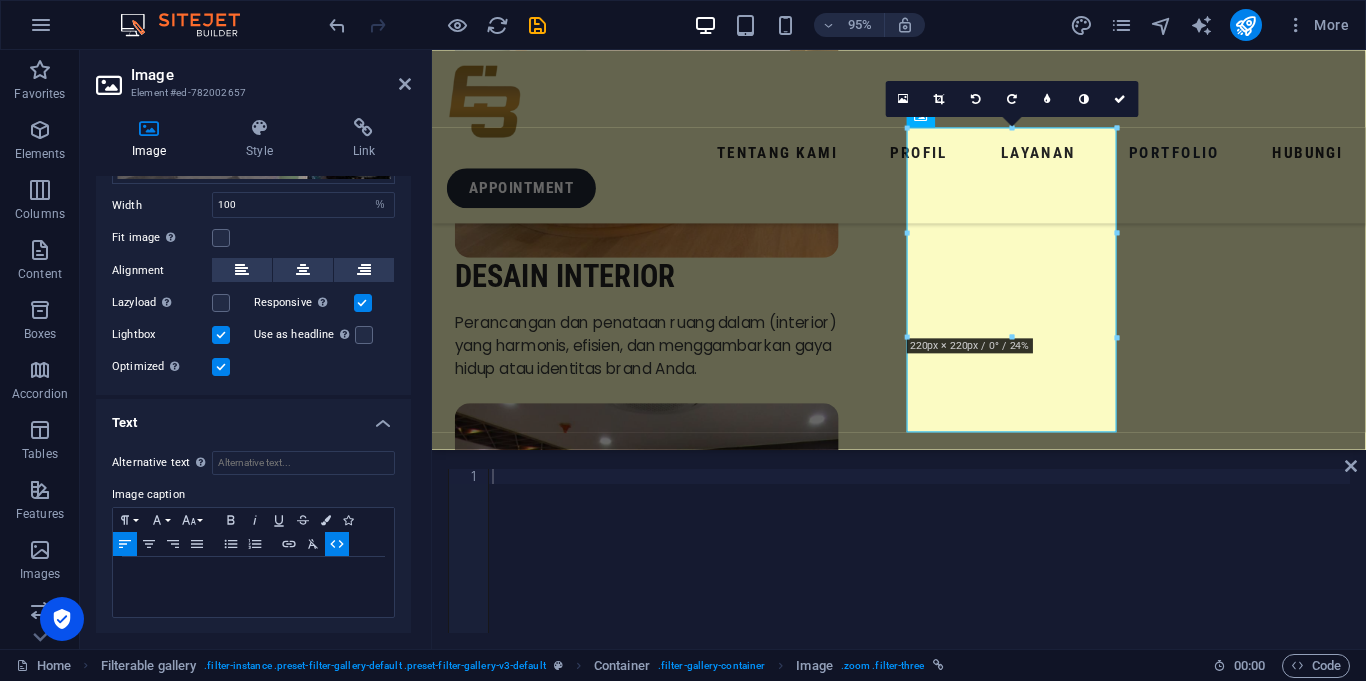 click at bounding box center [919, 566] 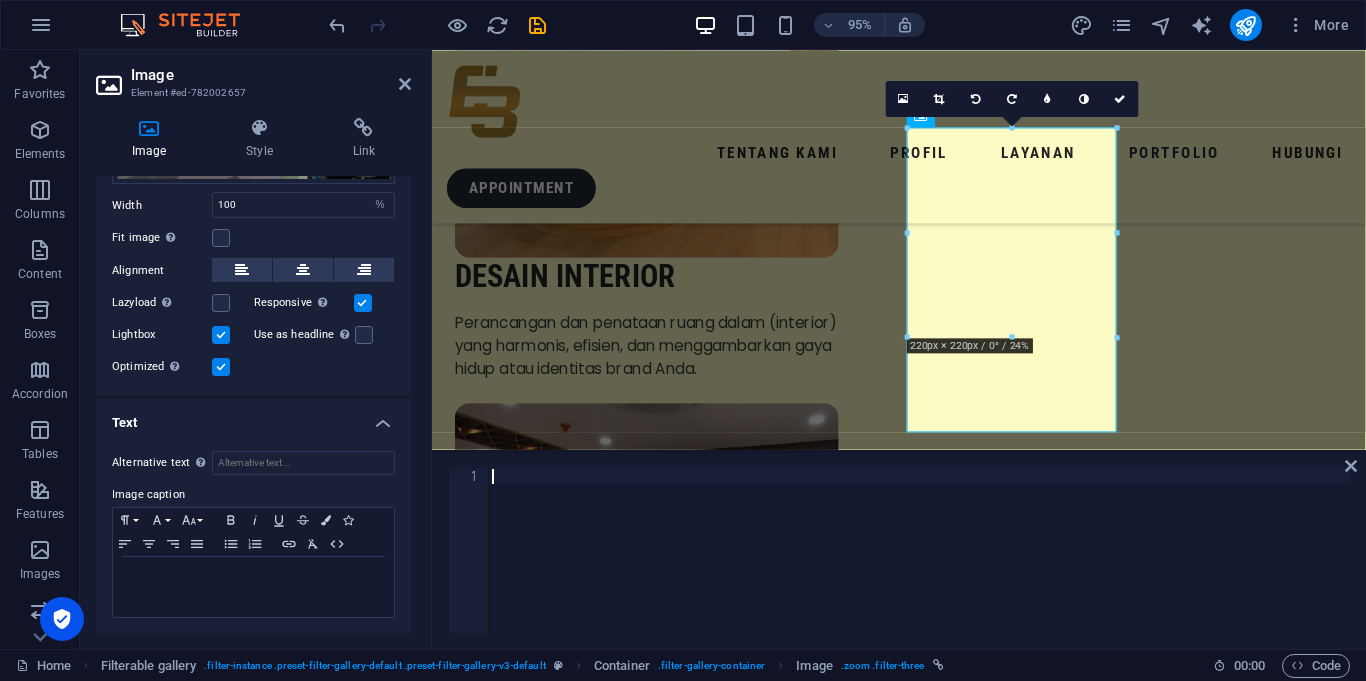 paste on "Renovasi Lantai 3 Gedung [PERSON_NAME]" 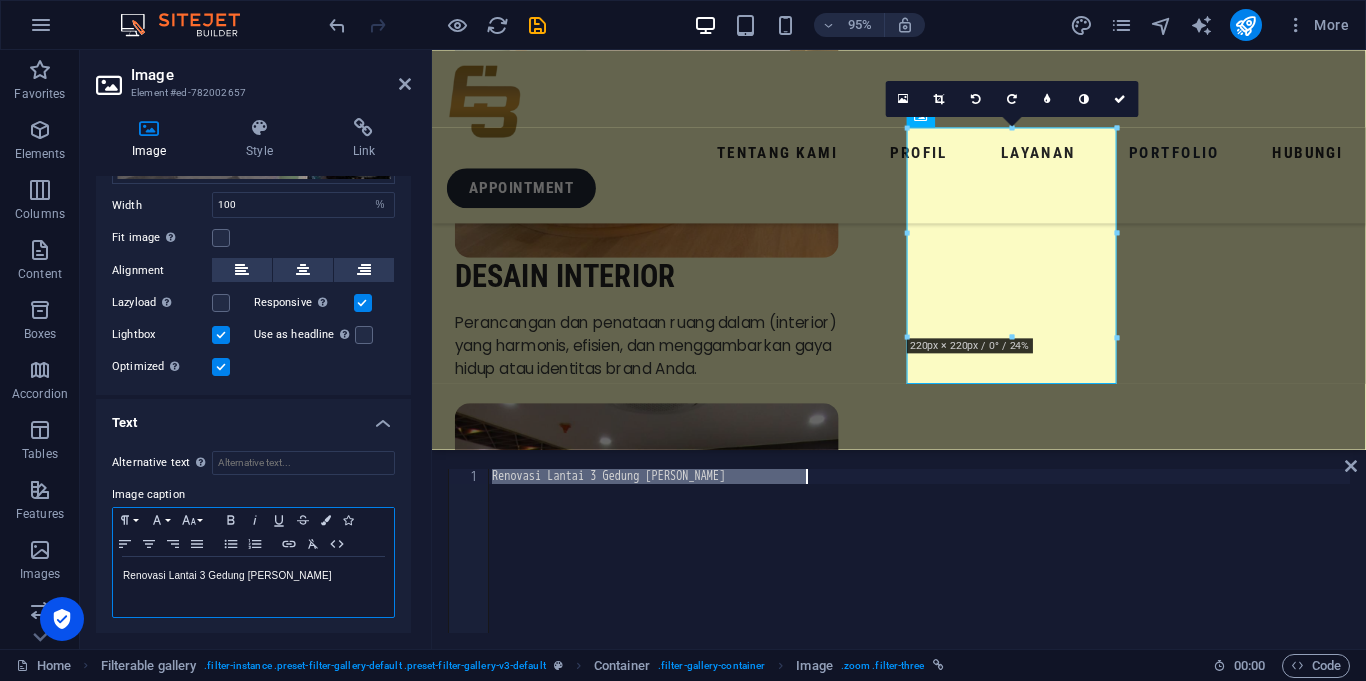 click on "Renovasi Lantai 3 Gedung [PERSON_NAME]" at bounding box center [253, 576] 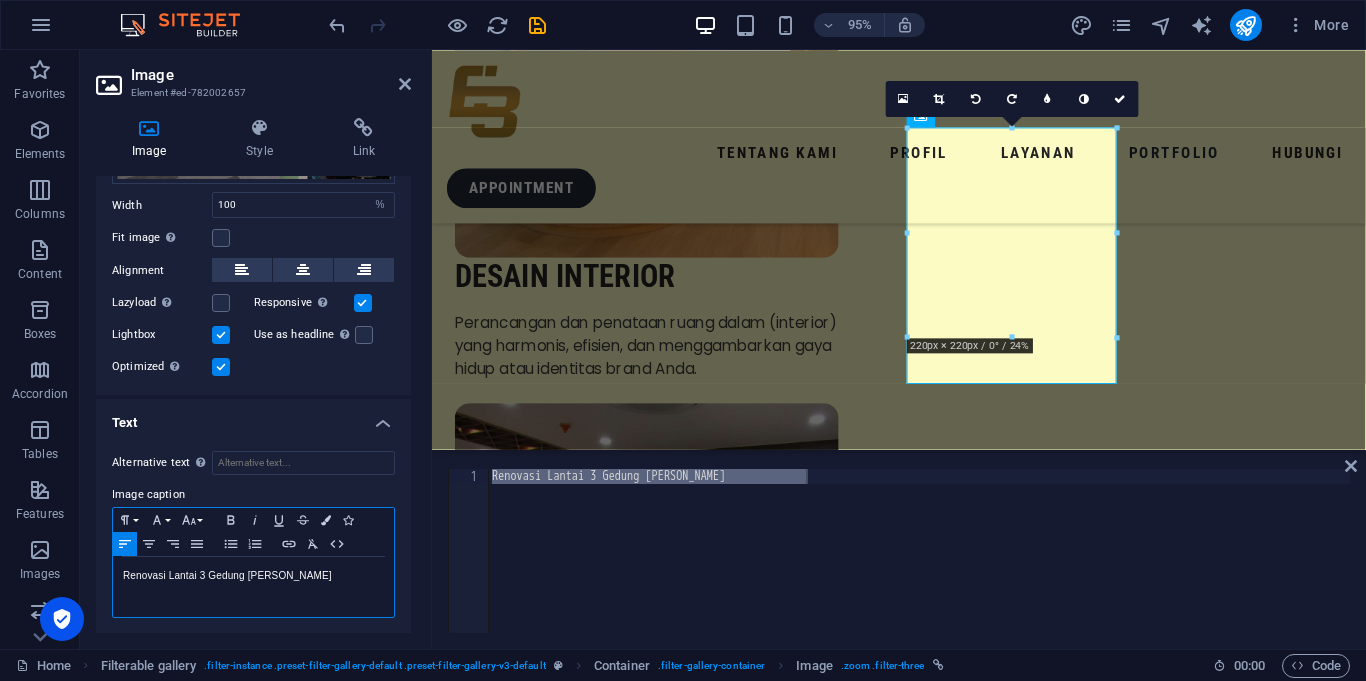 click on "Renovasi Lantai 3 Gedung [PERSON_NAME]" at bounding box center (253, 576) 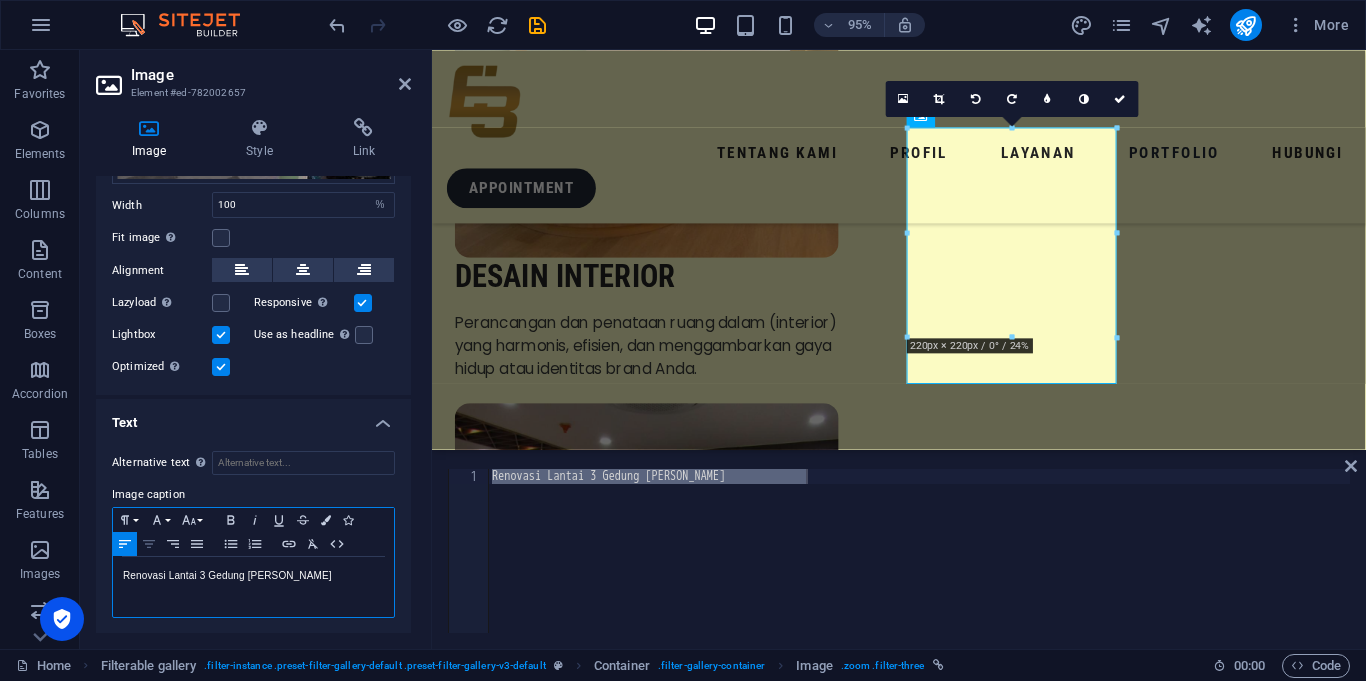 click 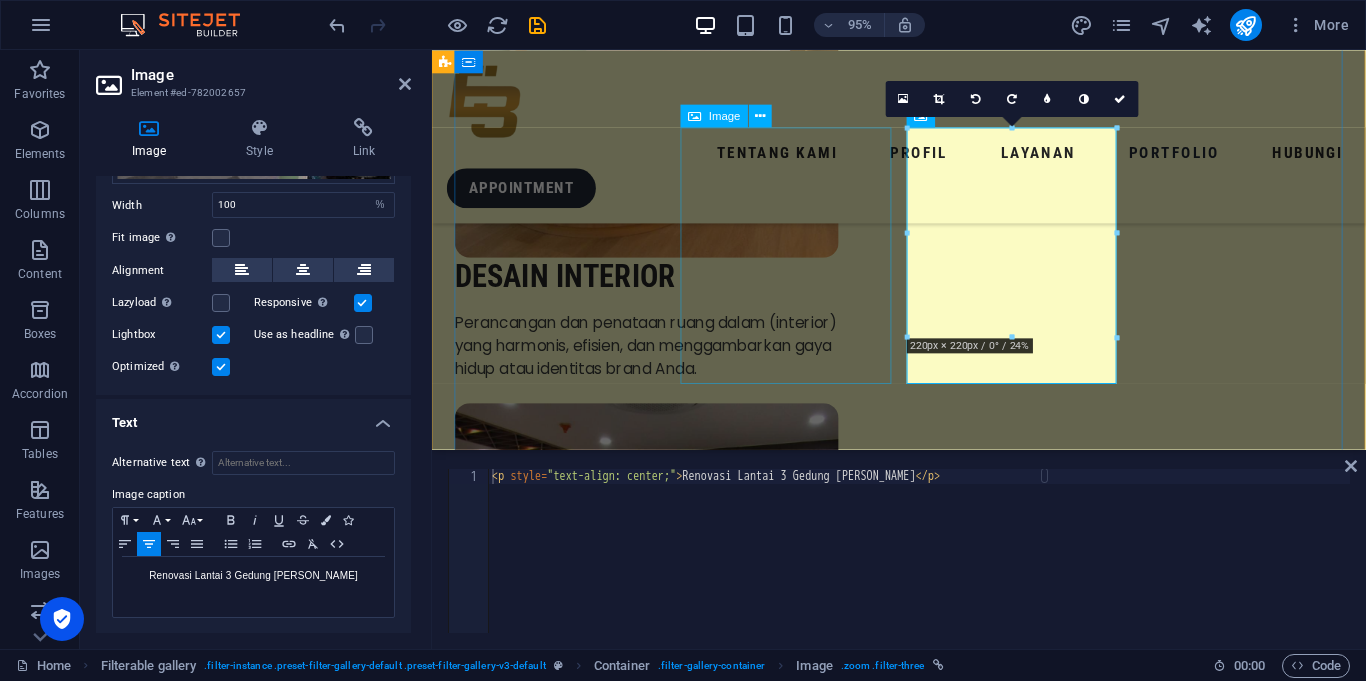 click at bounding box center (567, 5283) 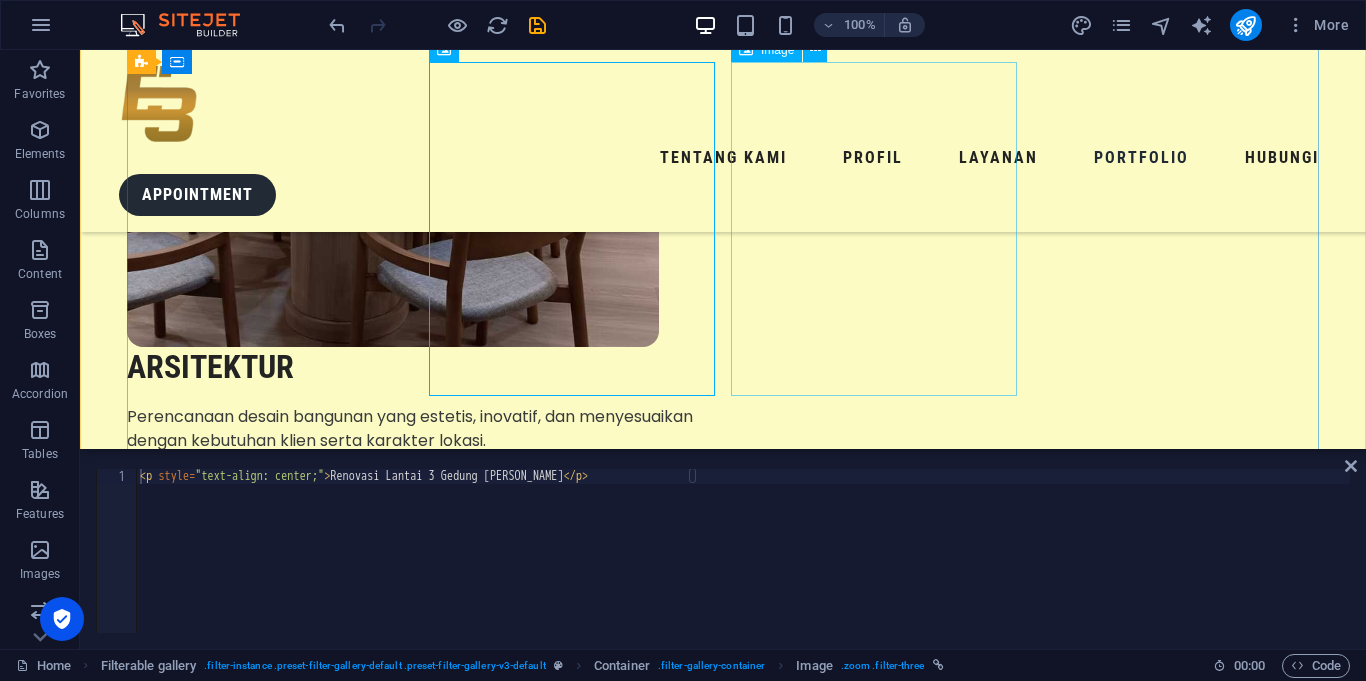 scroll, scrollTop: 3916, scrollLeft: 0, axis: vertical 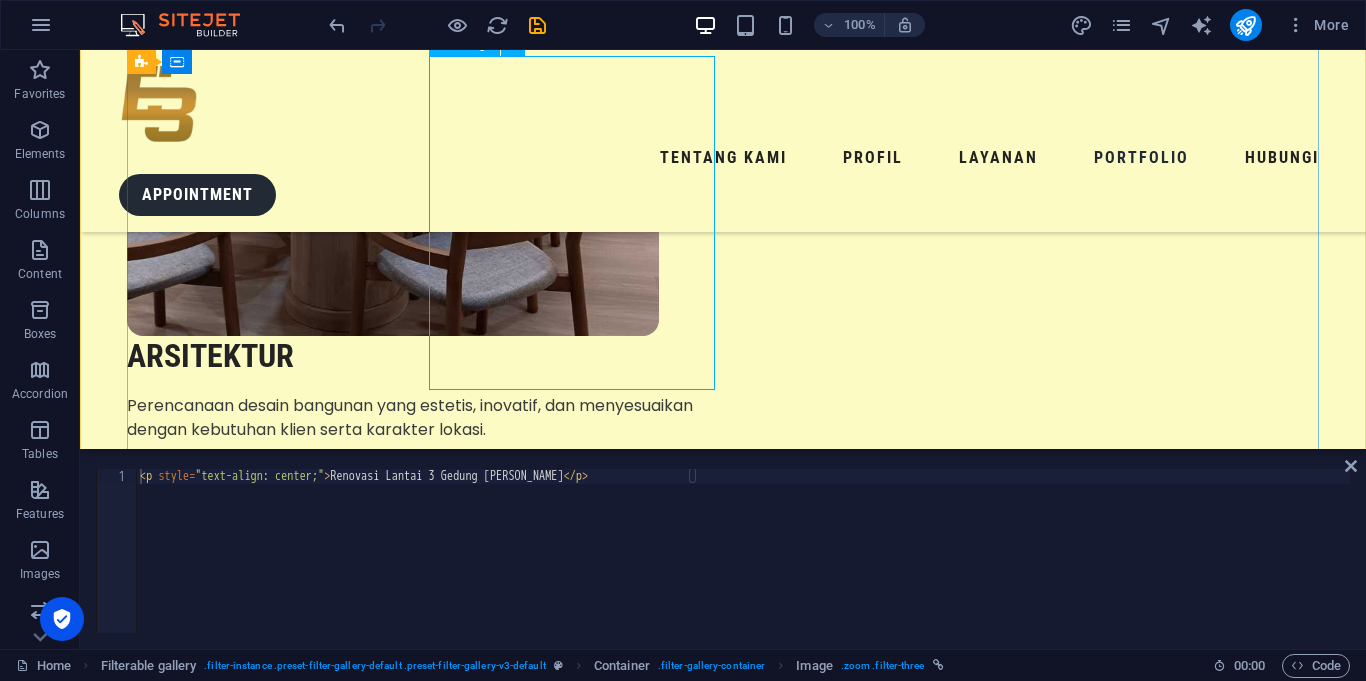 click at bounding box center [270, 6937] 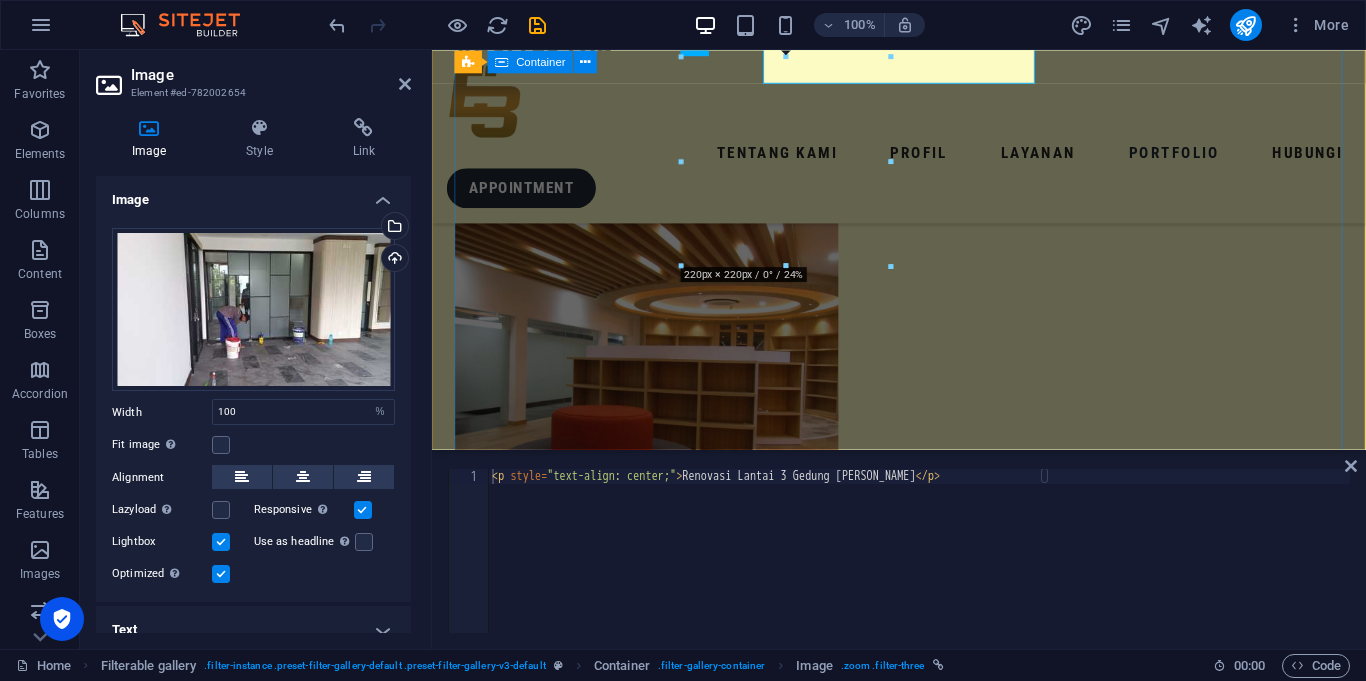 scroll, scrollTop: 4221, scrollLeft: 0, axis: vertical 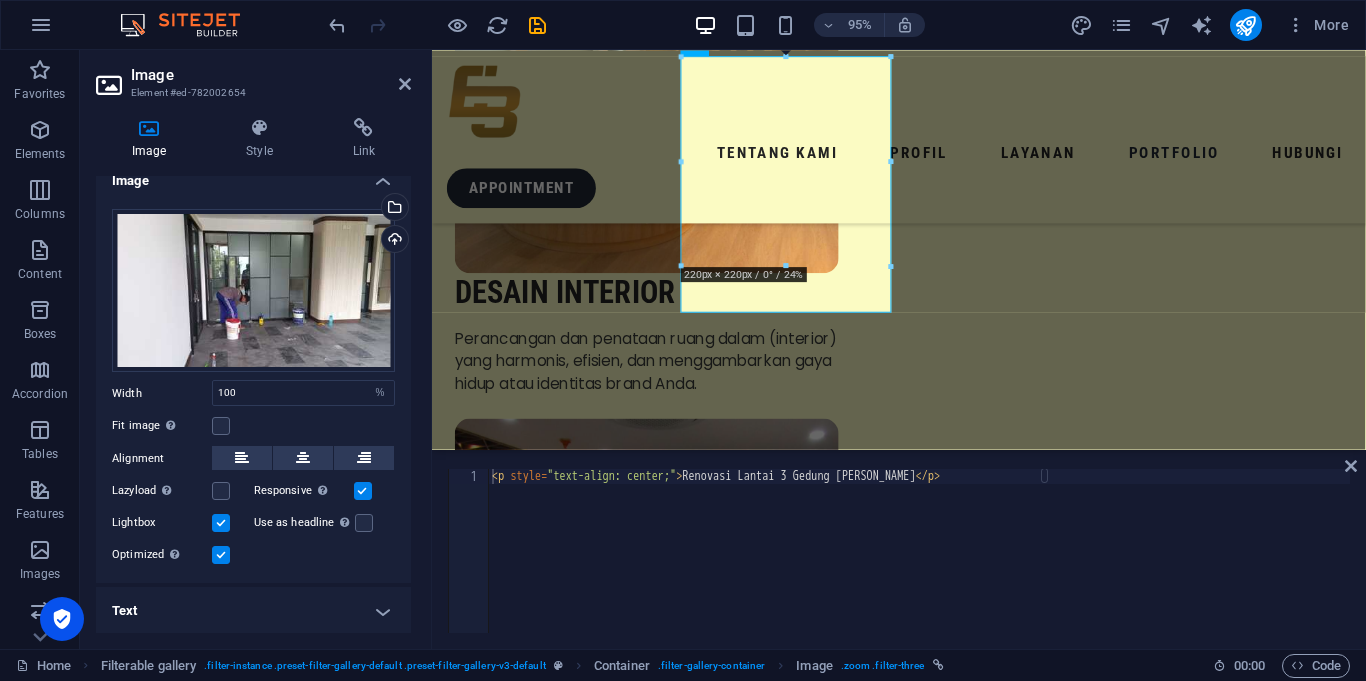 click on "Text" at bounding box center (253, 611) 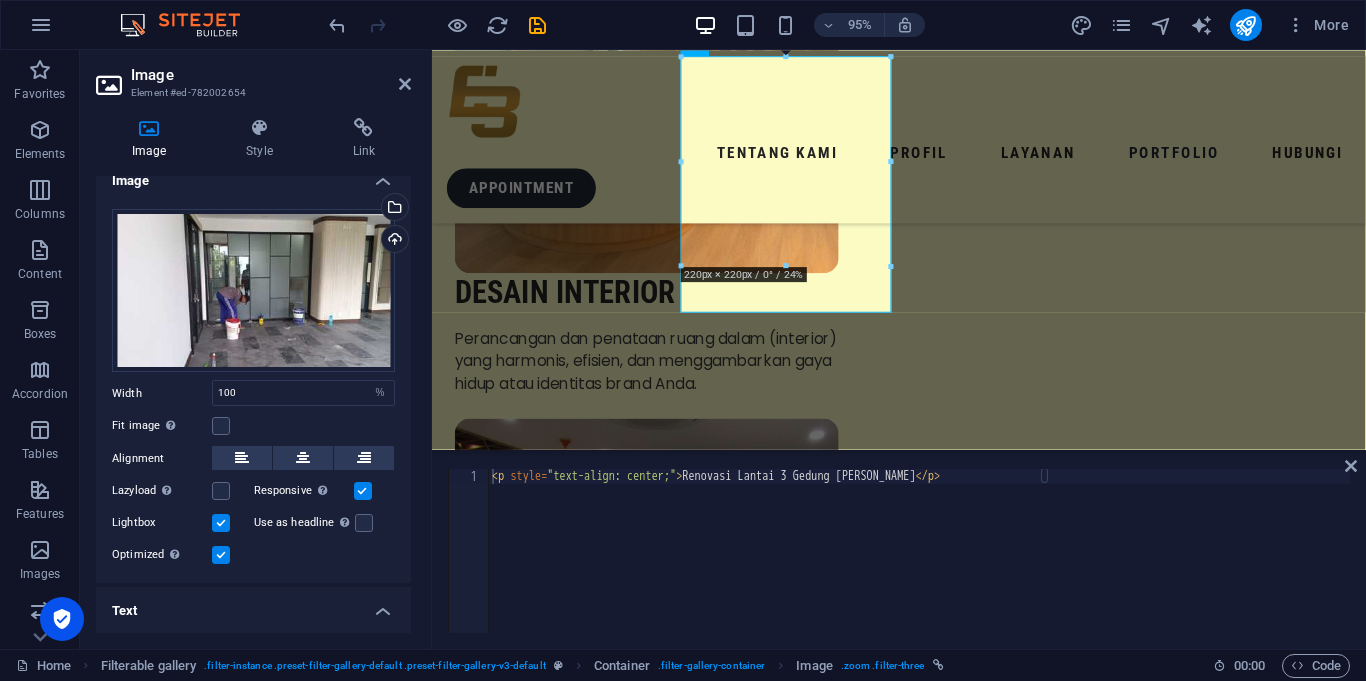 scroll, scrollTop: 207, scrollLeft: 0, axis: vertical 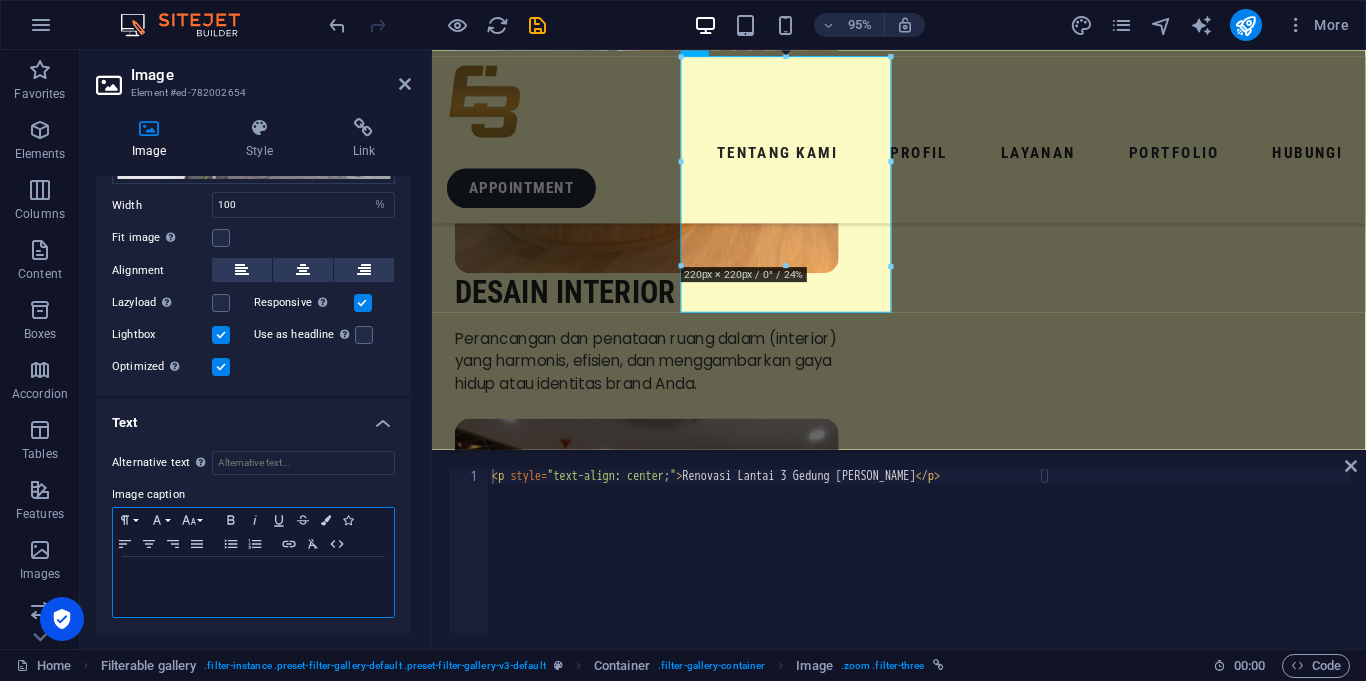 click at bounding box center [253, 587] 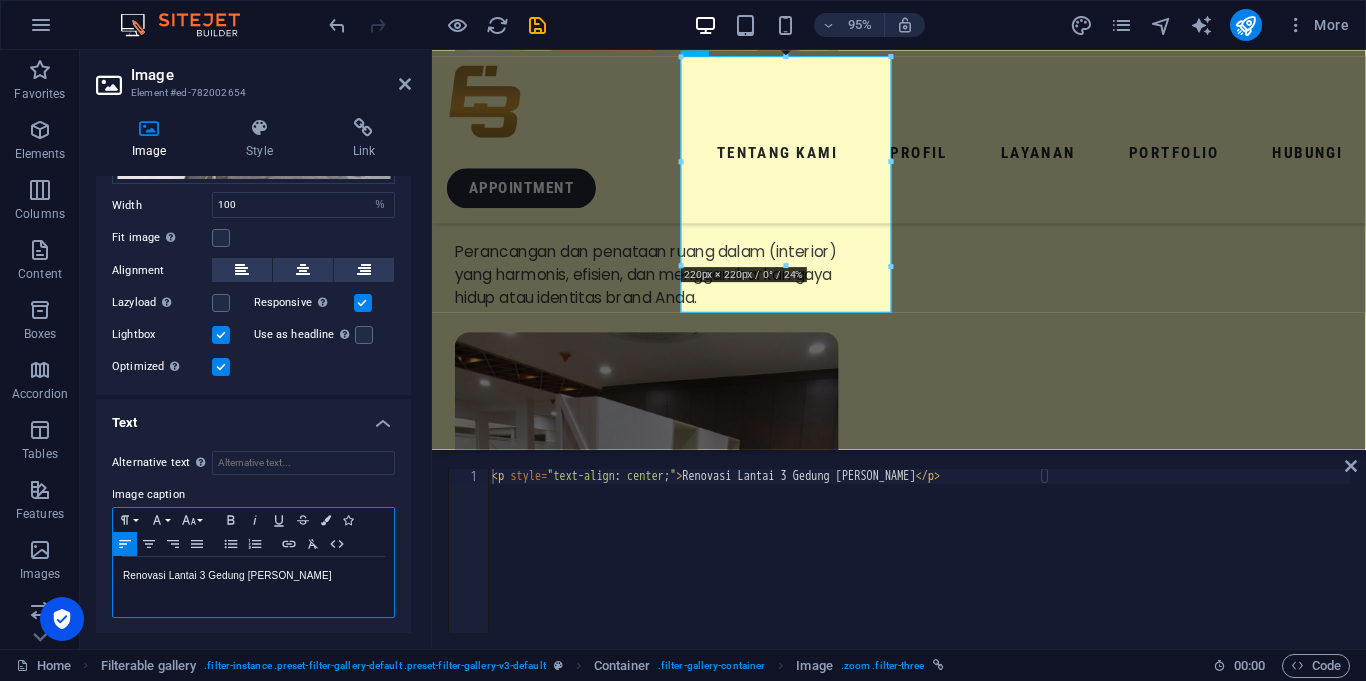 scroll, scrollTop: 0, scrollLeft: 4, axis: horizontal 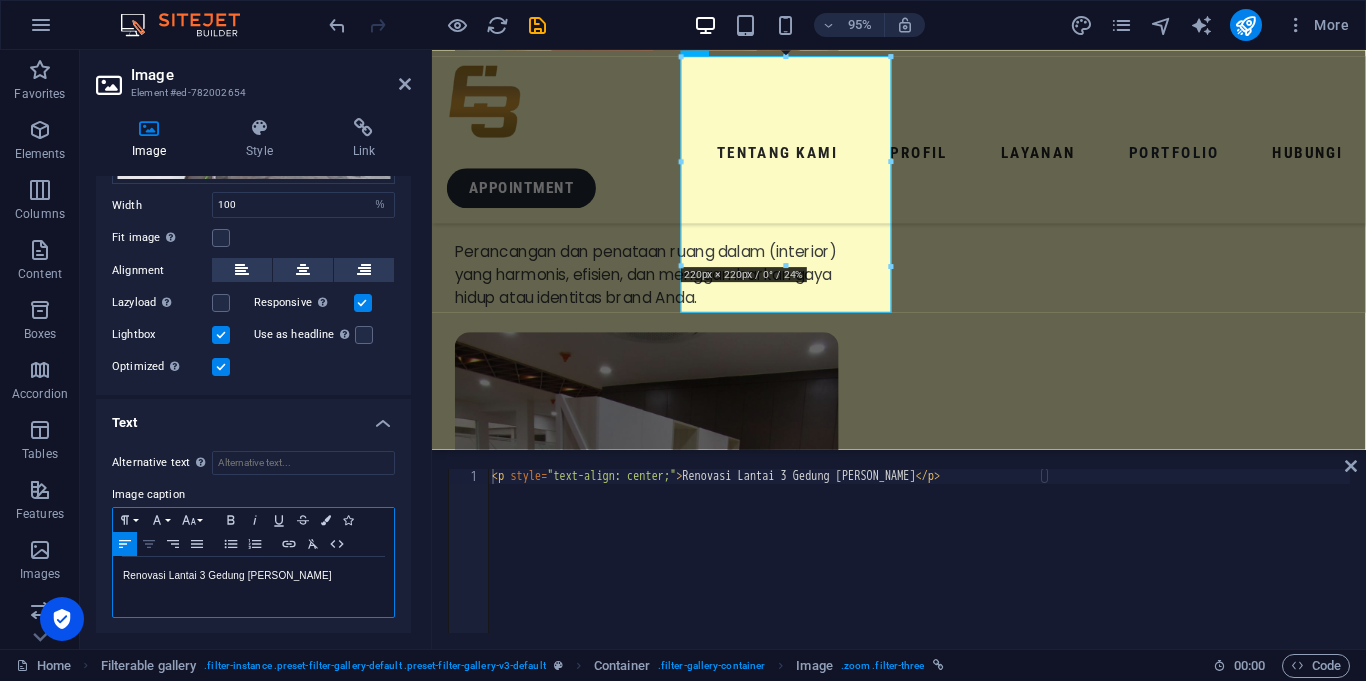 click 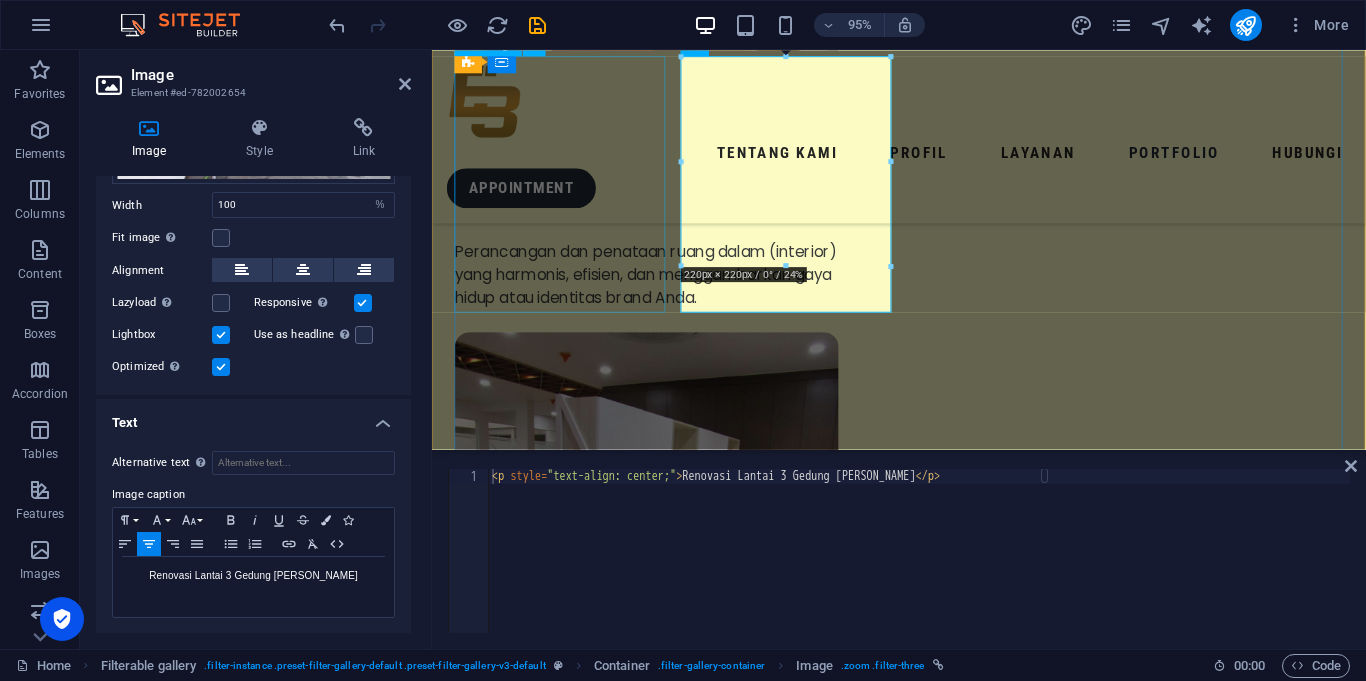 click at bounding box center [567, 4978] 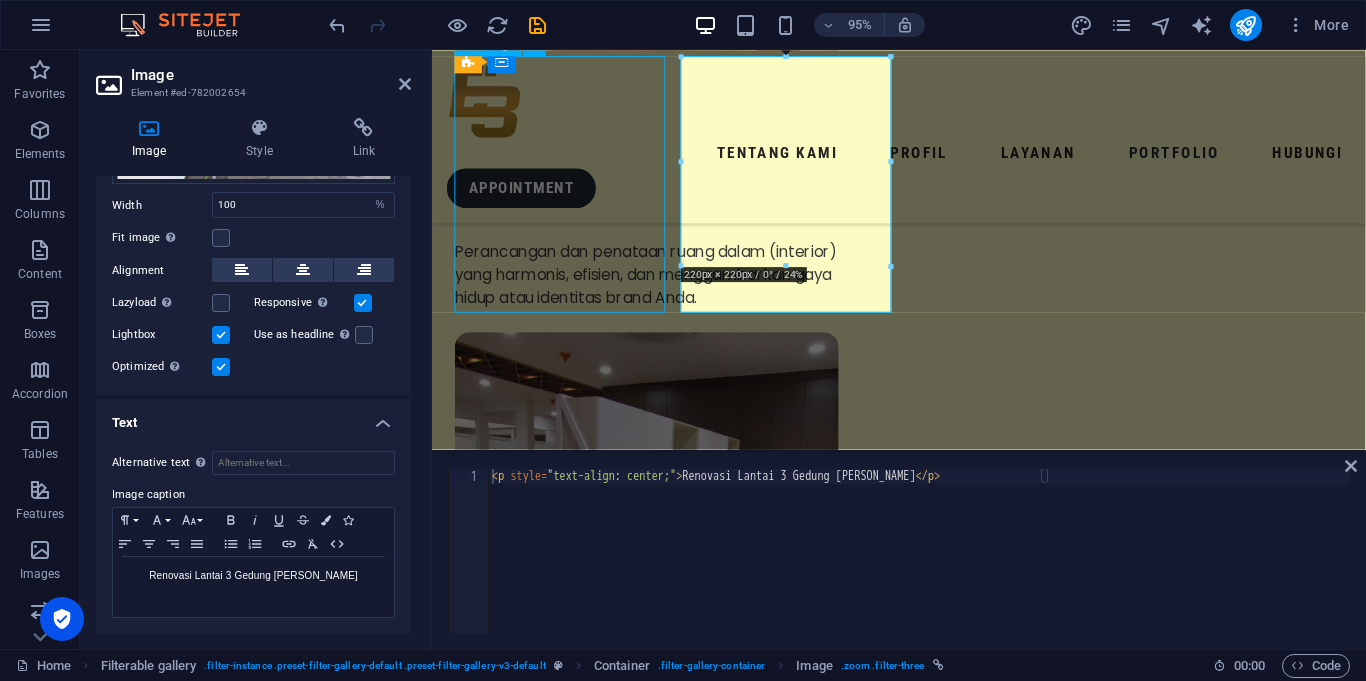 click at bounding box center (567, 4978) 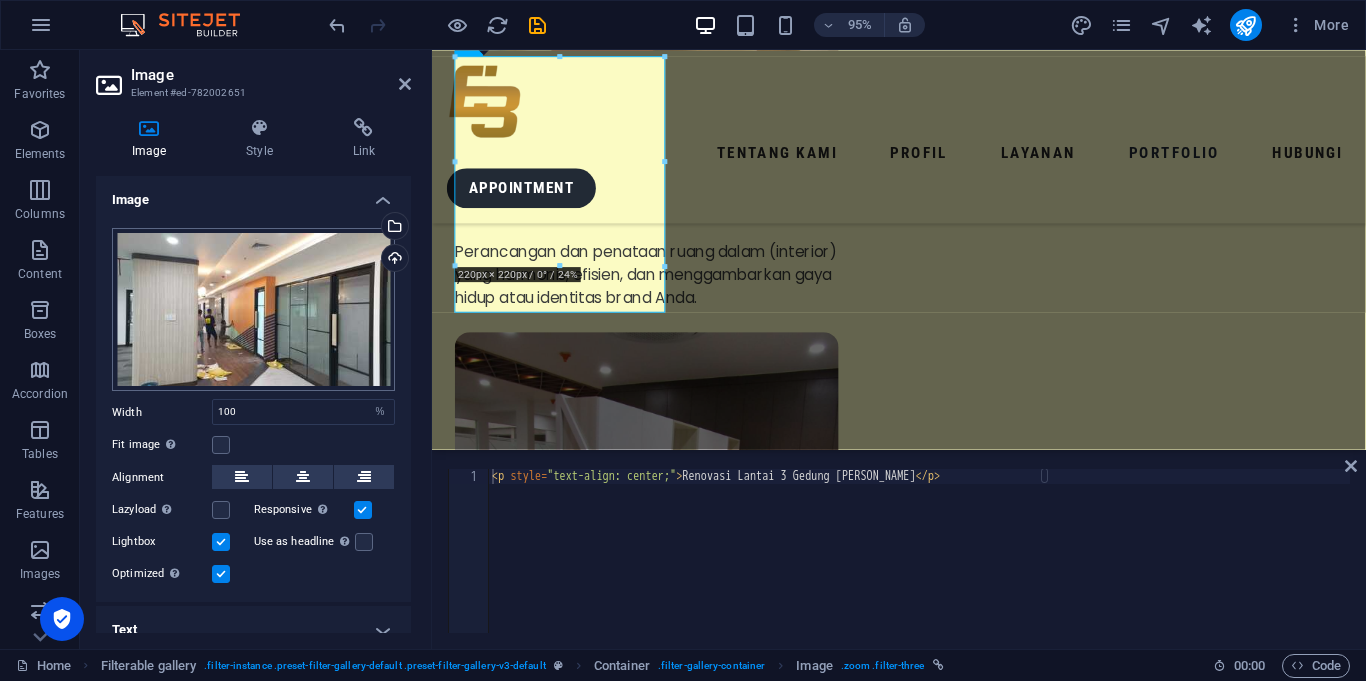 scroll, scrollTop: 19, scrollLeft: 0, axis: vertical 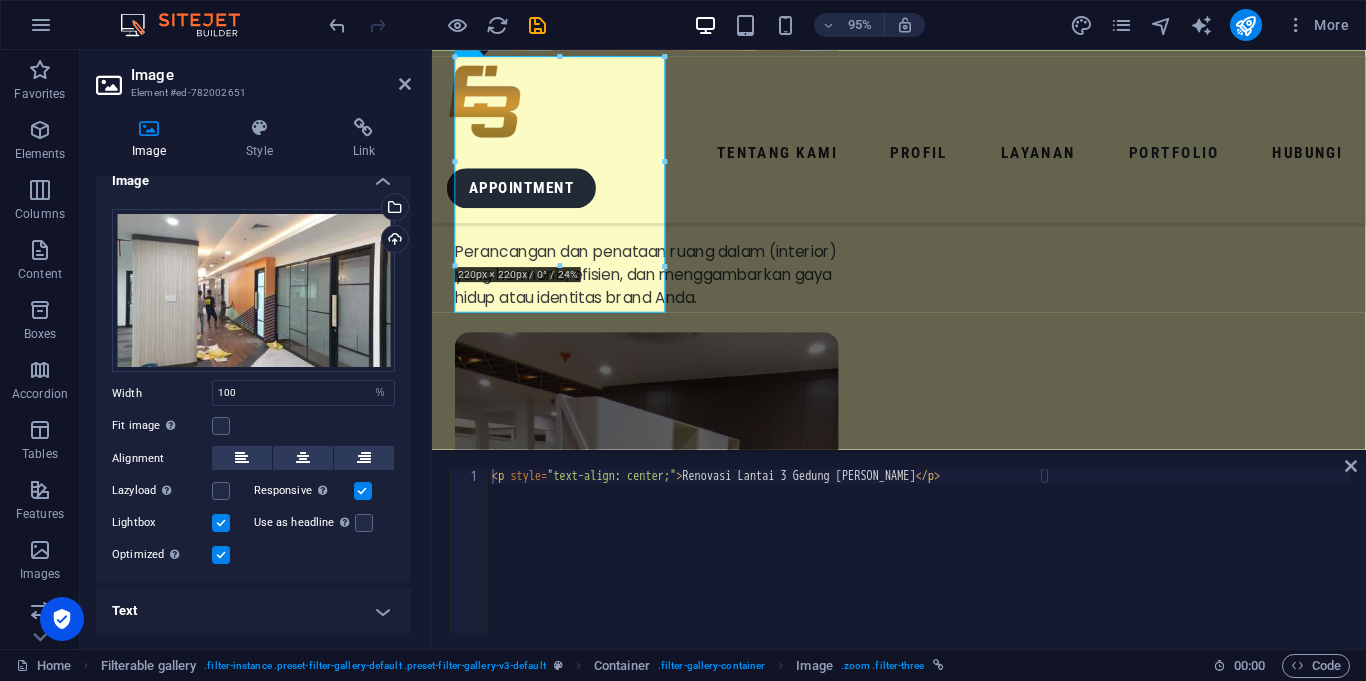 click on "Text" at bounding box center (253, 611) 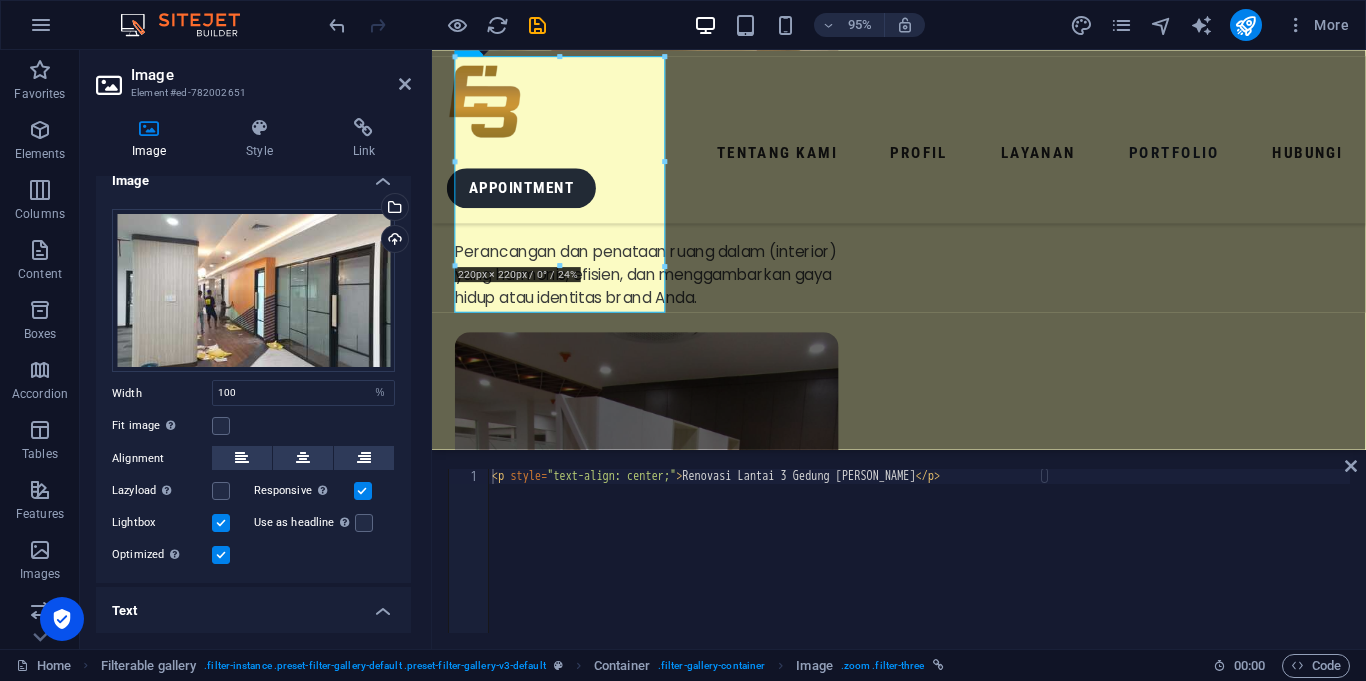 scroll, scrollTop: 207, scrollLeft: 0, axis: vertical 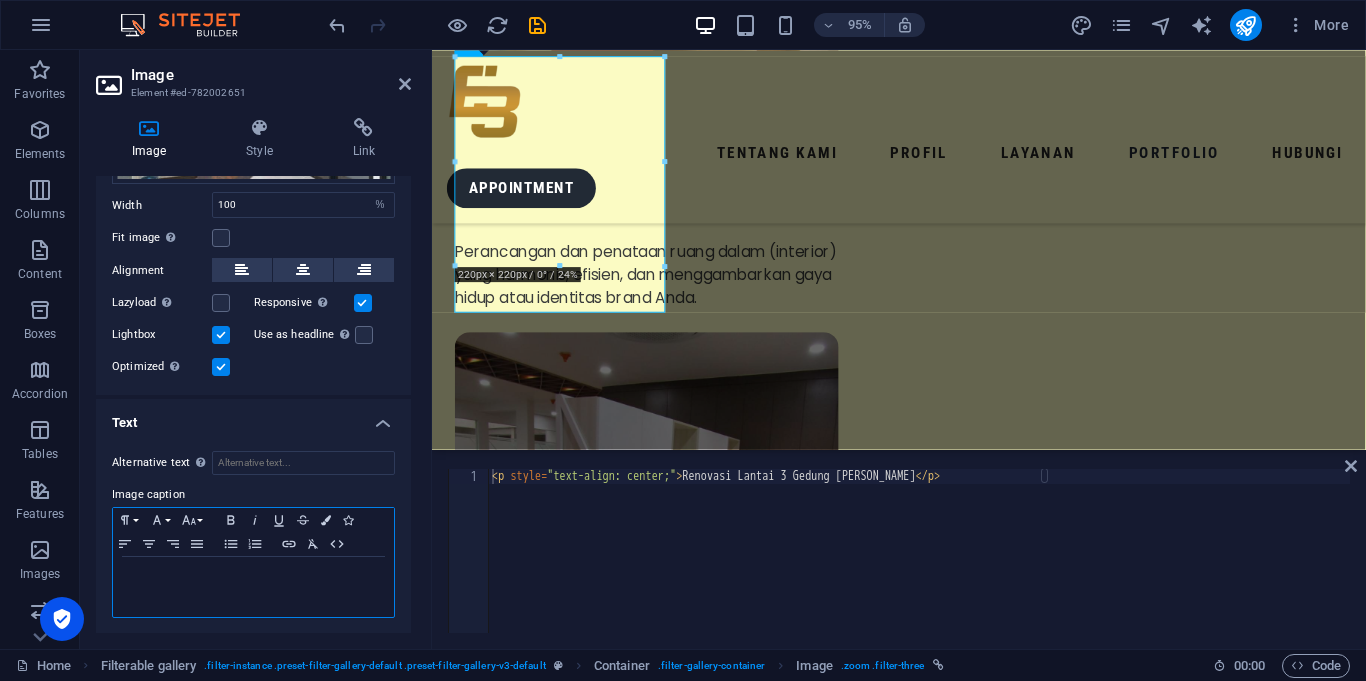 click at bounding box center (253, 587) 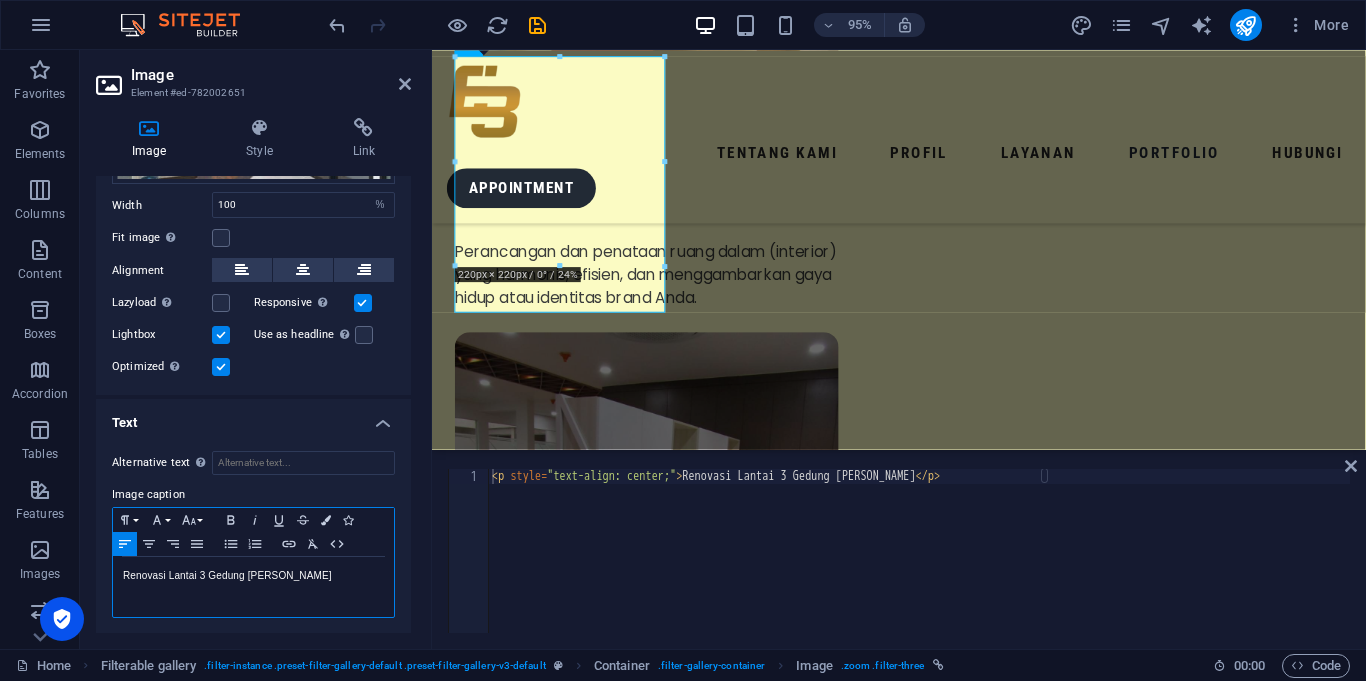 scroll, scrollTop: 0, scrollLeft: 4, axis: horizontal 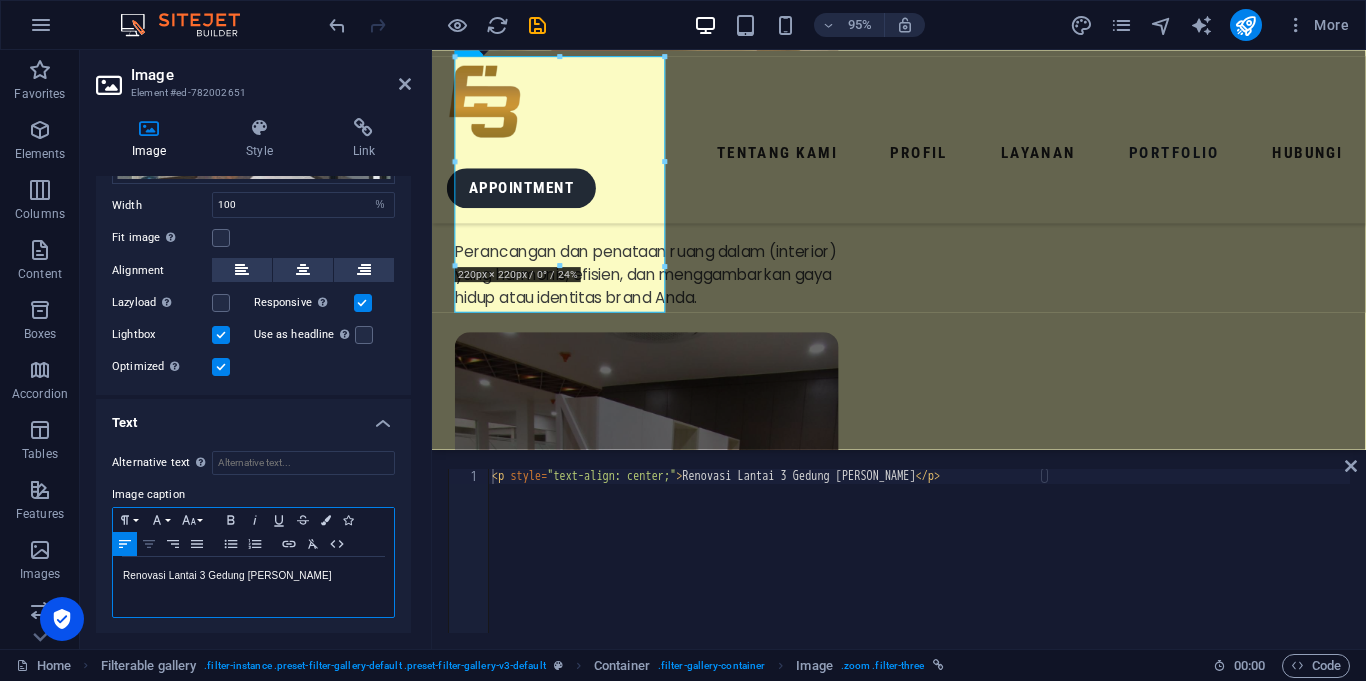 click 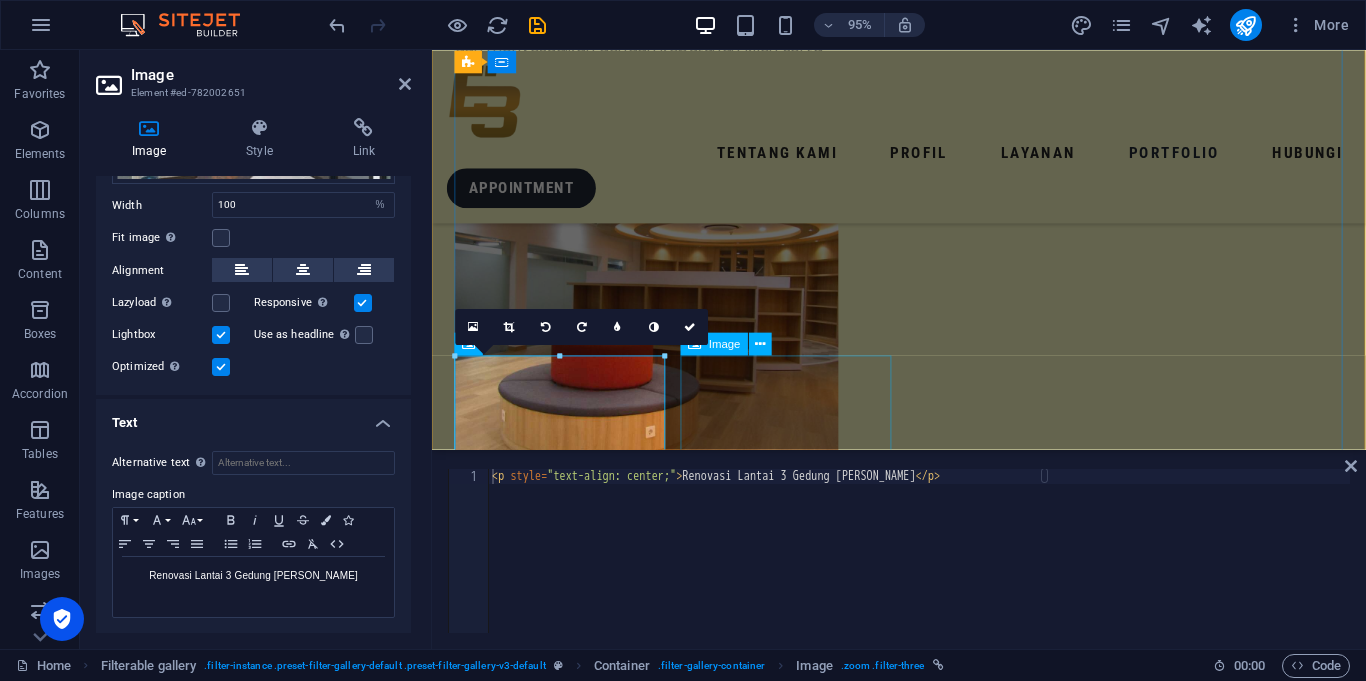 scroll, scrollTop: 3906, scrollLeft: 0, axis: vertical 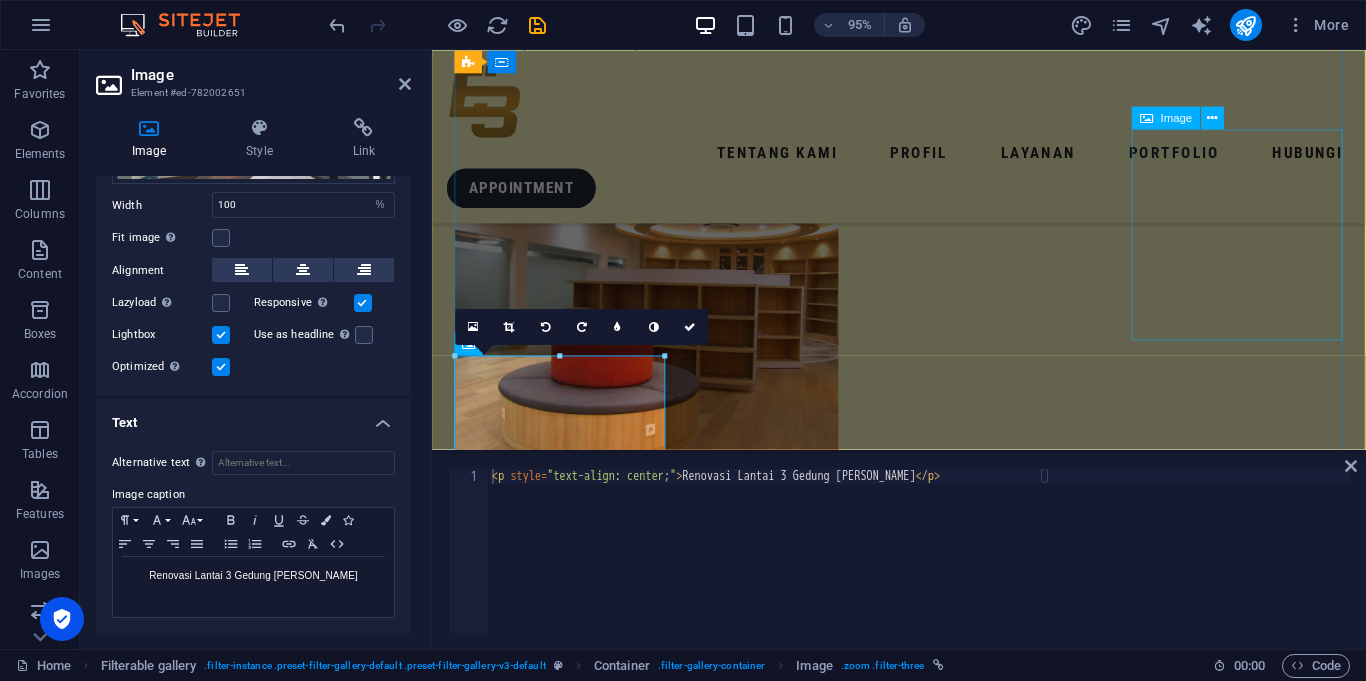 click at bounding box center (567, 5064) 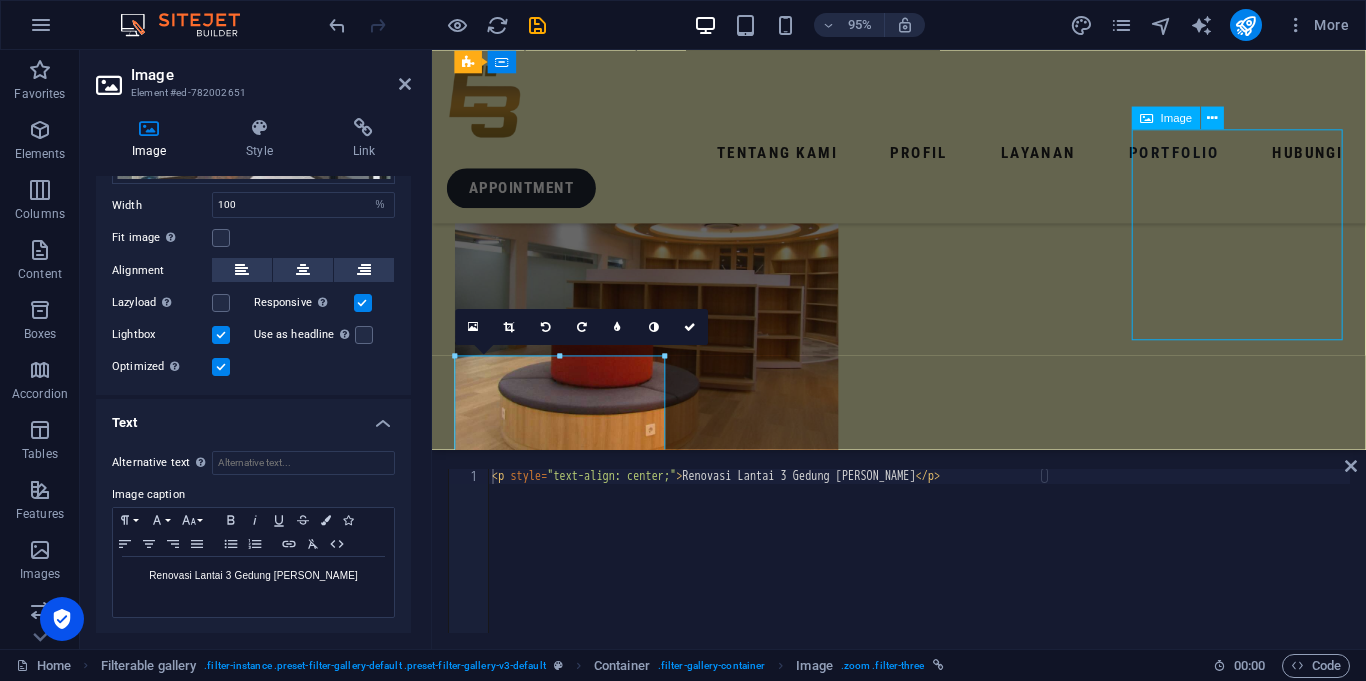 click at bounding box center [567, 5064] 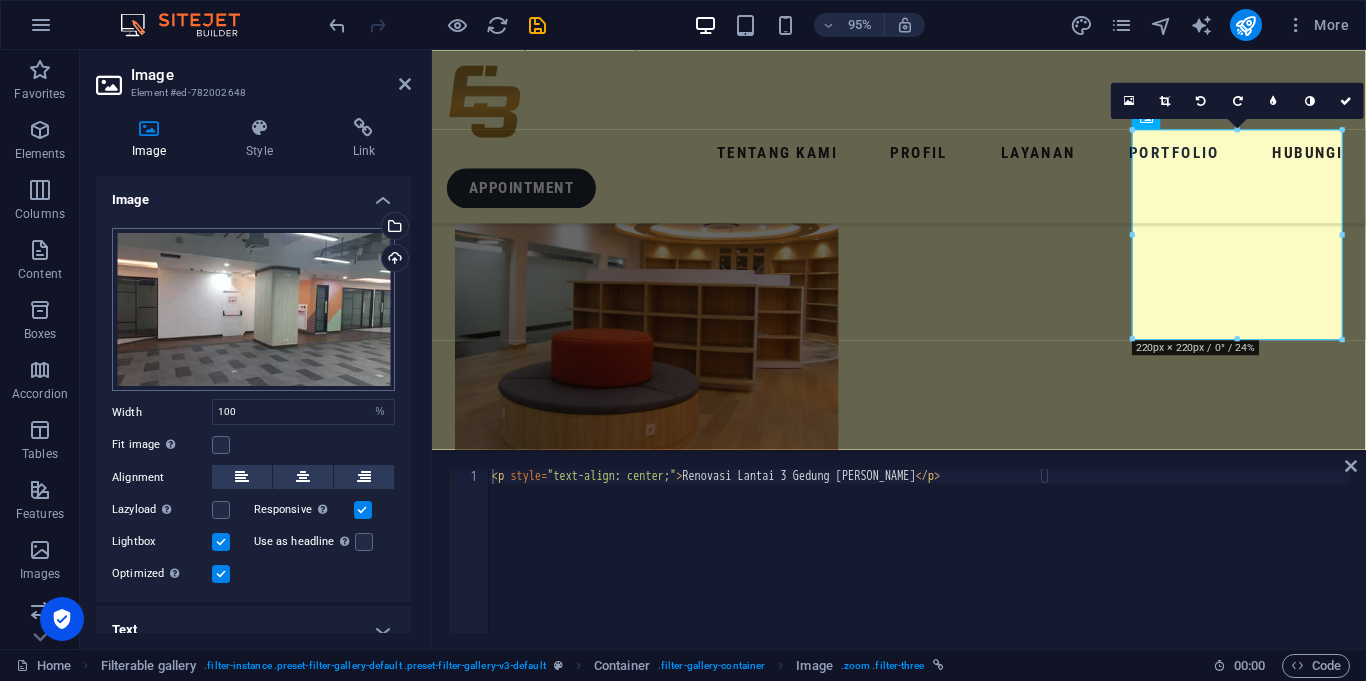scroll, scrollTop: 19, scrollLeft: 0, axis: vertical 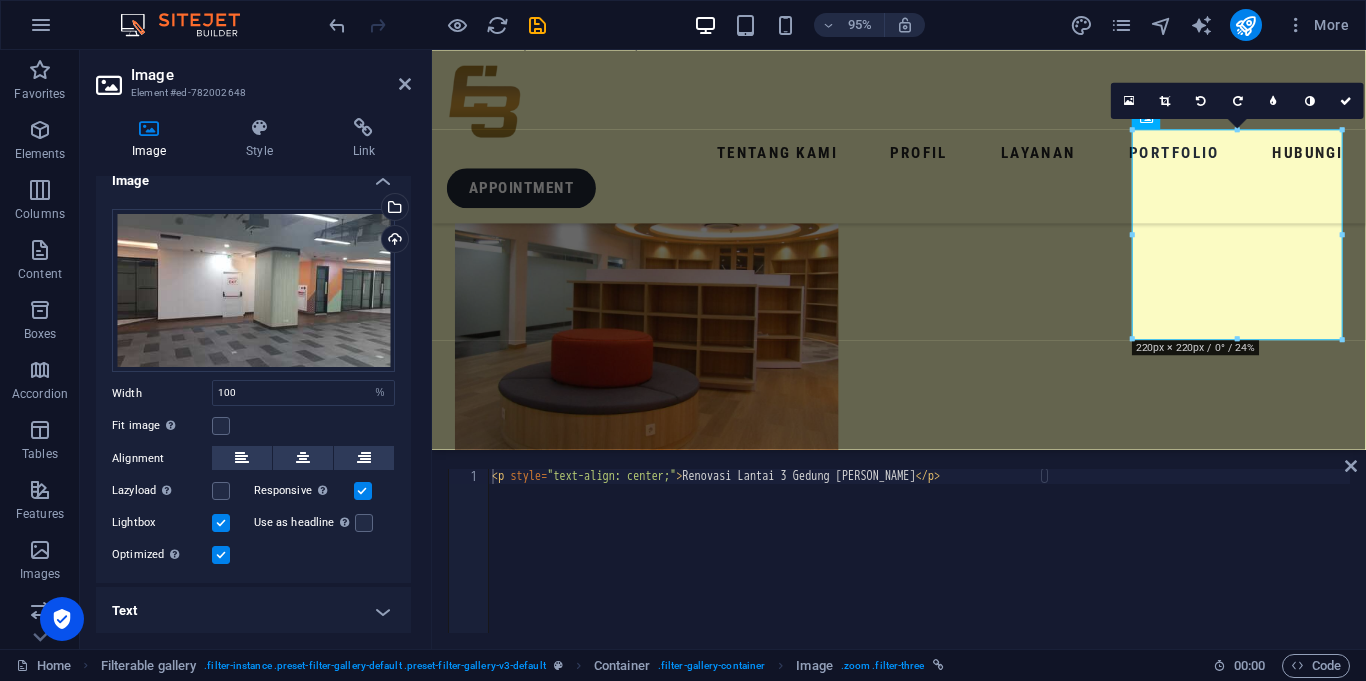 click on "Text" at bounding box center [253, 611] 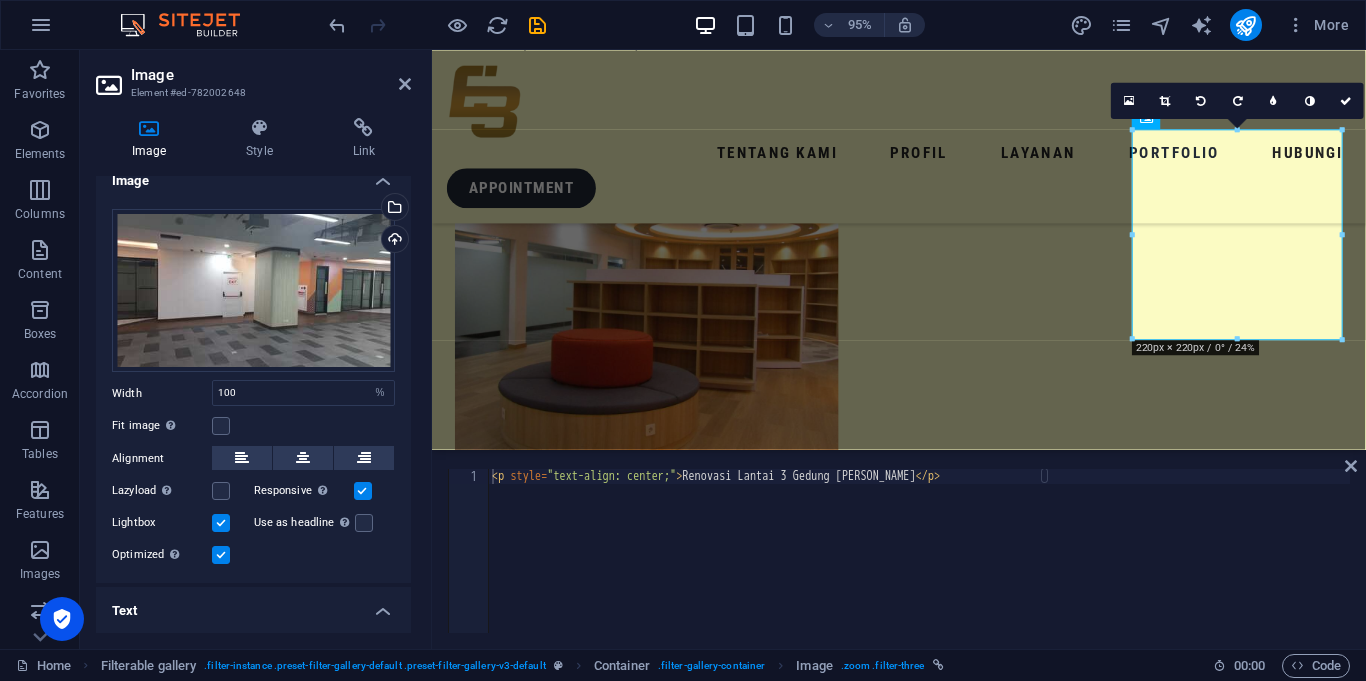 scroll, scrollTop: 207, scrollLeft: 0, axis: vertical 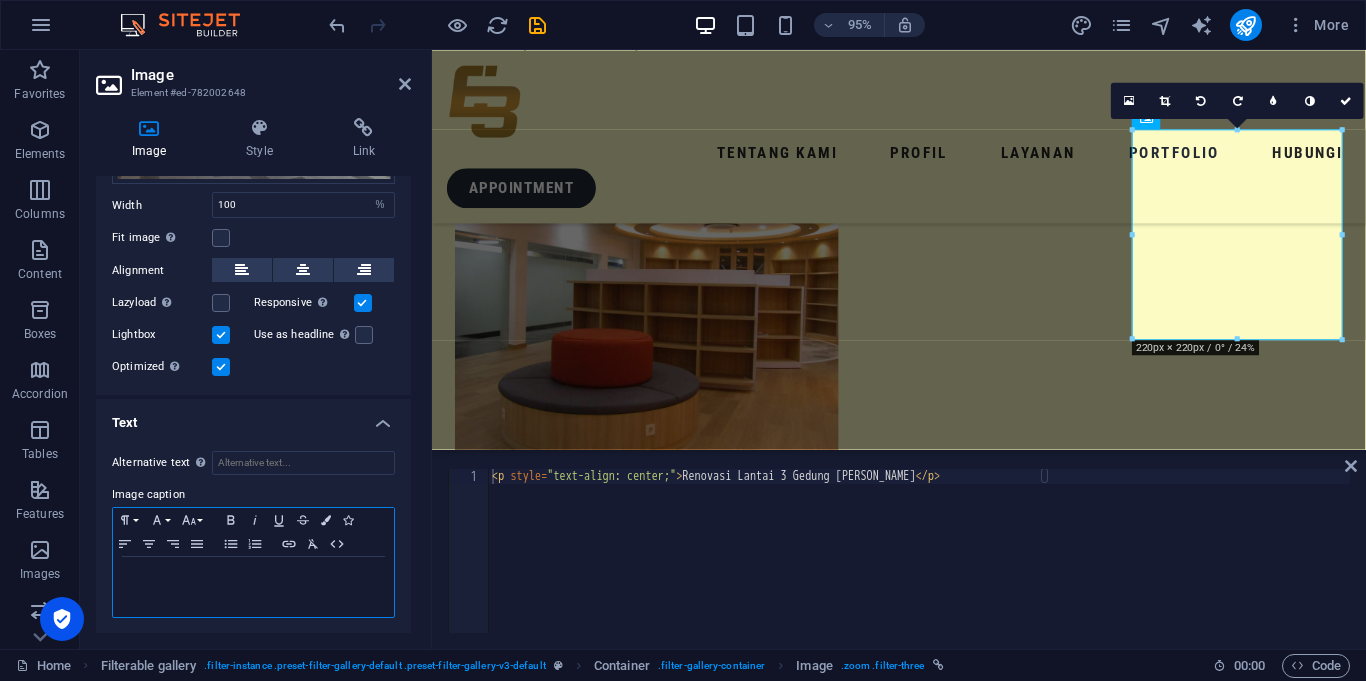 click at bounding box center [253, 587] 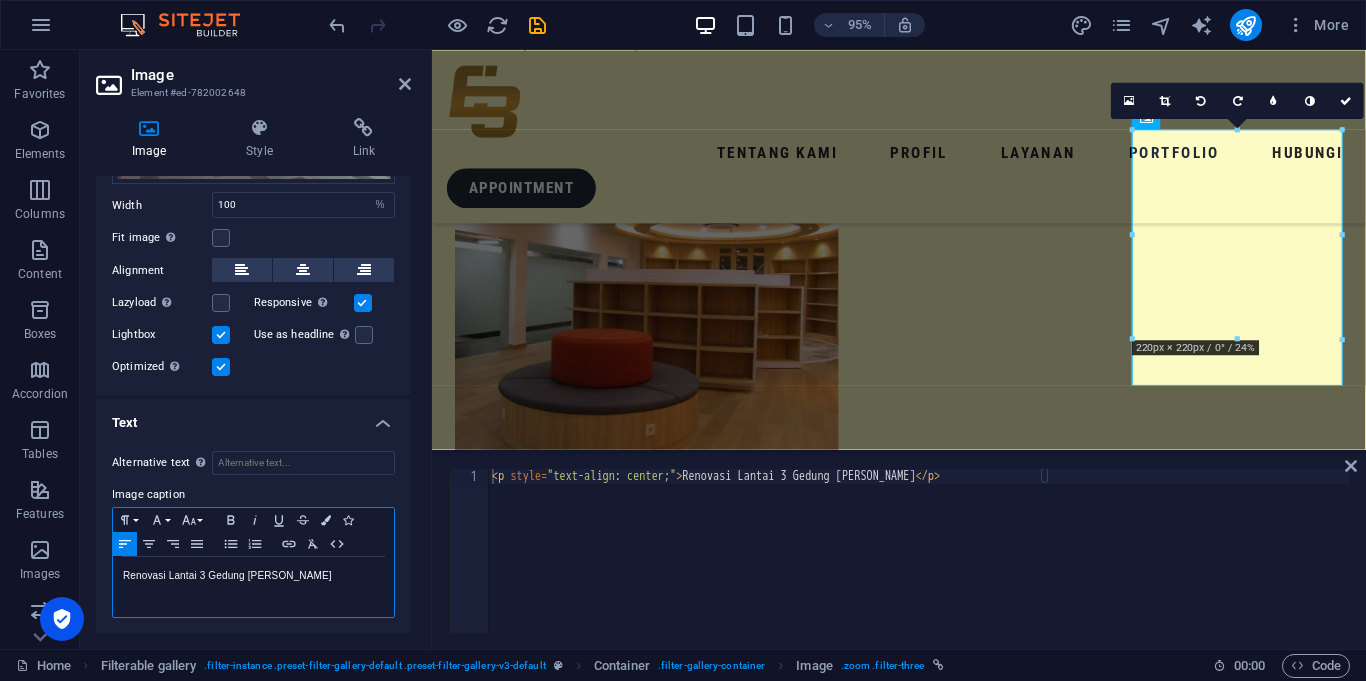 scroll, scrollTop: 0, scrollLeft: 4, axis: horizontal 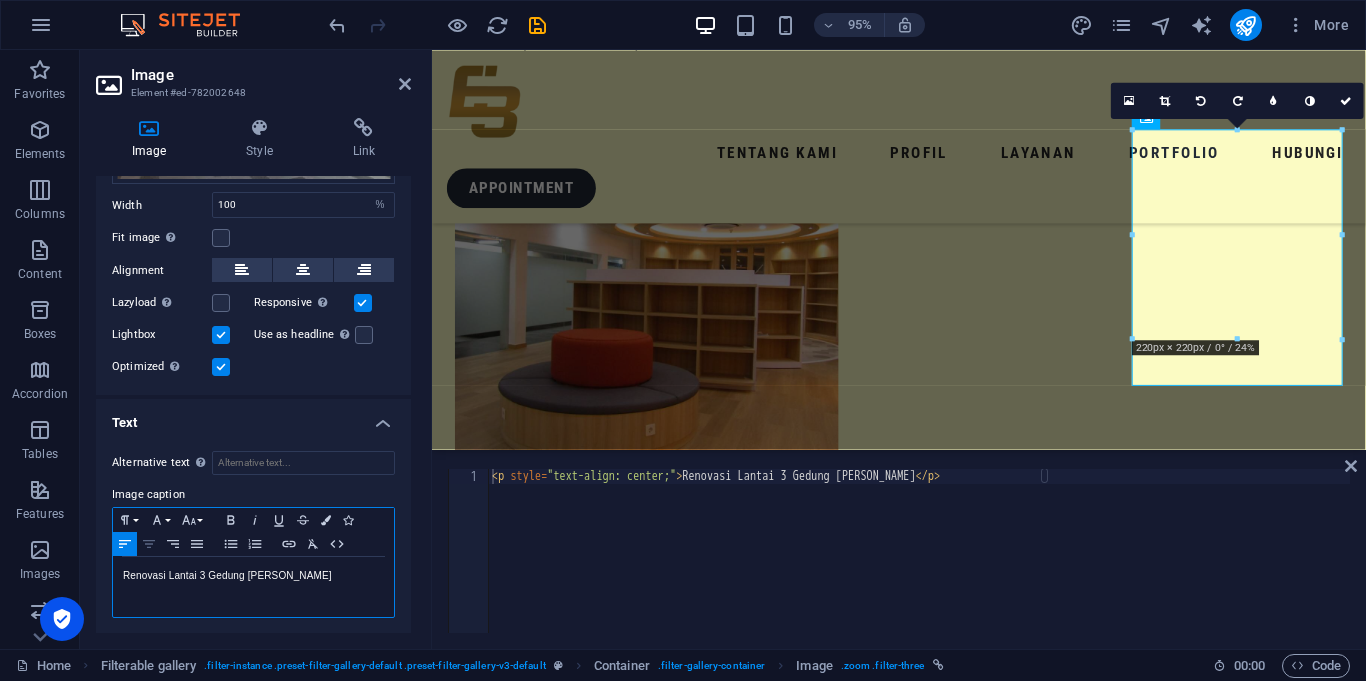 click 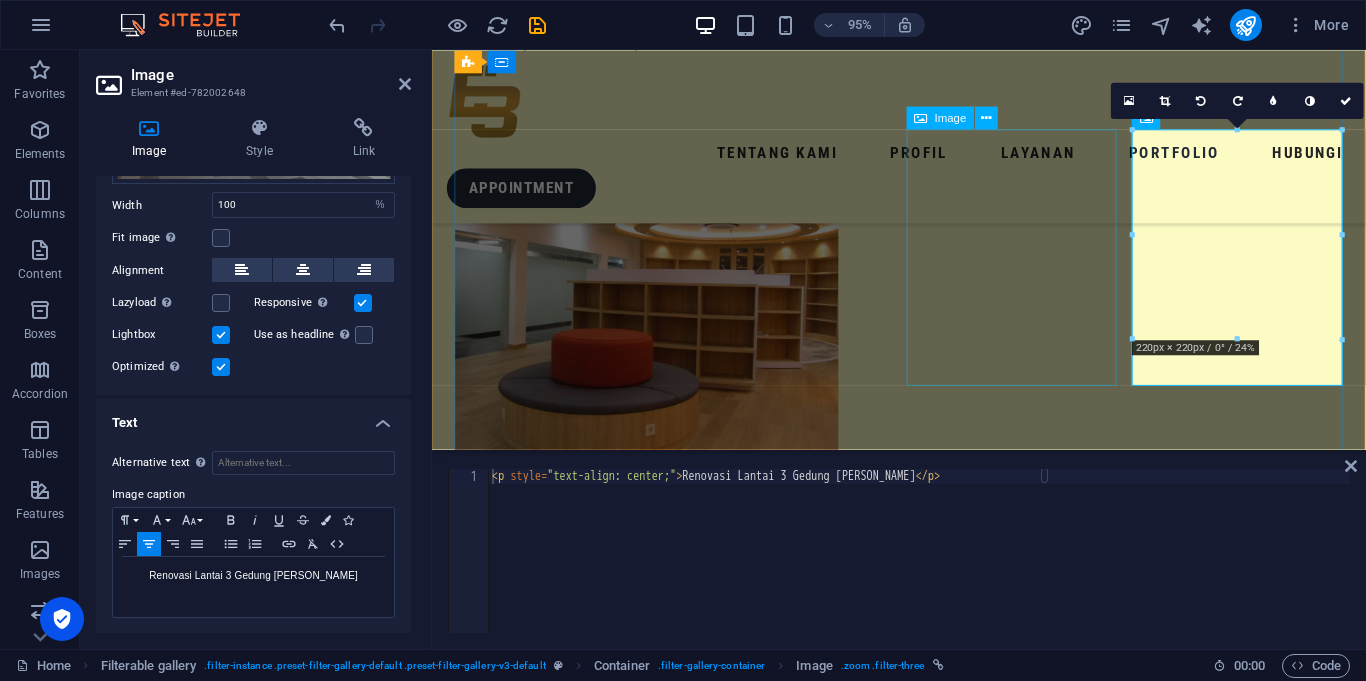 click at bounding box center (567, 4834) 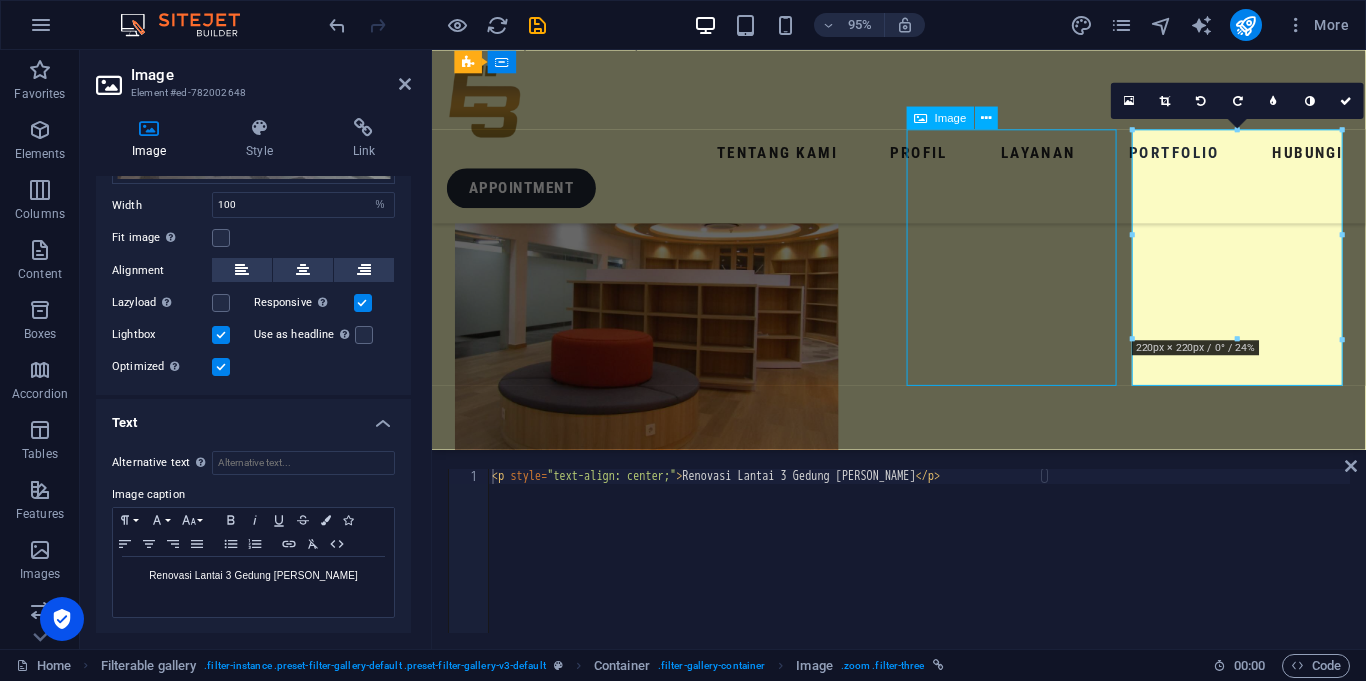 click at bounding box center [567, 4834] 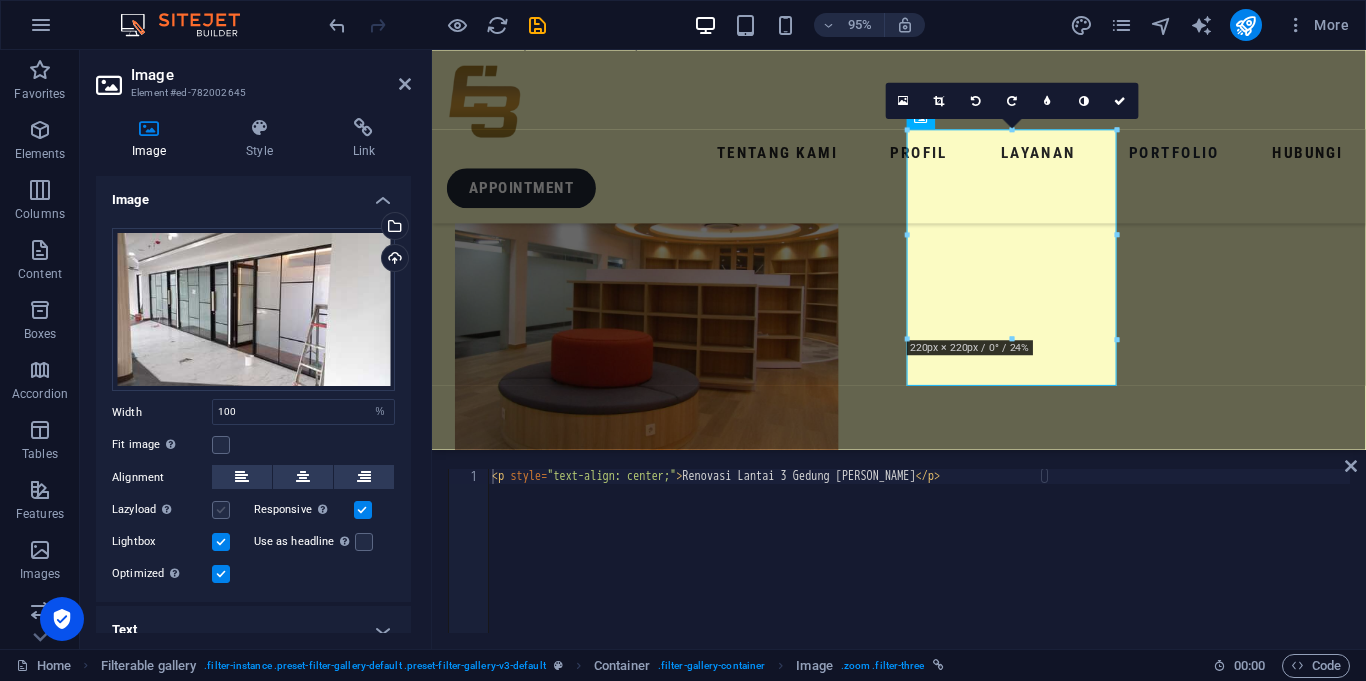 scroll, scrollTop: 19, scrollLeft: 0, axis: vertical 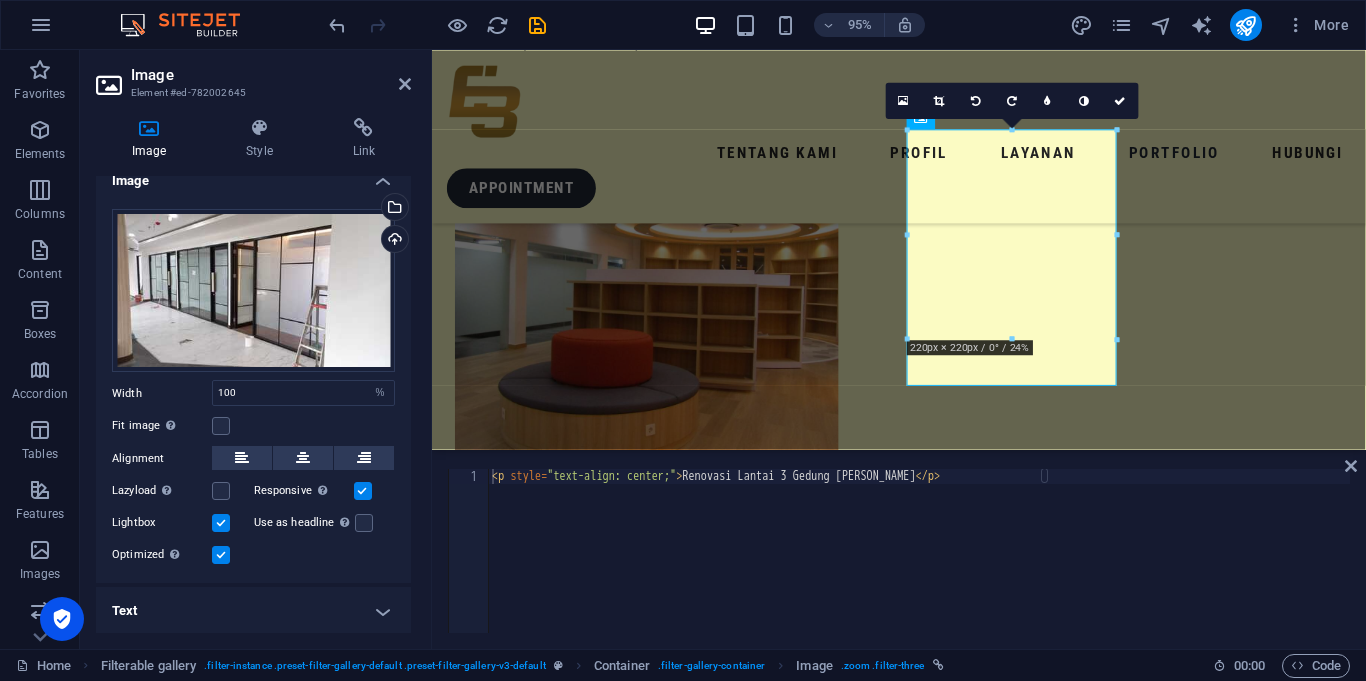 click on "Text" at bounding box center (253, 611) 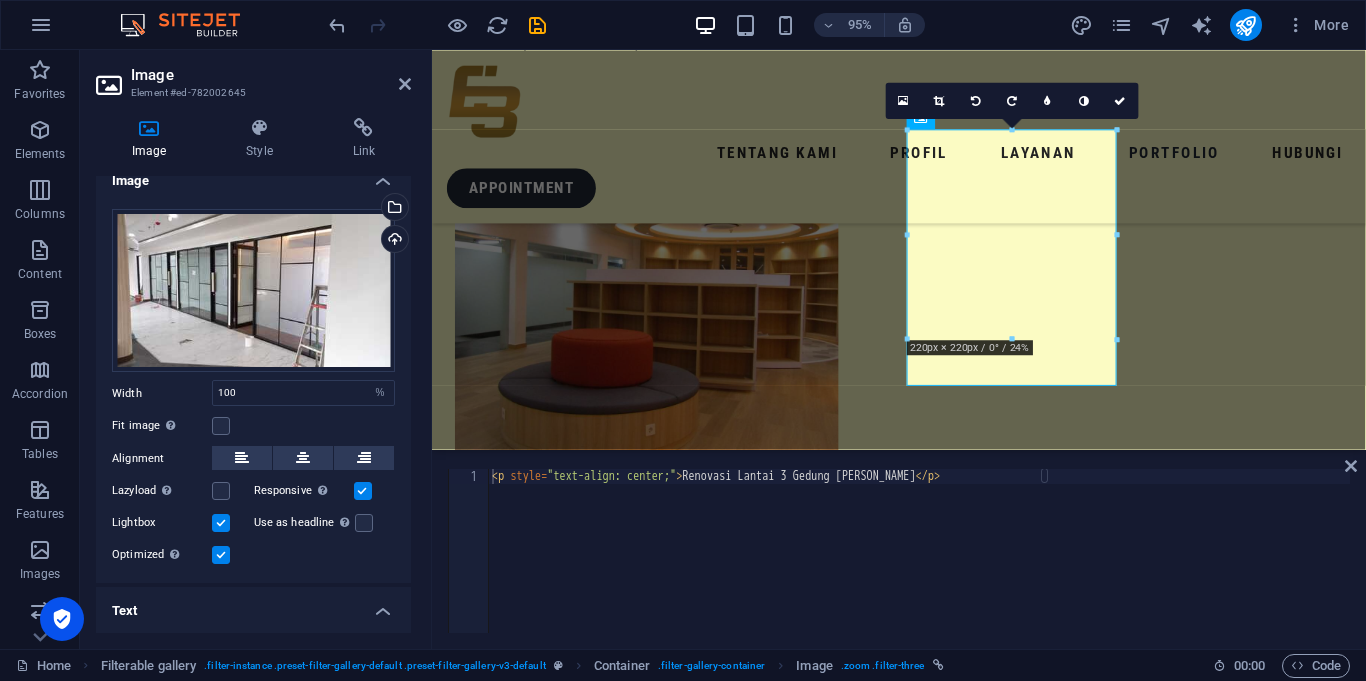 scroll, scrollTop: 207, scrollLeft: 0, axis: vertical 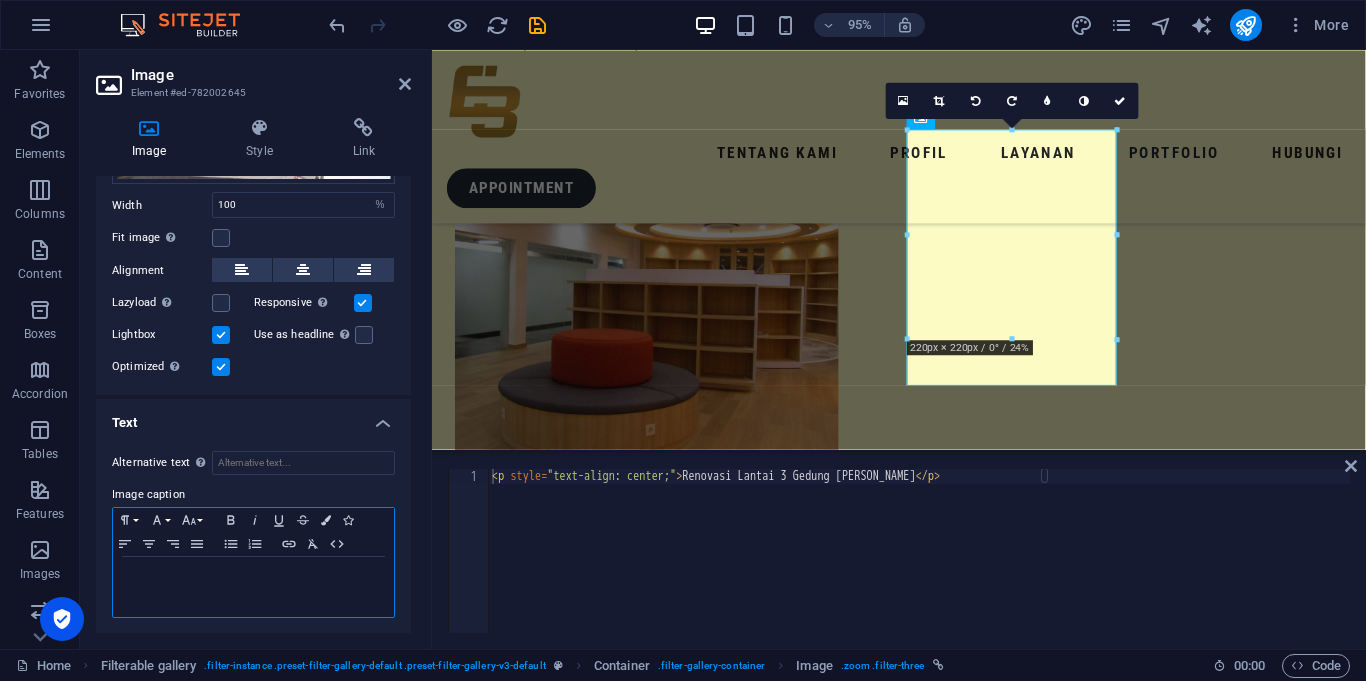 click at bounding box center [253, 576] 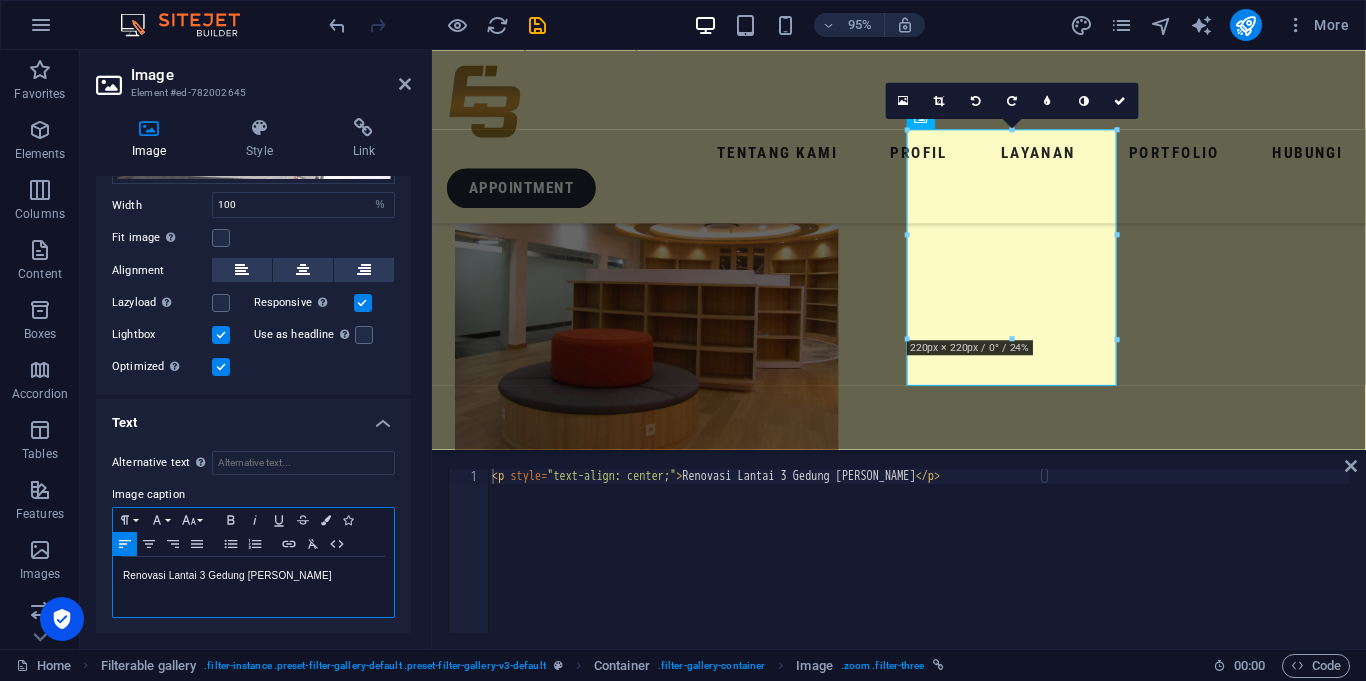 scroll, scrollTop: 0, scrollLeft: 4, axis: horizontal 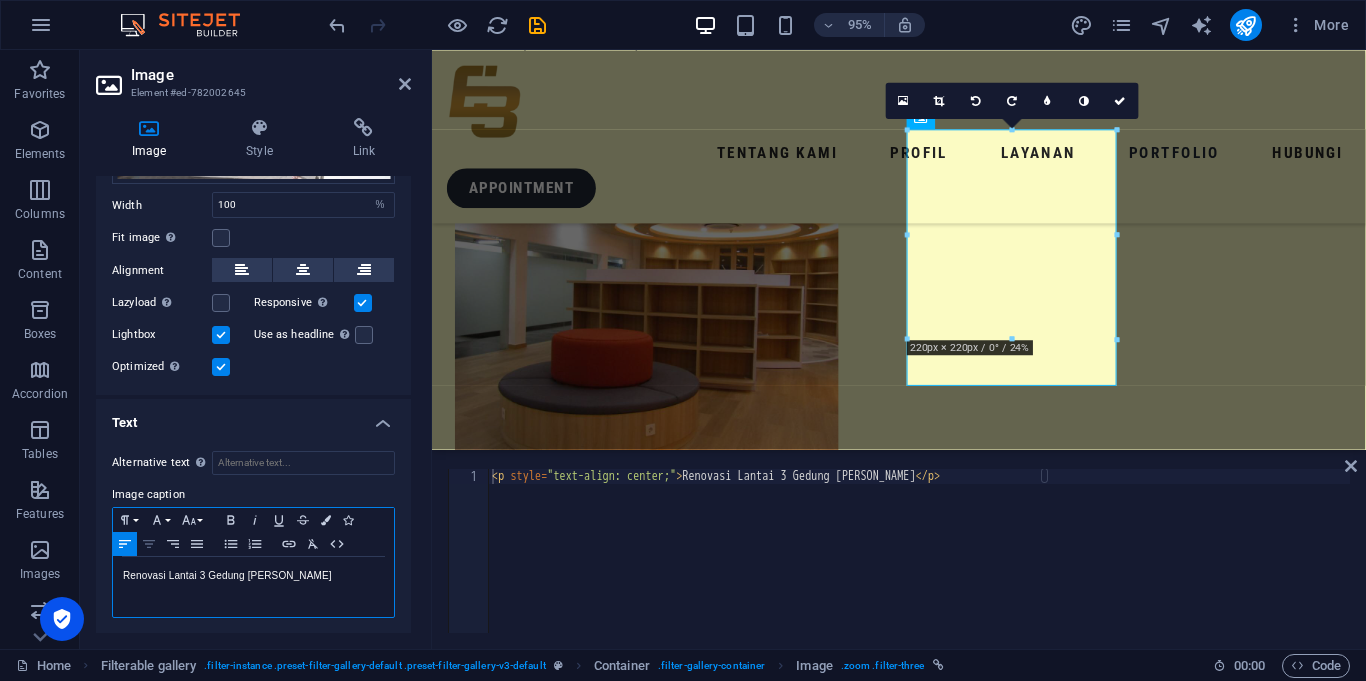 click on "Align Center" at bounding box center [149, 544] 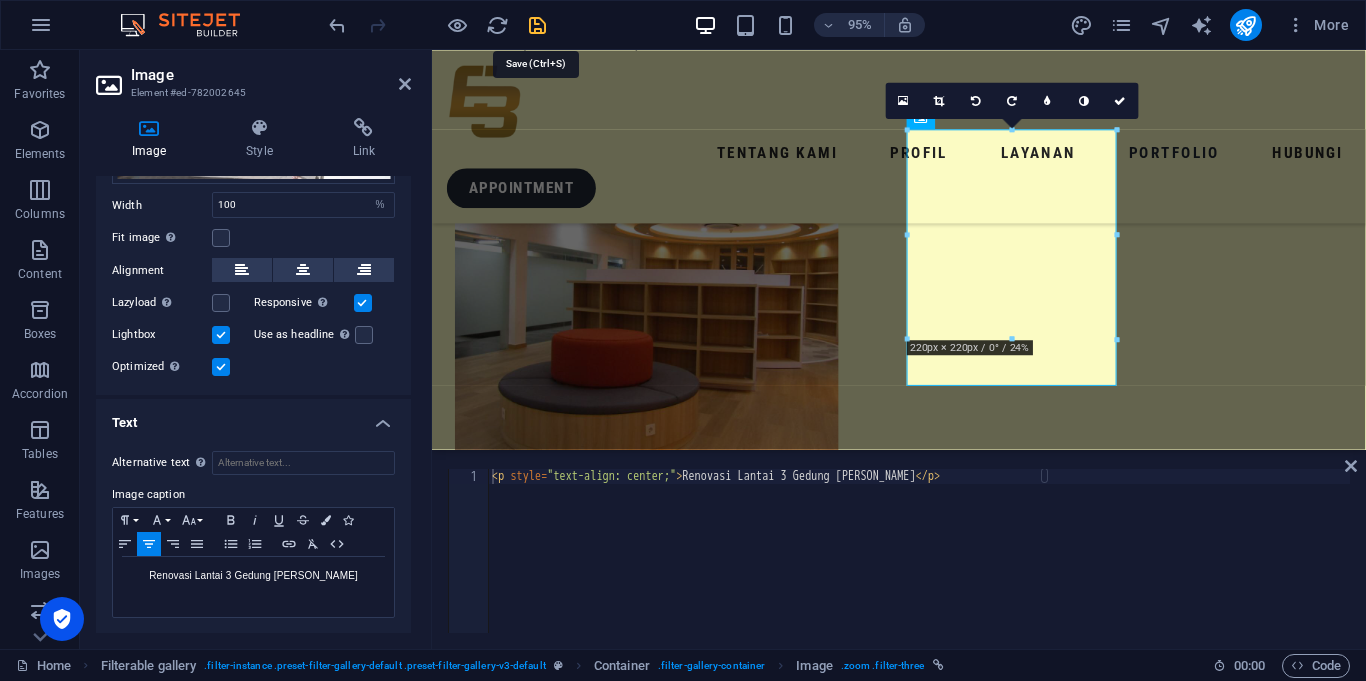 click at bounding box center [537, 25] 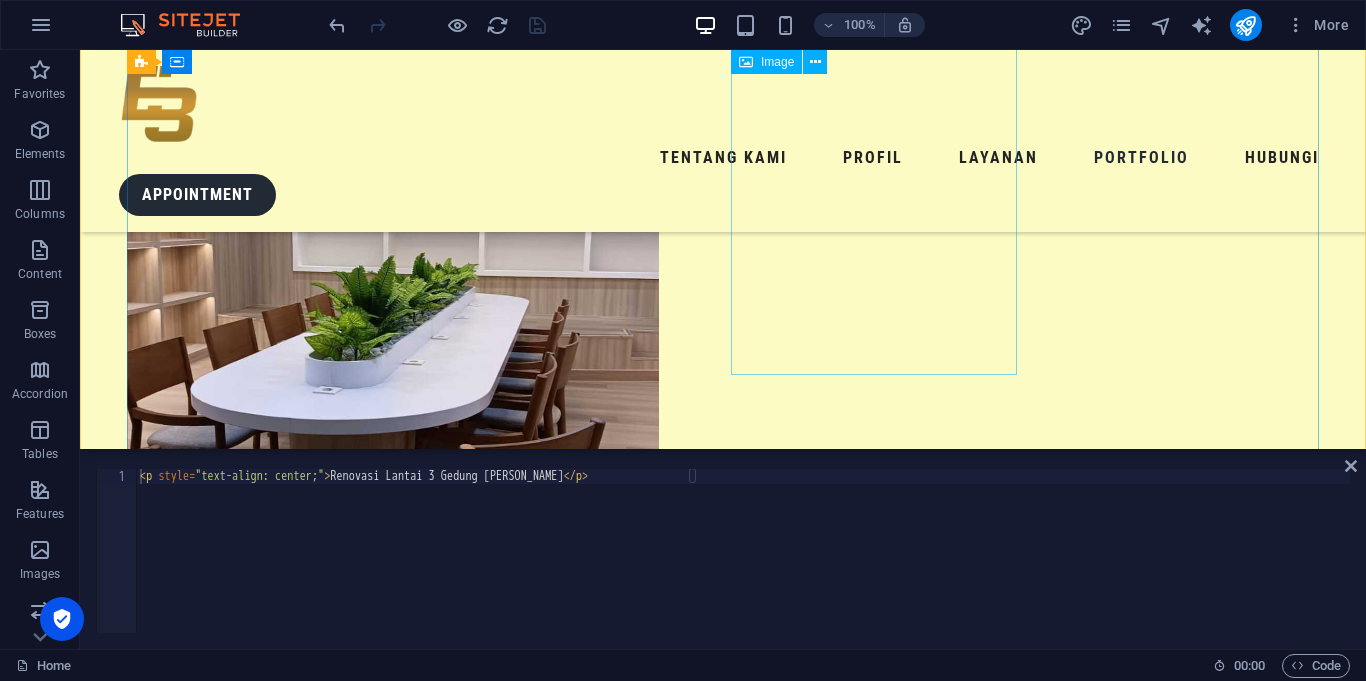 scroll, scrollTop: 3629, scrollLeft: 0, axis: vertical 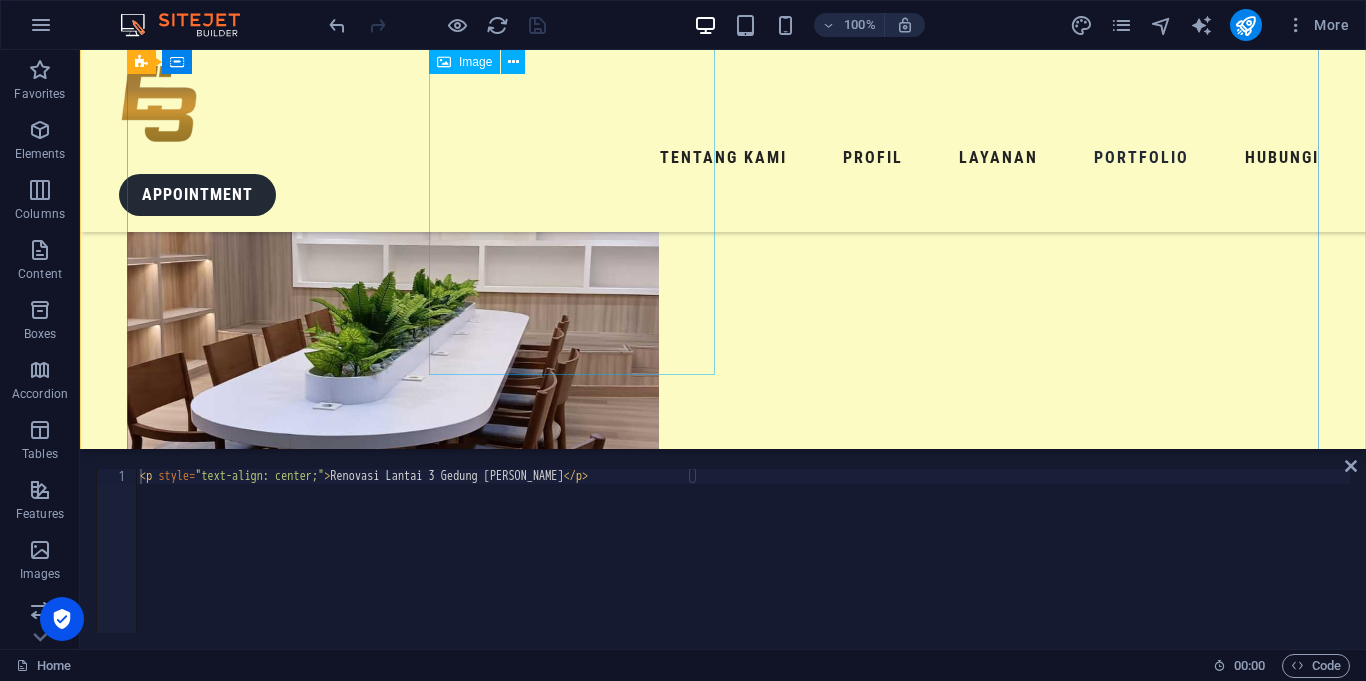 click at bounding box center [270, 6048] 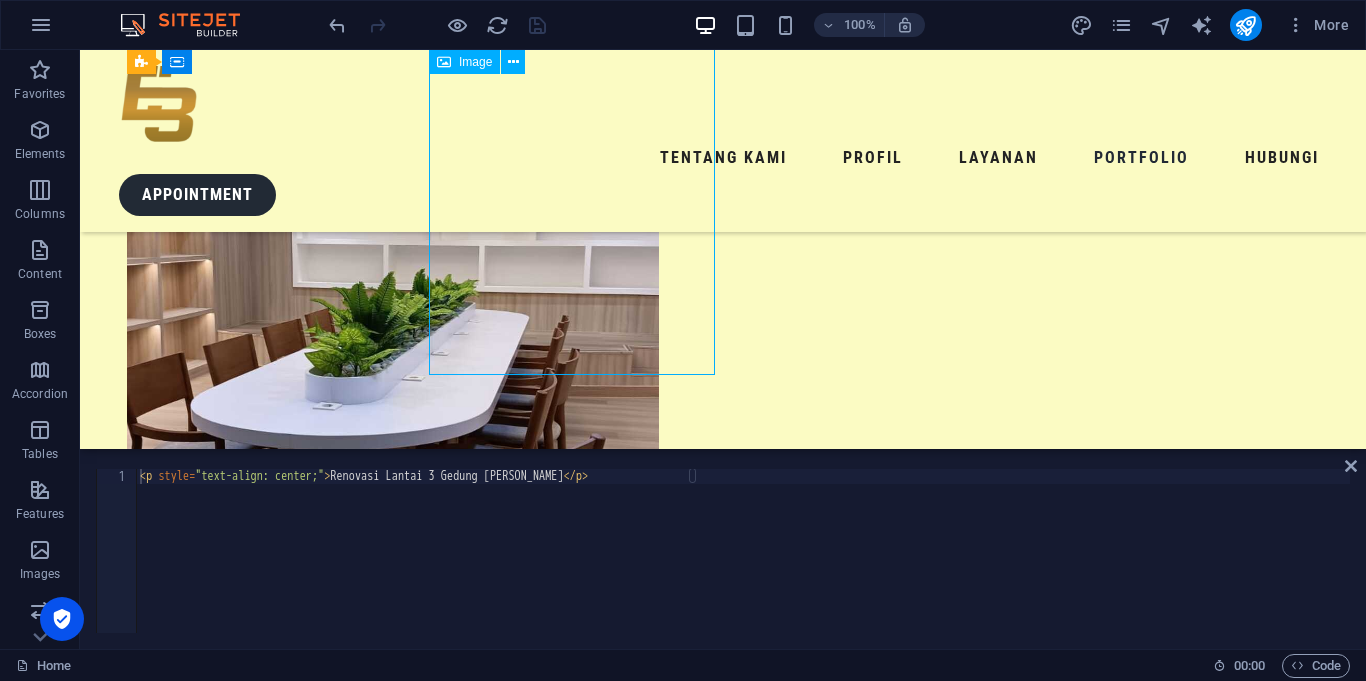 click at bounding box center (270, 6048) 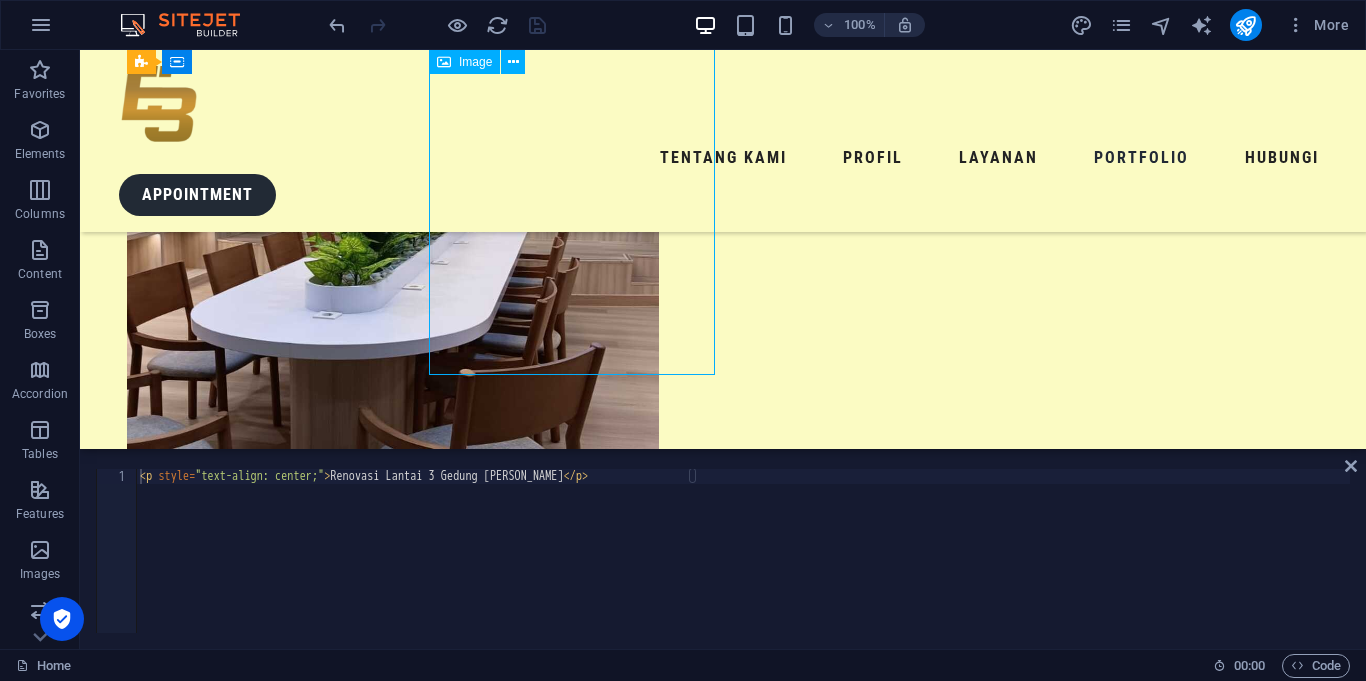 select on "%" 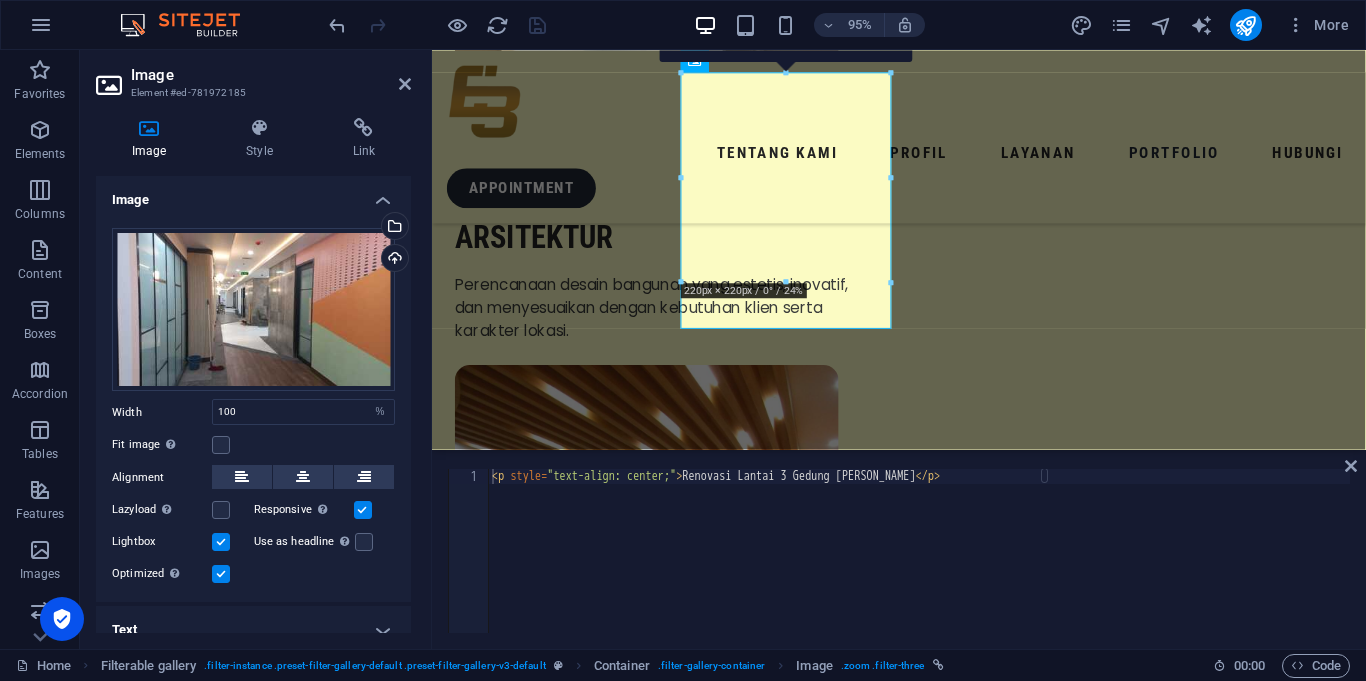 scroll, scrollTop: 3966, scrollLeft: 0, axis: vertical 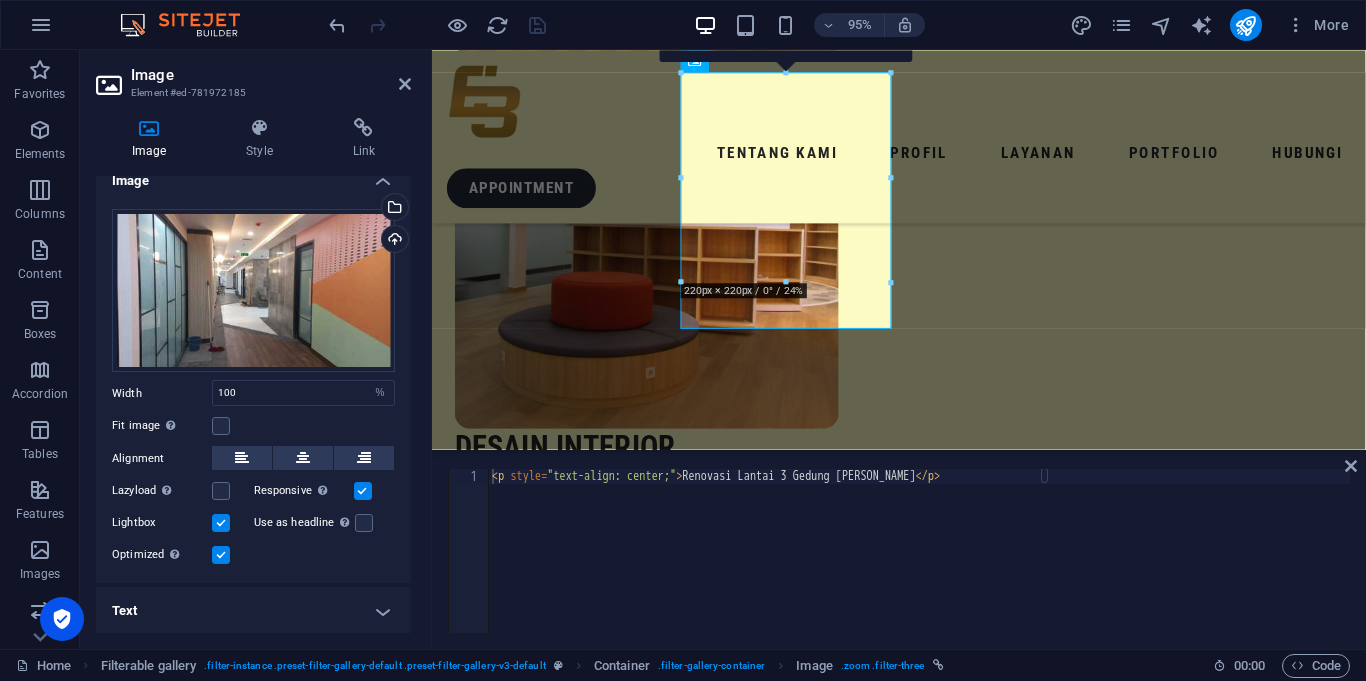 click on "Text" at bounding box center (253, 611) 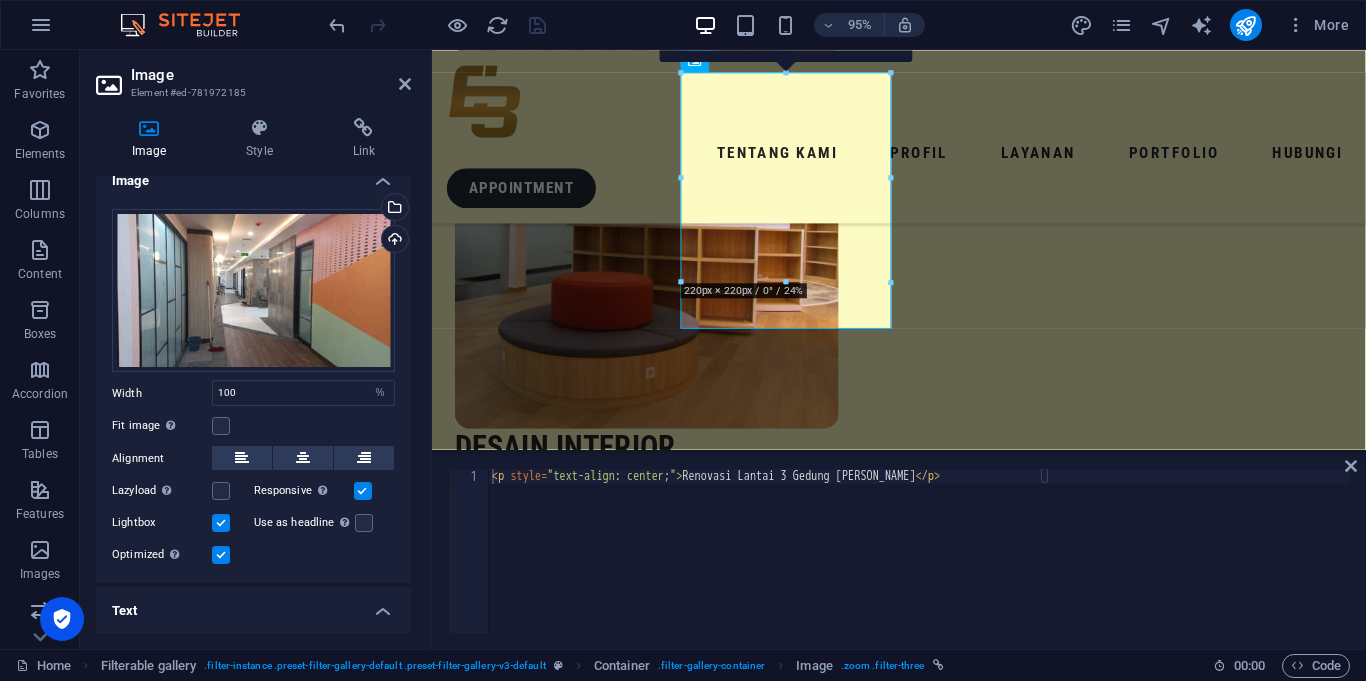 scroll, scrollTop: 207, scrollLeft: 0, axis: vertical 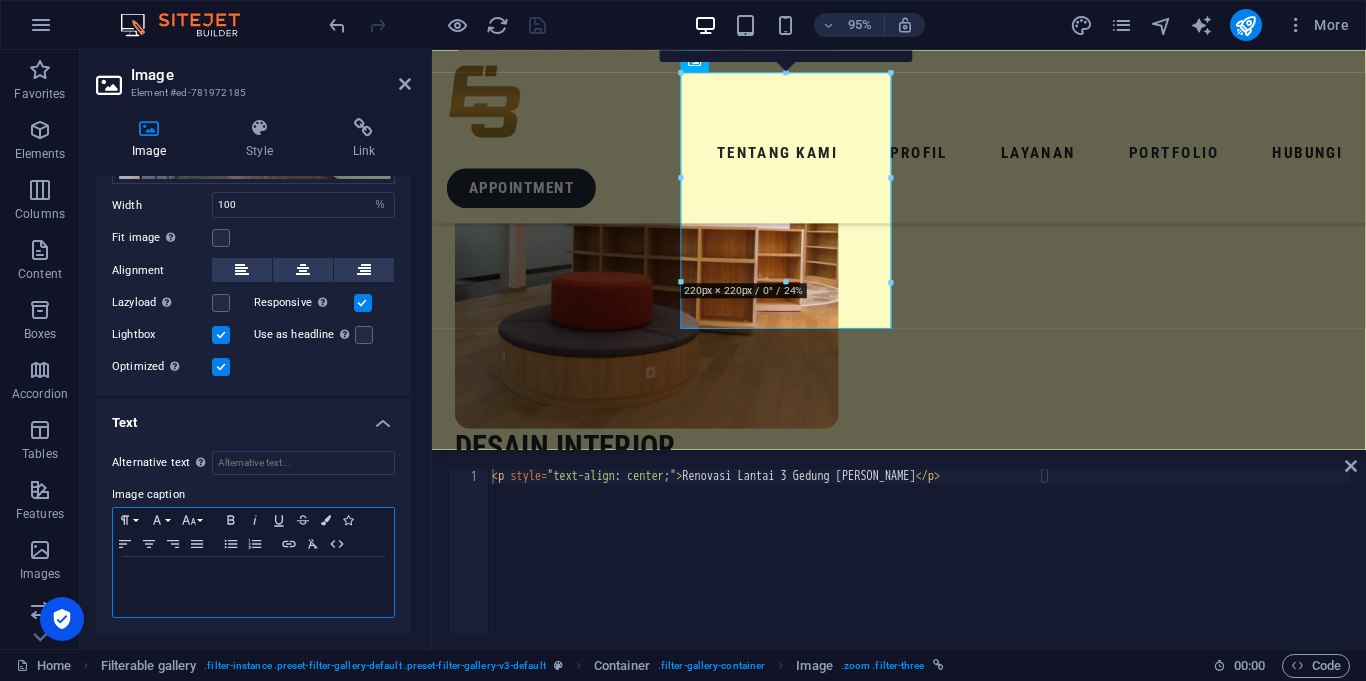click at bounding box center (253, 576) 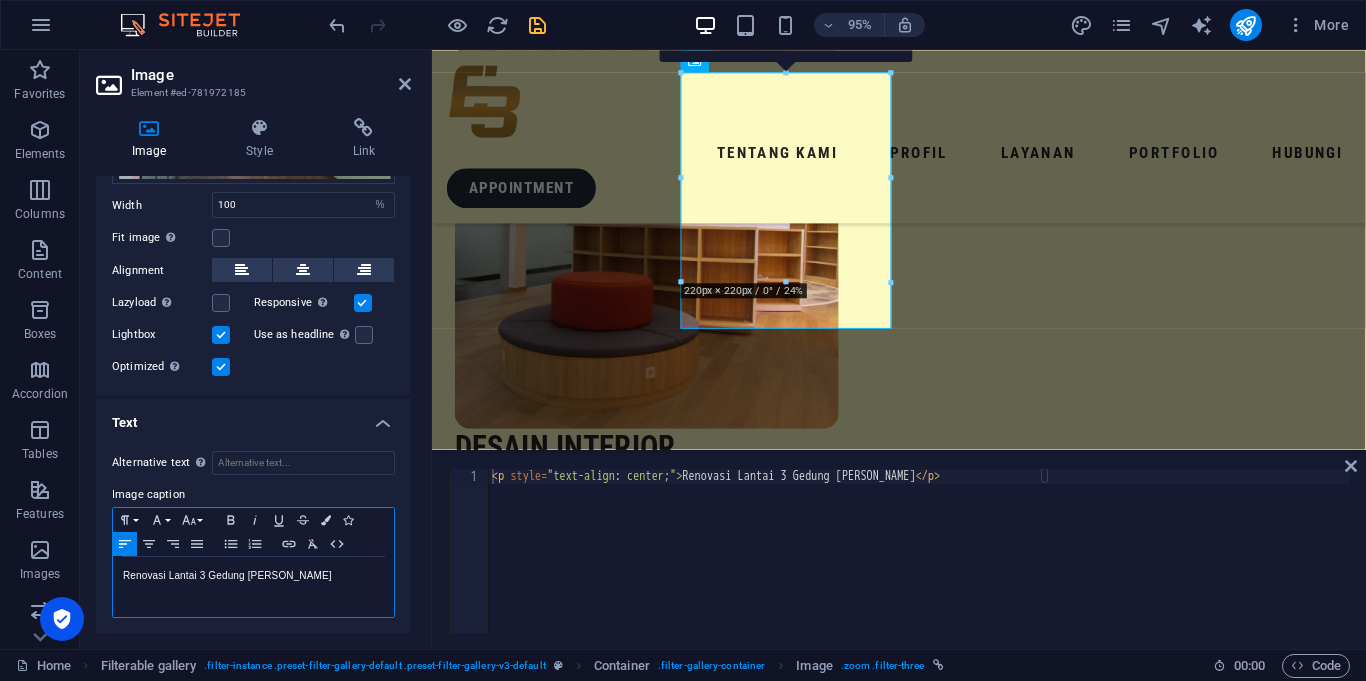 scroll, scrollTop: 0, scrollLeft: 4, axis: horizontal 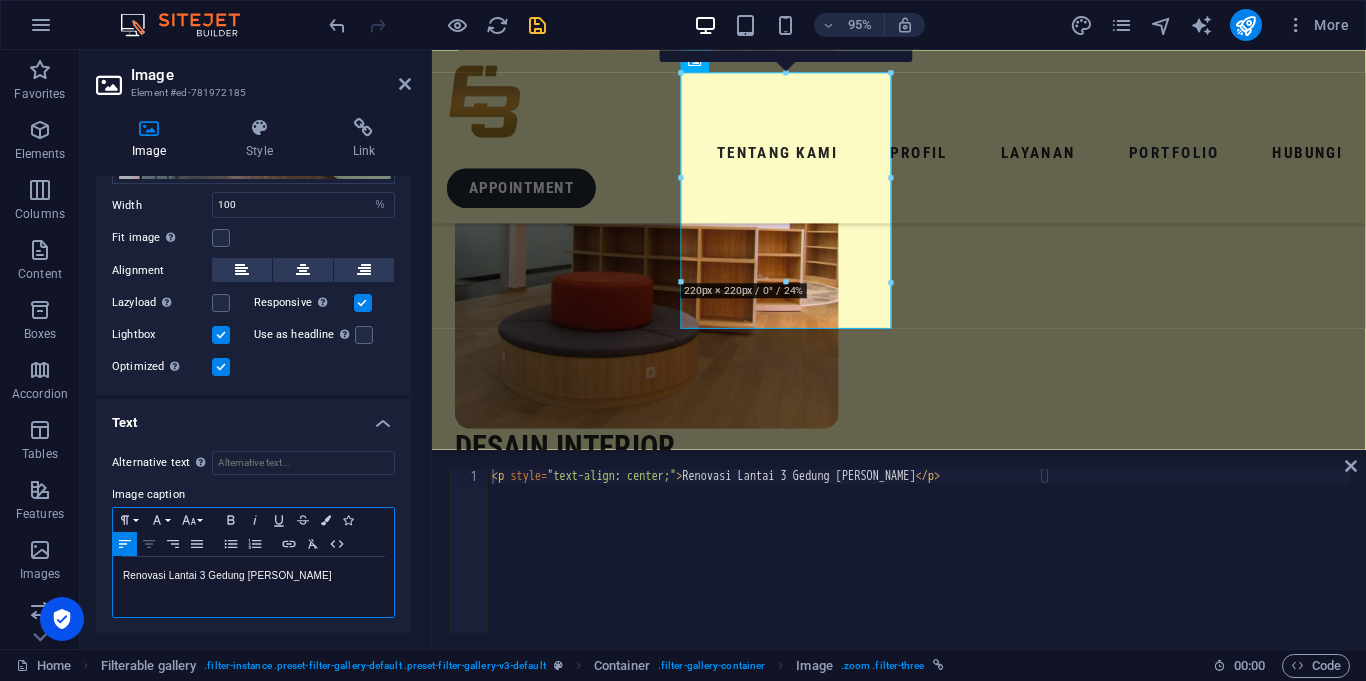 click 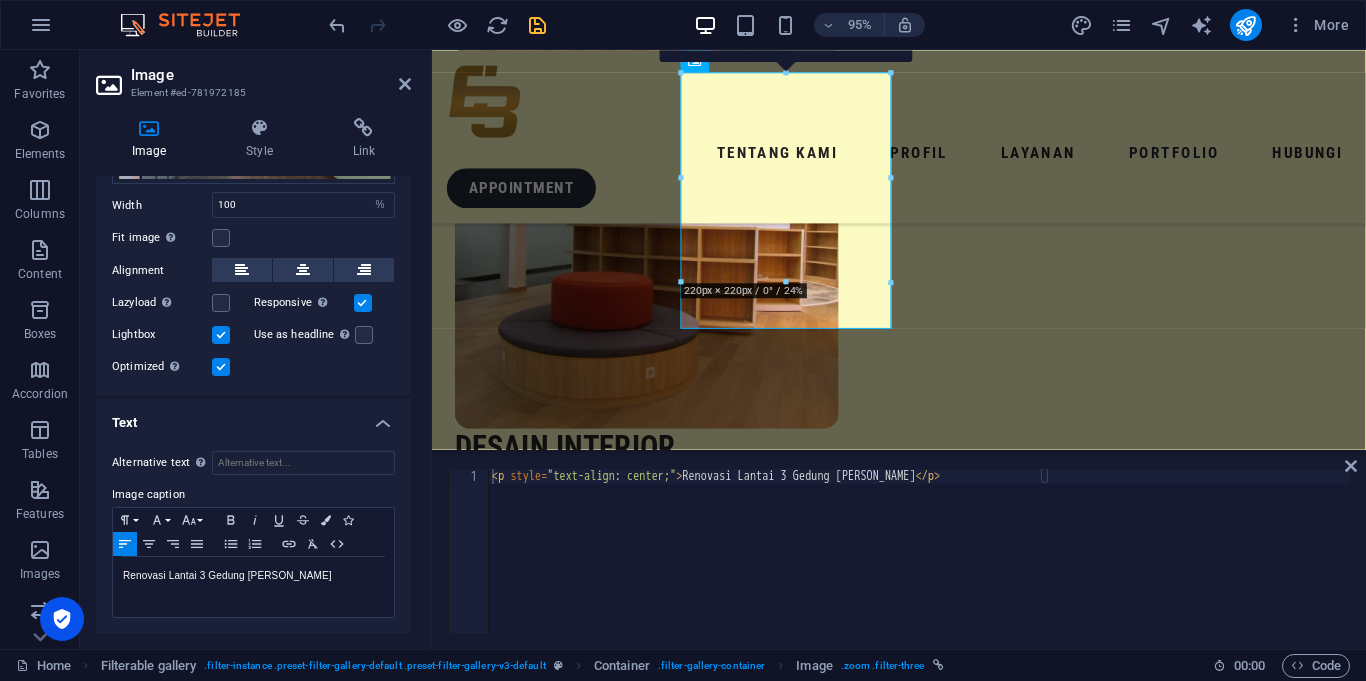 click at bounding box center [567, 4314] 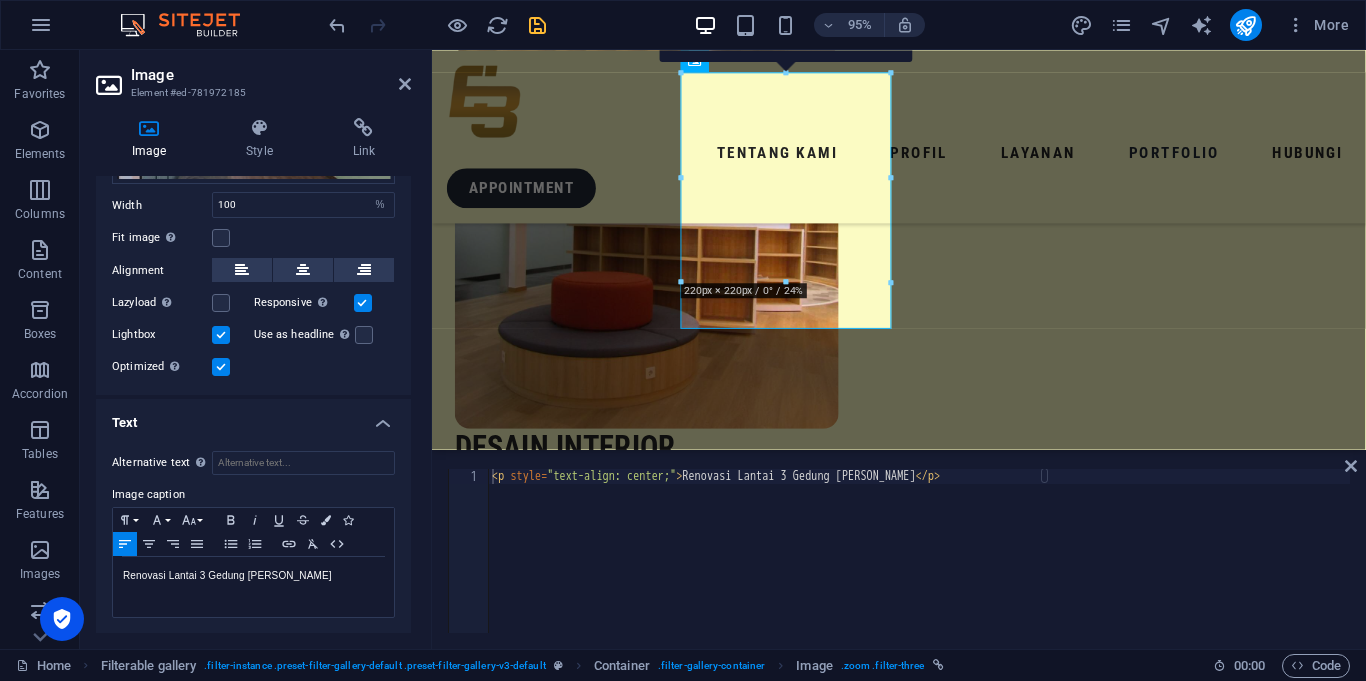 click at bounding box center [567, 4314] 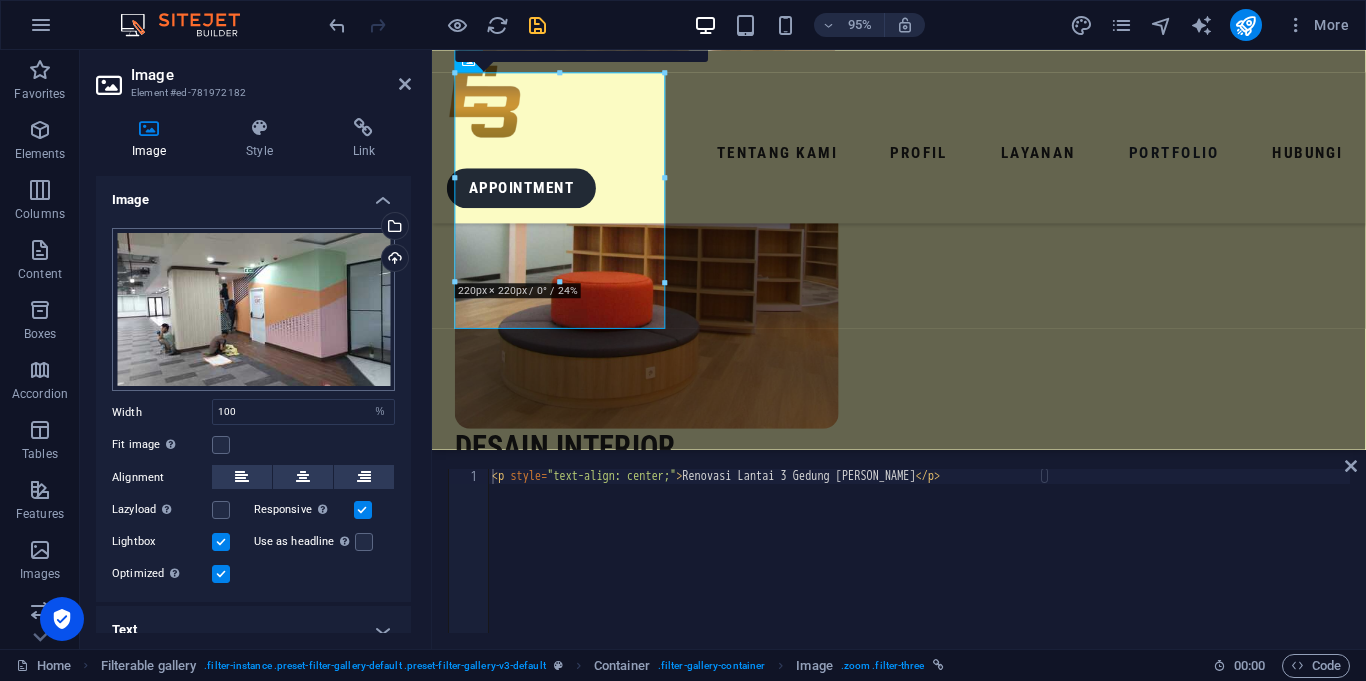 scroll, scrollTop: 19, scrollLeft: 0, axis: vertical 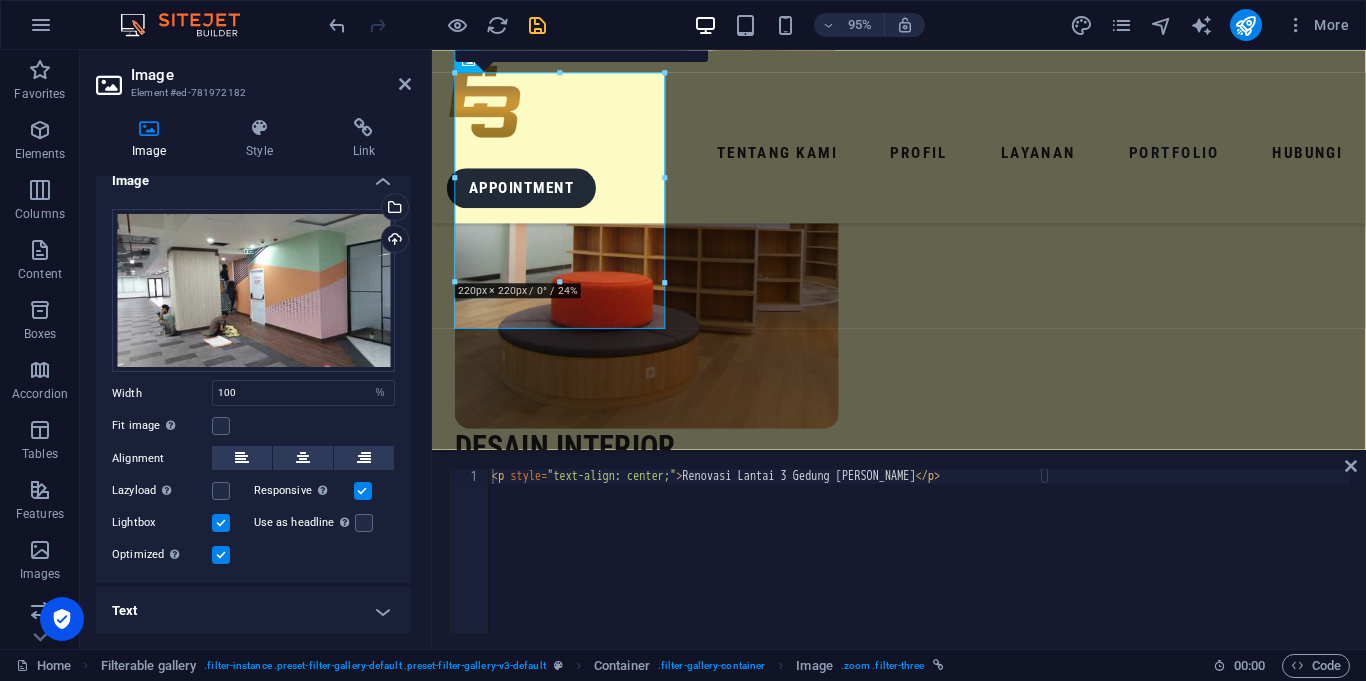 click on "Text" at bounding box center [253, 611] 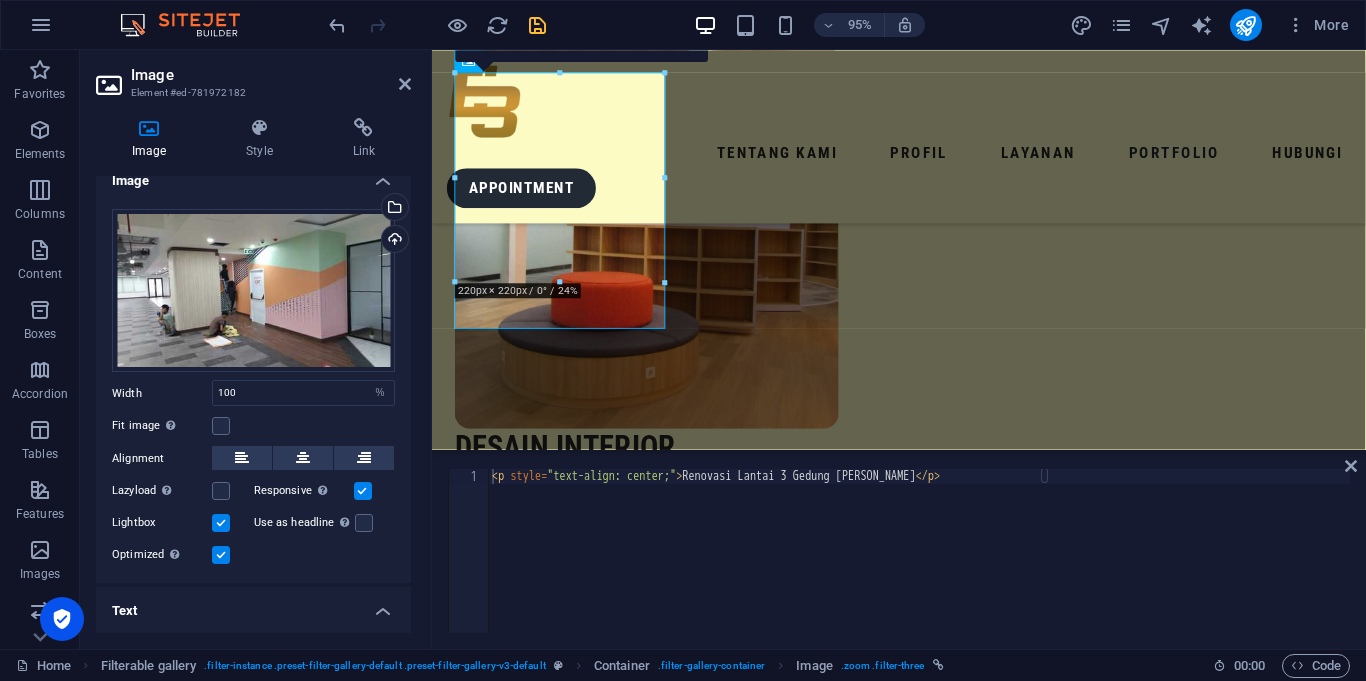 scroll, scrollTop: 207, scrollLeft: 0, axis: vertical 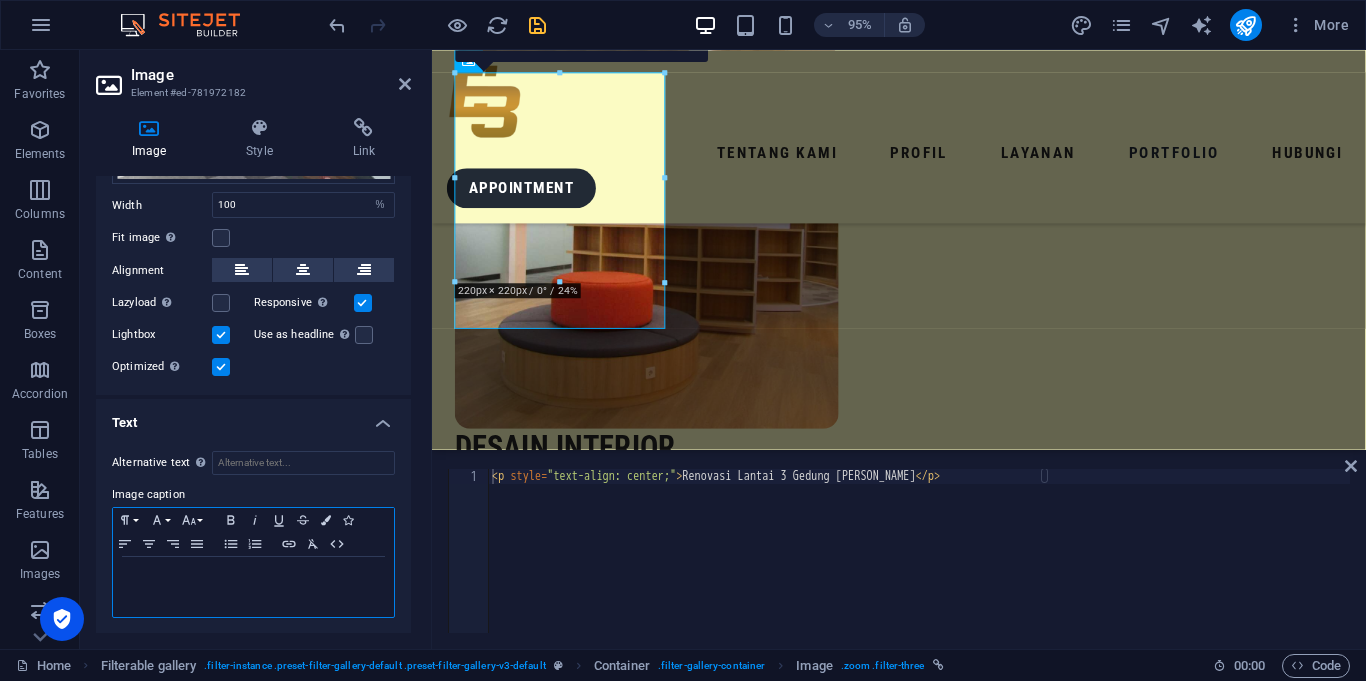 click at bounding box center (253, 587) 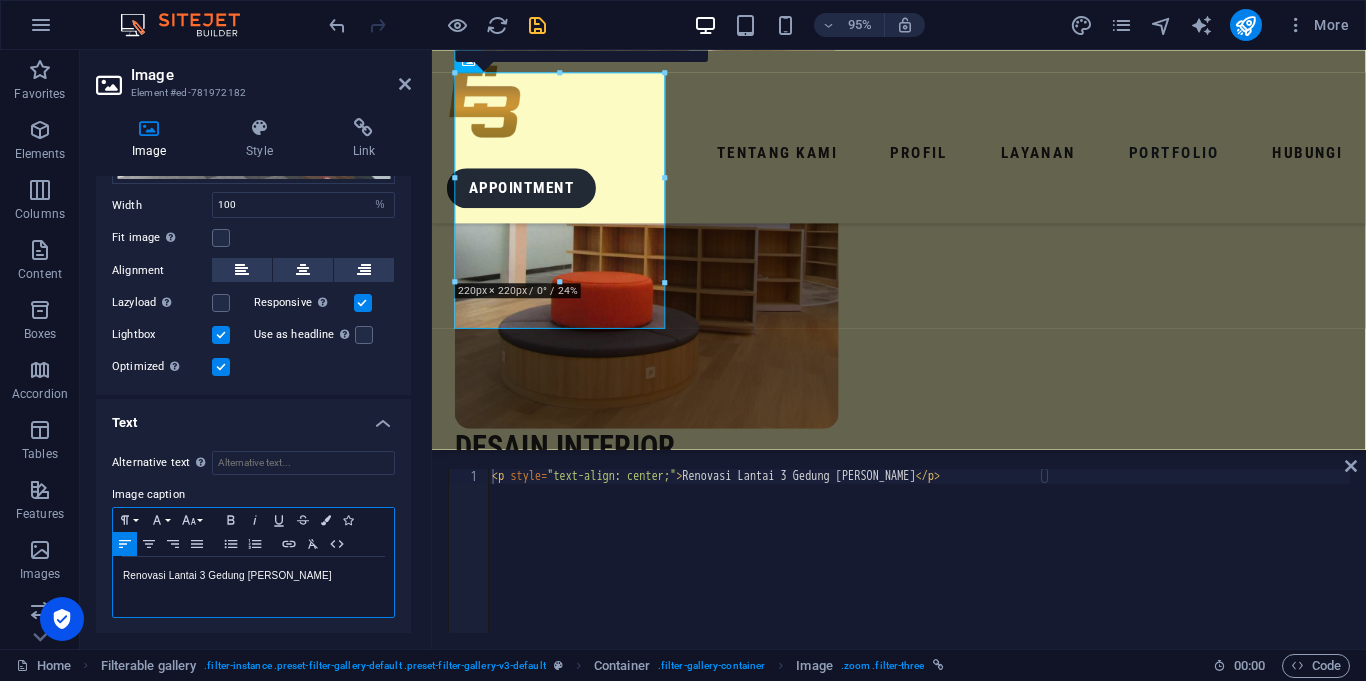 scroll, scrollTop: 0, scrollLeft: 4, axis: horizontal 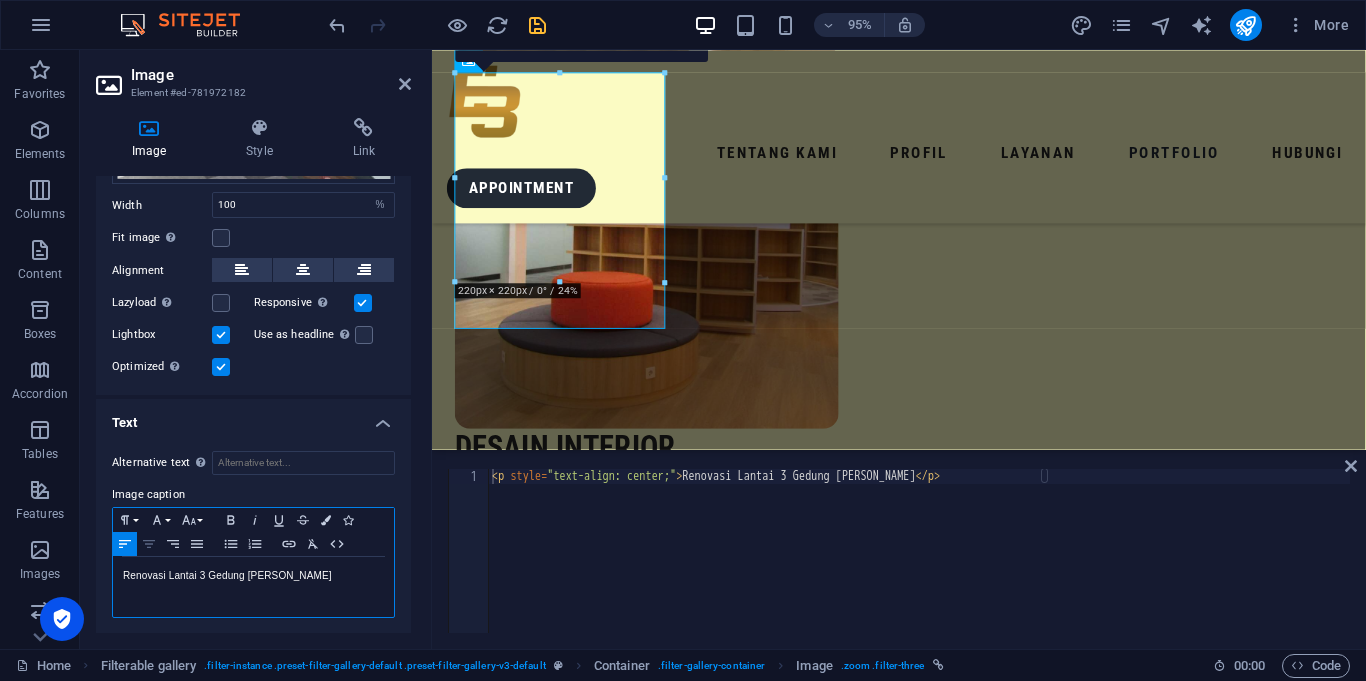 click 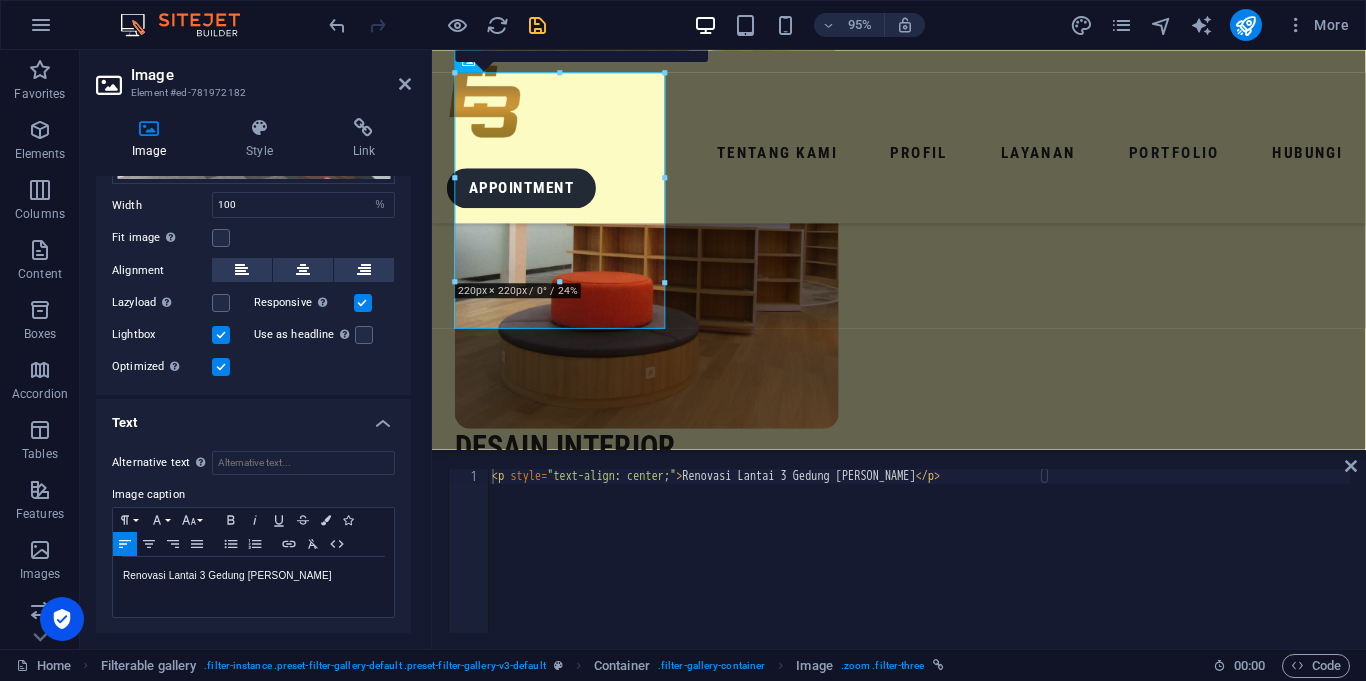 click at bounding box center [537, 25] 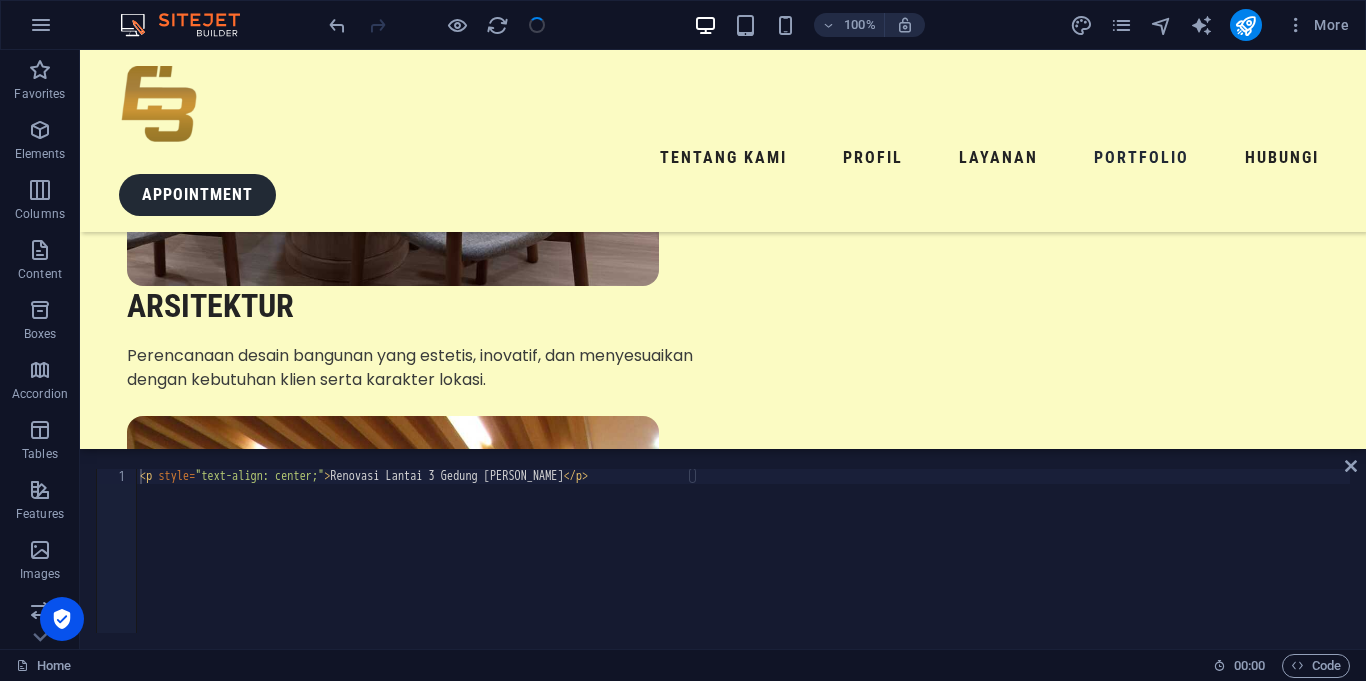 scroll, scrollTop: 3621, scrollLeft: 0, axis: vertical 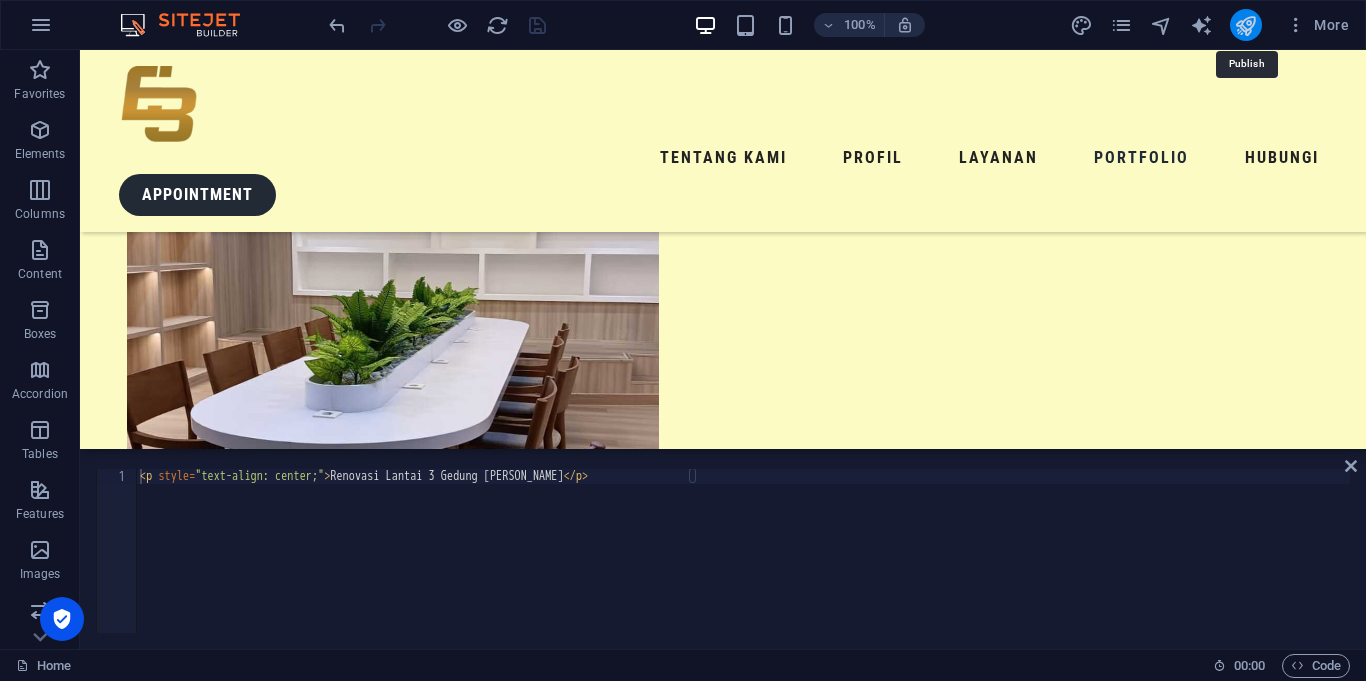 click at bounding box center [1245, 25] 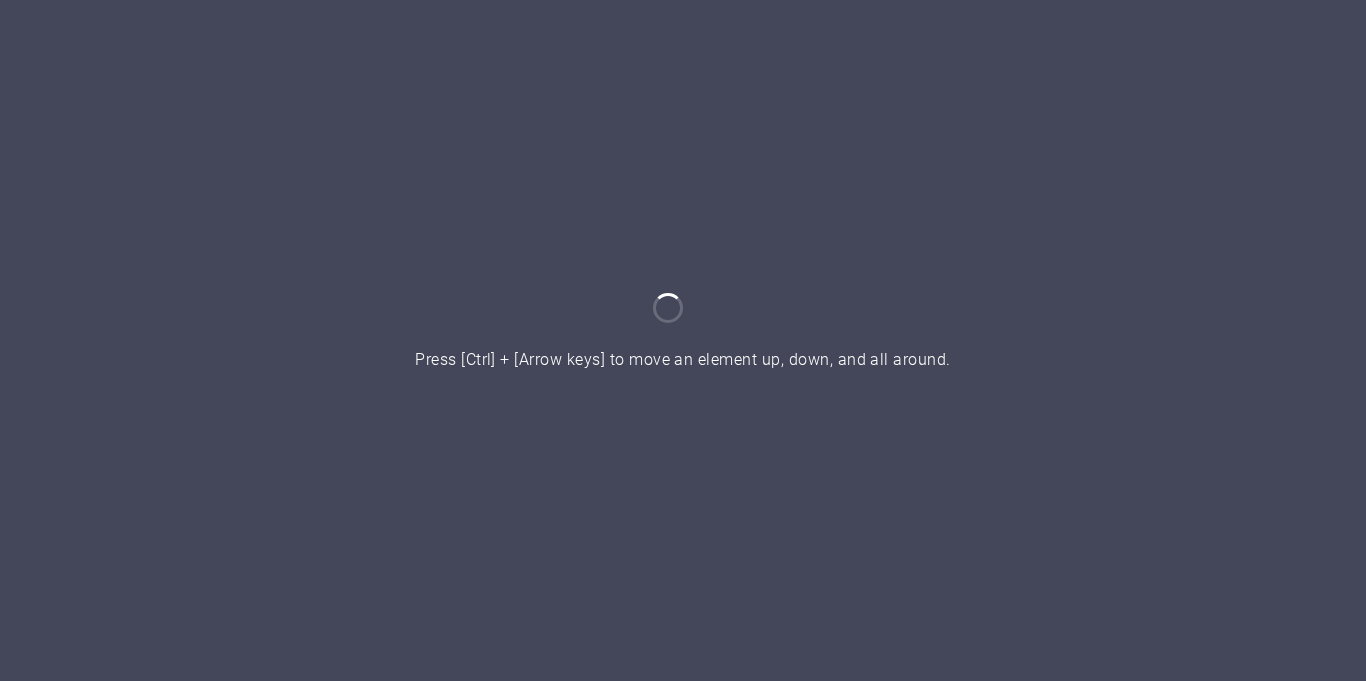 scroll, scrollTop: 0, scrollLeft: 0, axis: both 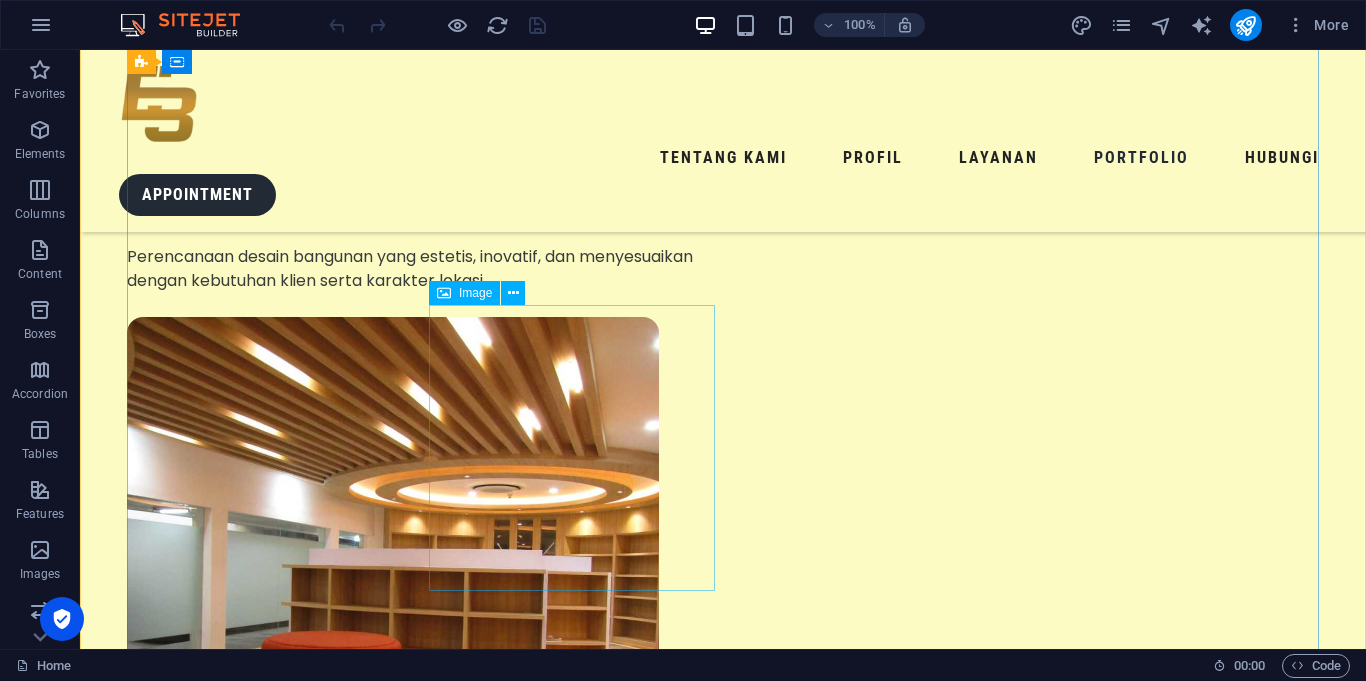 click at bounding box center (270, 8300) 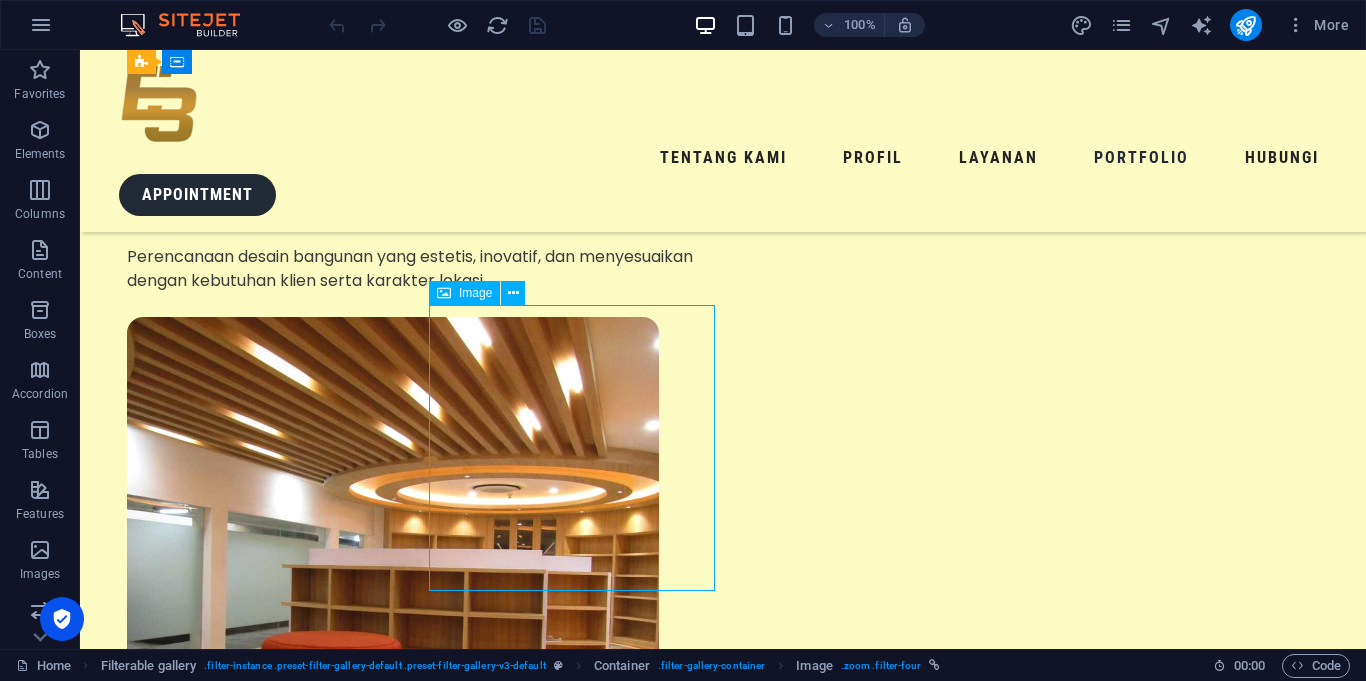 click at bounding box center [270, 8300] 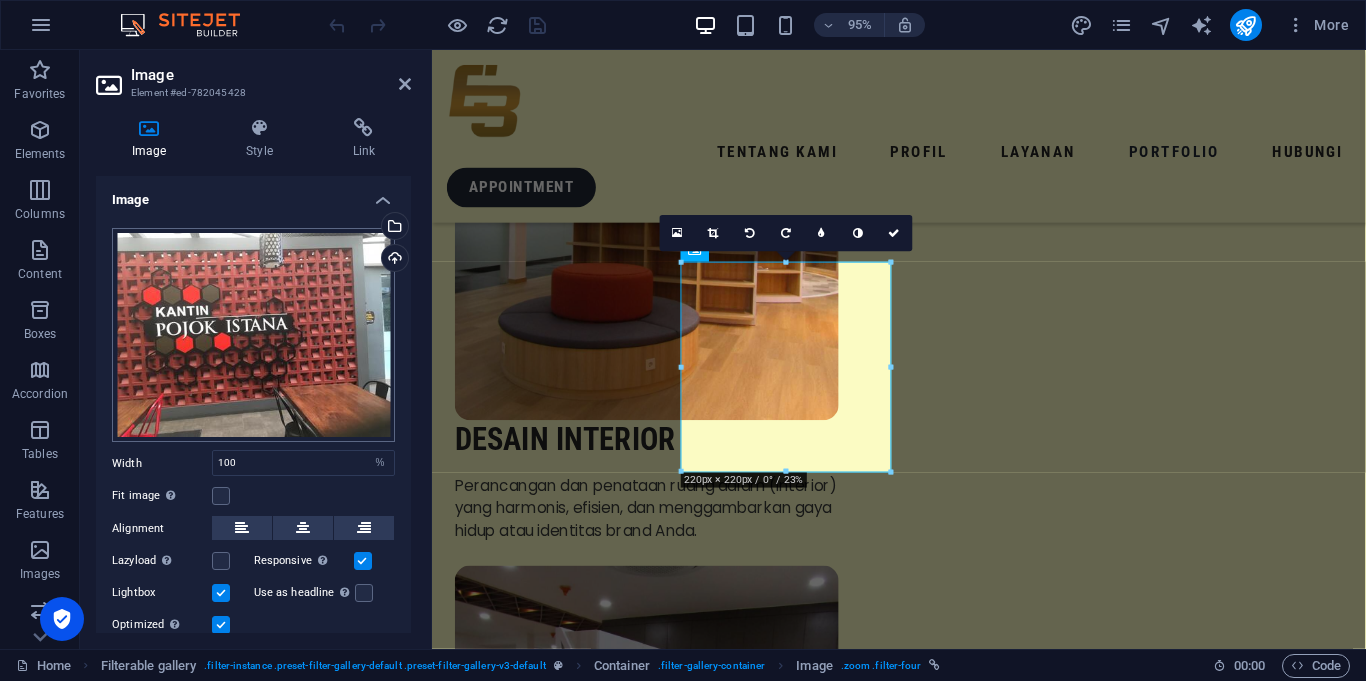 scroll, scrollTop: 4338, scrollLeft: 0, axis: vertical 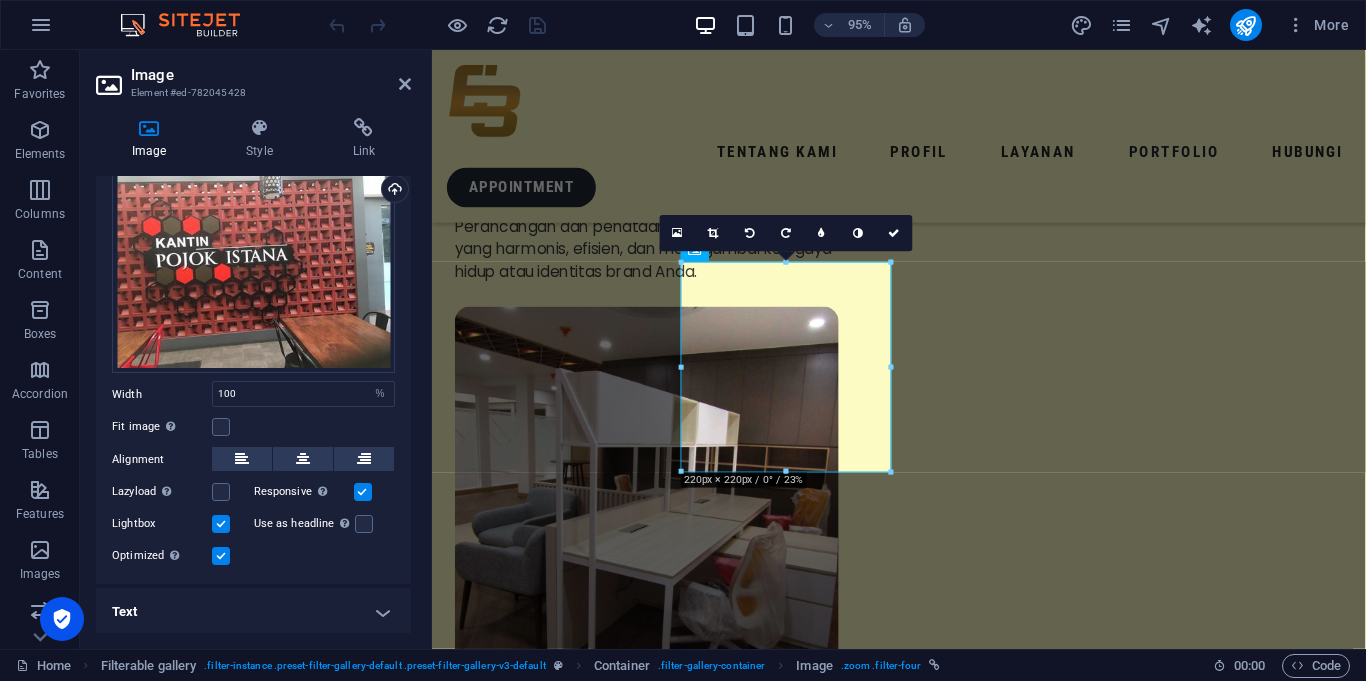 click on "Text" at bounding box center (253, 612) 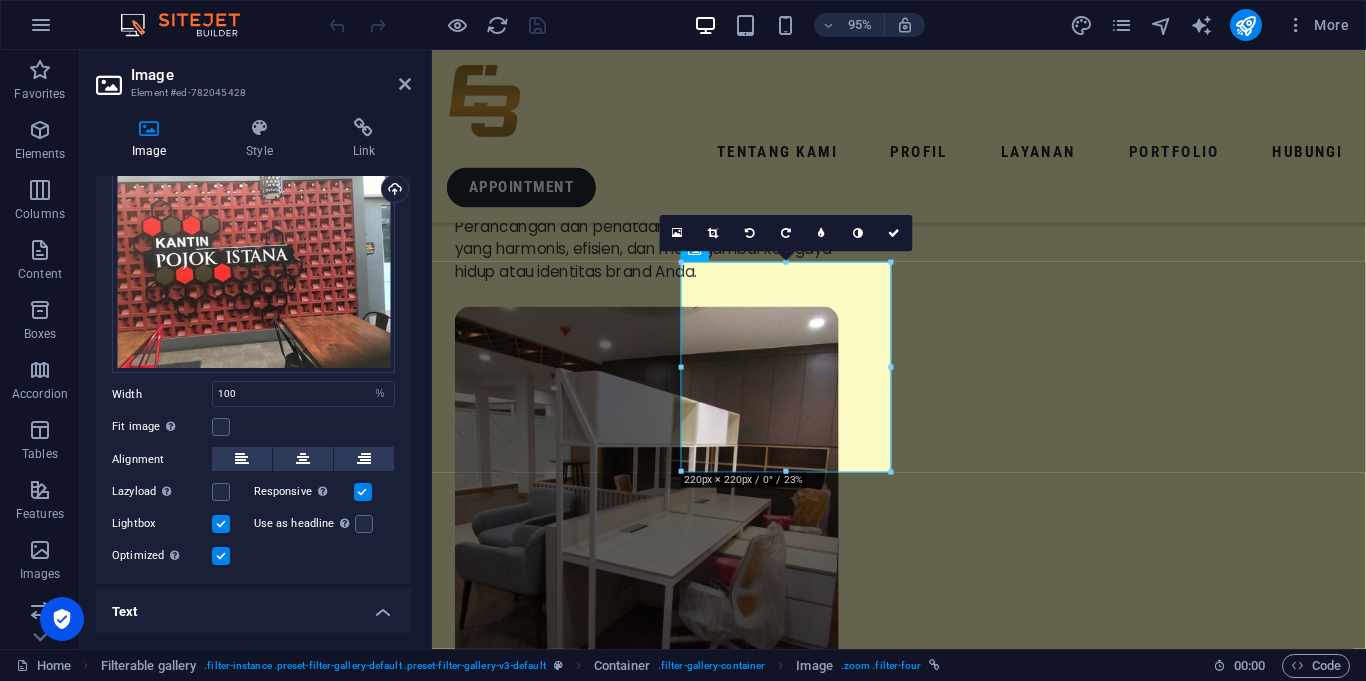 scroll, scrollTop: 257, scrollLeft: 0, axis: vertical 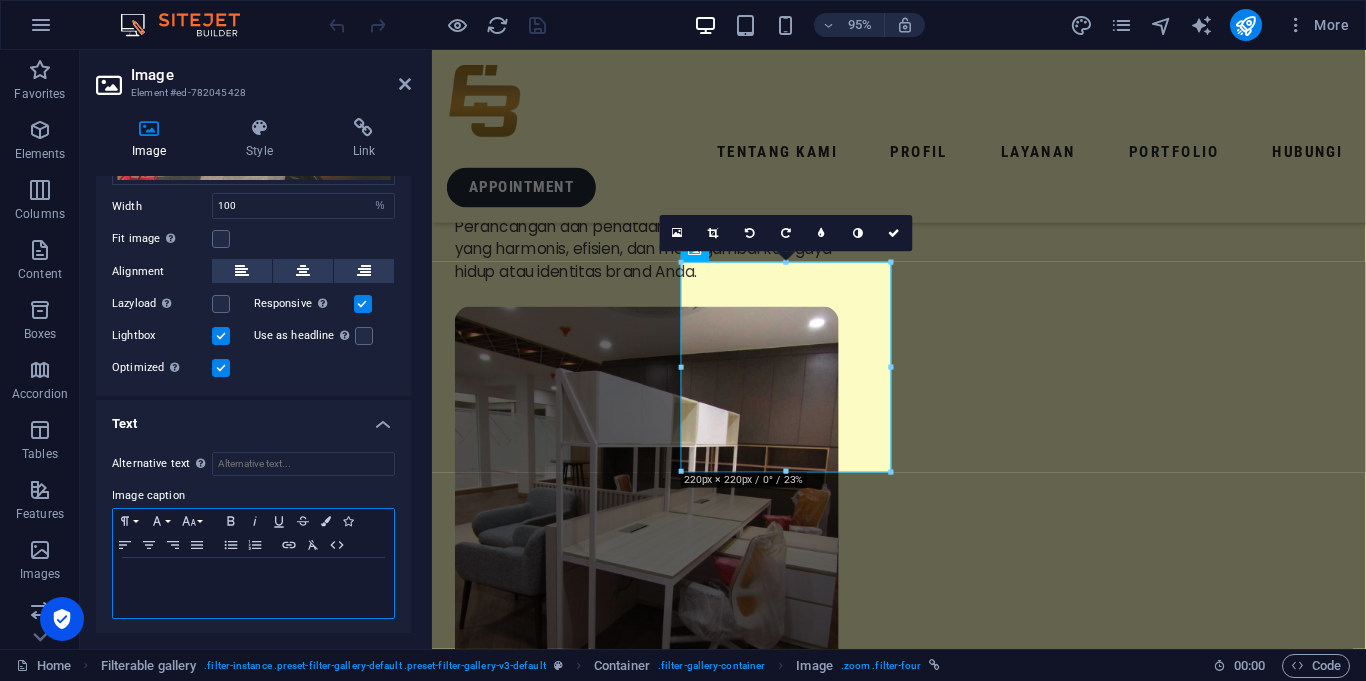 click at bounding box center [253, 588] 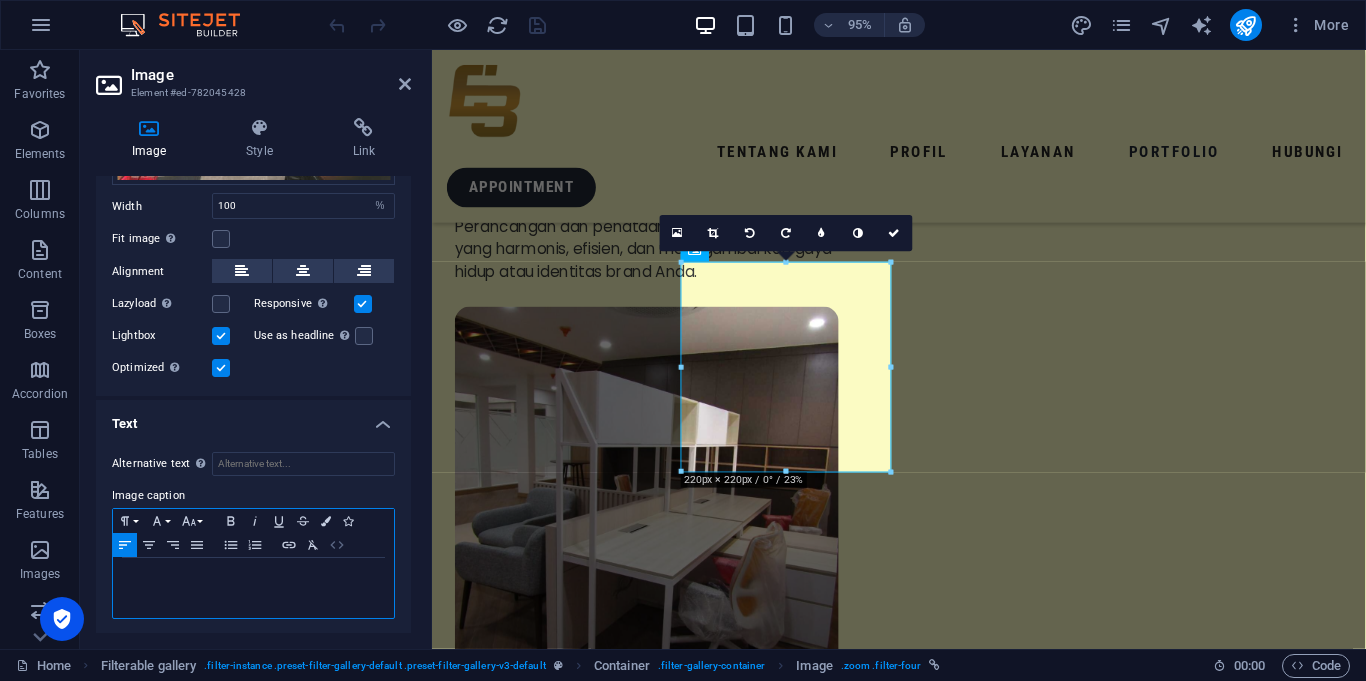 click 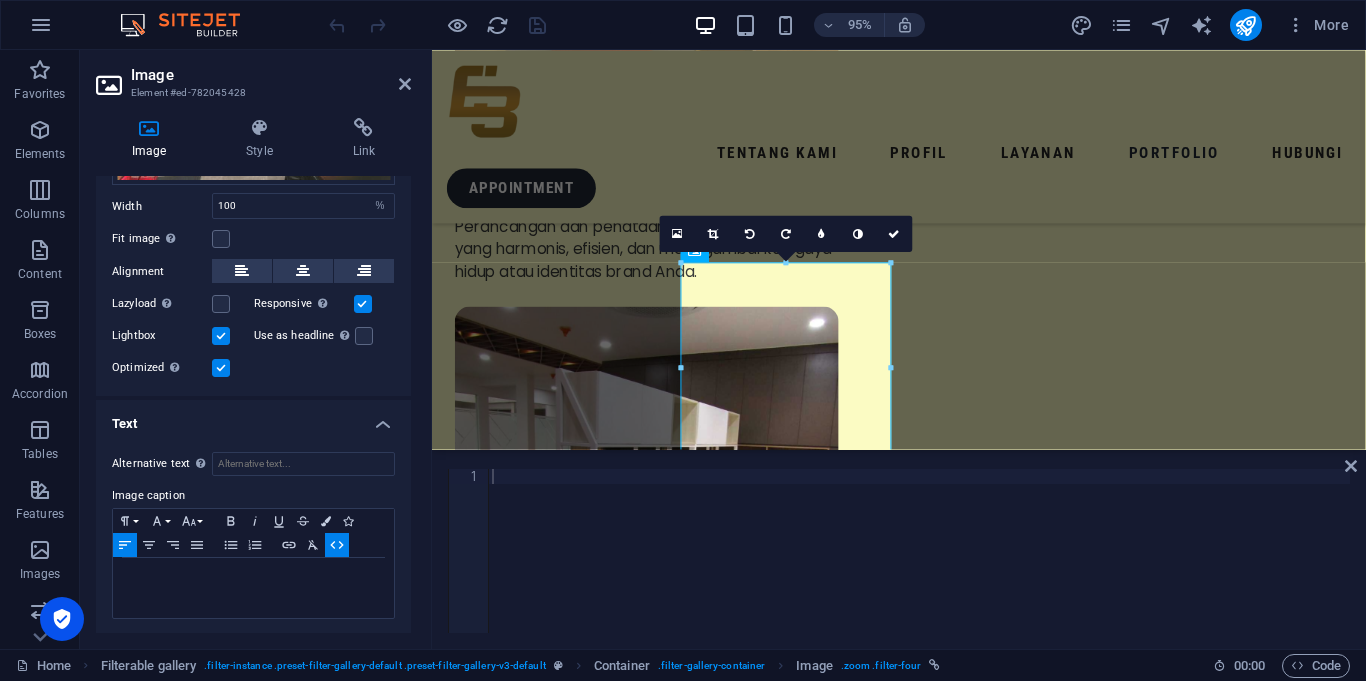 click at bounding box center [919, 566] 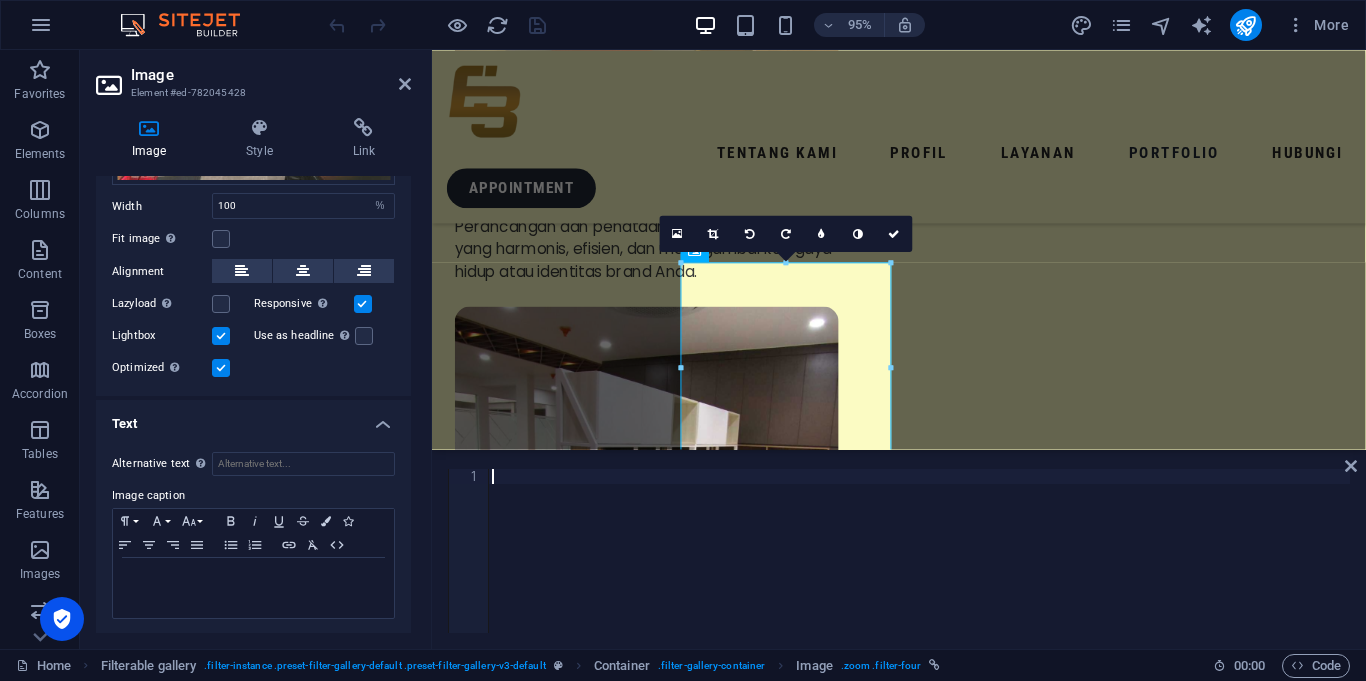 paste on "Pojok Kantin Istana" 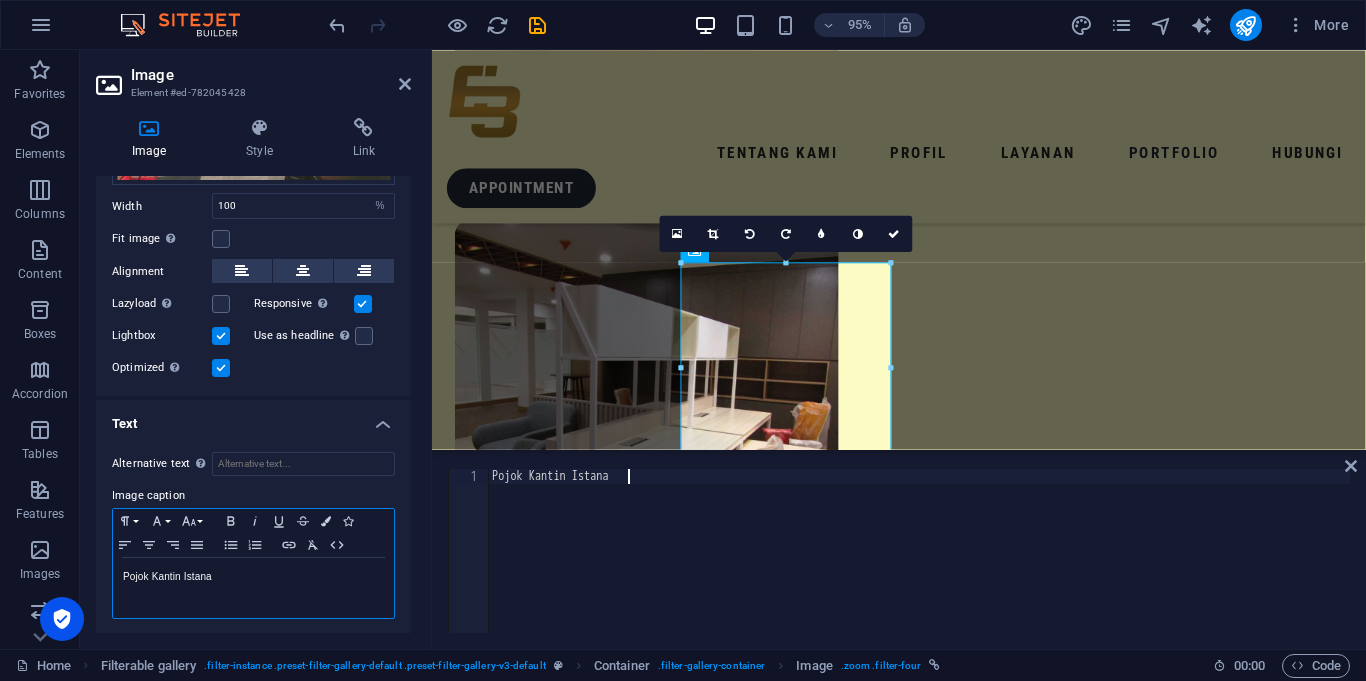click on "Pojok Kantin Istana" at bounding box center [253, 577] 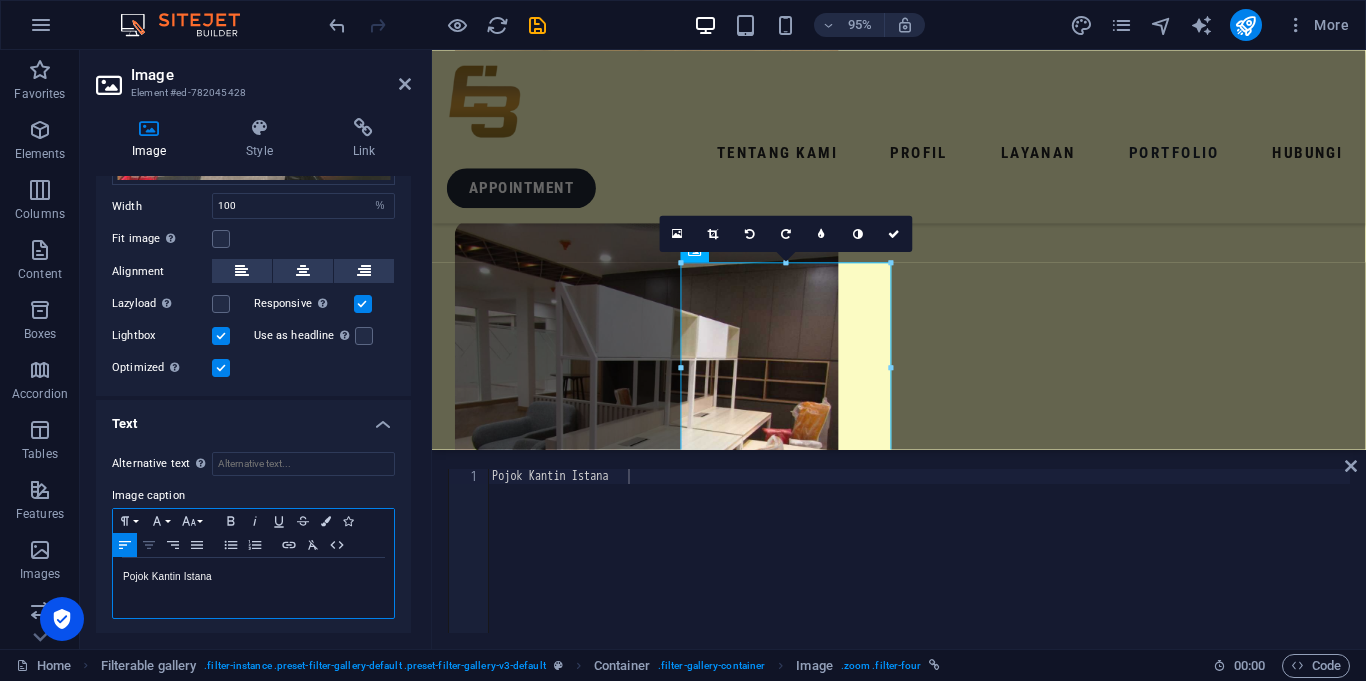 click 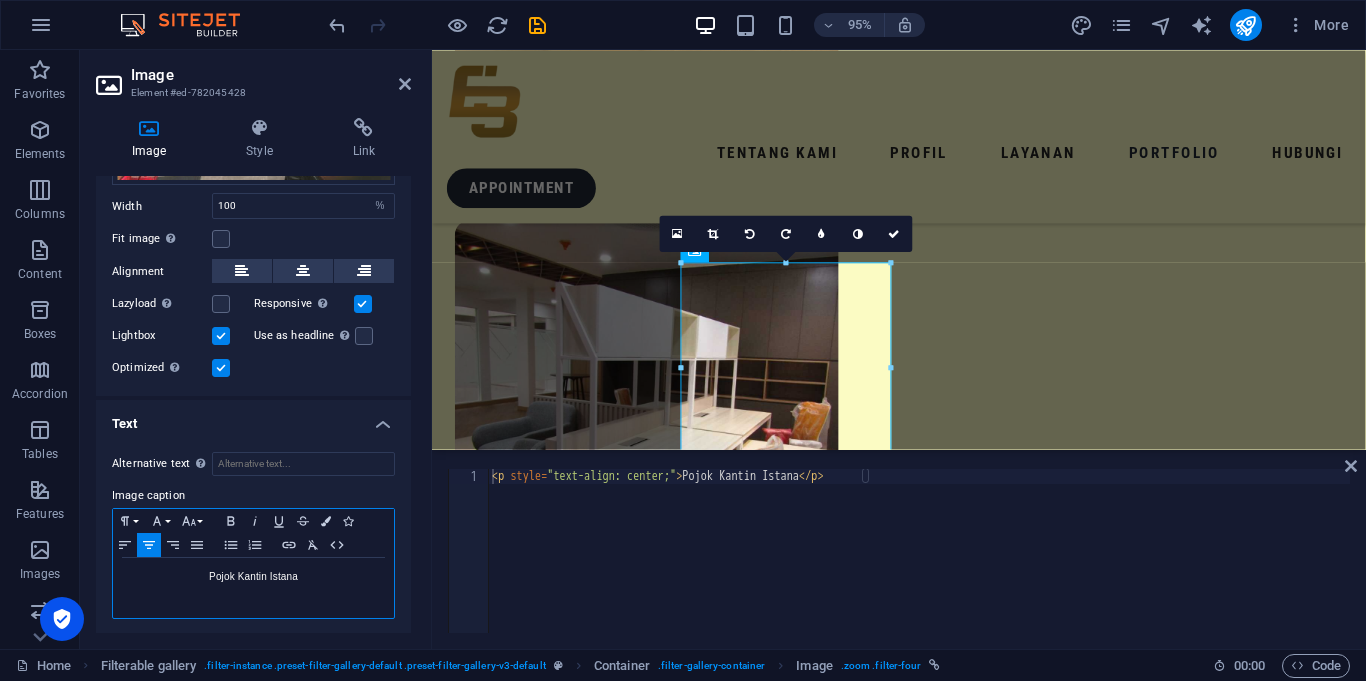 click on "Pojok Kantin Istana" at bounding box center (253, 577) 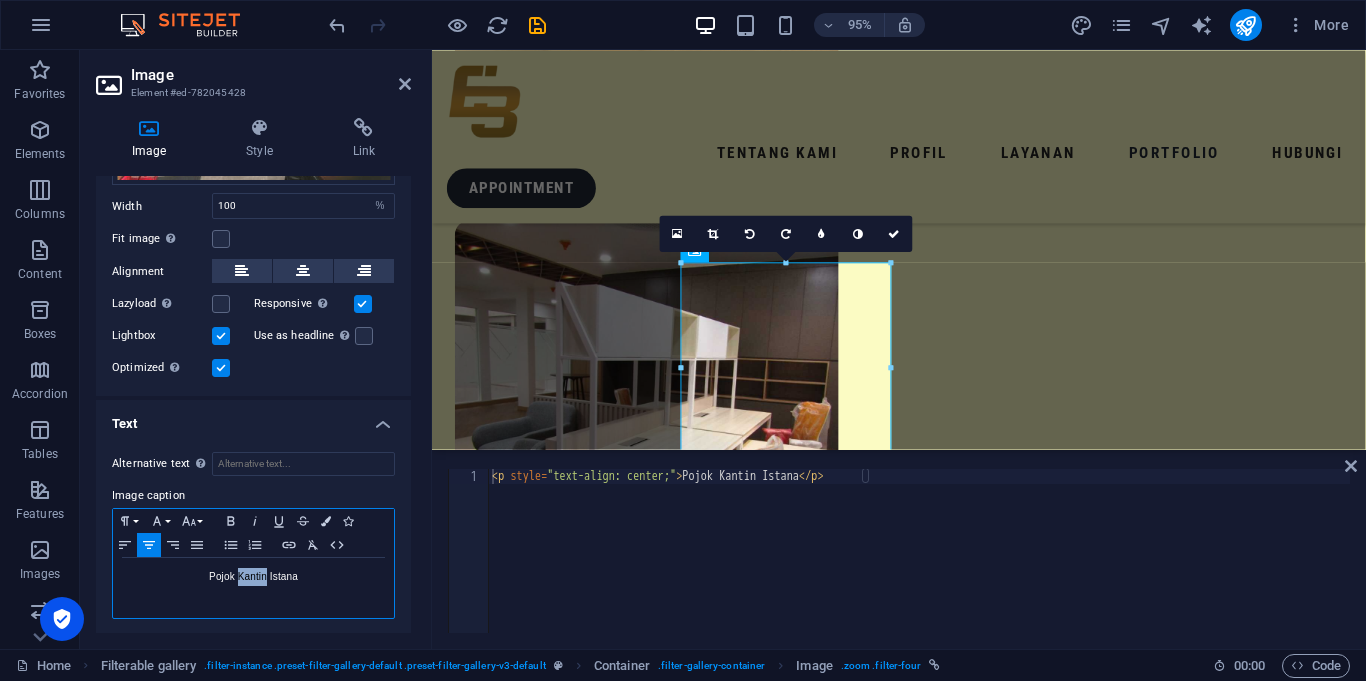 click at bounding box center [249, 581] 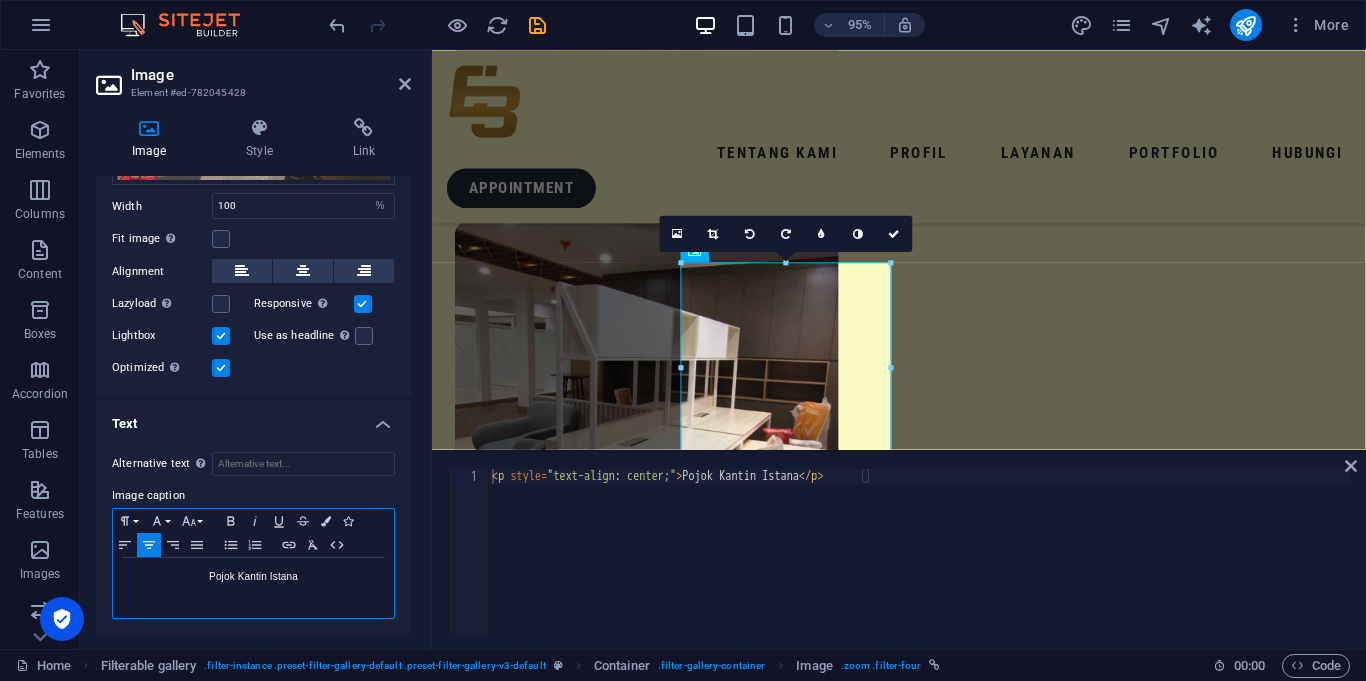 click on "Pojok Kantin Istana" at bounding box center [253, 577] 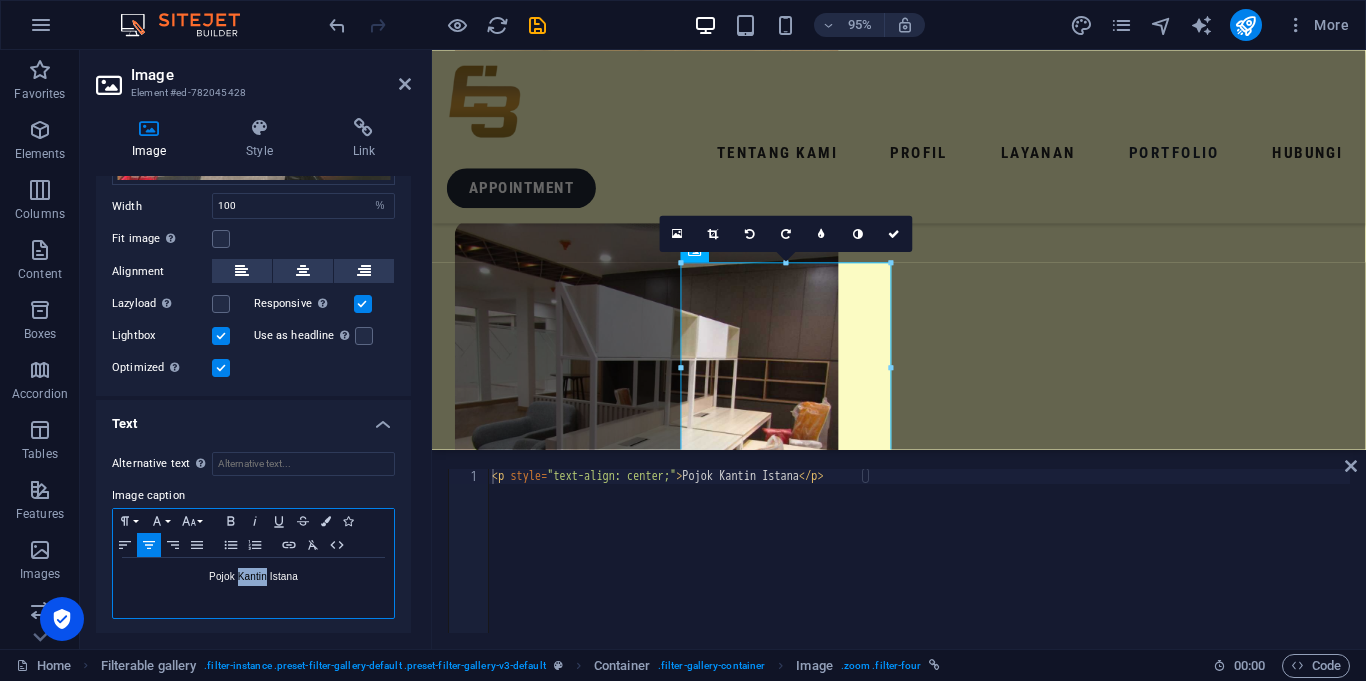 click on "Pojok Kantin Istana" at bounding box center [253, 577] 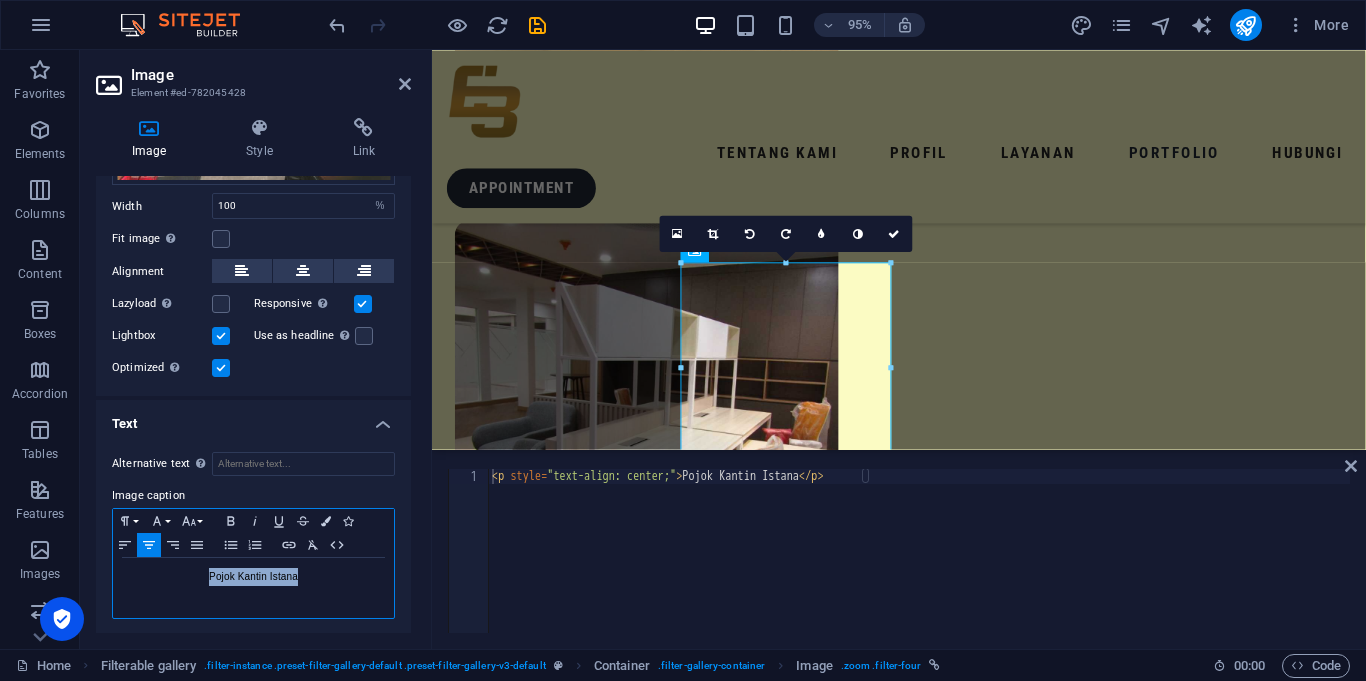 copy on "Pojok Kantin Istana" 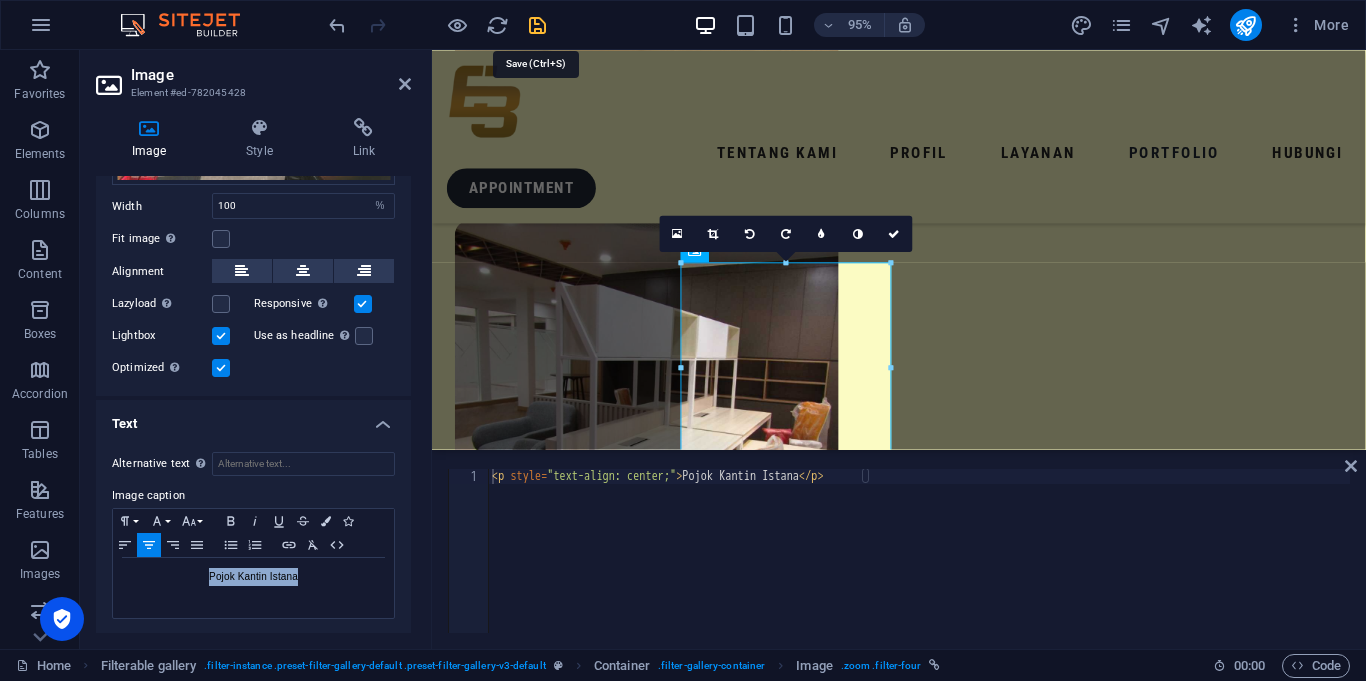 click at bounding box center [537, 25] 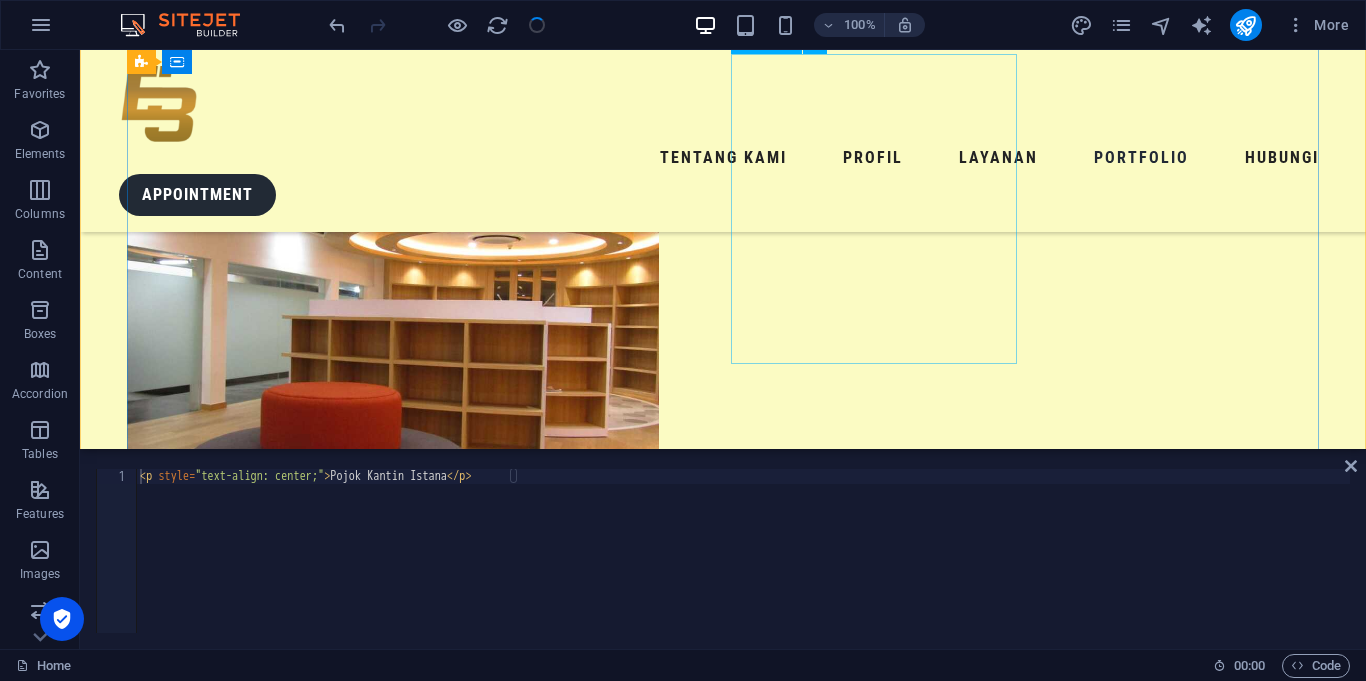 scroll, scrollTop: 4318, scrollLeft: 0, axis: vertical 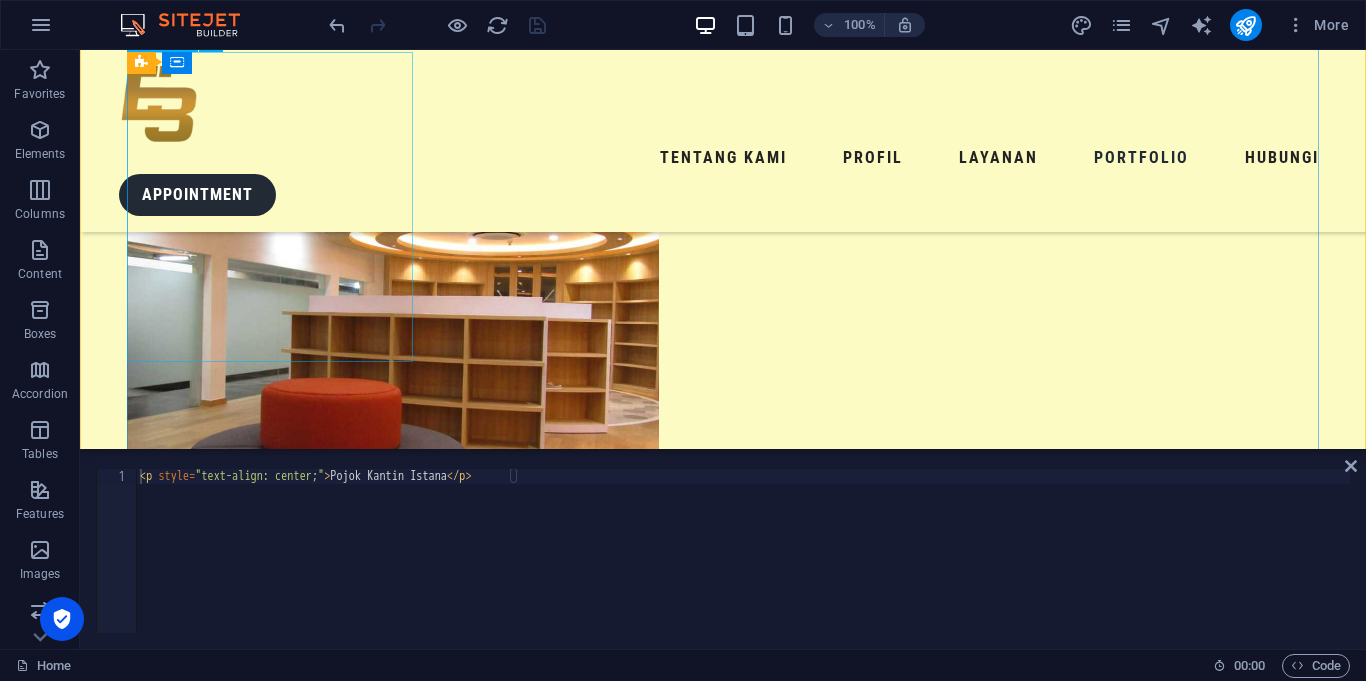 click at bounding box center (270, 7753) 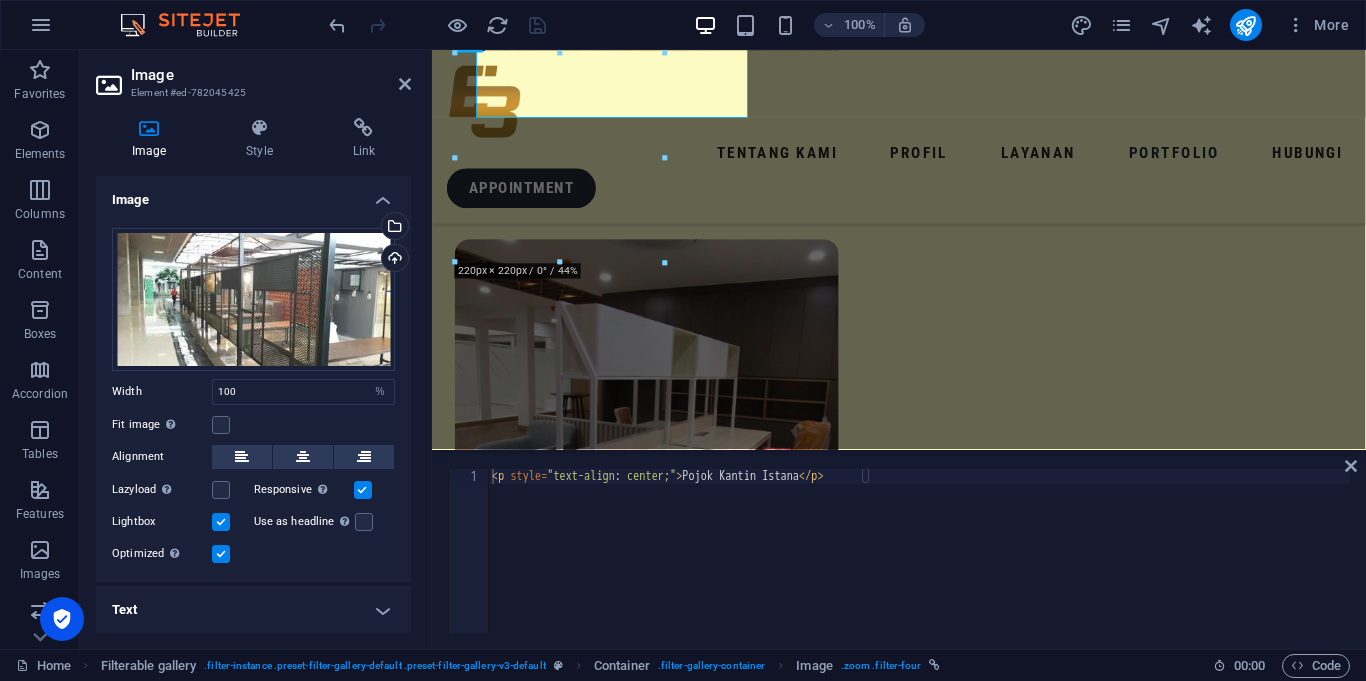 scroll, scrollTop: 4559, scrollLeft: 0, axis: vertical 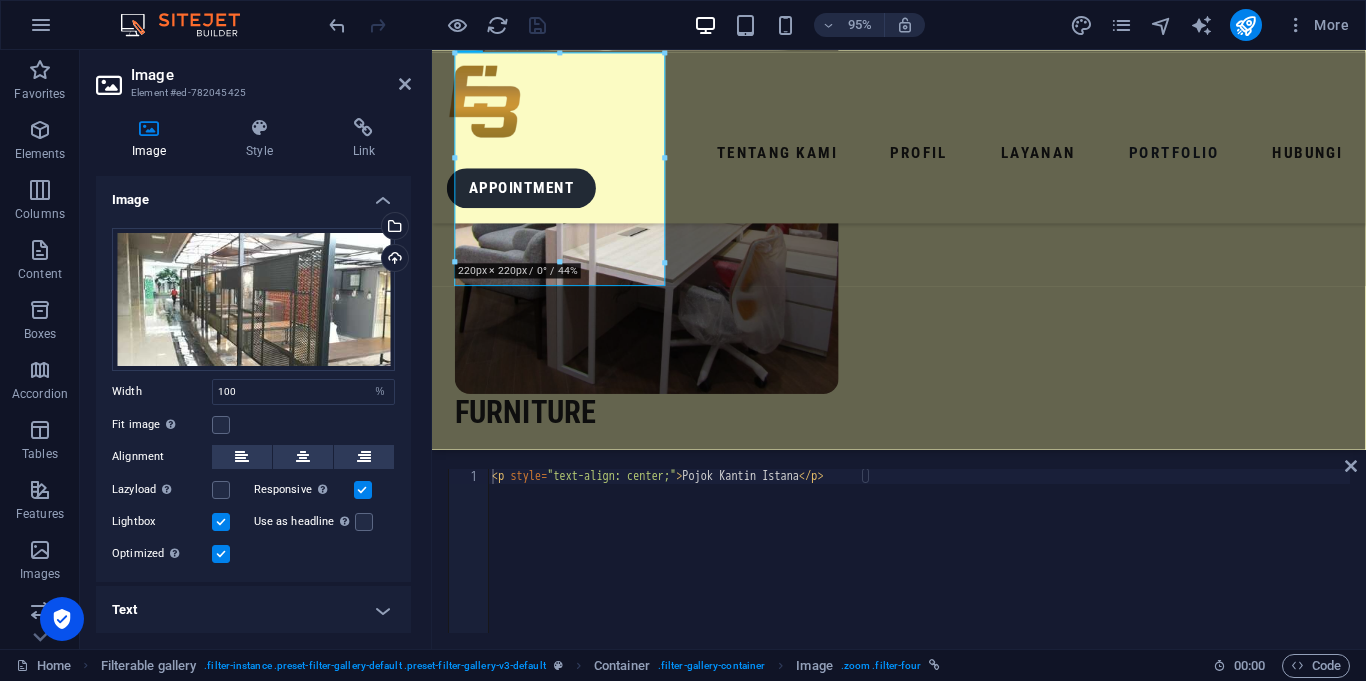 click on "Text" at bounding box center [253, 610] 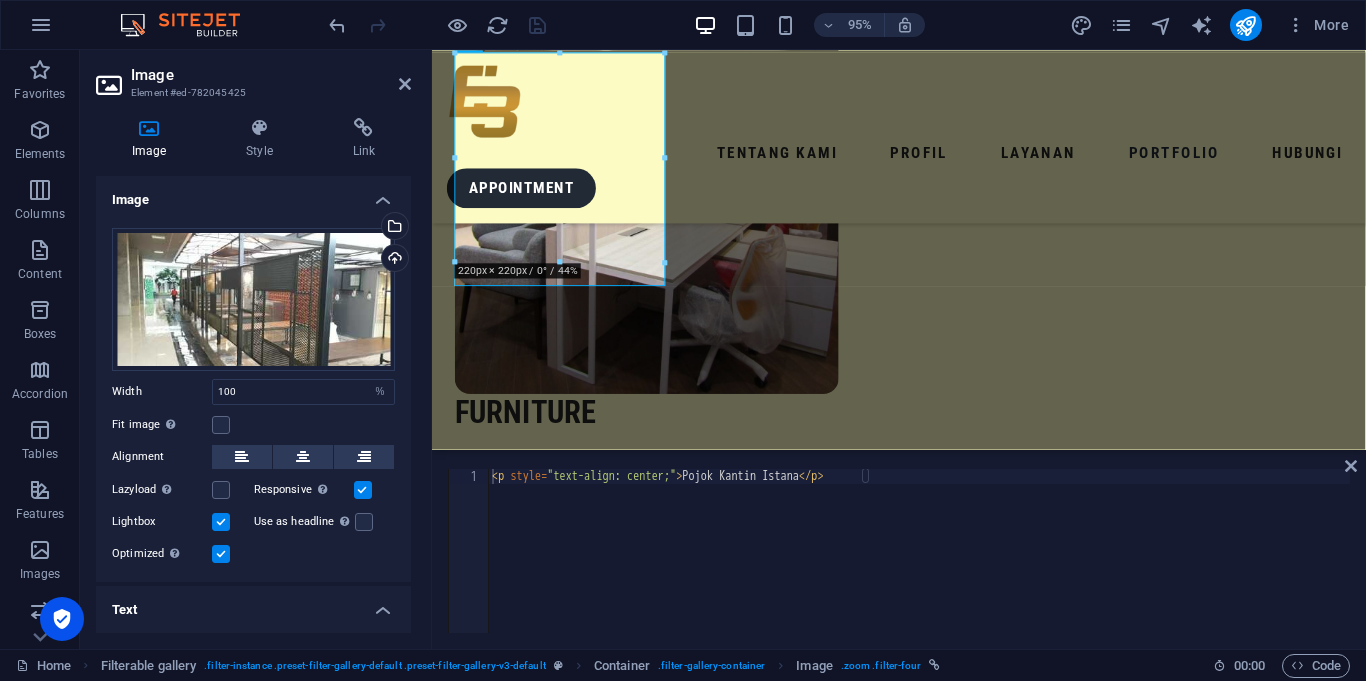 scroll, scrollTop: 187, scrollLeft: 0, axis: vertical 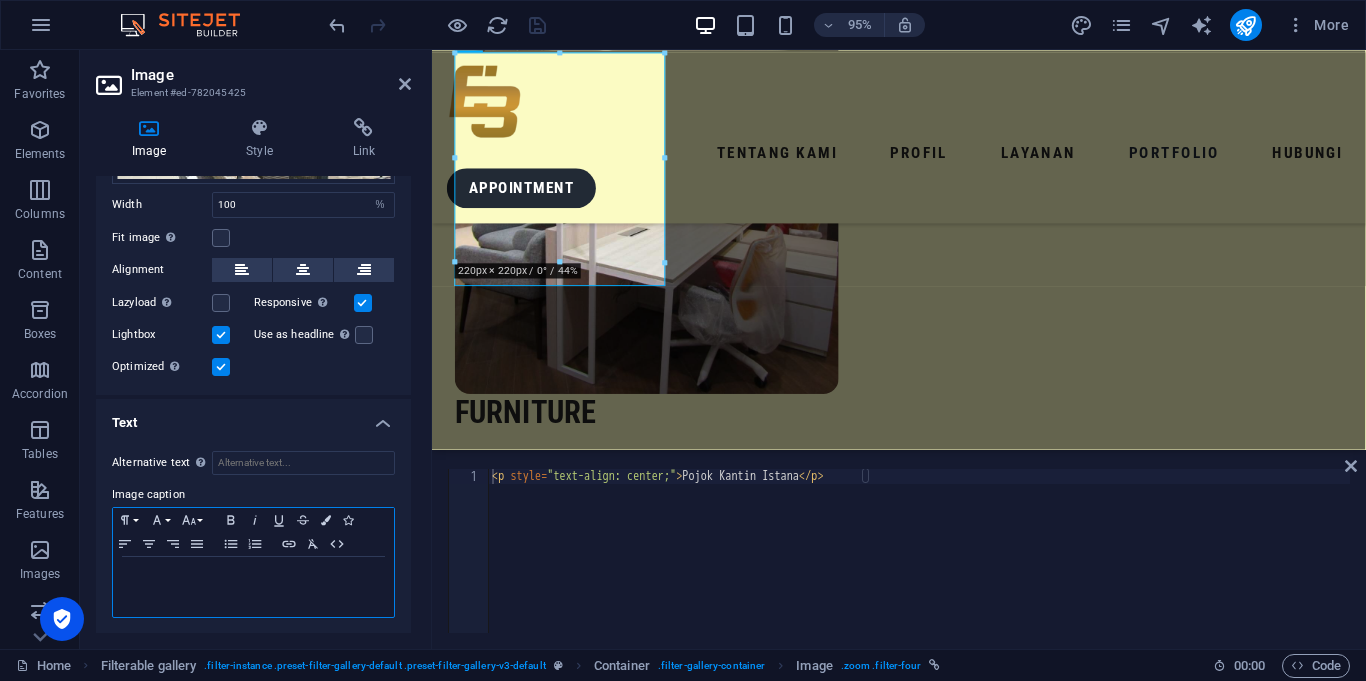 click at bounding box center [253, 587] 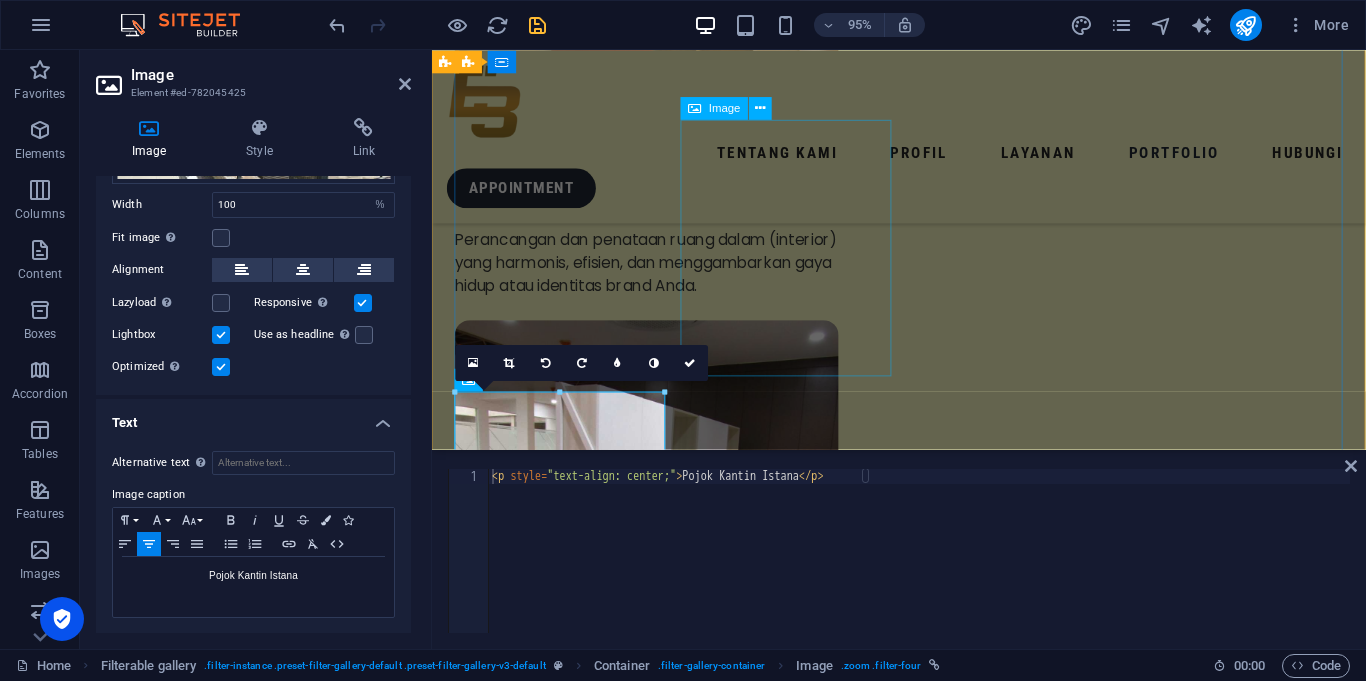 scroll, scrollTop: 4200, scrollLeft: 0, axis: vertical 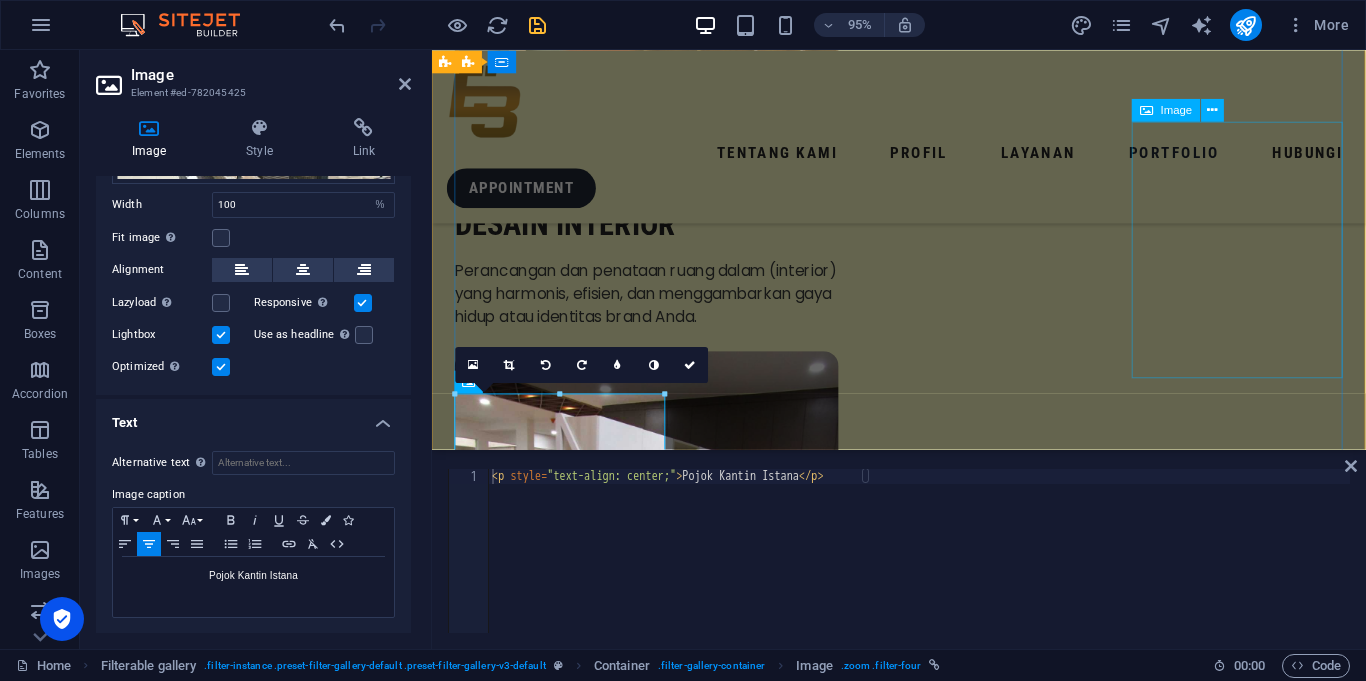 click at bounding box center [567, 6025] 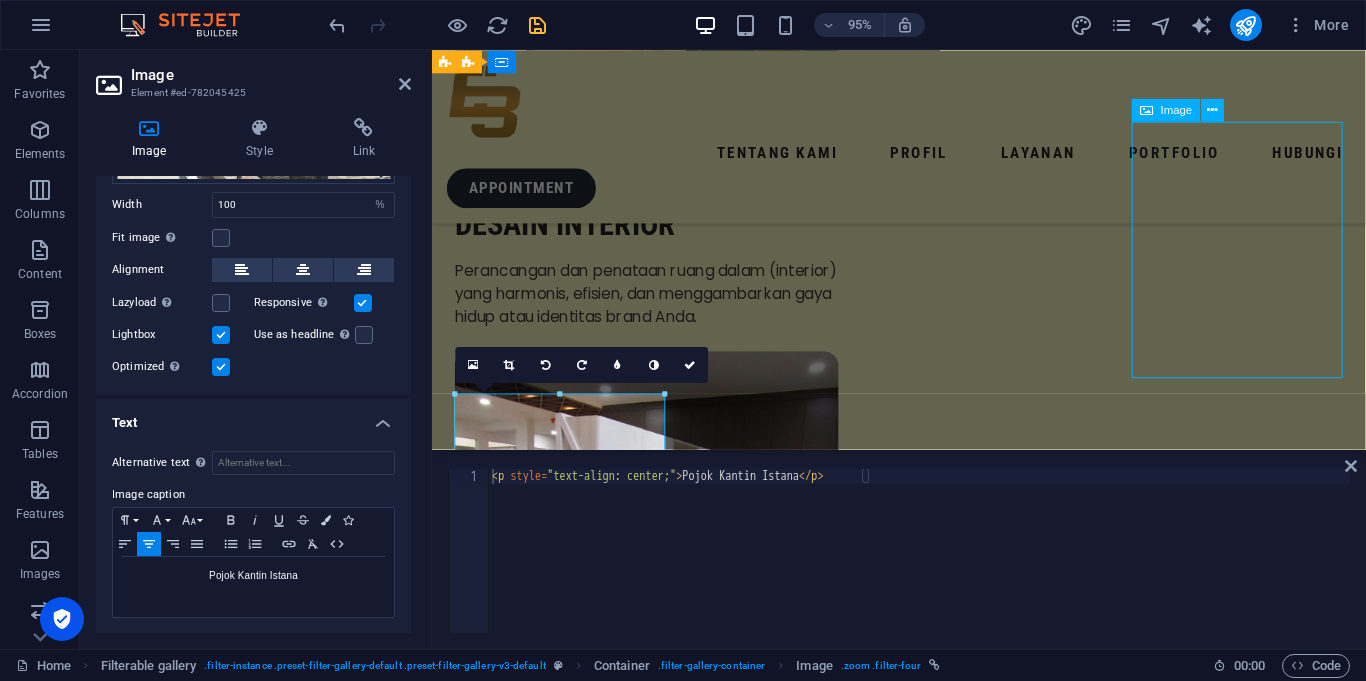 click at bounding box center (567, 6025) 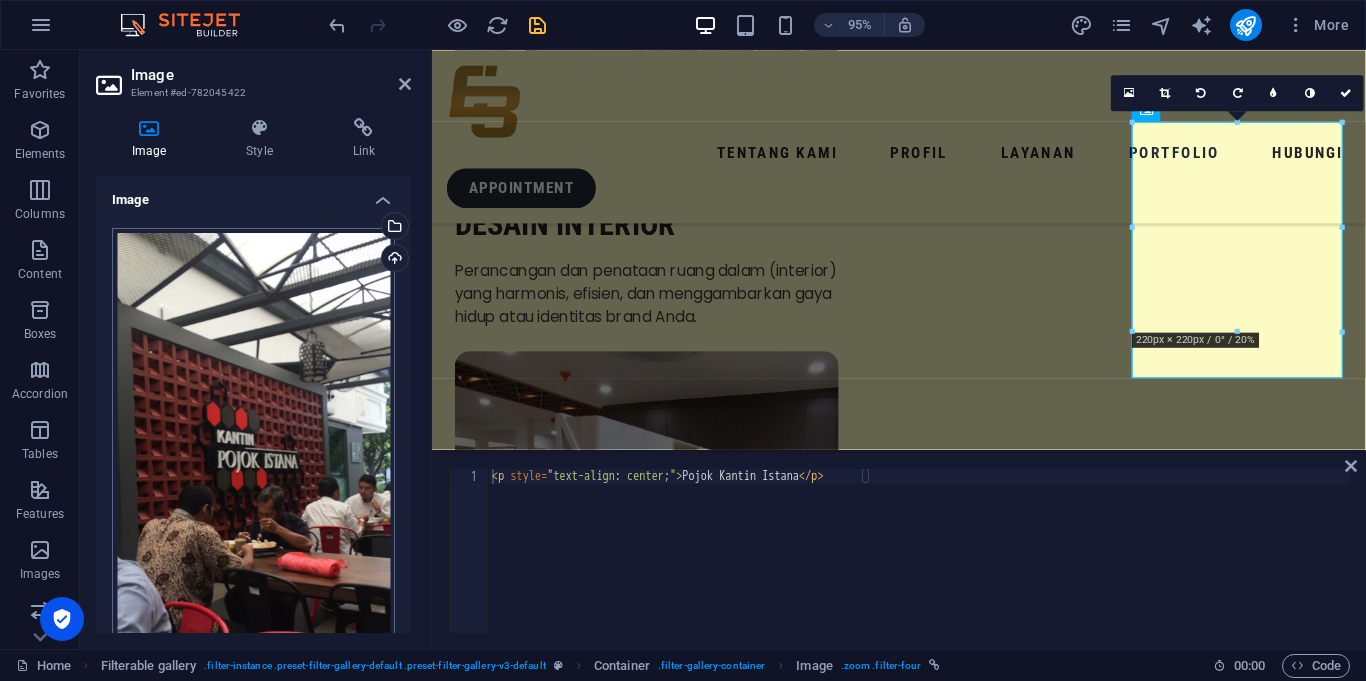 scroll, scrollTop: 346, scrollLeft: 0, axis: vertical 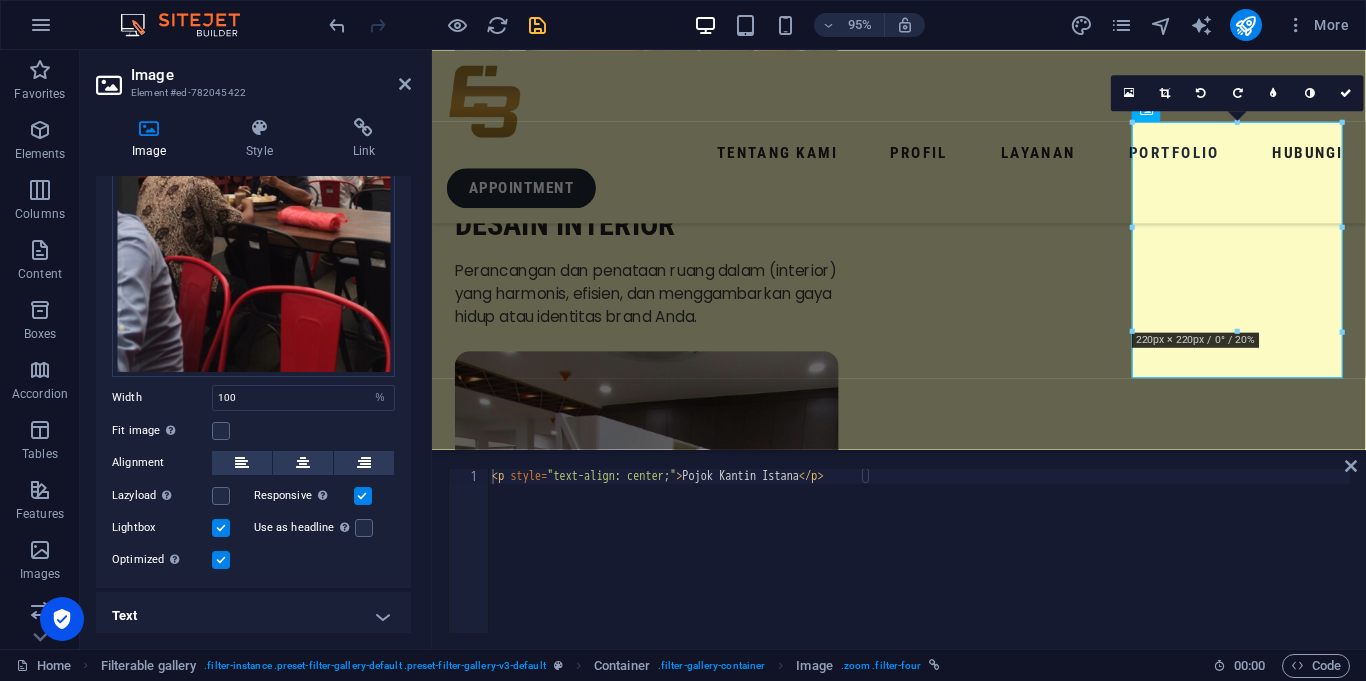 click on "Text" at bounding box center [253, 616] 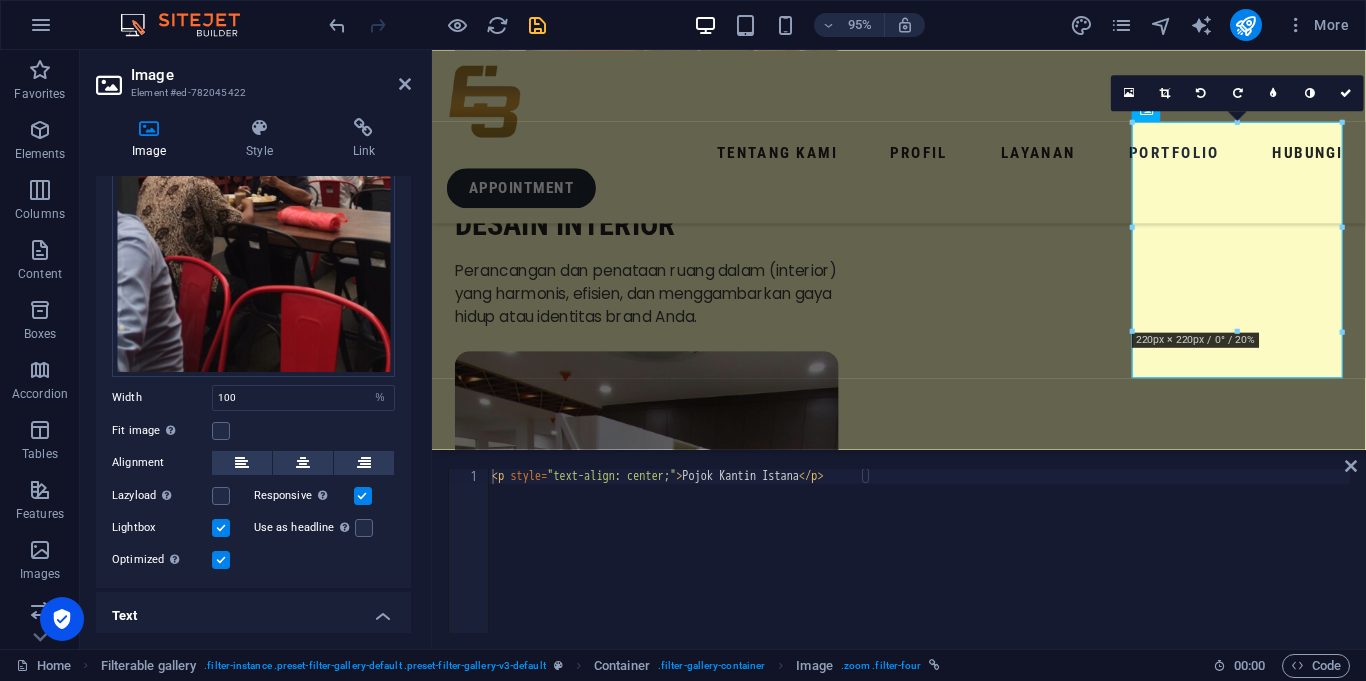 scroll, scrollTop: 534, scrollLeft: 0, axis: vertical 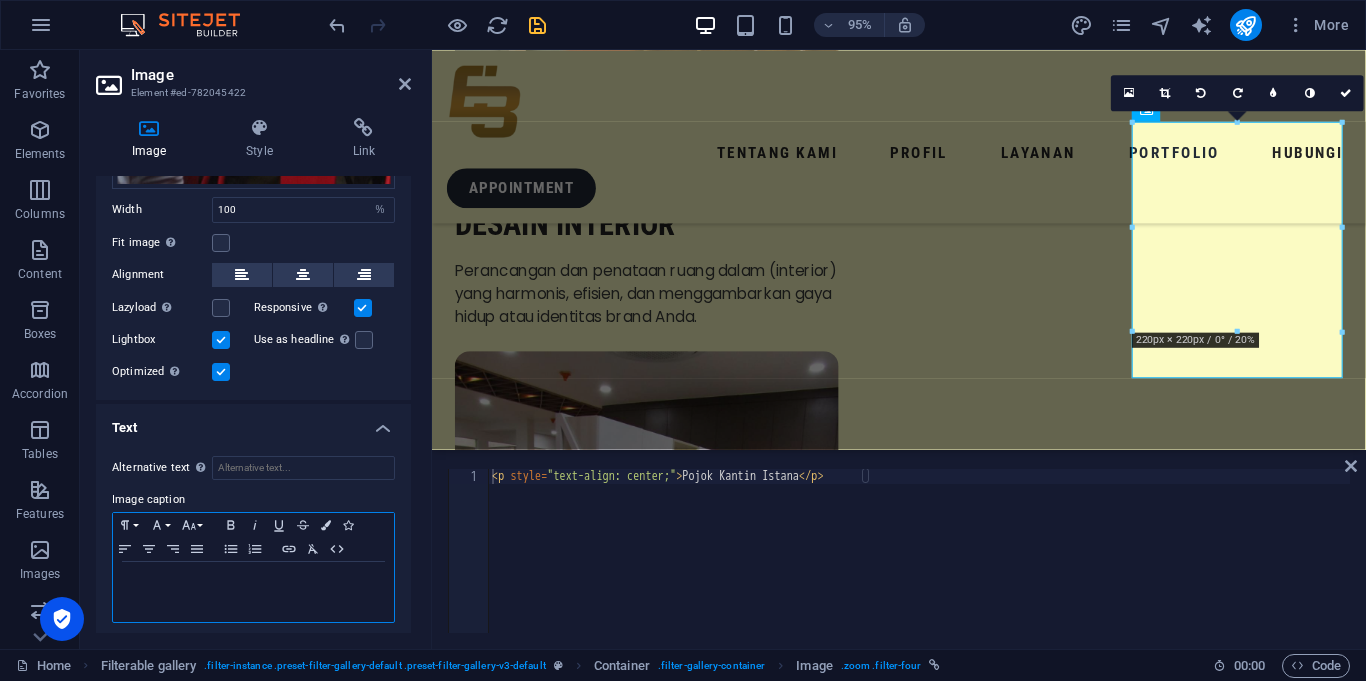 click at bounding box center [253, 581] 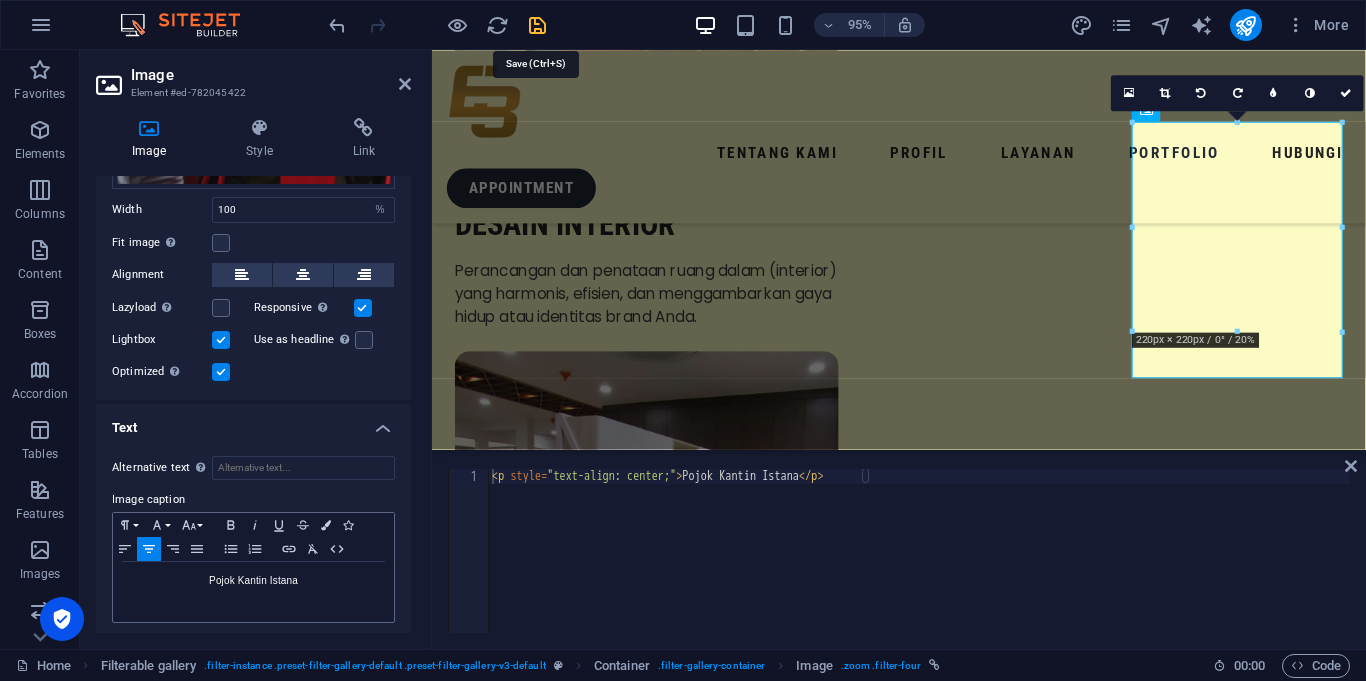 click at bounding box center [537, 25] 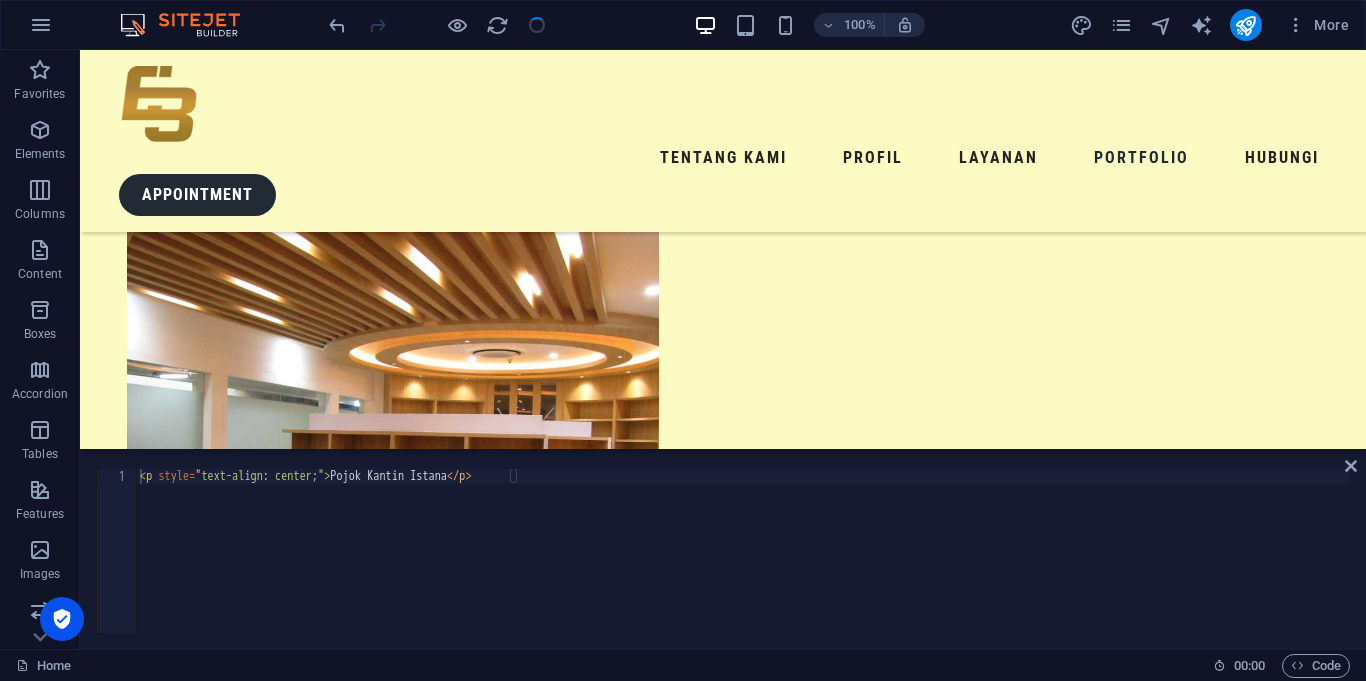 scroll, scrollTop: 3831, scrollLeft: 0, axis: vertical 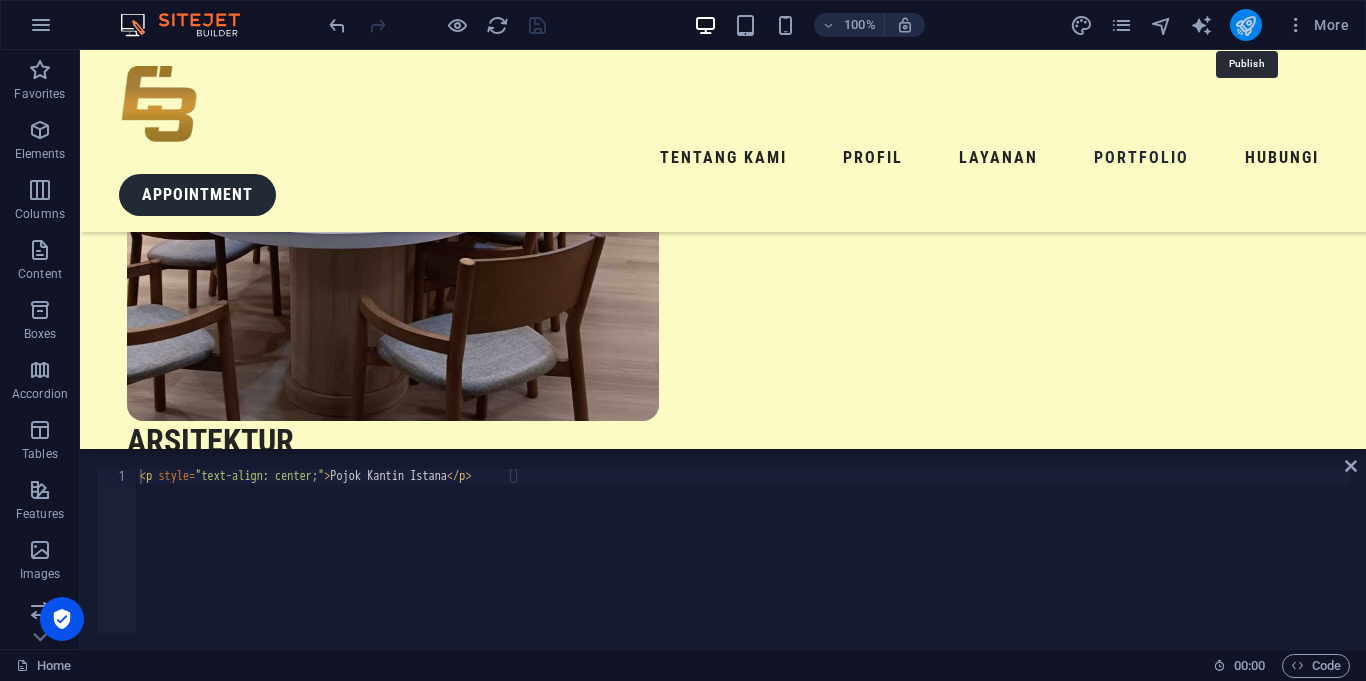 click at bounding box center (1245, 25) 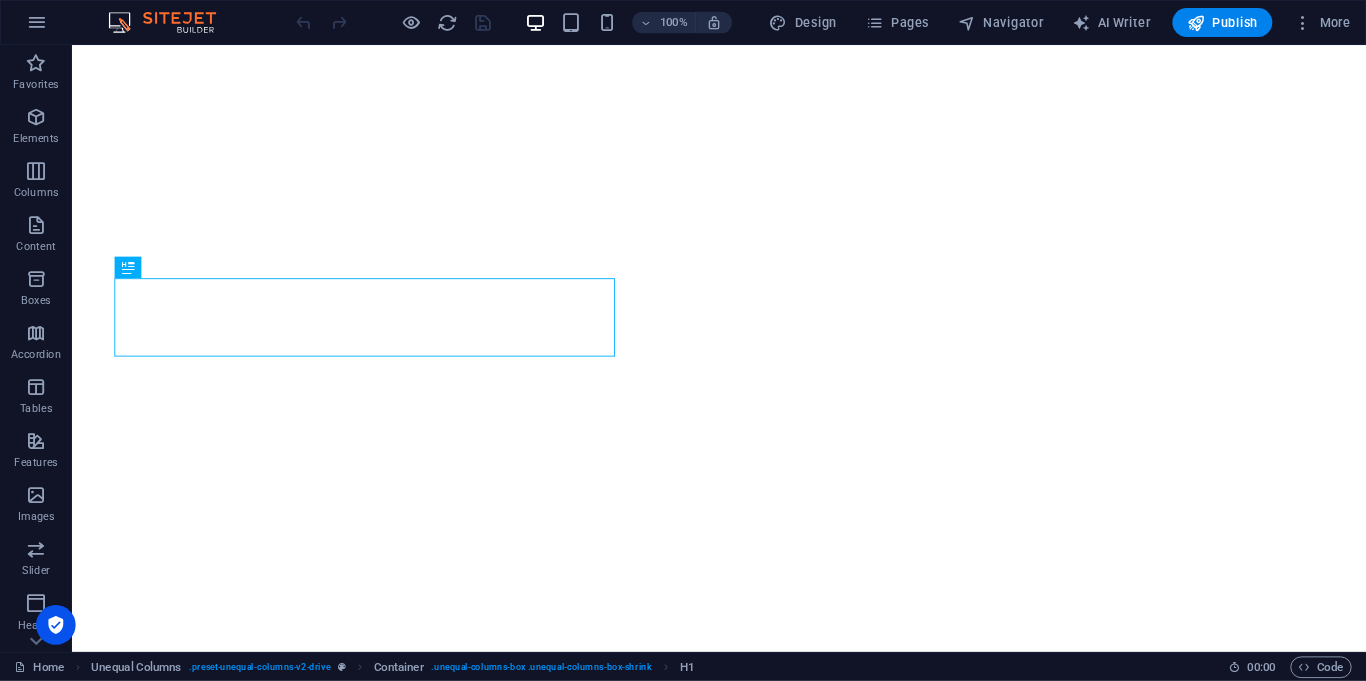 scroll, scrollTop: 0, scrollLeft: 0, axis: both 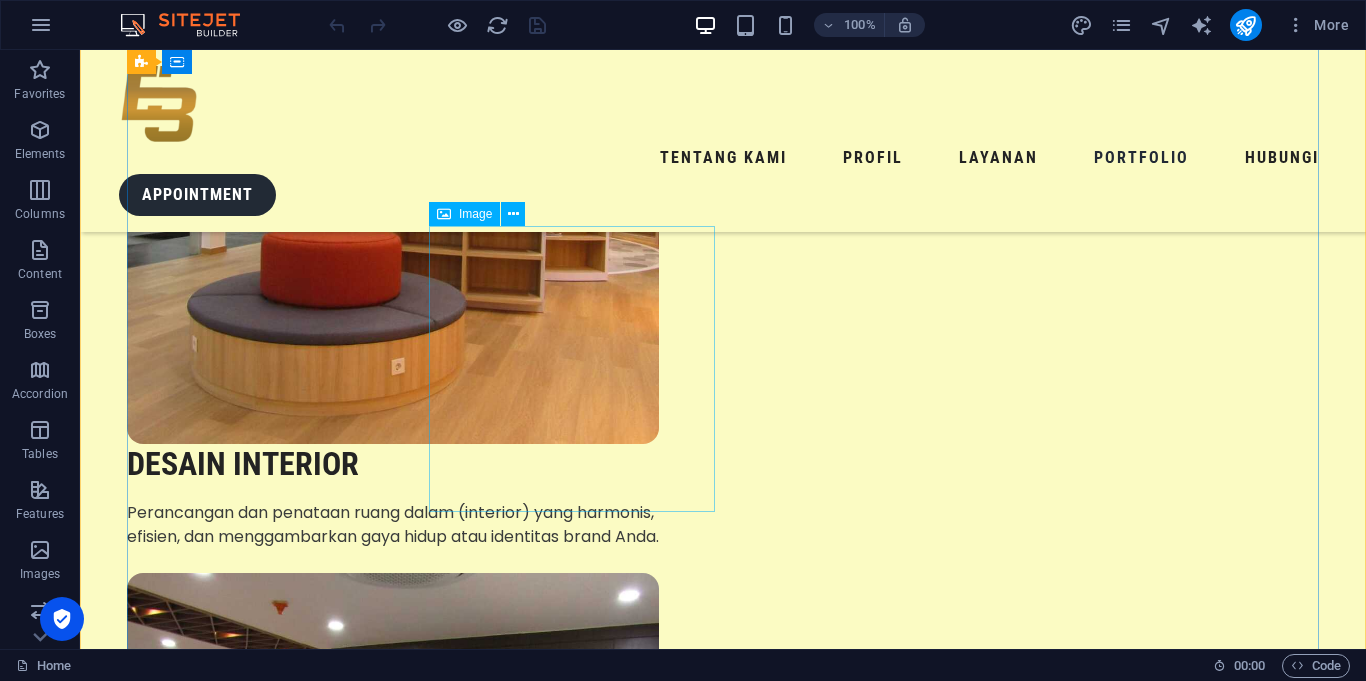 click at bounding box center (270, 9143) 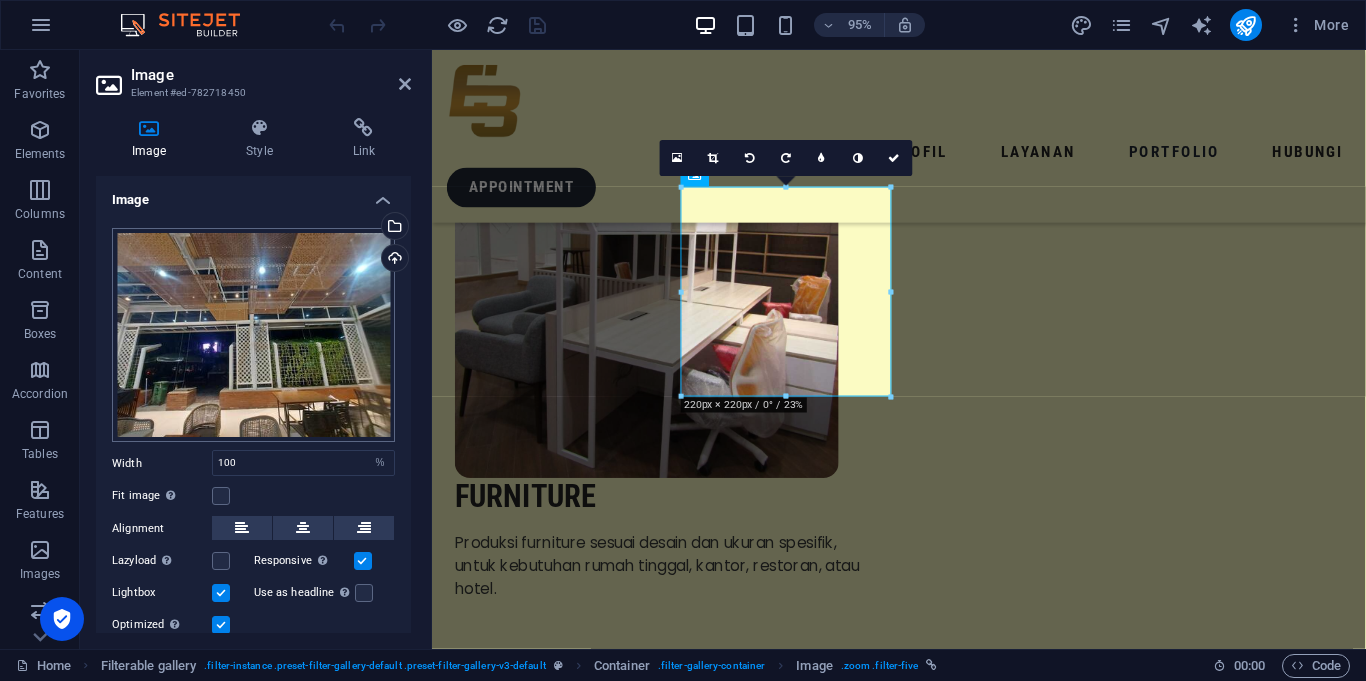 scroll, scrollTop: 4679, scrollLeft: 0, axis: vertical 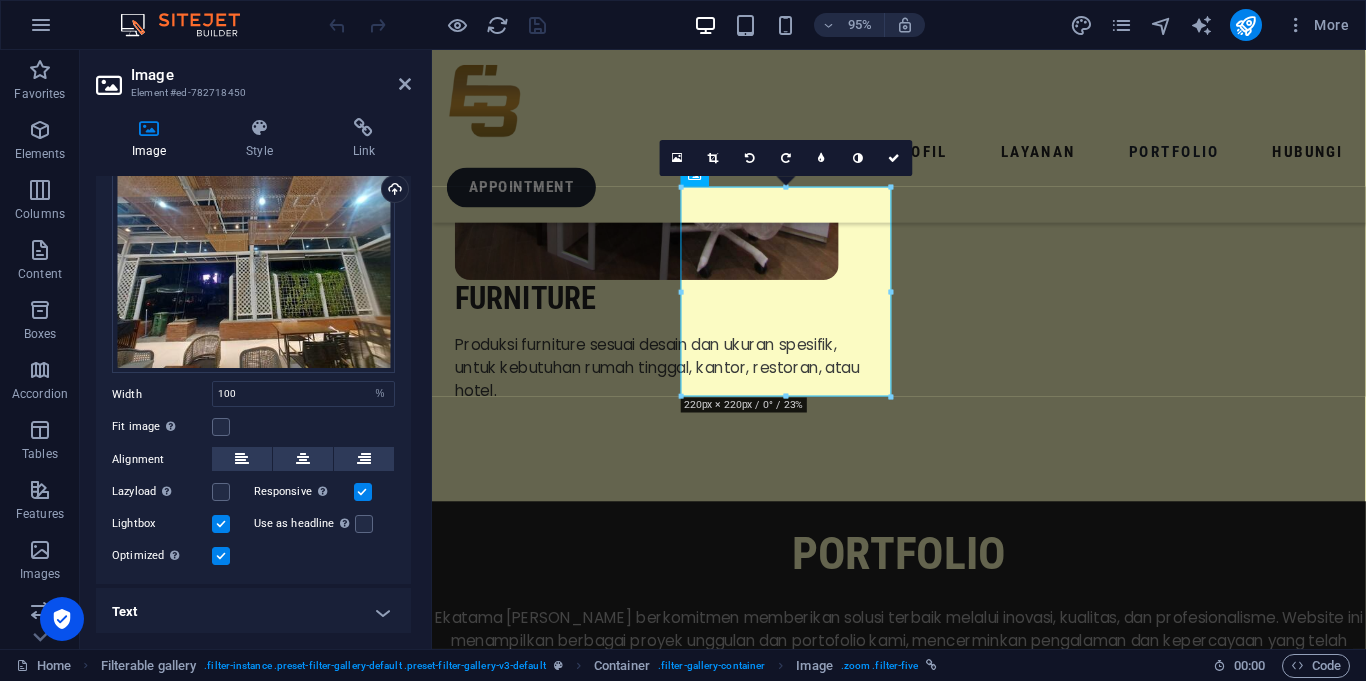 click on "Text" at bounding box center [253, 612] 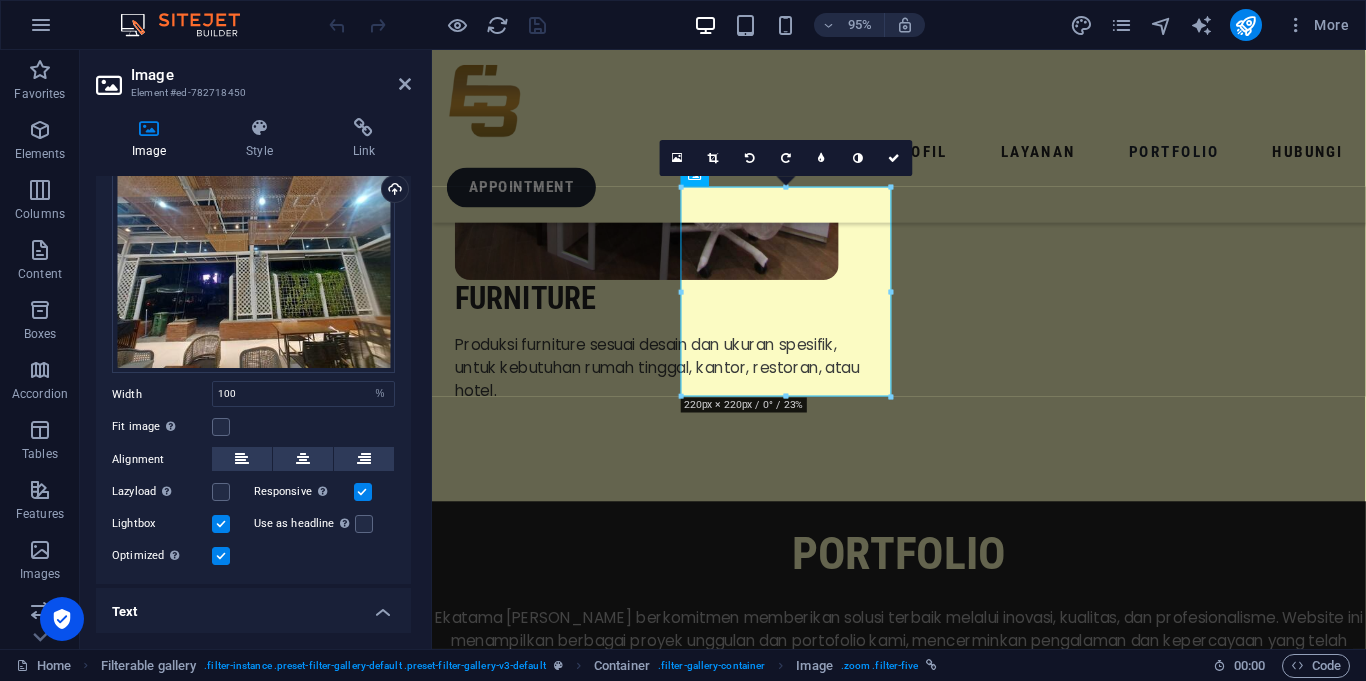 scroll, scrollTop: 257, scrollLeft: 0, axis: vertical 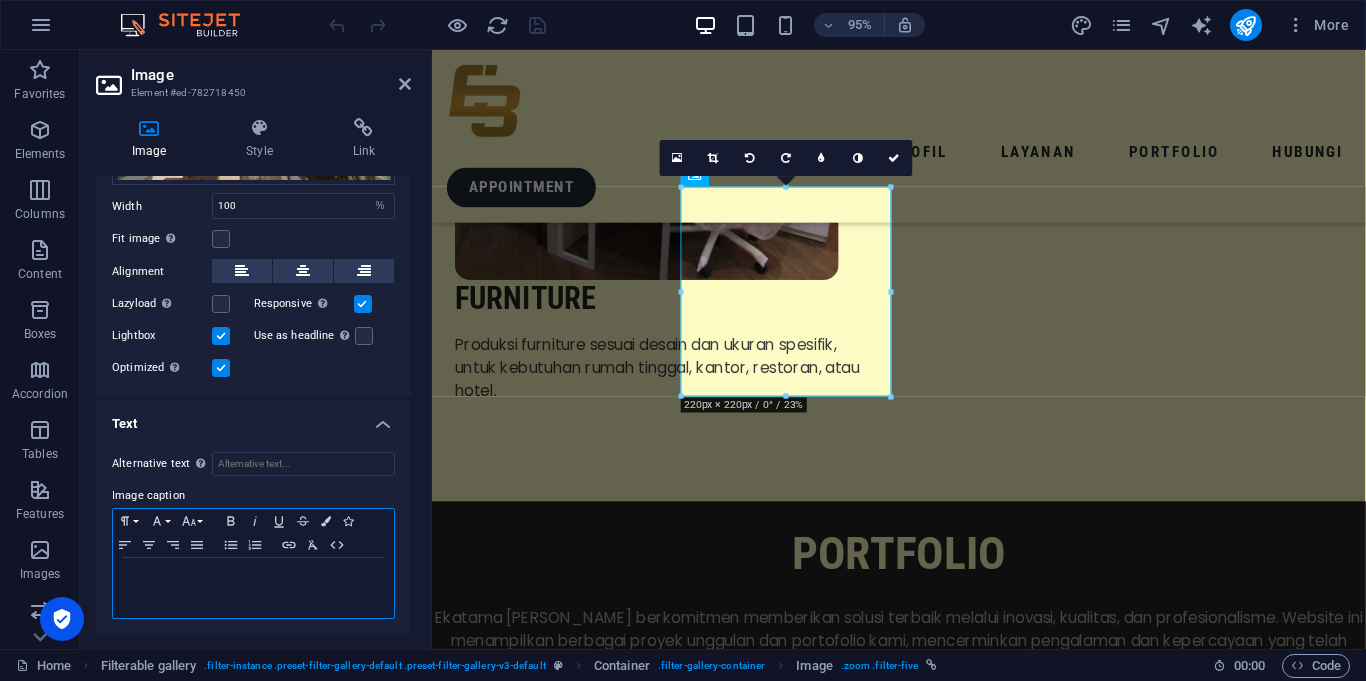 click at bounding box center [253, 588] 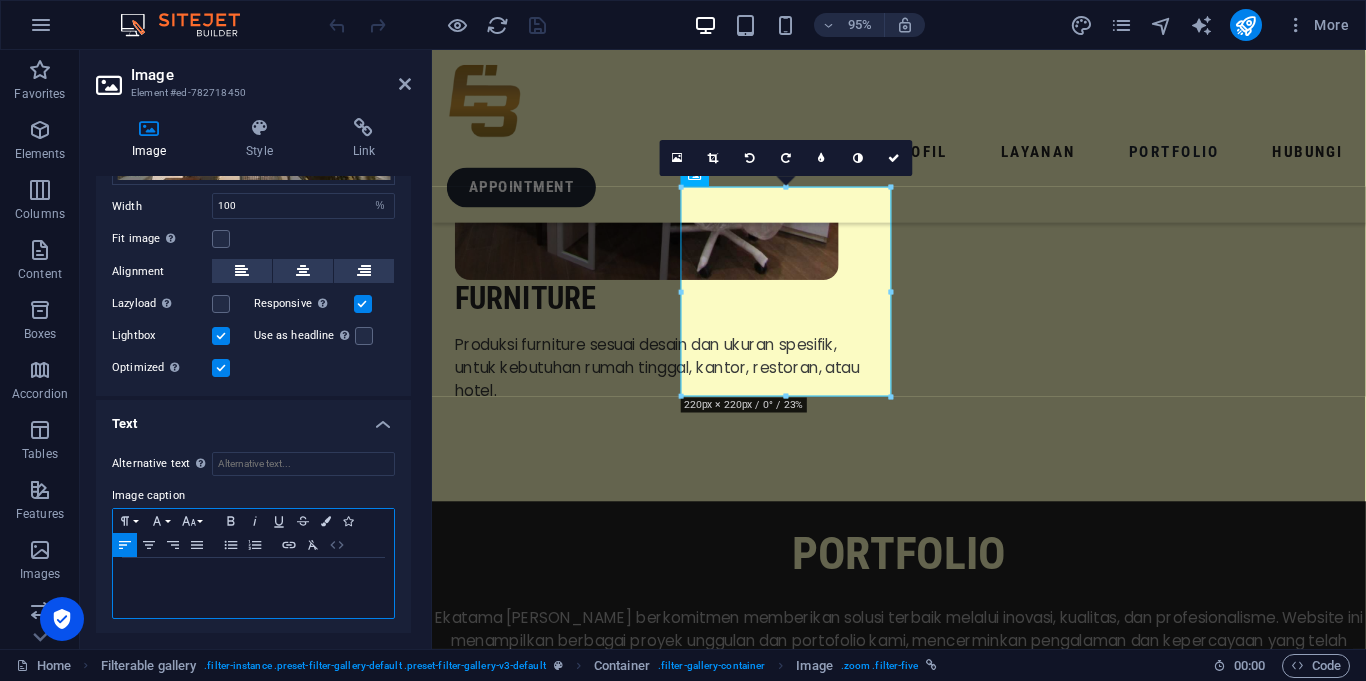 click 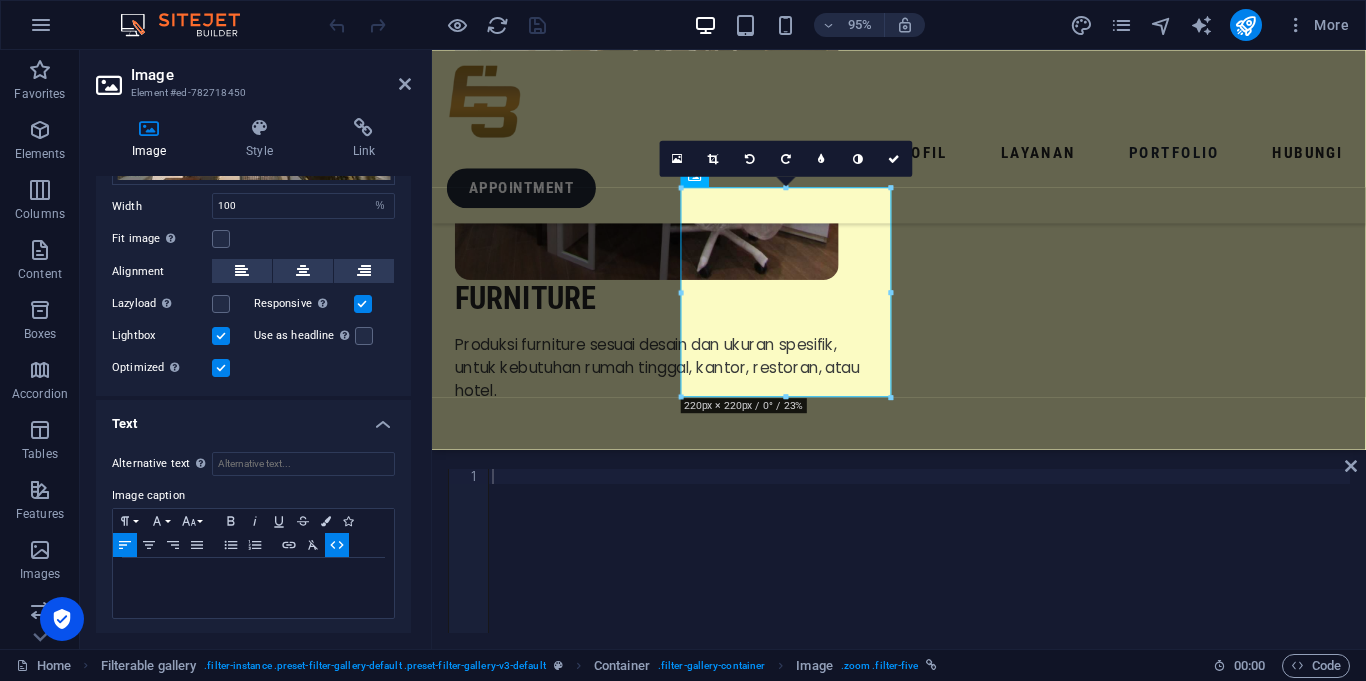 click at bounding box center [919, 566] 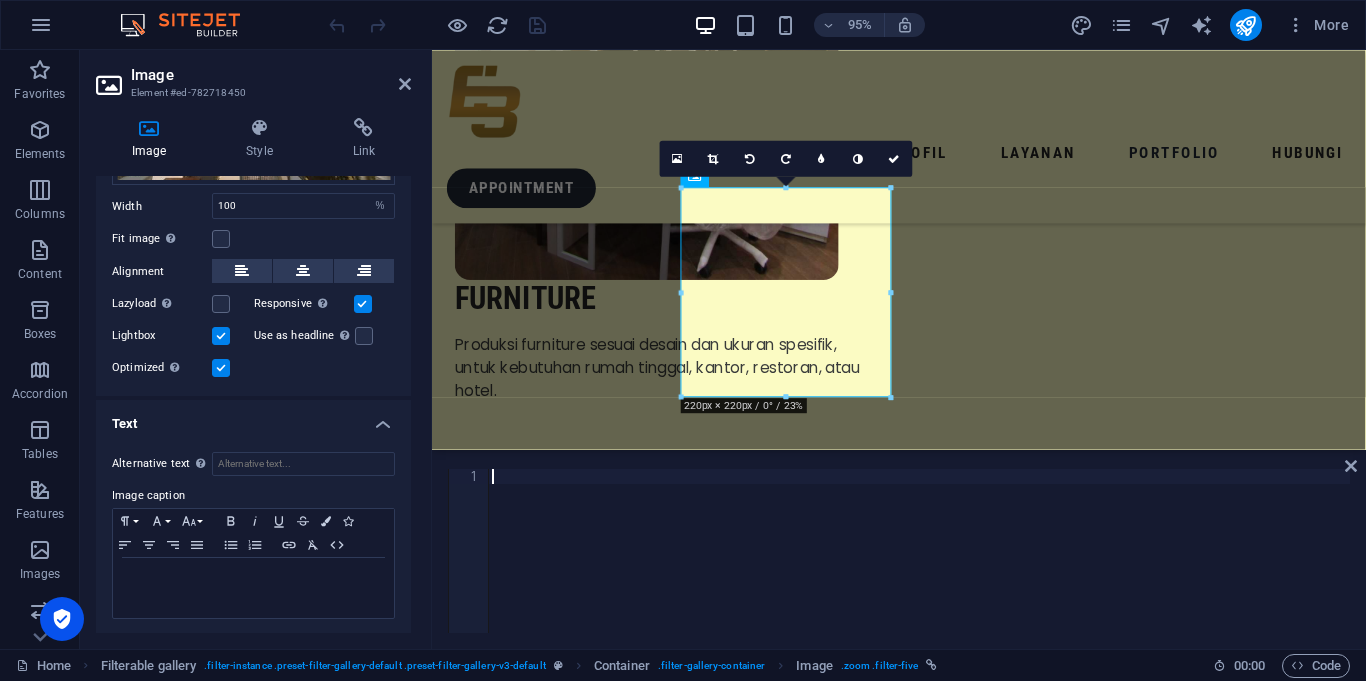 paste on "Merdeka Lounge" 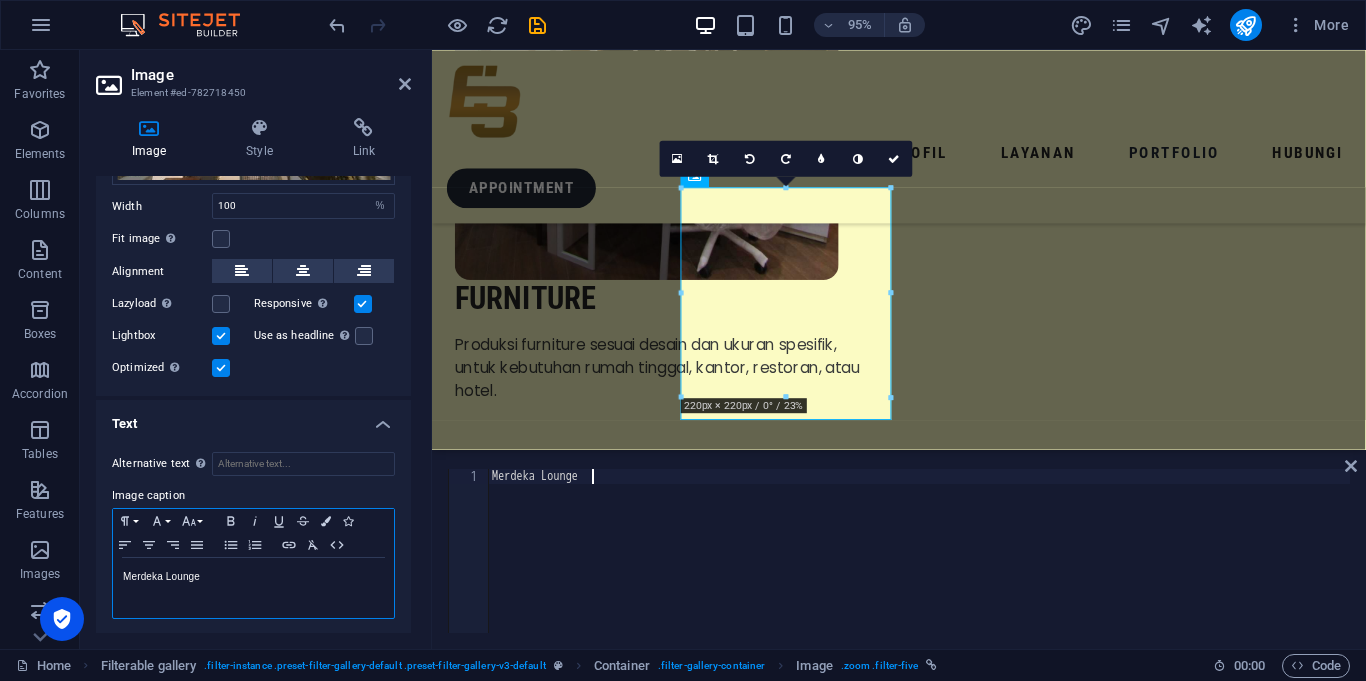 click on "Merdeka Lounge" at bounding box center [253, 588] 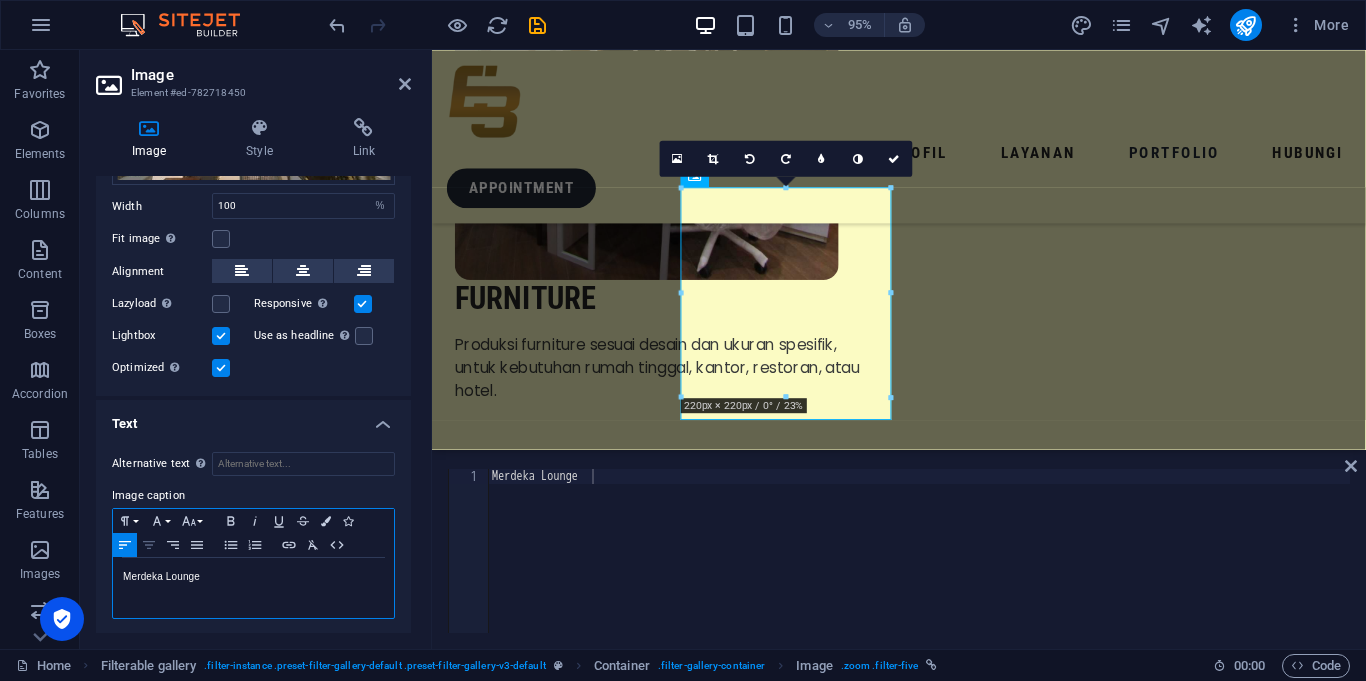 click 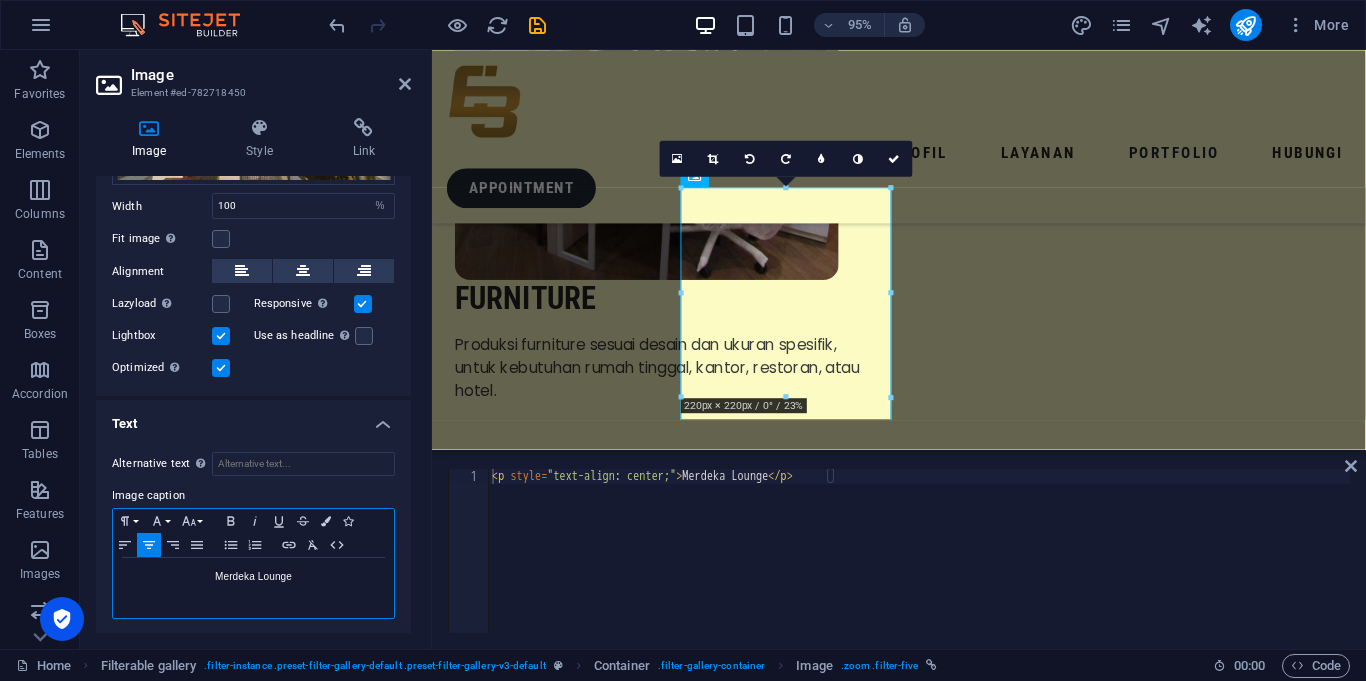 click on "Merdeka Lounge" at bounding box center (253, 577) 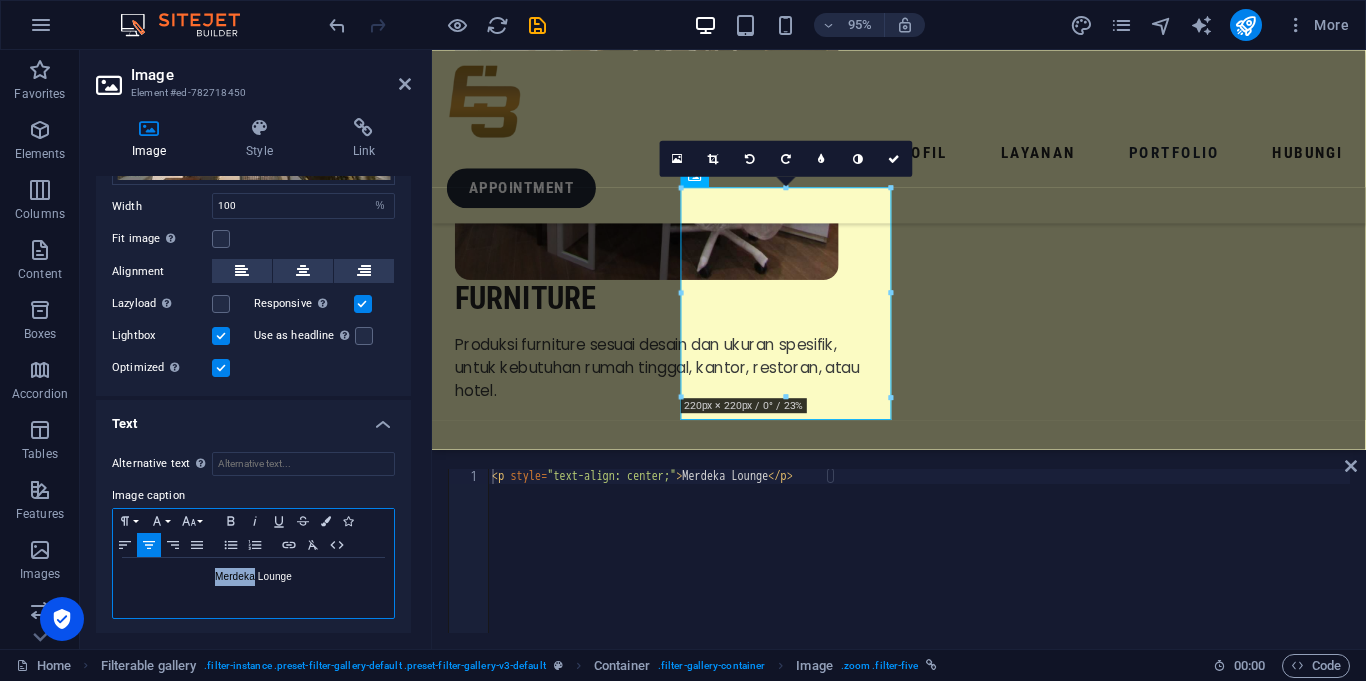click on "Merdeka Lounge" at bounding box center (253, 577) 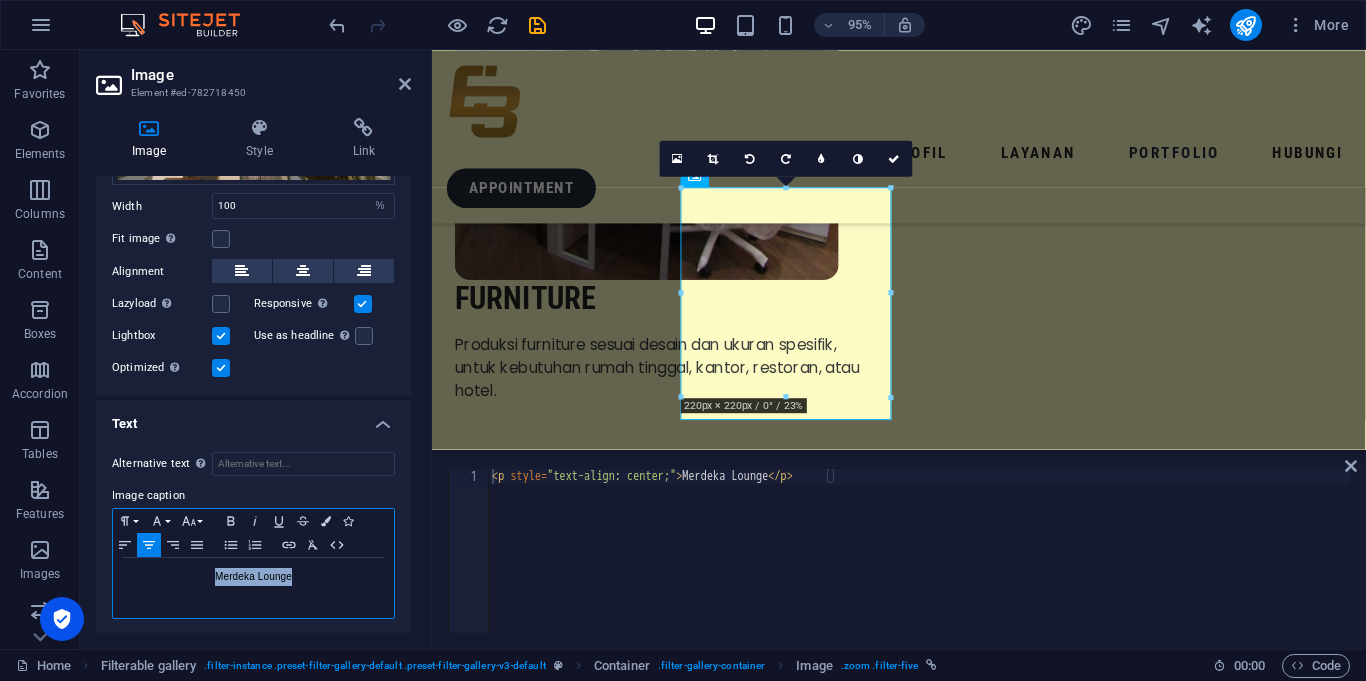 copy on "Merdeka Lounge" 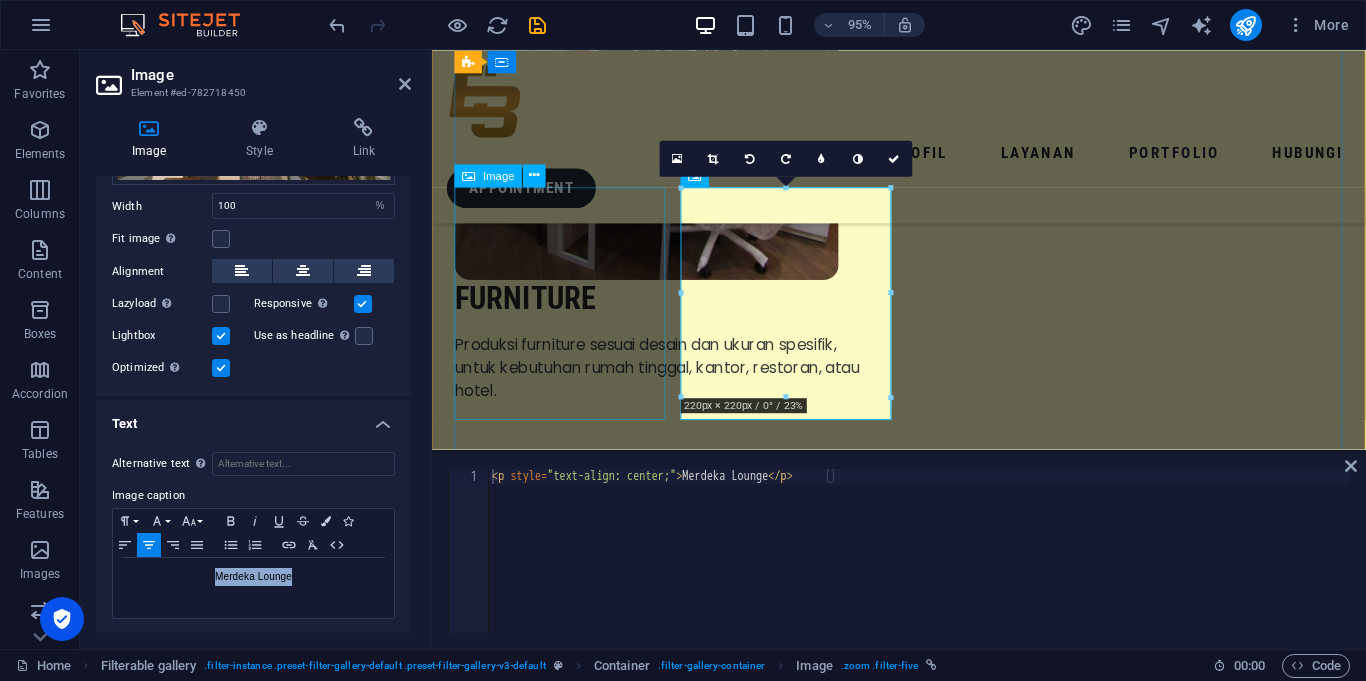 click at bounding box center (567, 6766) 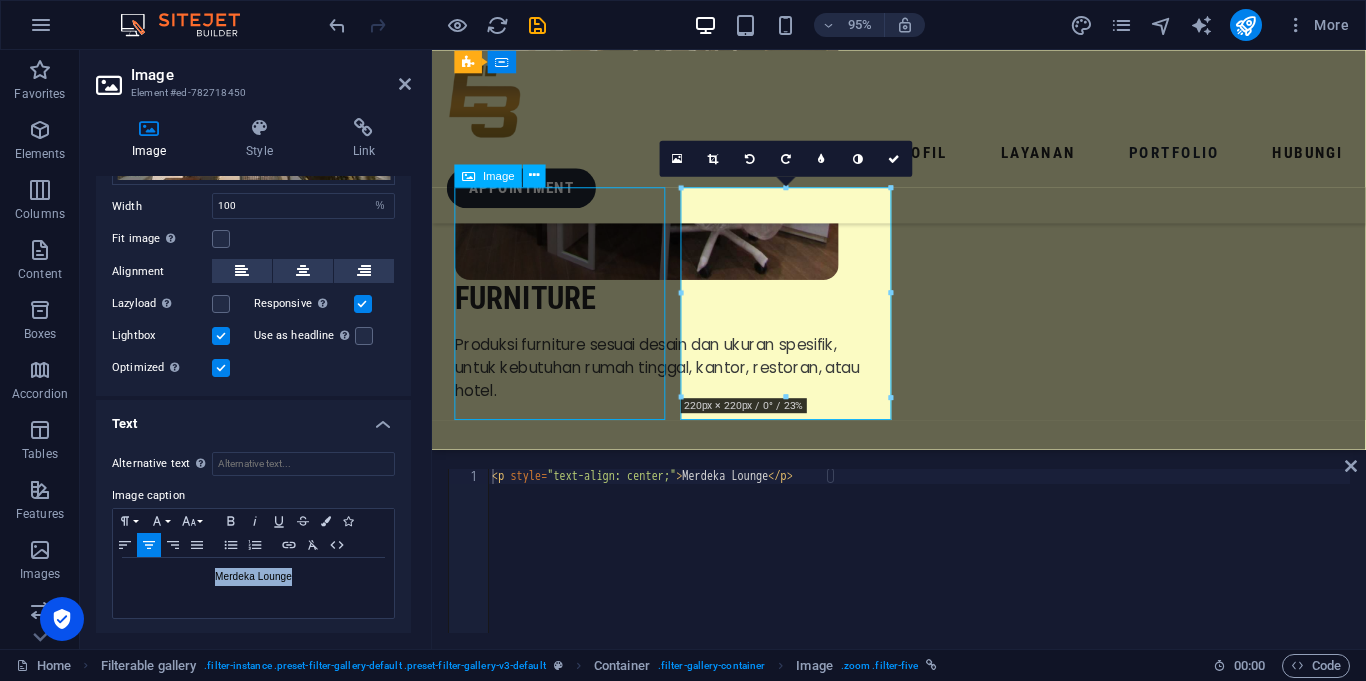 click at bounding box center (567, 6766) 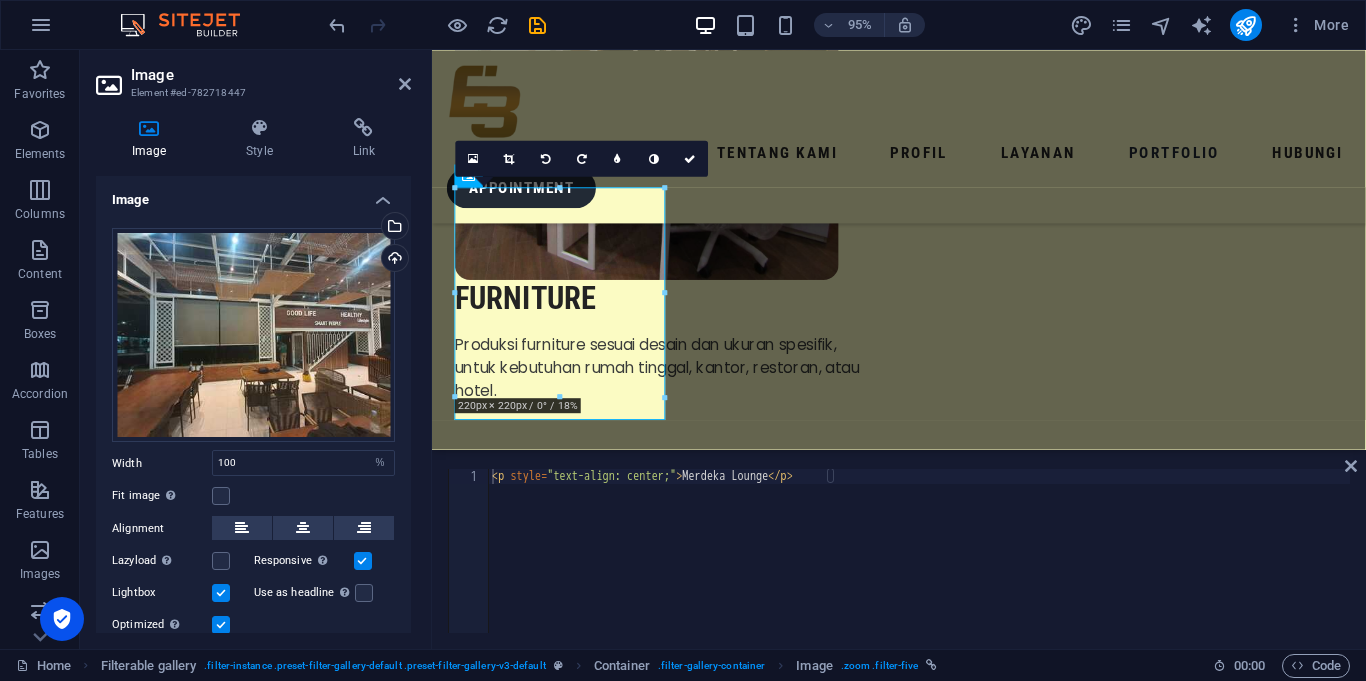 scroll, scrollTop: 69, scrollLeft: 0, axis: vertical 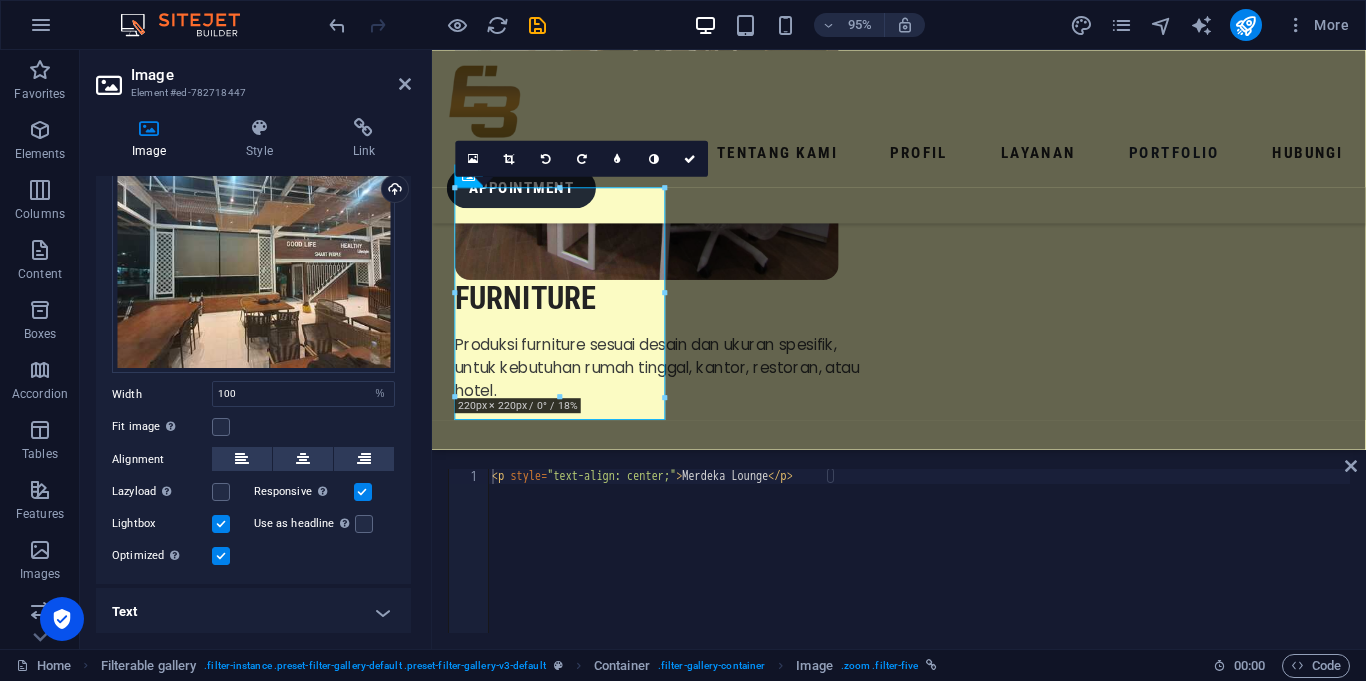 click on "Text" at bounding box center (253, 612) 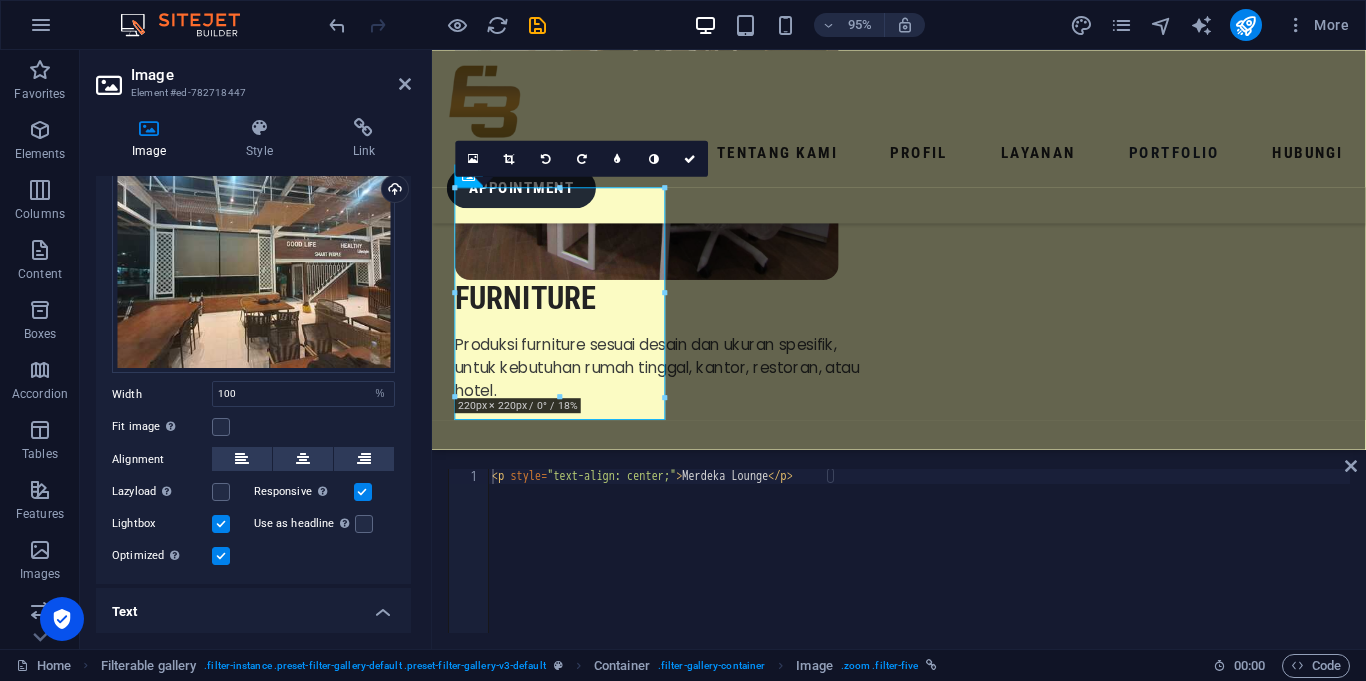 scroll, scrollTop: 257, scrollLeft: 0, axis: vertical 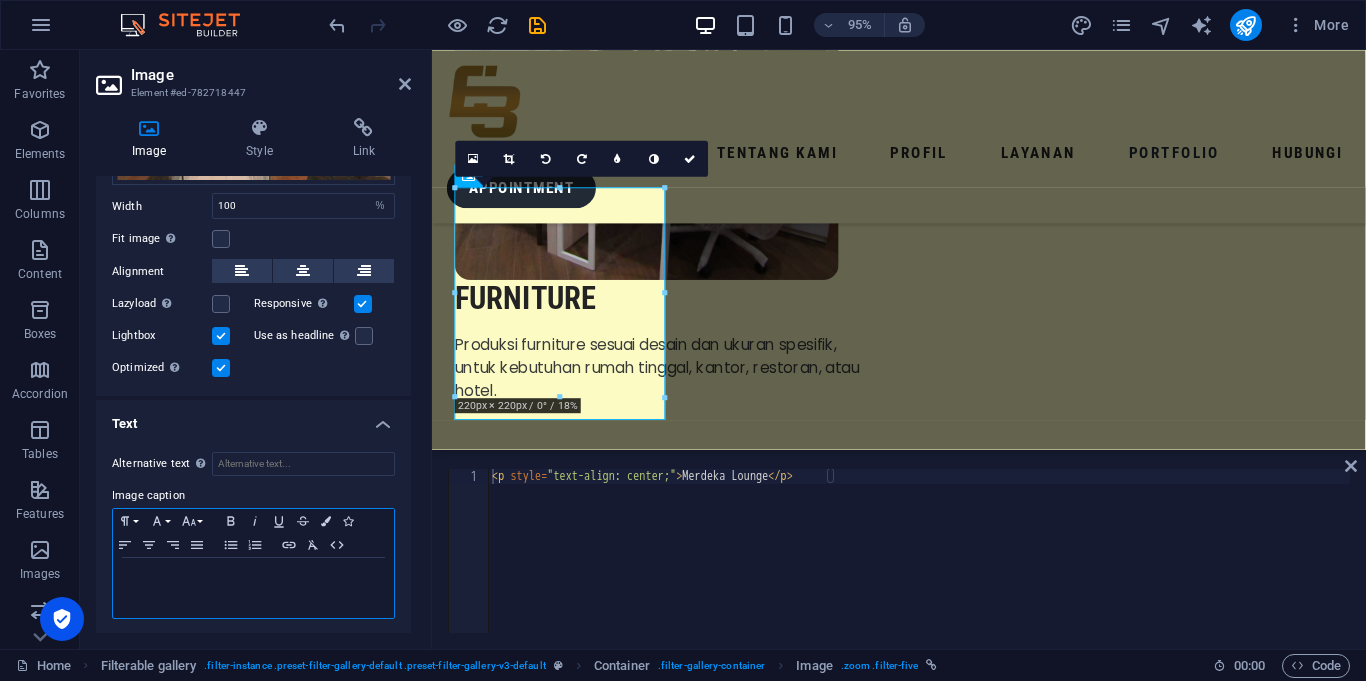 click at bounding box center (253, 588) 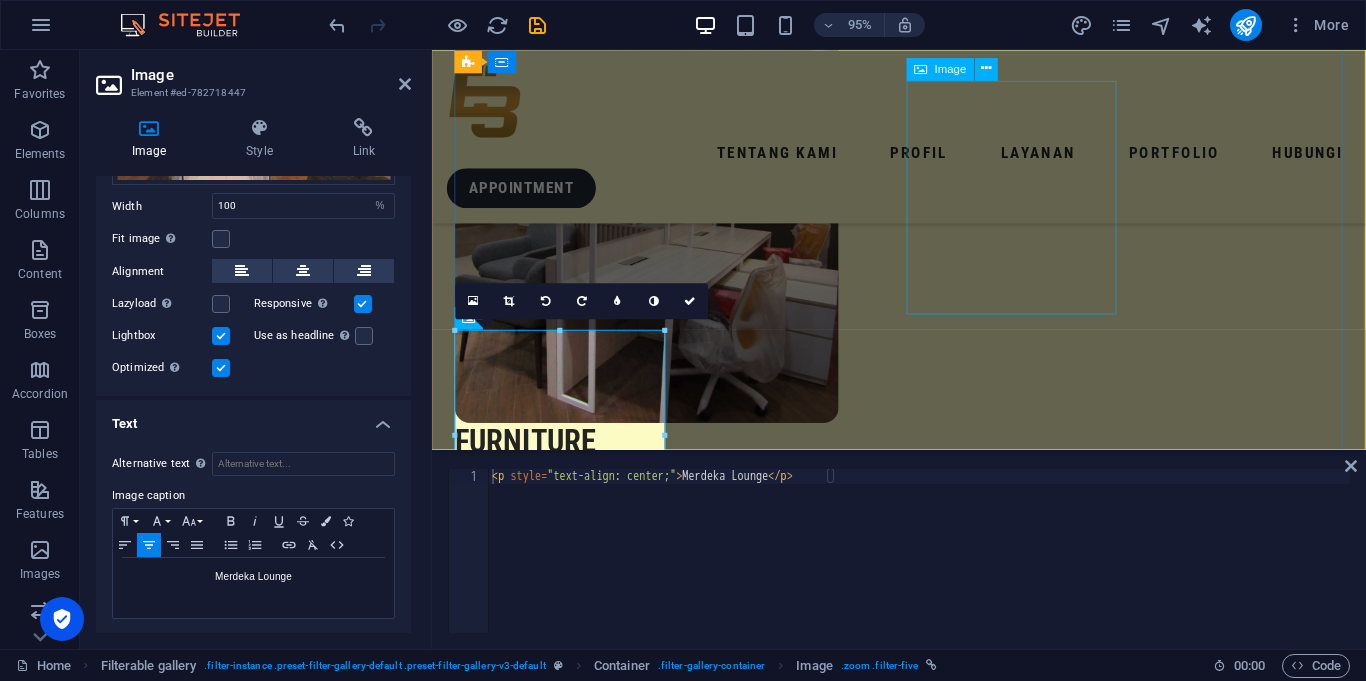 scroll, scrollTop: 4482, scrollLeft: 0, axis: vertical 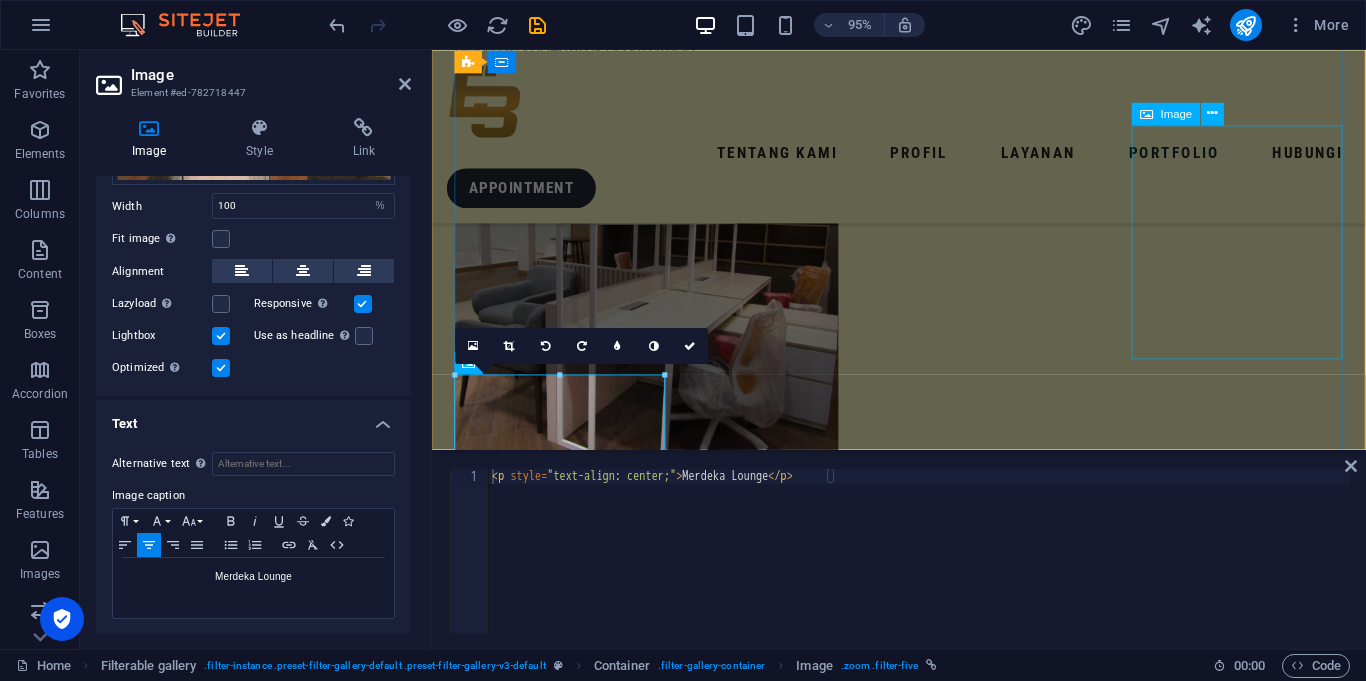 click at bounding box center [567, 6734] 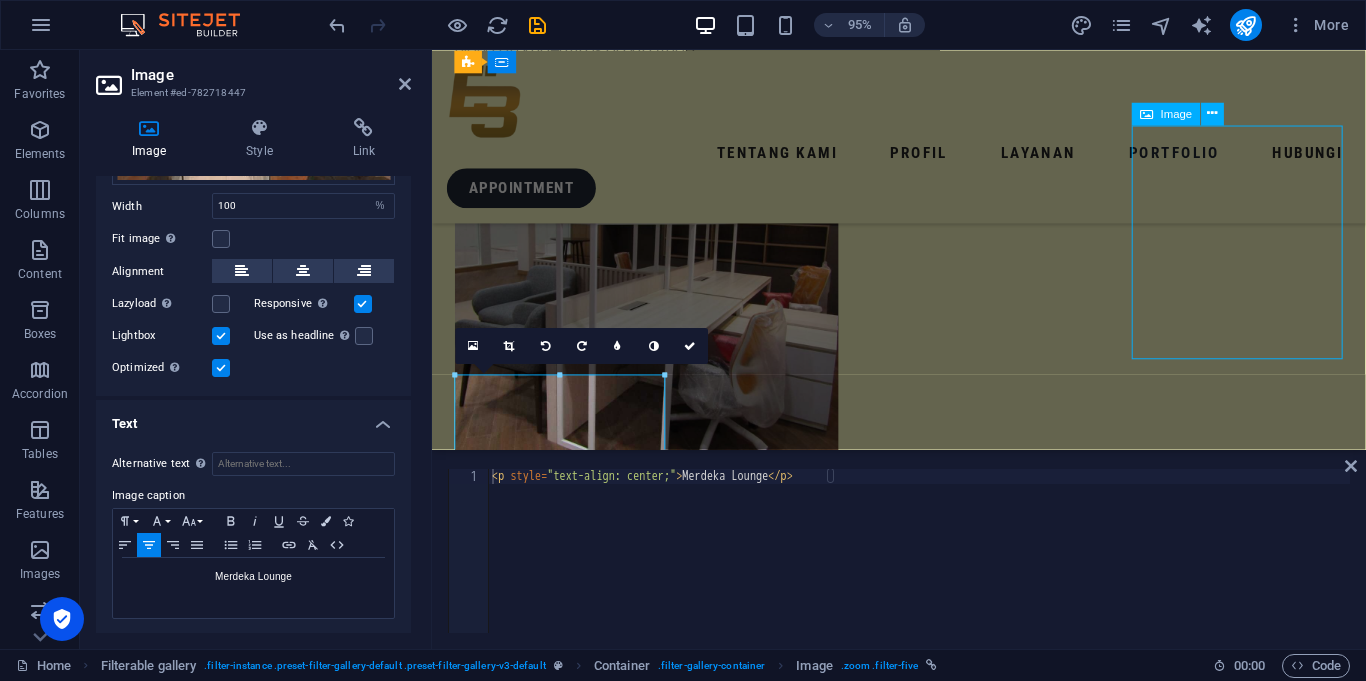 click at bounding box center (567, 6734) 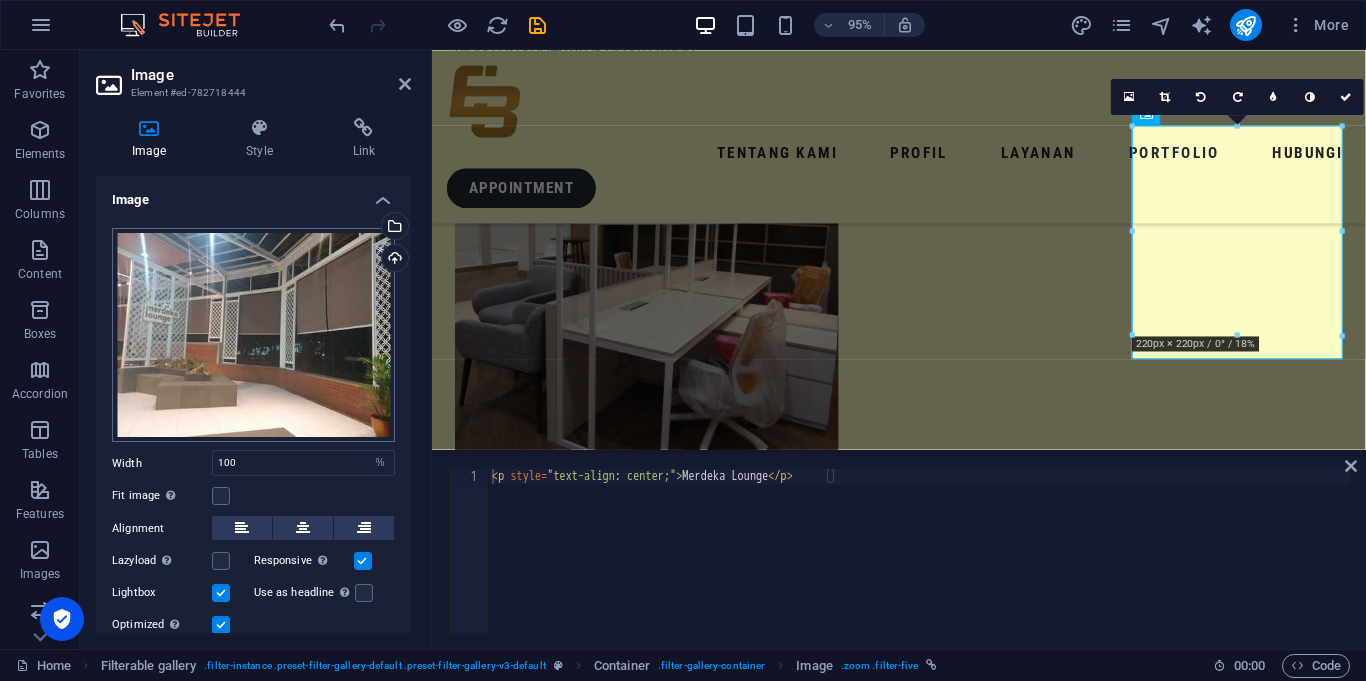 scroll, scrollTop: 69, scrollLeft: 0, axis: vertical 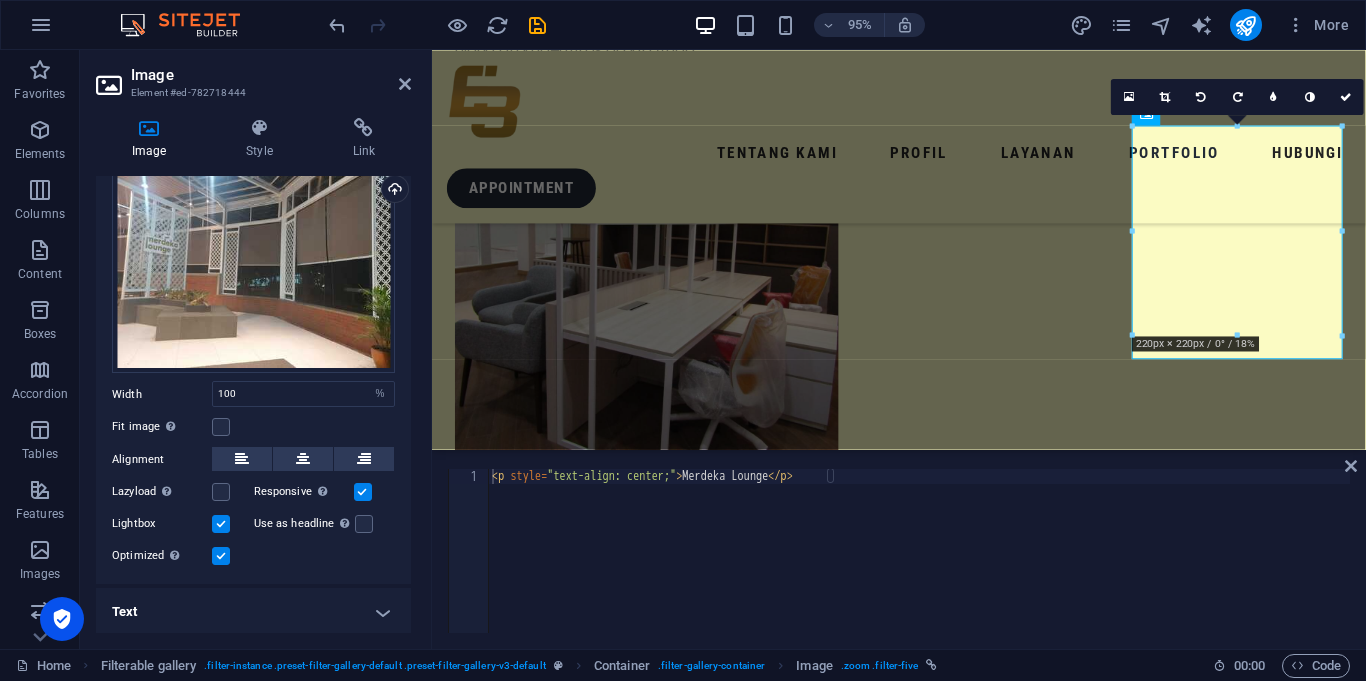 click on "Text" at bounding box center [253, 612] 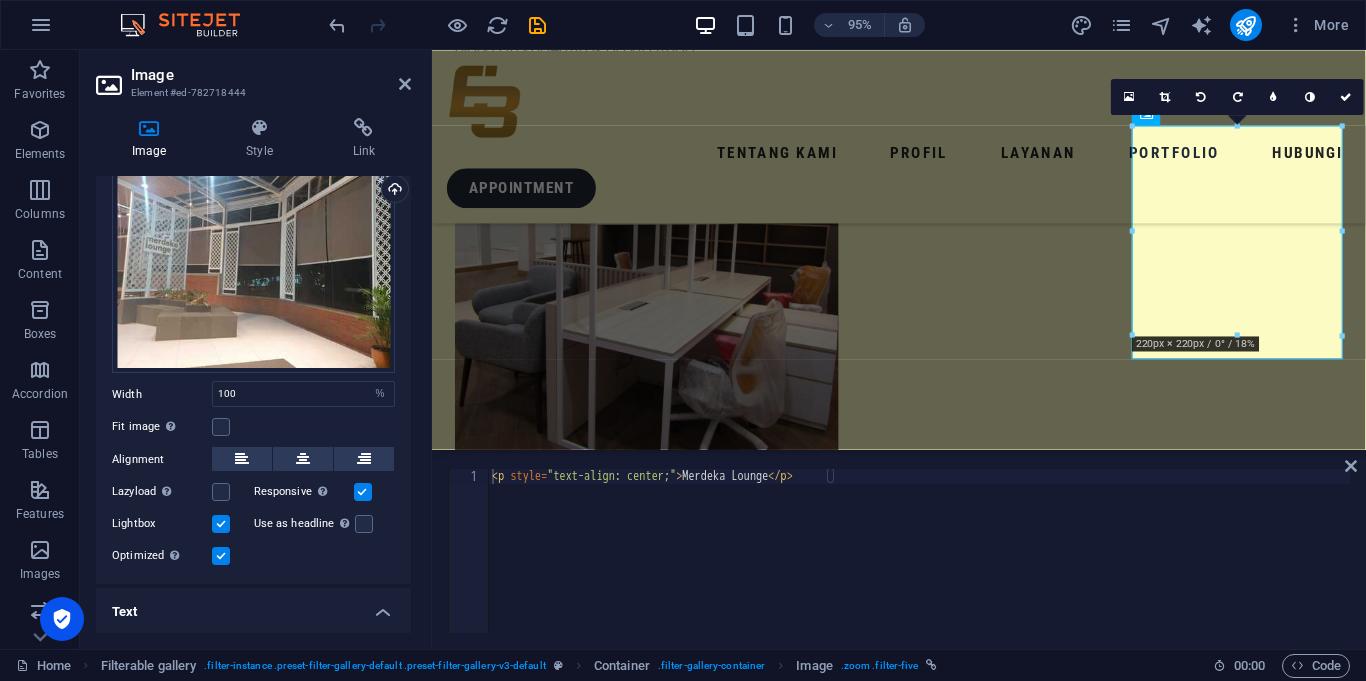 scroll, scrollTop: 257, scrollLeft: 0, axis: vertical 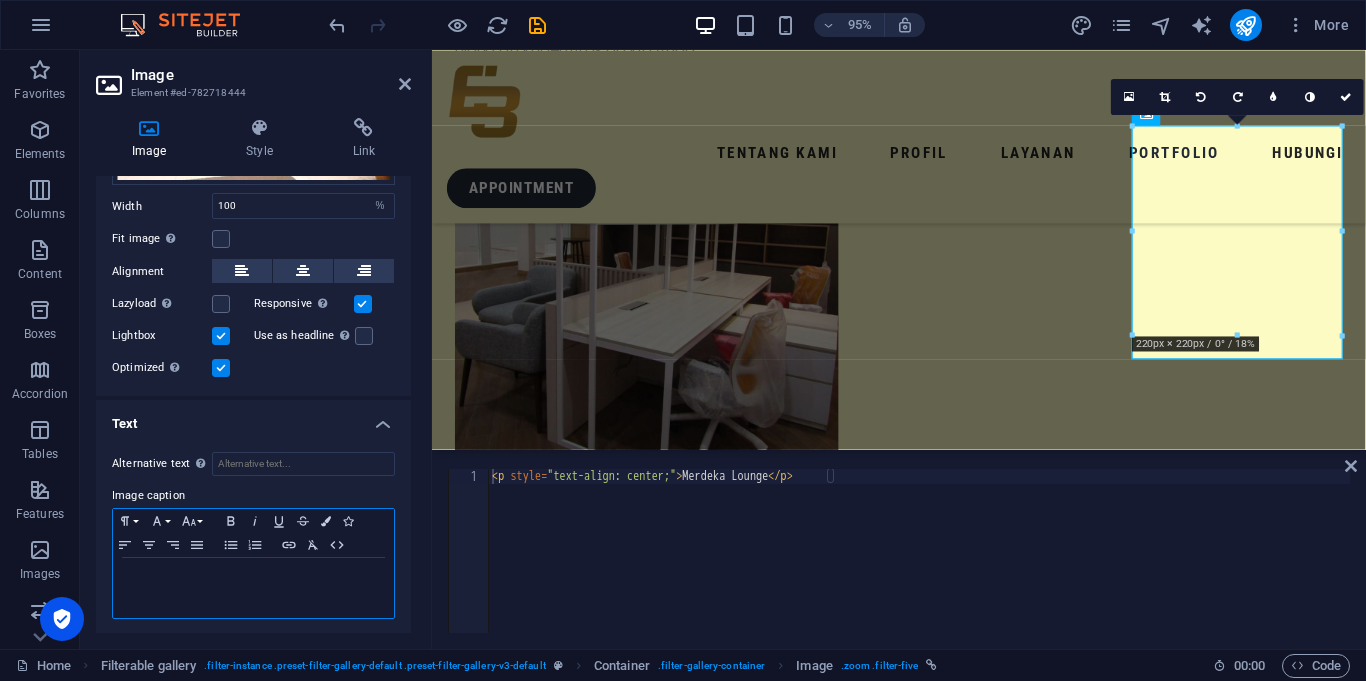 click at bounding box center (253, 577) 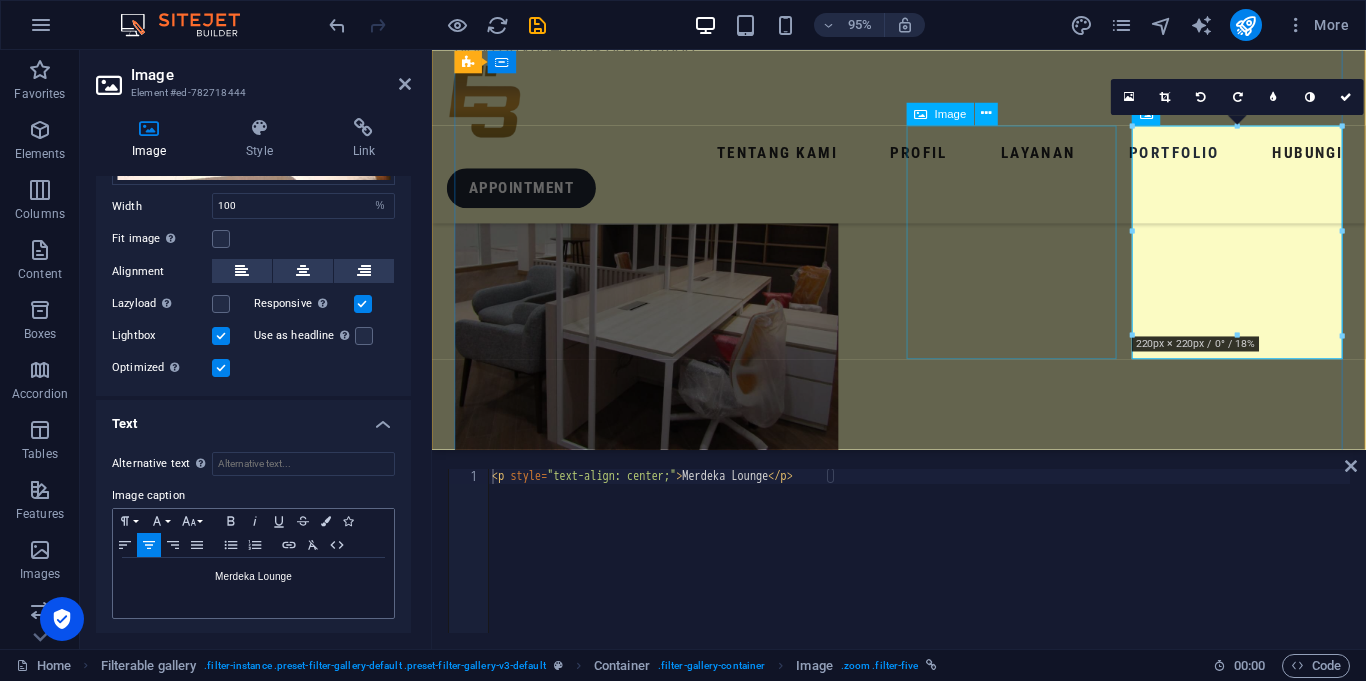 click at bounding box center [567, 6504] 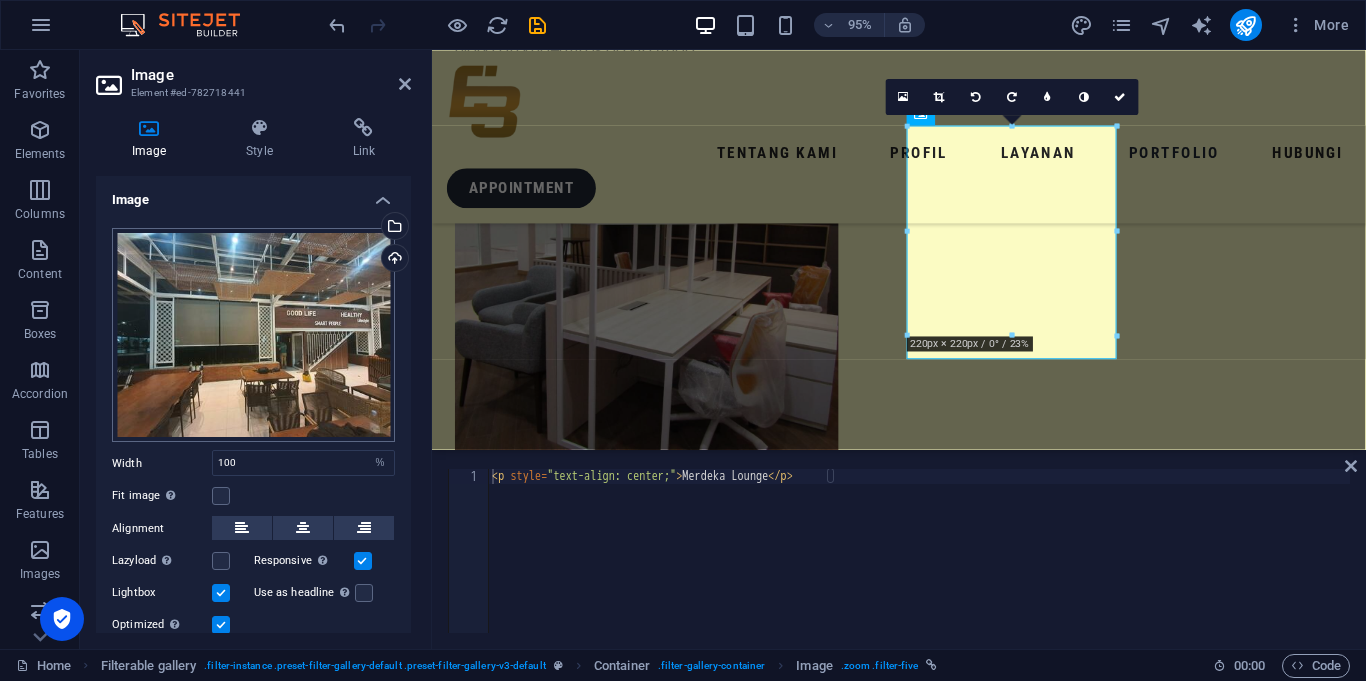 scroll, scrollTop: 69, scrollLeft: 0, axis: vertical 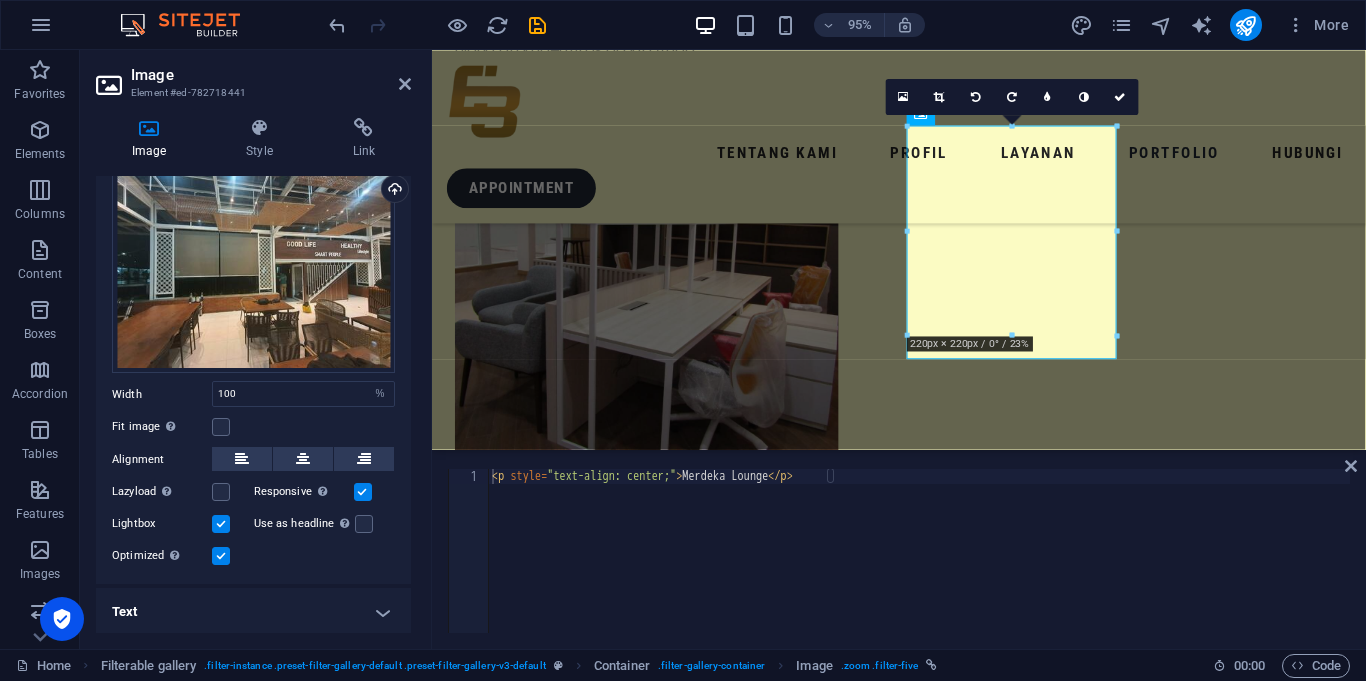 click on "Text" at bounding box center (253, 612) 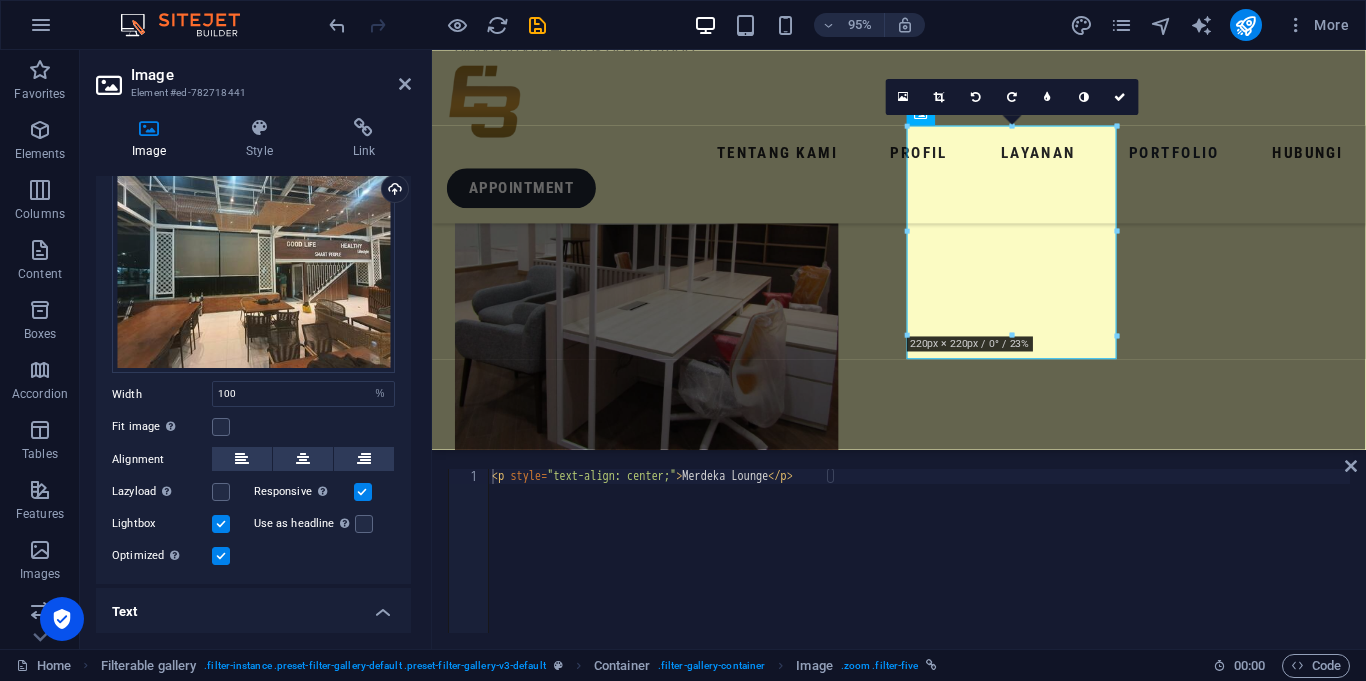 scroll, scrollTop: 257, scrollLeft: 0, axis: vertical 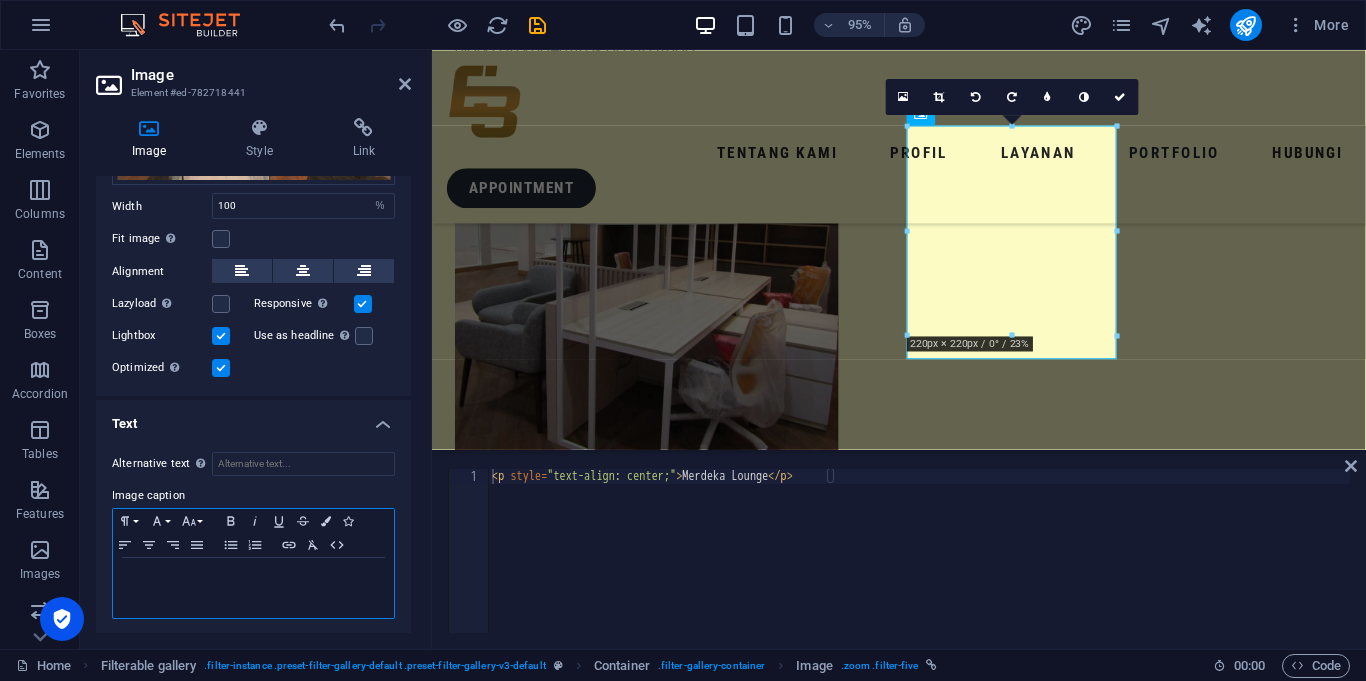 click at bounding box center (253, 577) 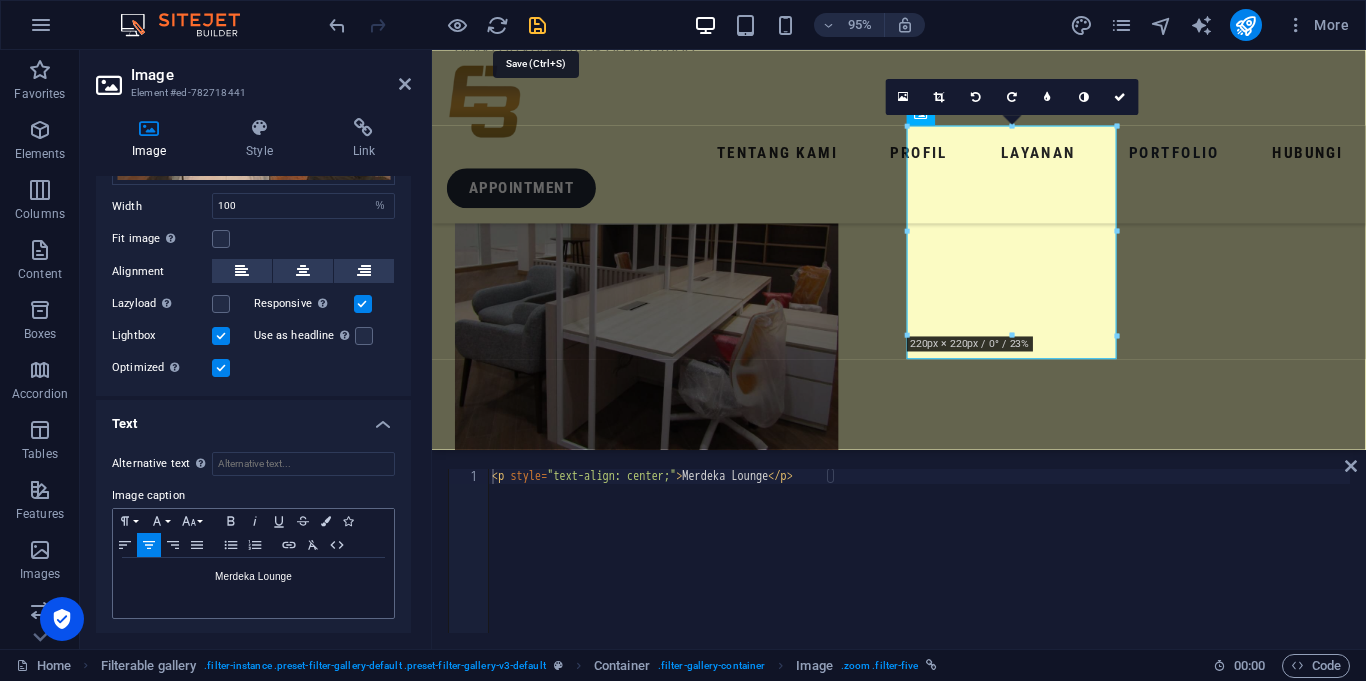 click at bounding box center [537, 25] 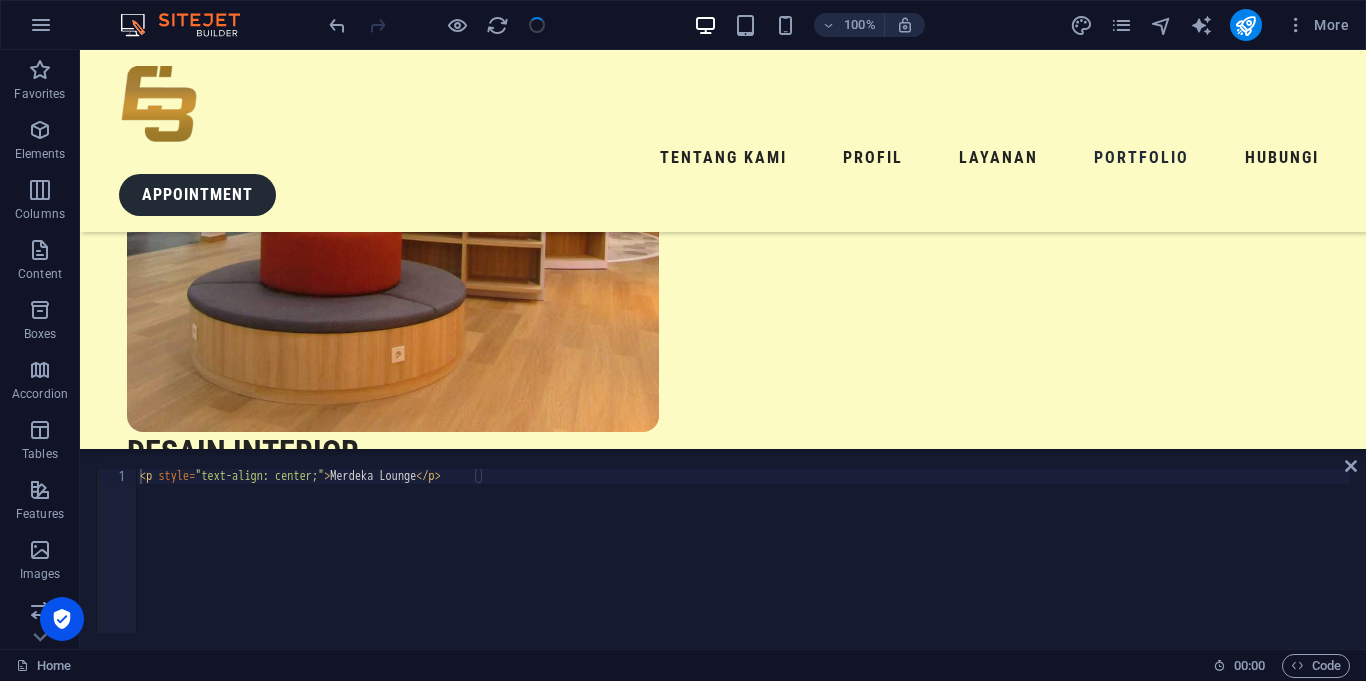 scroll, scrollTop: 4177, scrollLeft: 0, axis: vertical 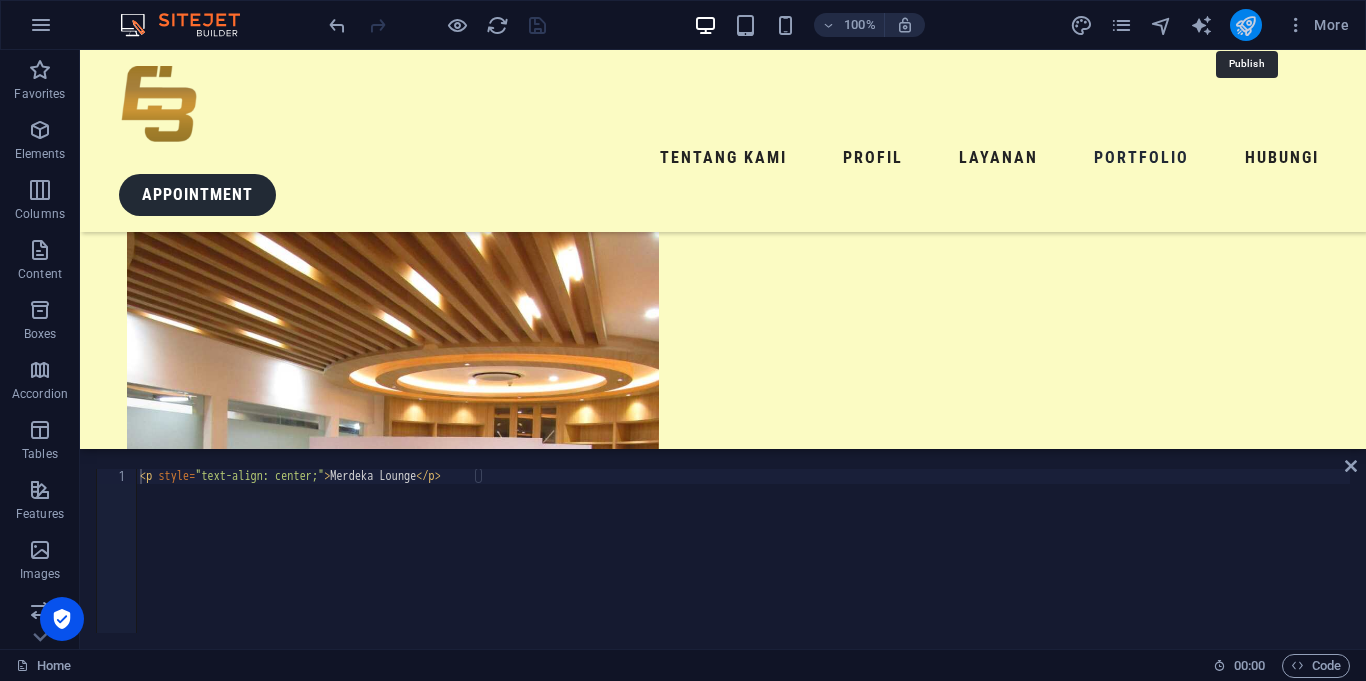 click at bounding box center (1245, 25) 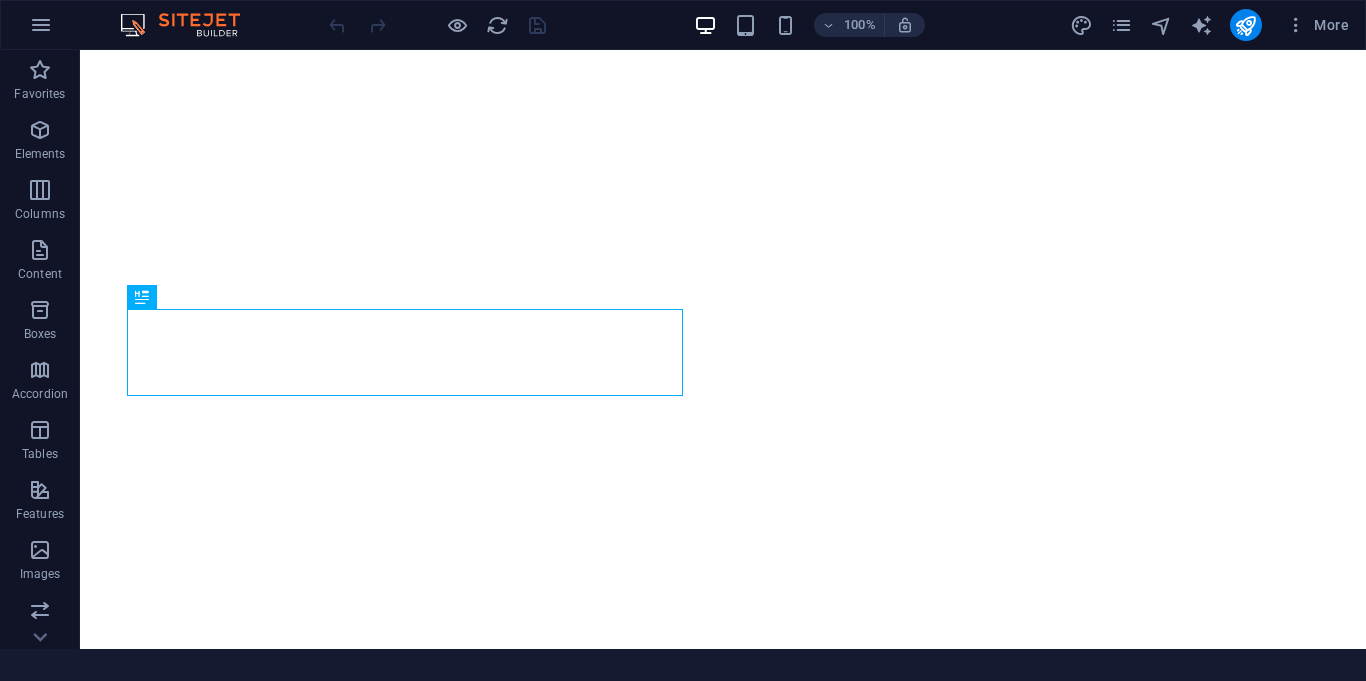 scroll, scrollTop: 0, scrollLeft: 0, axis: both 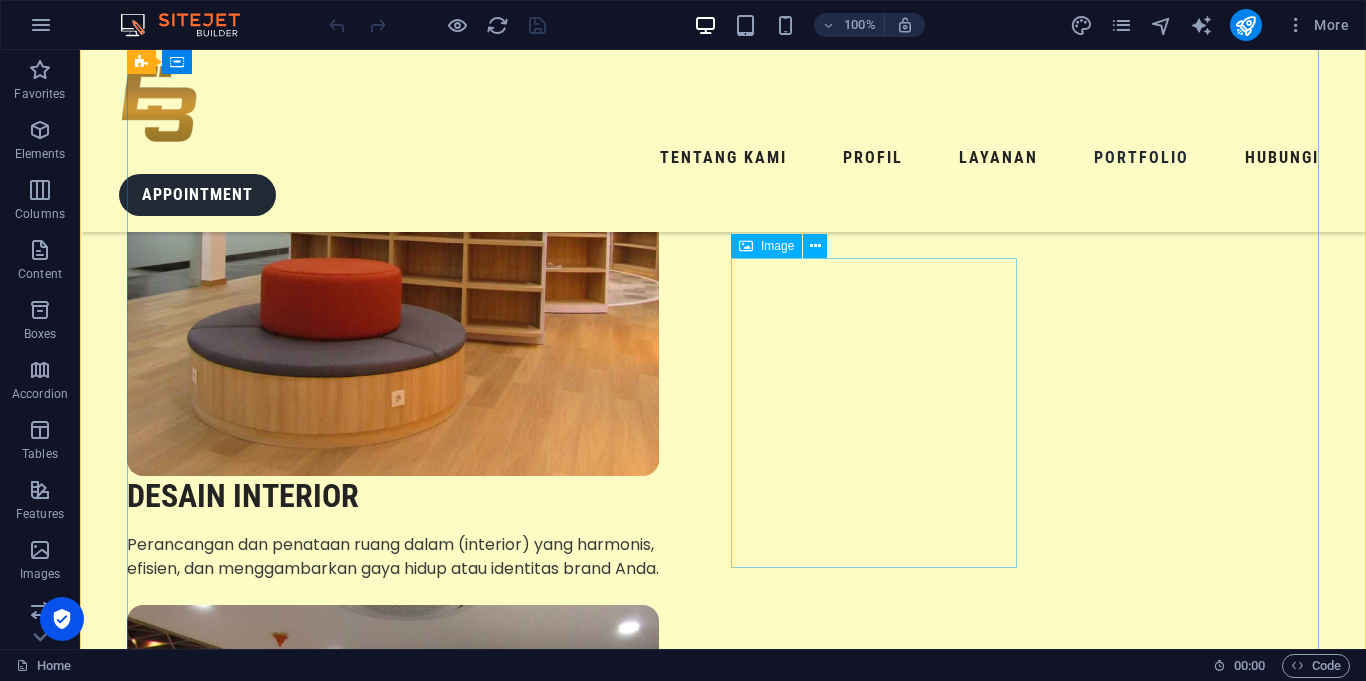 click at bounding box center [270, 9565] 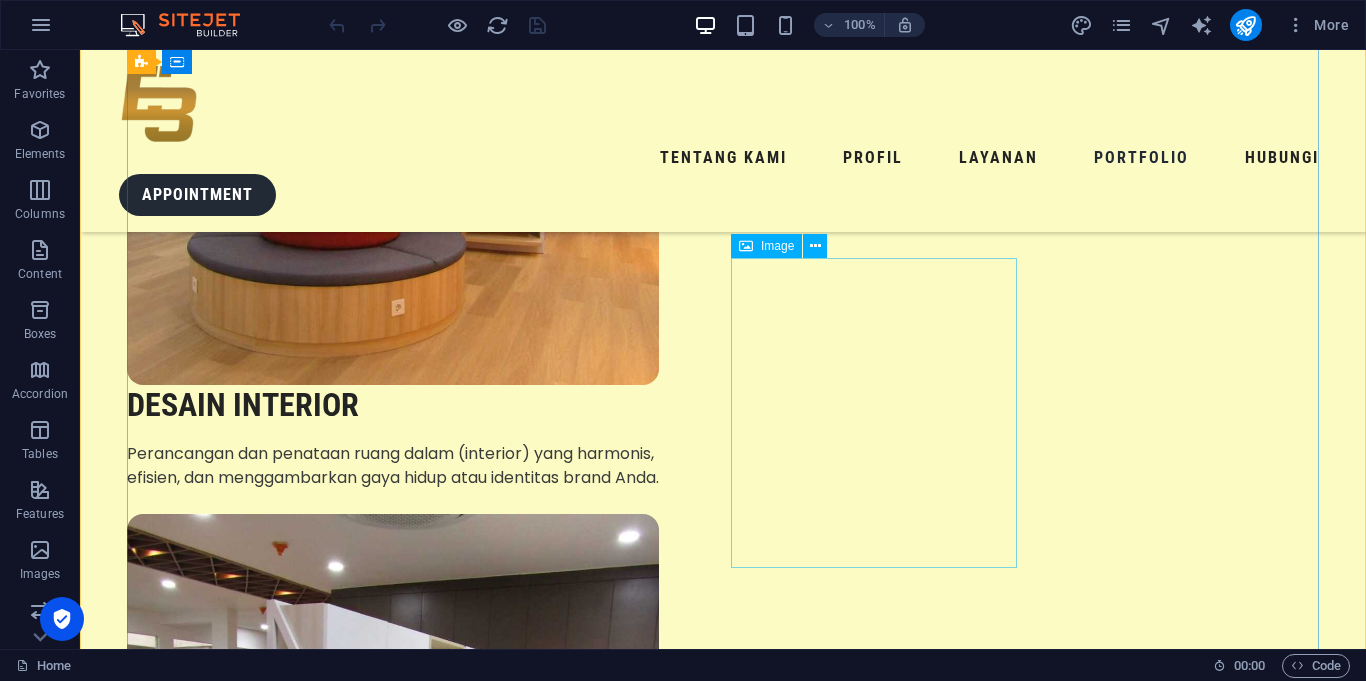 select on "%" 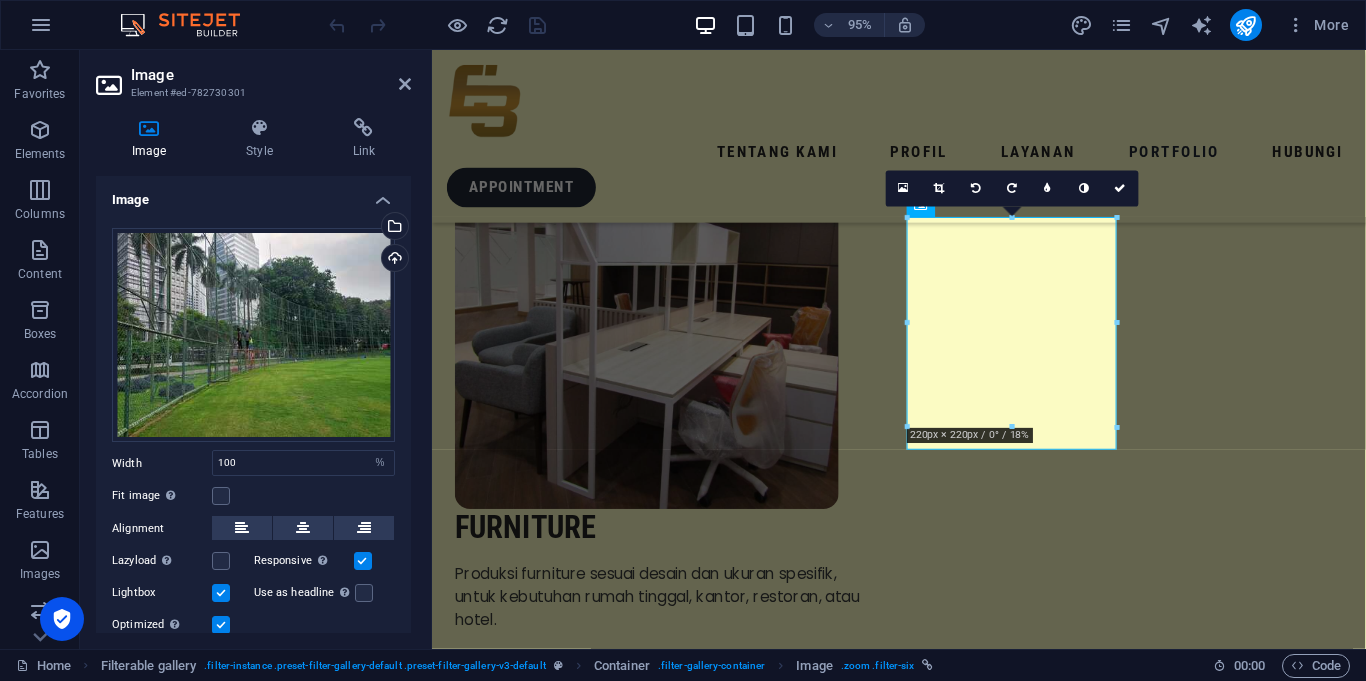 scroll, scrollTop: 4647, scrollLeft: 0, axis: vertical 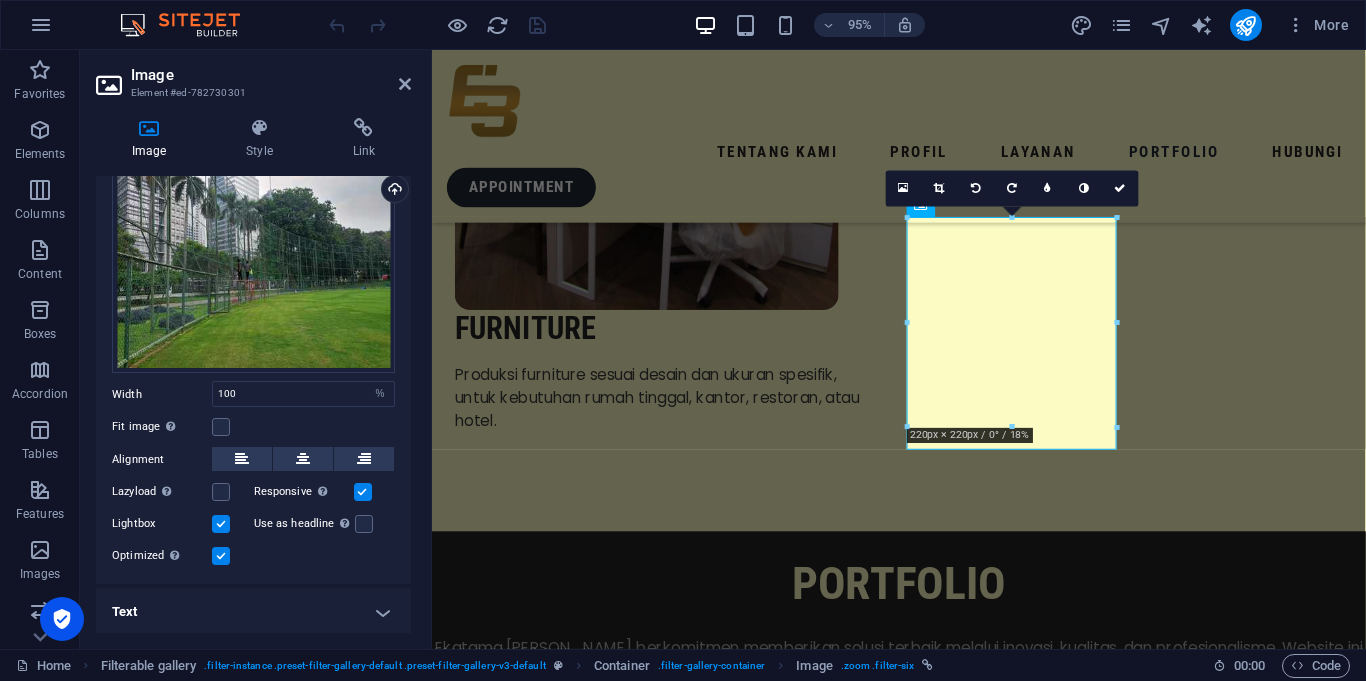 click on "Text" at bounding box center [253, 612] 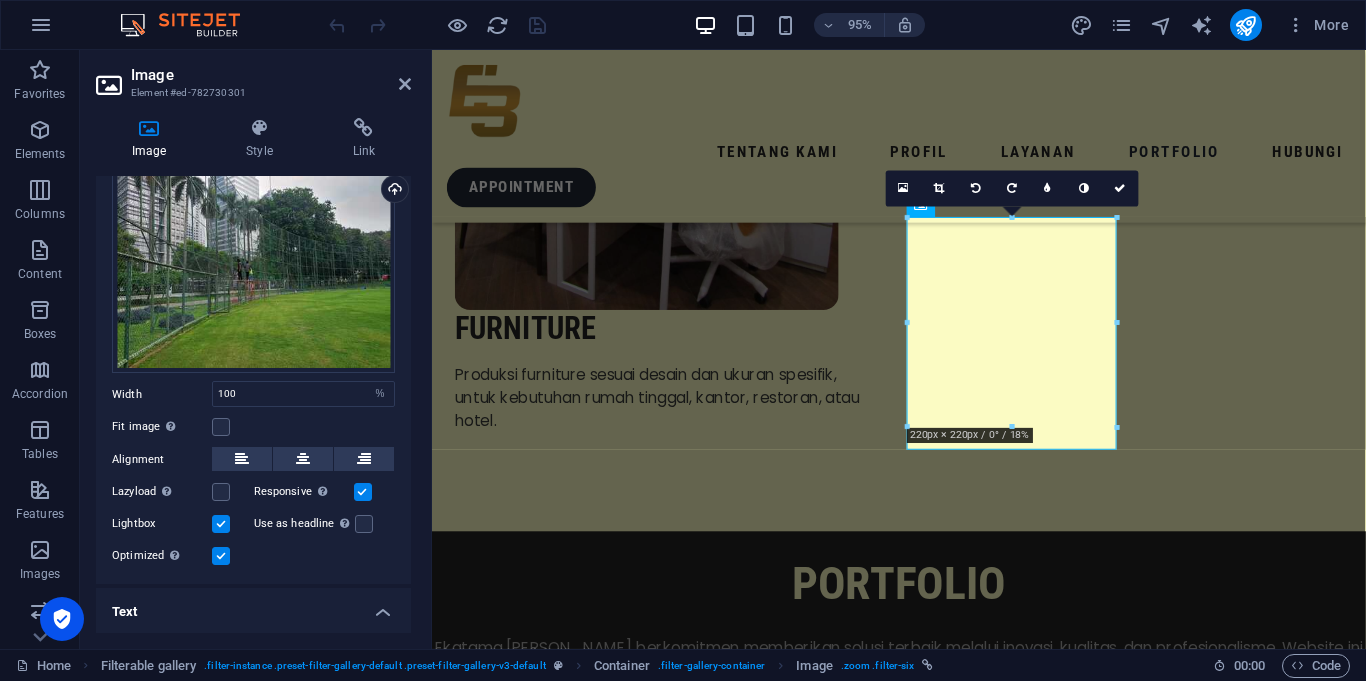 scroll, scrollTop: 257, scrollLeft: 0, axis: vertical 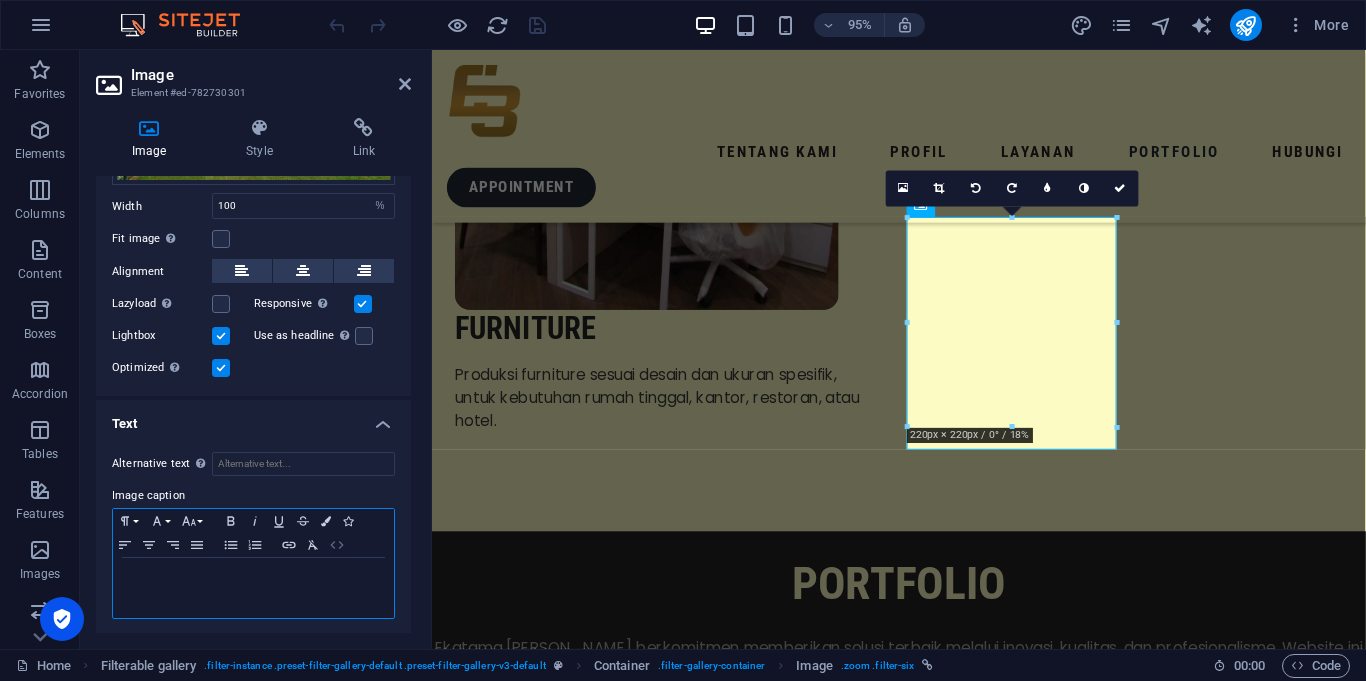 click 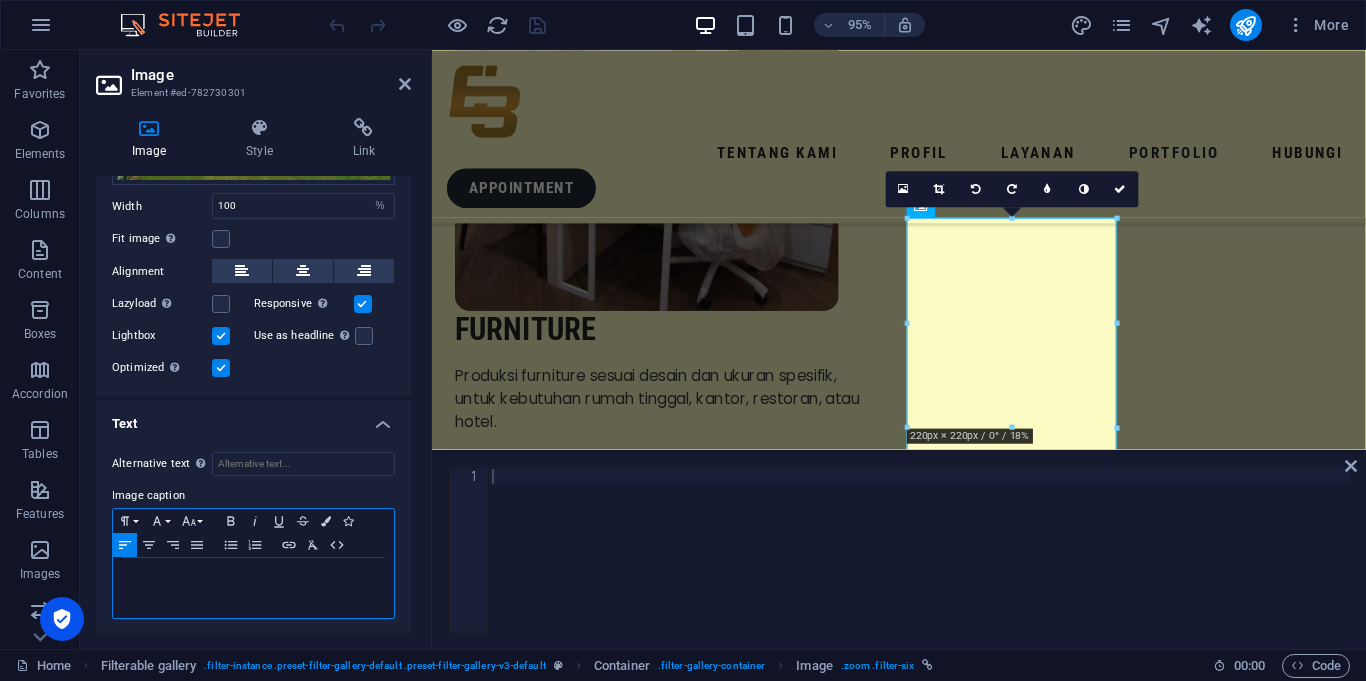 click at bounding box center [253, 577] 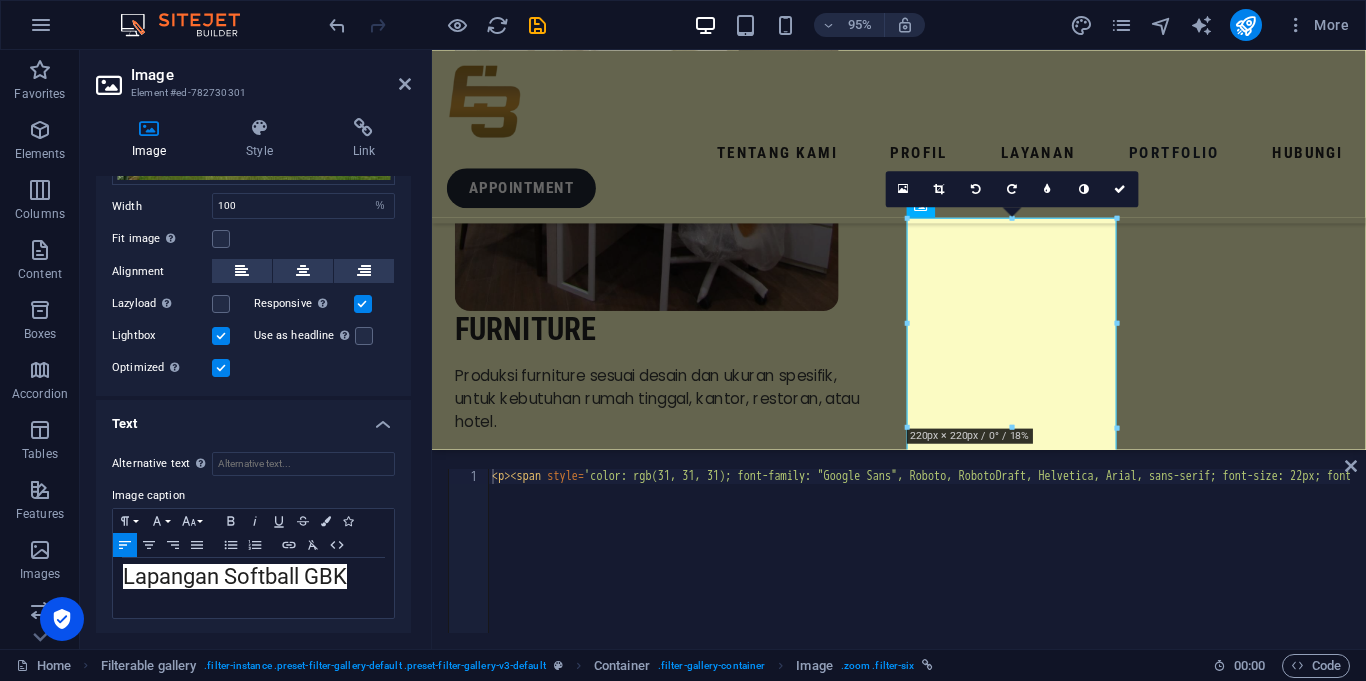 click on "< p > < span   style = 'color: rgb(31, 31, 31); font-family: "Google Sans", Roboto, RobotoDraft, Helvetica, Arial, sans-serif; font-size: 22px; font-style: normal; font-variant-ligatures: no-contextual; font-variant-caps: normal; font-weight: 400; letter-spacing: normal; orphans: 2; text-align: start; text-indent: 0px; text-transform: none; widows: 2; word-spacing: 0px; -webkit-text-stroke-width: 0px; white-space: normal; background-color: rgb(255, 255, 255); text-decoration-thickness: initial; text-decoration-style: initial; text-decoration-color: initial; display: inline !important; float: none;' > Lapangan Softball GBK </ span > </ p >" at bounding box center [2741, 566] 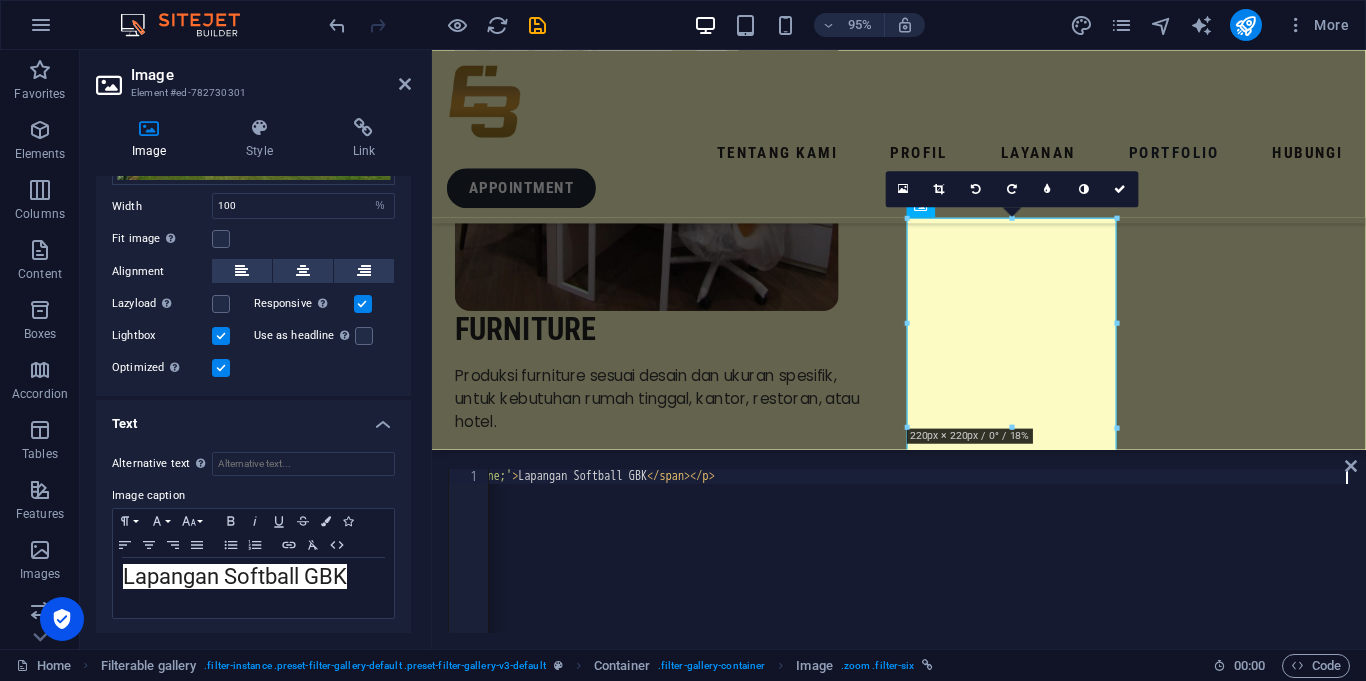 click on "< p > < span   style = 'color: rgb(31, 31, 31); font-family: "Google Sans", Roboto, RobotoDraft, Helvetica, Arial, sans-serif; font-size: 22px; font-style: normal; font-variant-ligatures: no-contextual; font-variant-caps: normal; font-weight: 400; letter-spacing: normal; orphans: 2; text-align: start; text-indent: 0px; text-transform: none; widows: 2; word-spacing: 0px; -webkit-text-stroke-width: 0px; white-space: normal; background-color: rgb(255, 255, 255); text-decoration-thickness: initial; text-decoration-style: initial; text-decoration-color: initial; display: inline !important; float: none;' > Lapangan Softball GBK </ span > </ p >" at bounding box center [-904, 564] 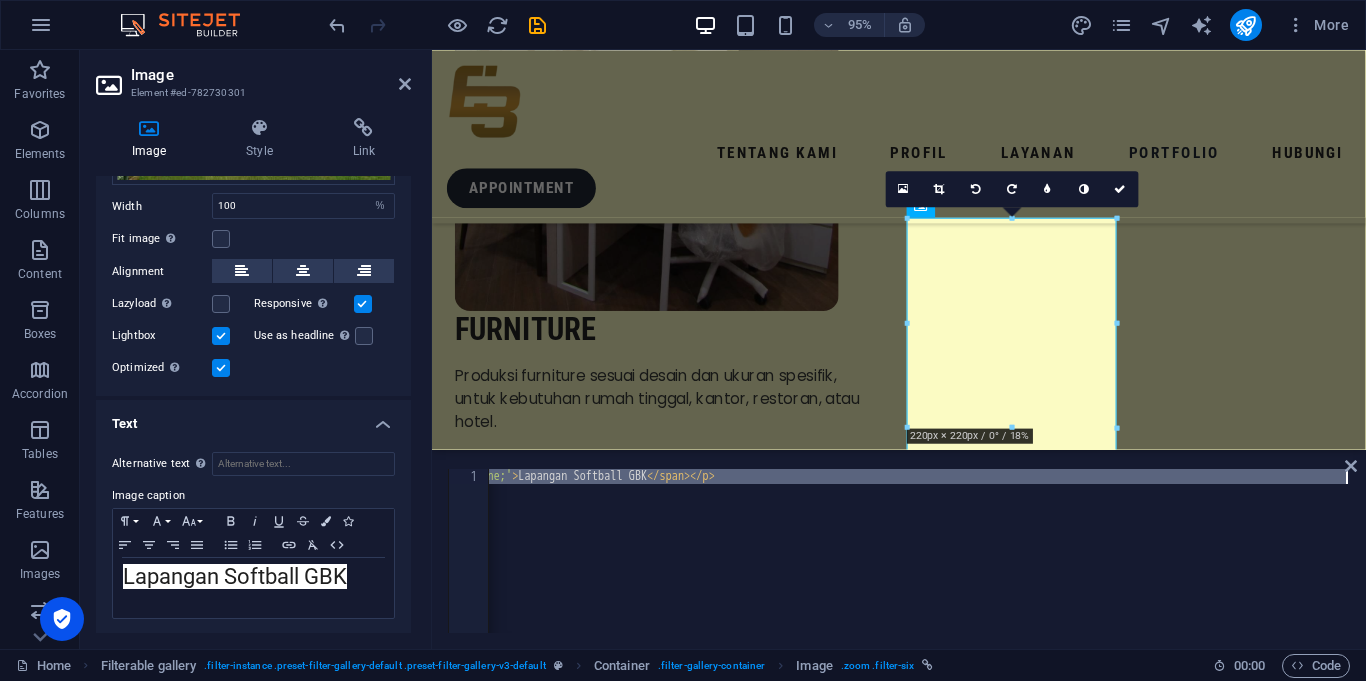 paste on "Lapangan Softball GBK" 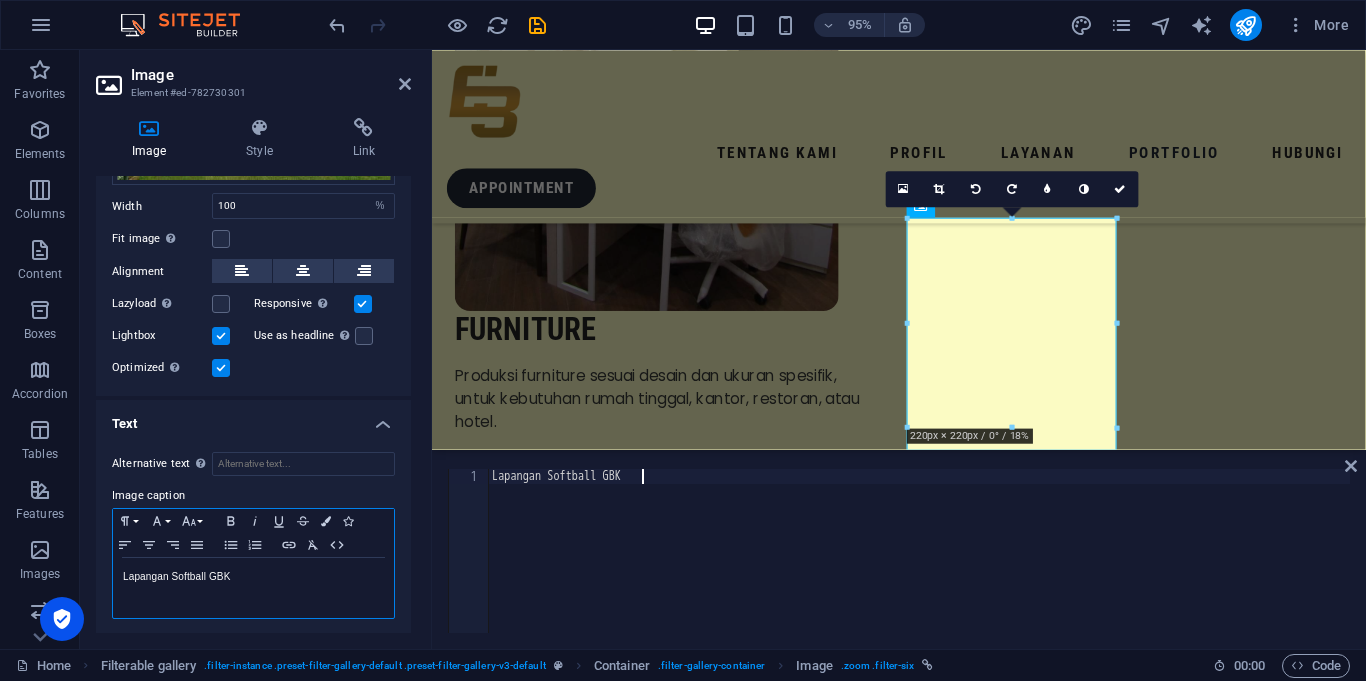 click on "Lapangan Softball GBK" at bounding box center (253, 577) 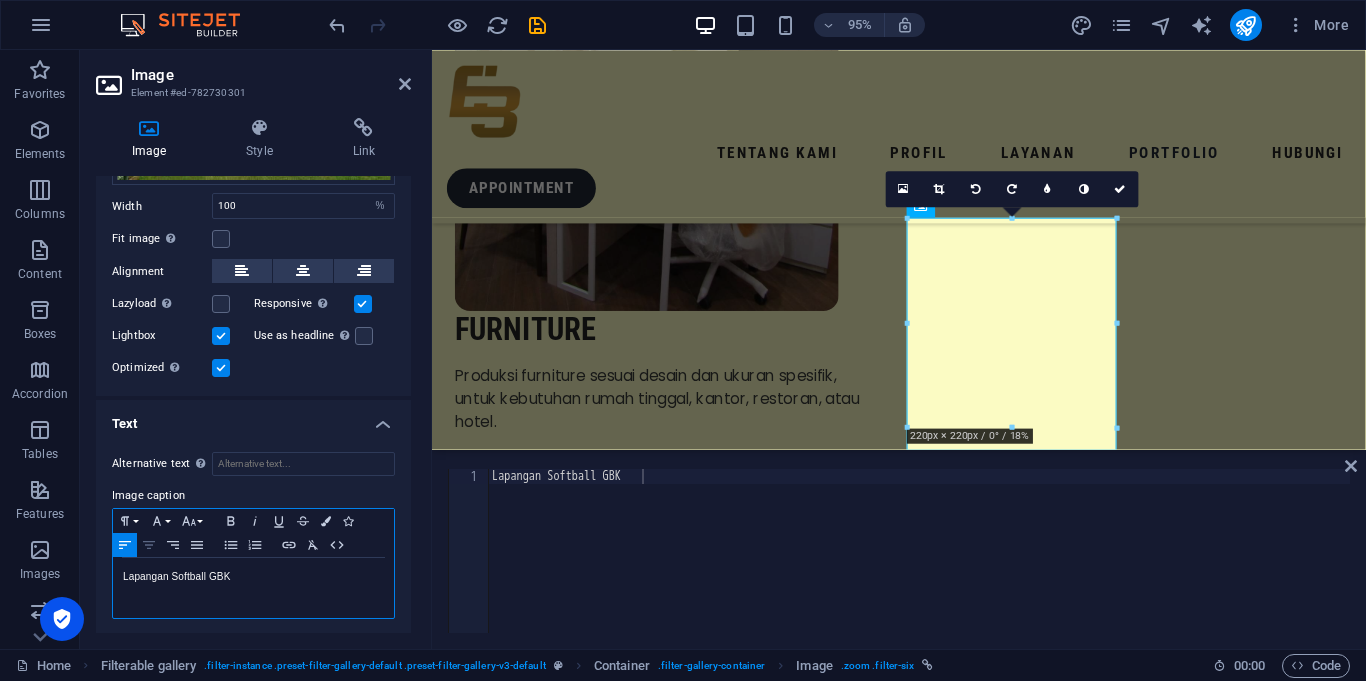 click 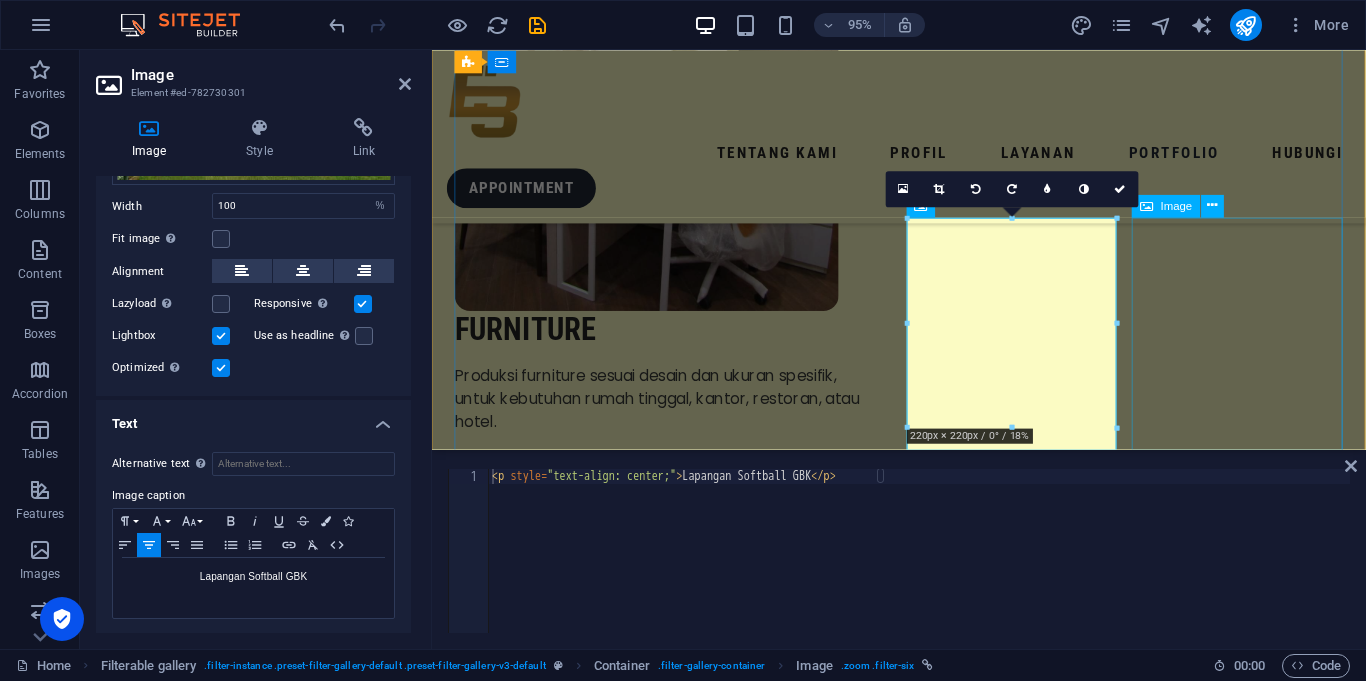click at bounding box center [567, 7608] 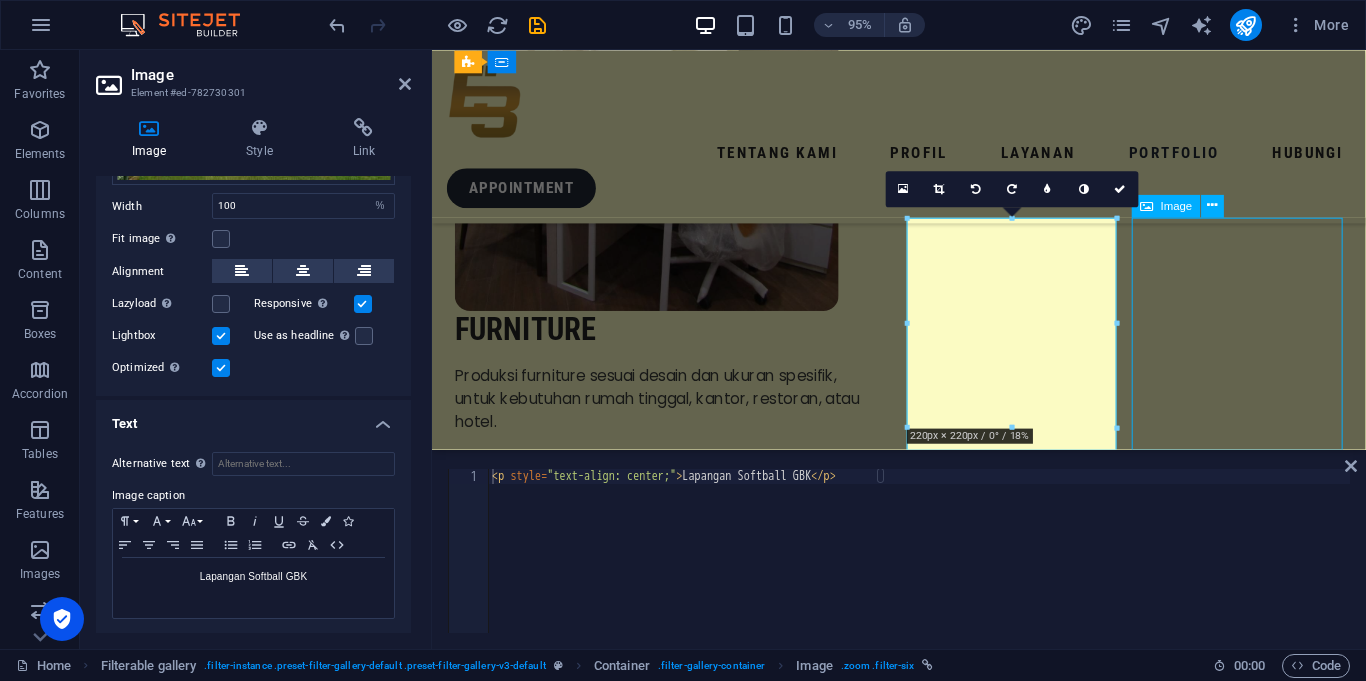 click at bounding box center (567, 7608) 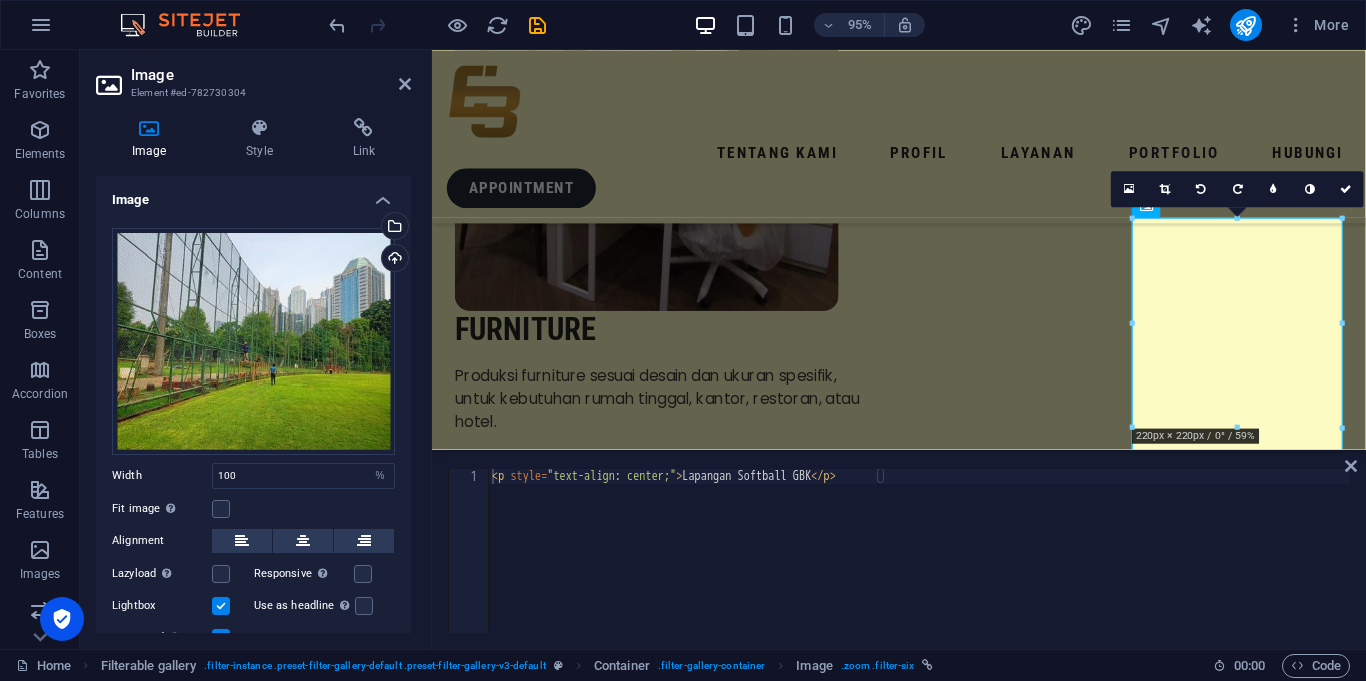 scroll, scrollTop: 81, scrollLeft: 0, axis: vertical 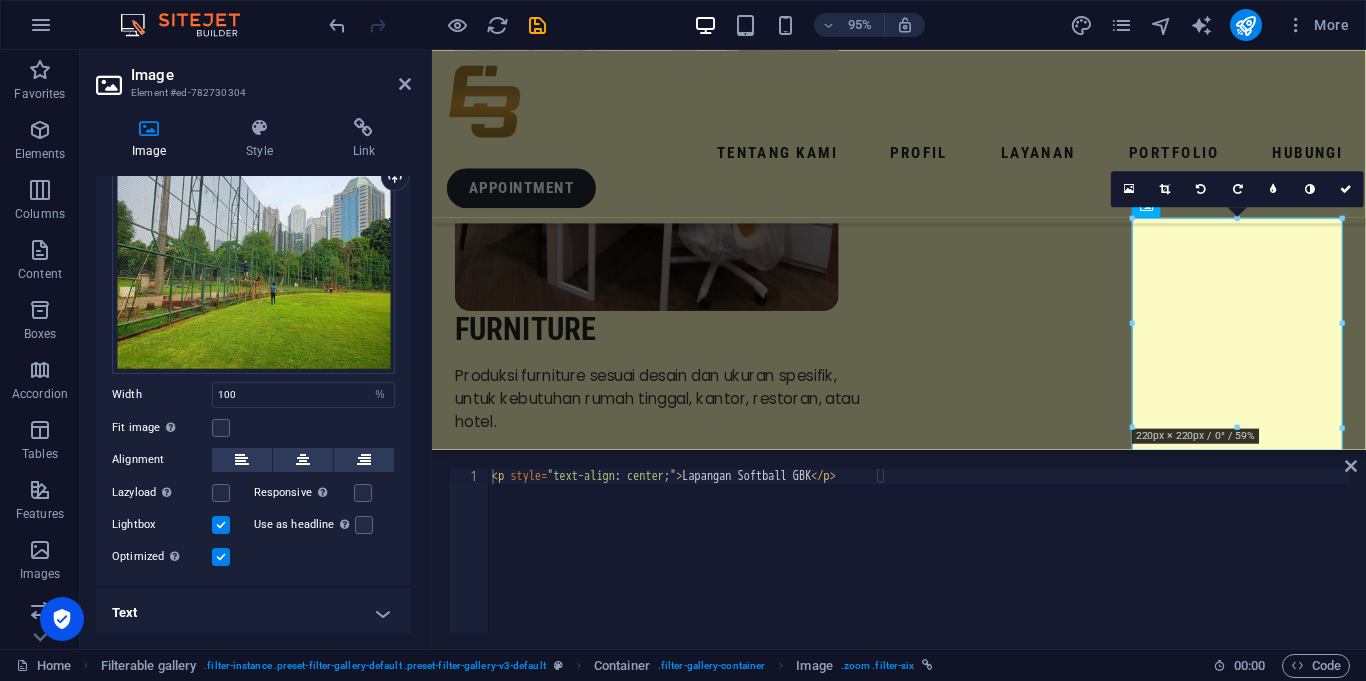 click on "Text" at bounding box center (253, 613) 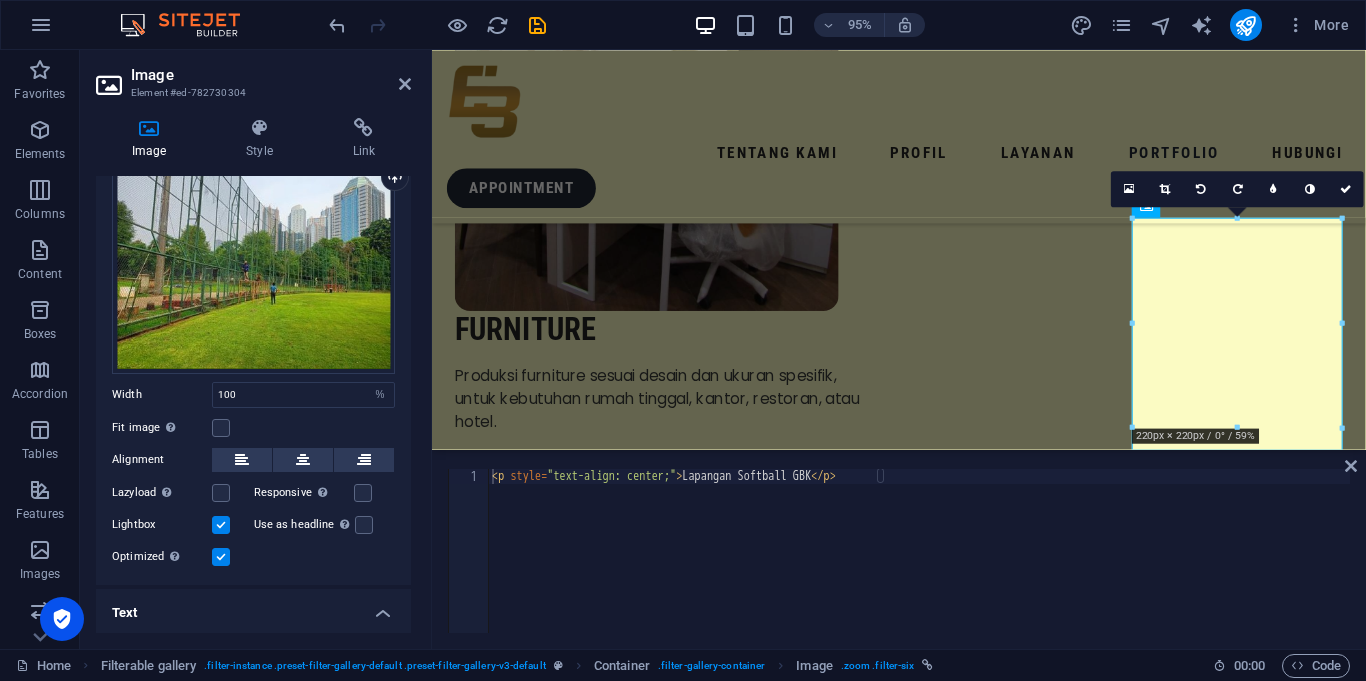 scroll, scrollTop: 269, scrollLeft: 0, axis: vertical 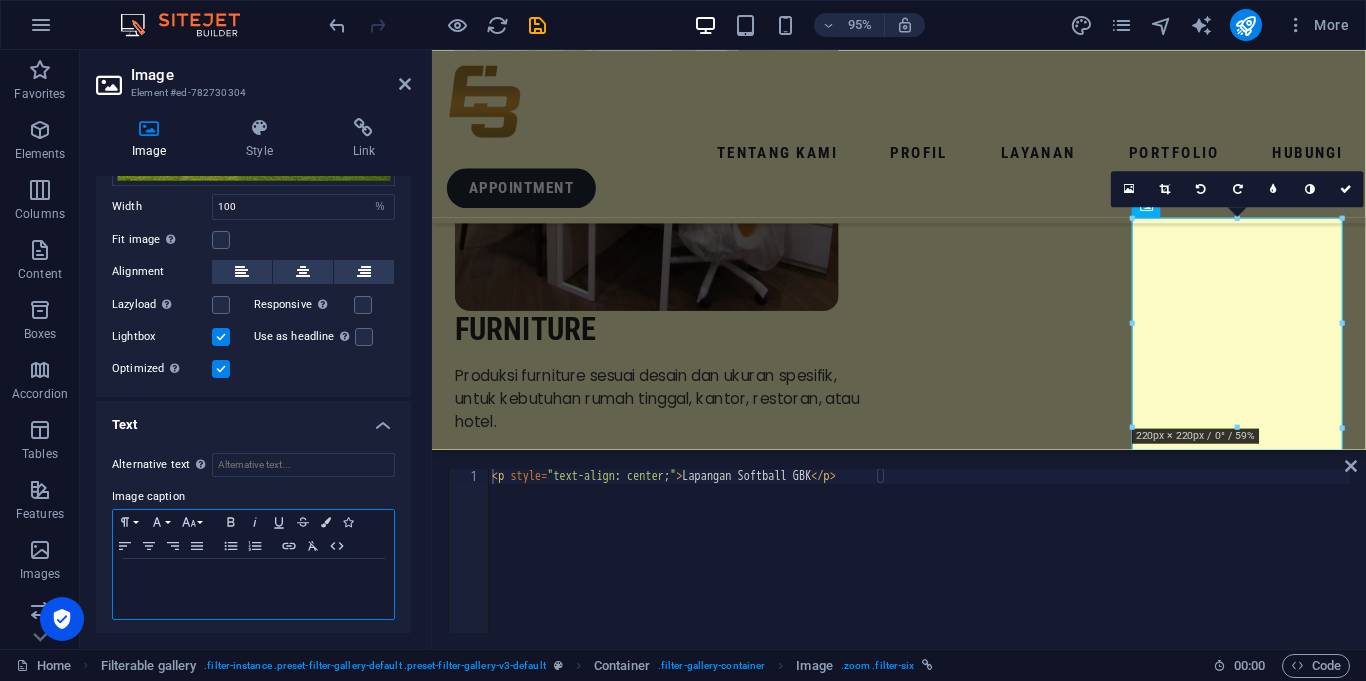 click at bounding box center (253, 589) 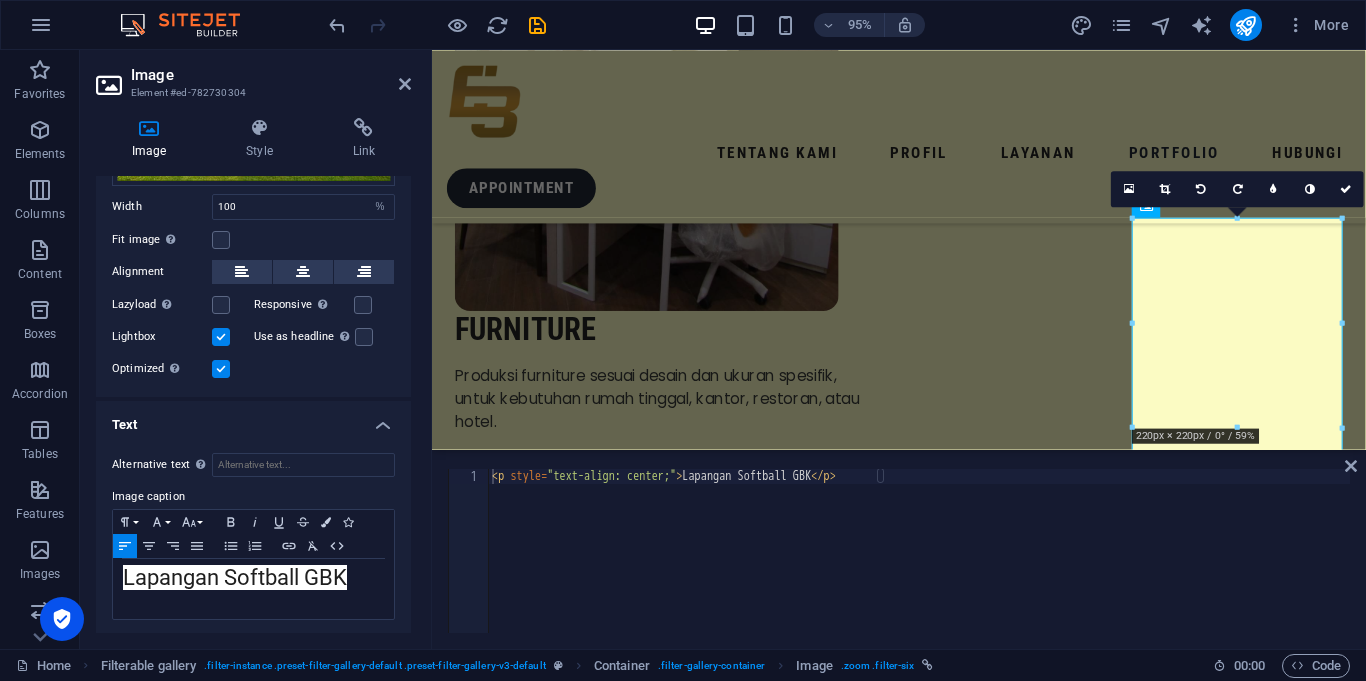 click on "< p   style = "text-align: center;" > Lapangan Softball GBK </ p >" at bounding box center (919, 566) 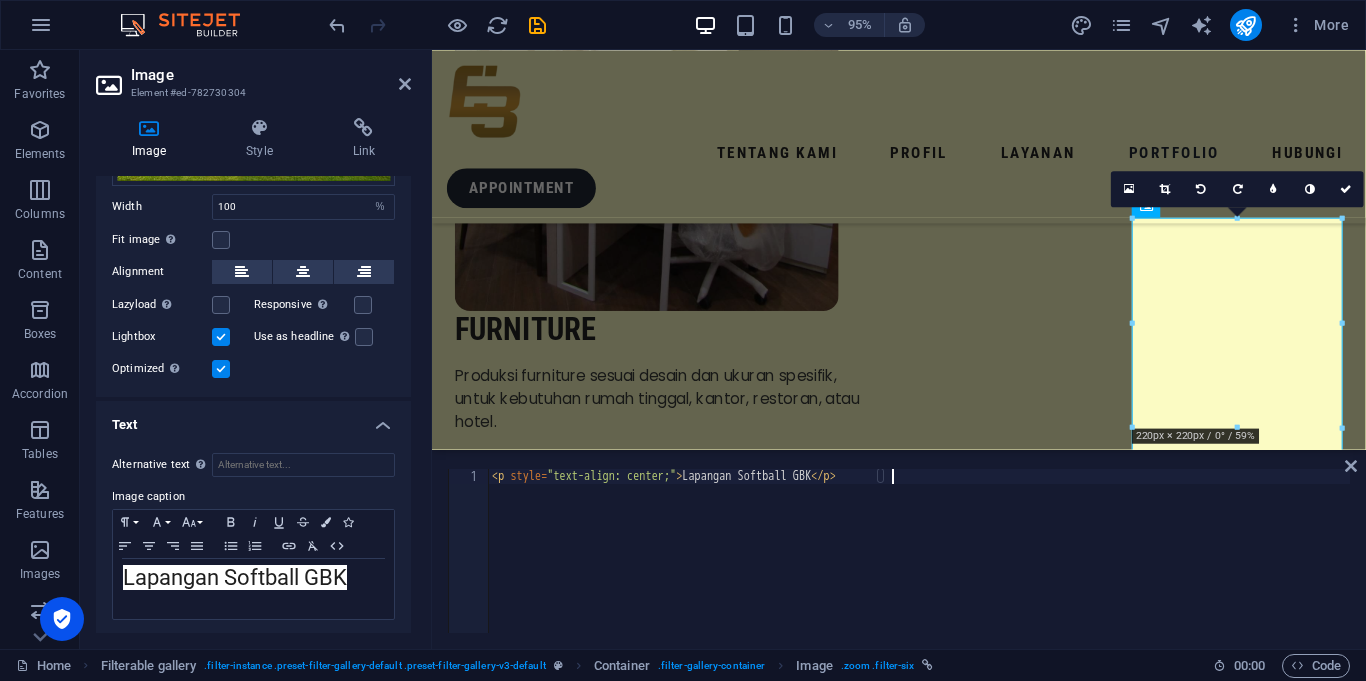 click on "< p   style = "text-align: center;" > Lapangan Softball GBK </ p >" at bounding box center (919, 566) 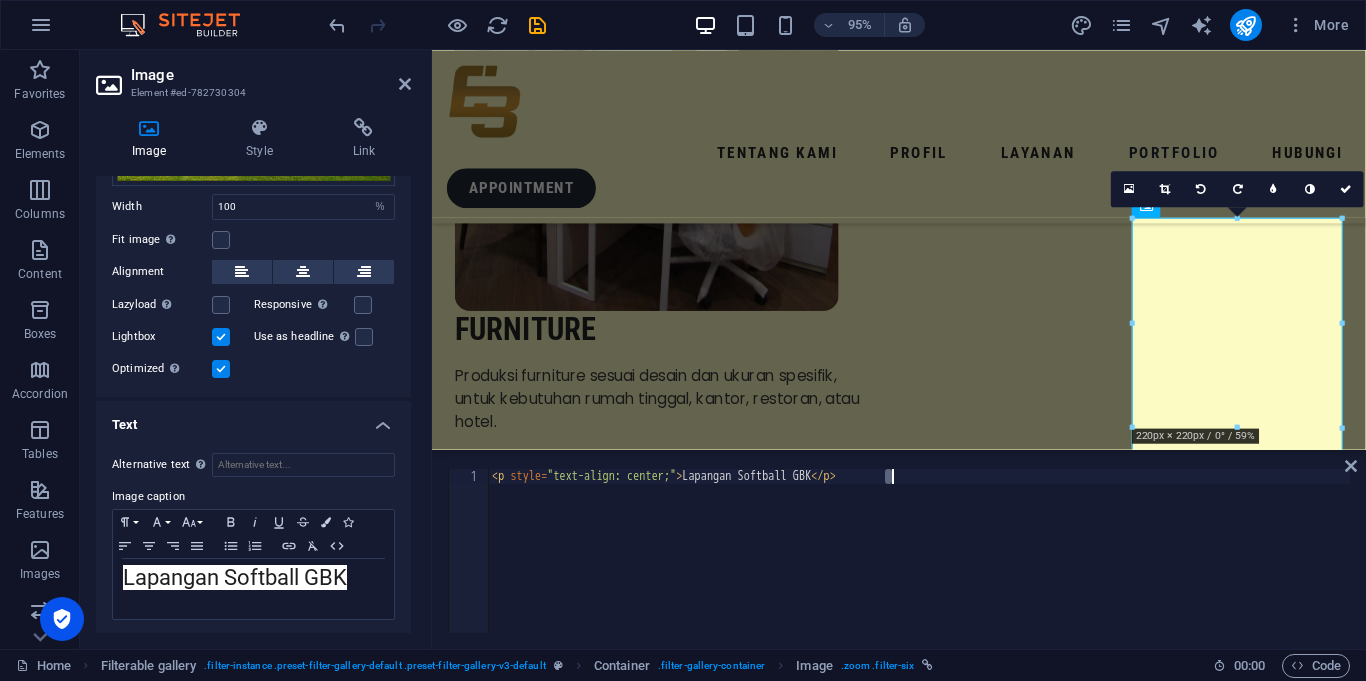 click on "< p   style = "text-align: center;" > Lapangan Softball GBK </ p >" at bounding box center (919, 566) 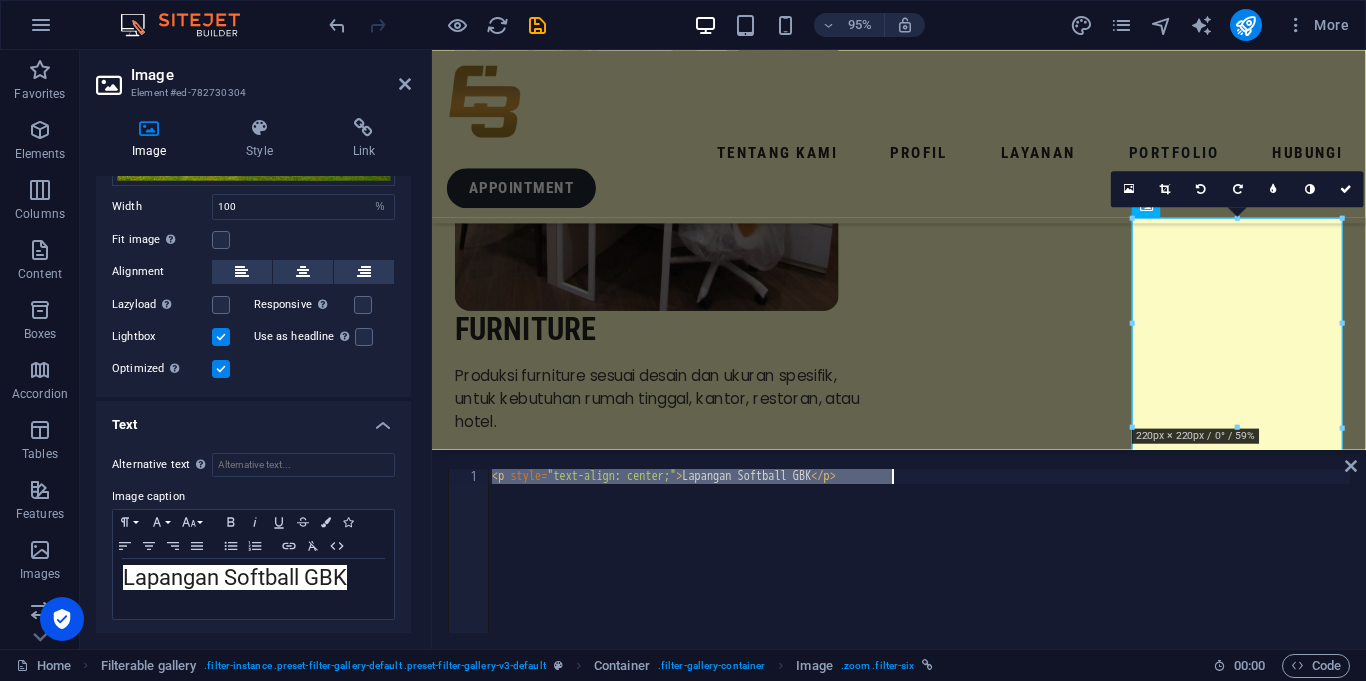 paste on "Lapangan Softball GBK" 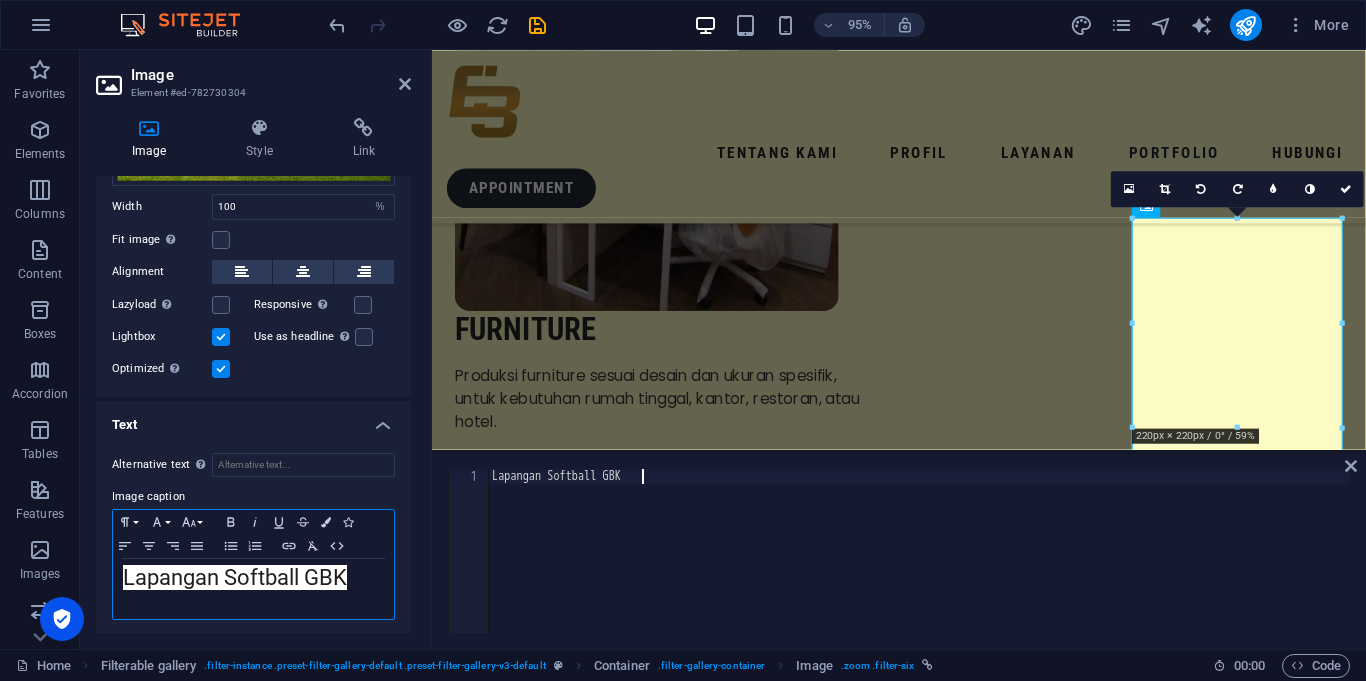 click on "Lapangan Softball GBK" at bounding box center [253, 580] 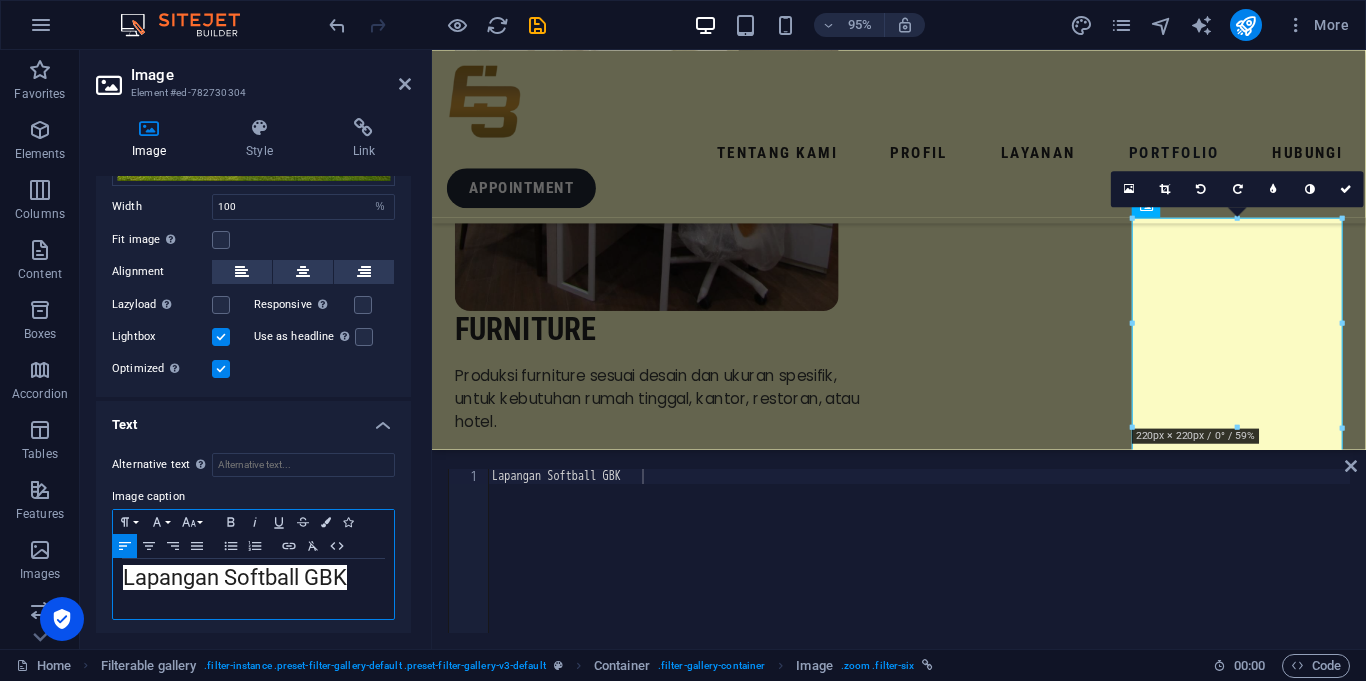 click on "Lapangan Softball GBK" at bounding box center [253, 580] 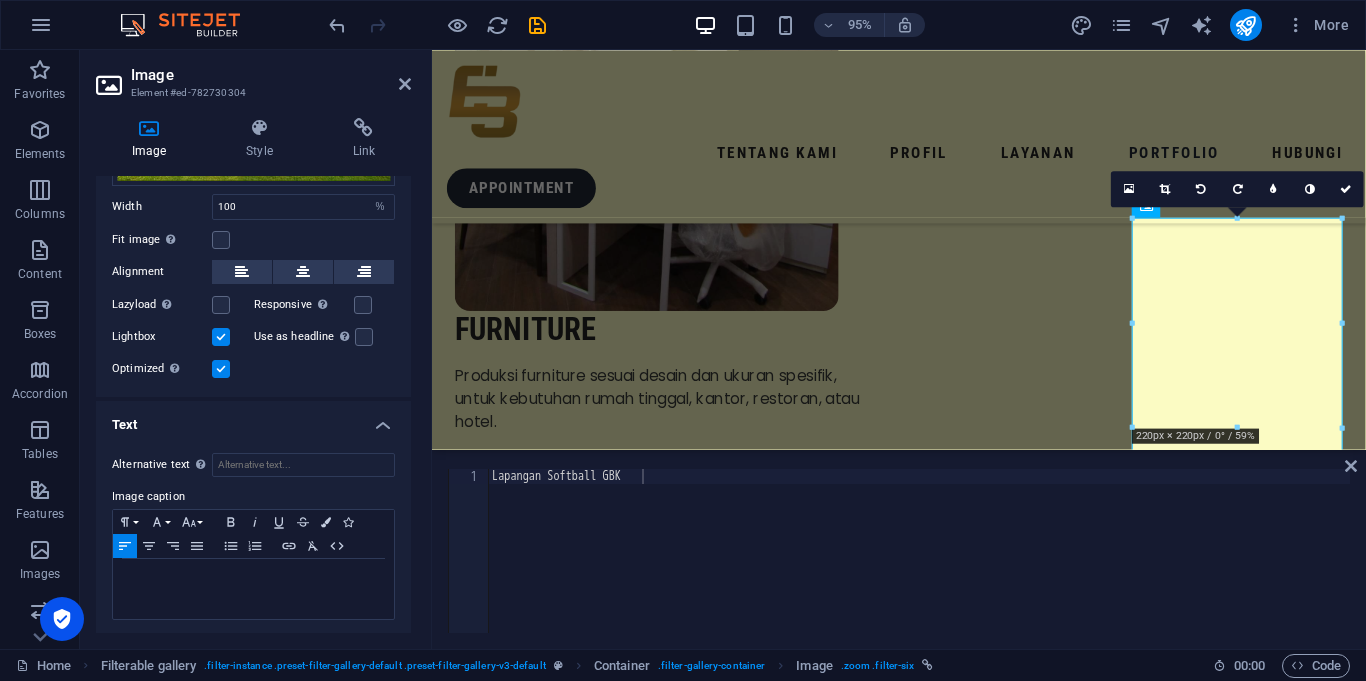 click on "Lapangan Softball GBK" at bounding box center [919, 566] 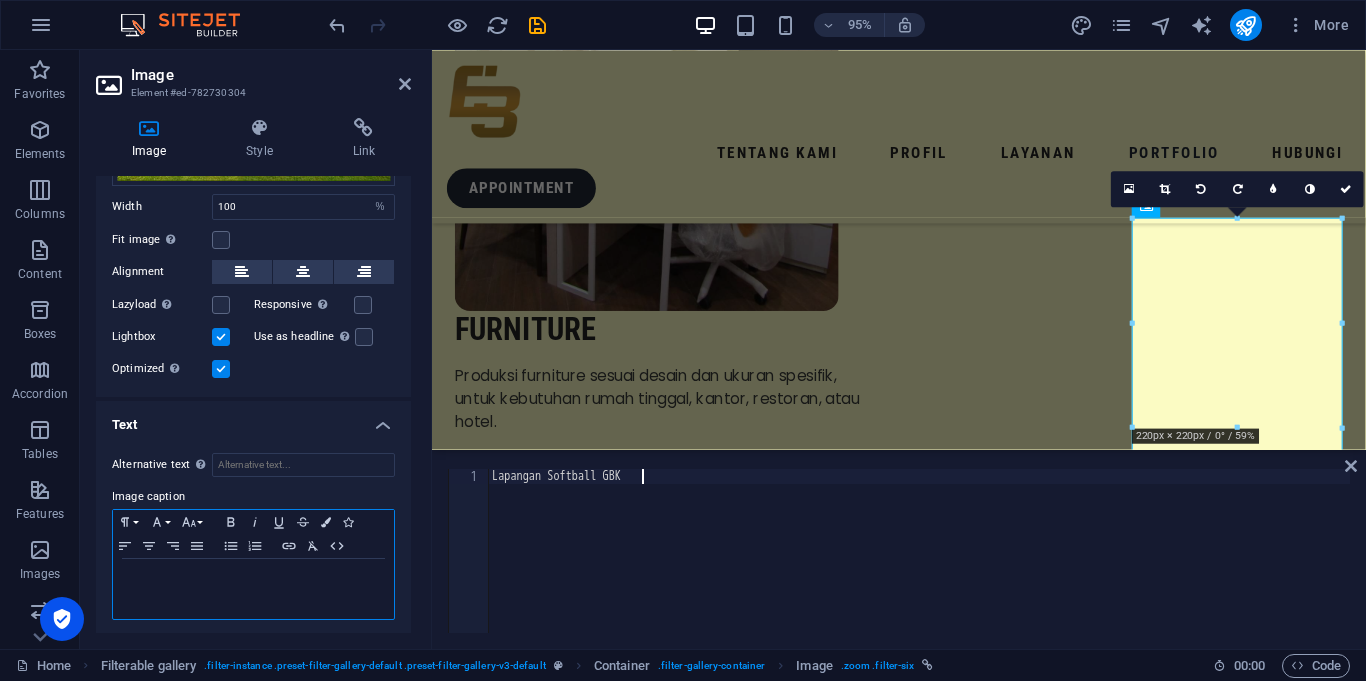click on "​" at bounding box center (253, 589) 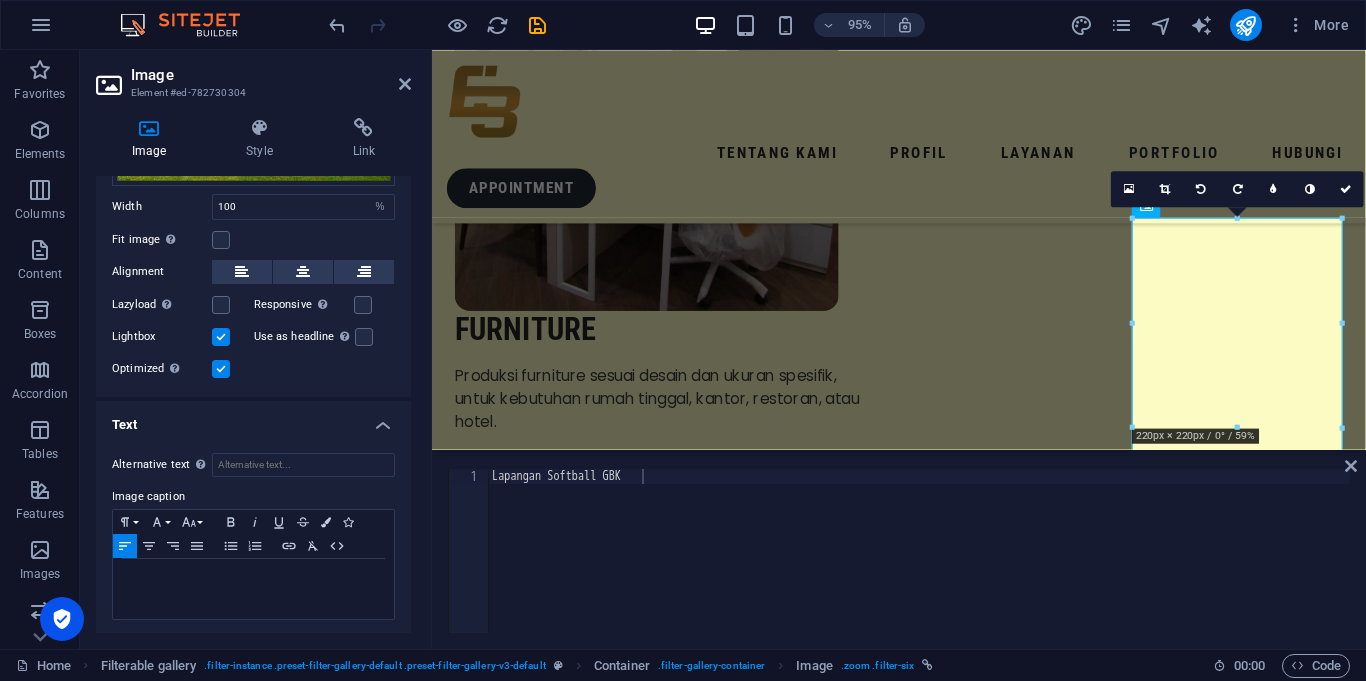 click on "Lapangan Softball GBK" at bounding box center (919, 566) 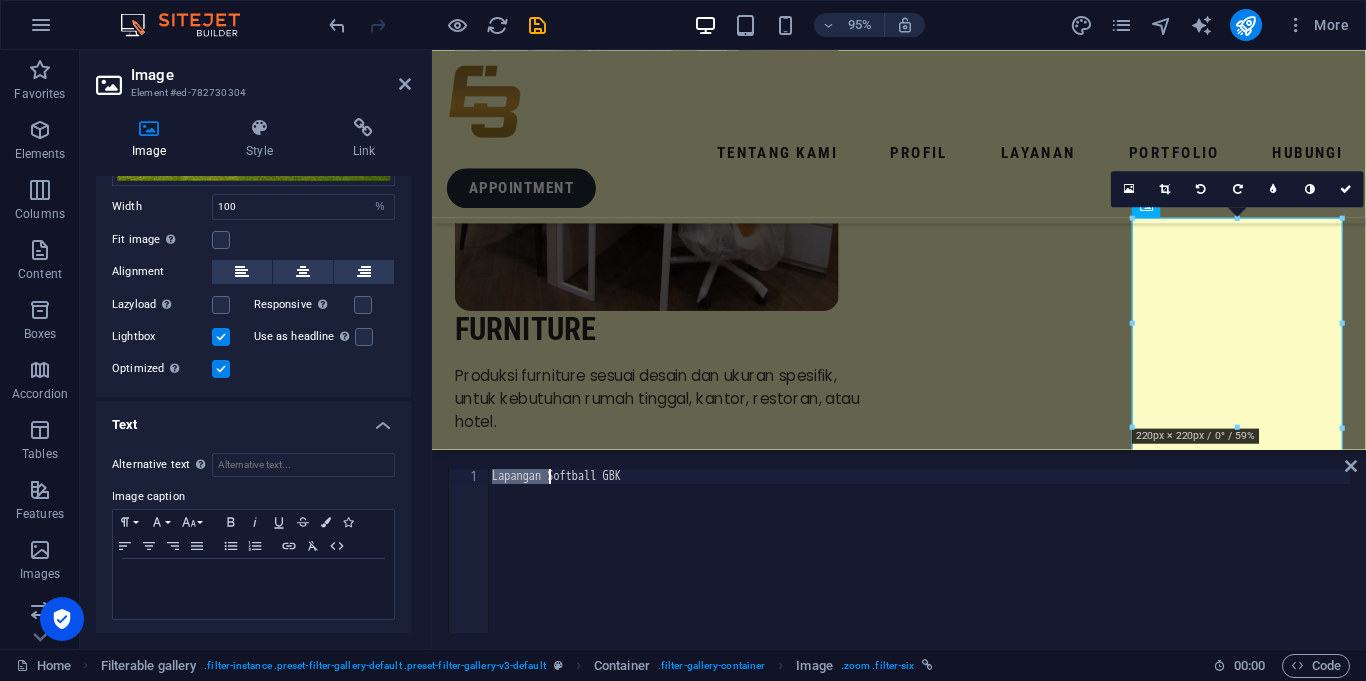 click on "Lapangan Softball GBK" at bounding box center (919, 566) 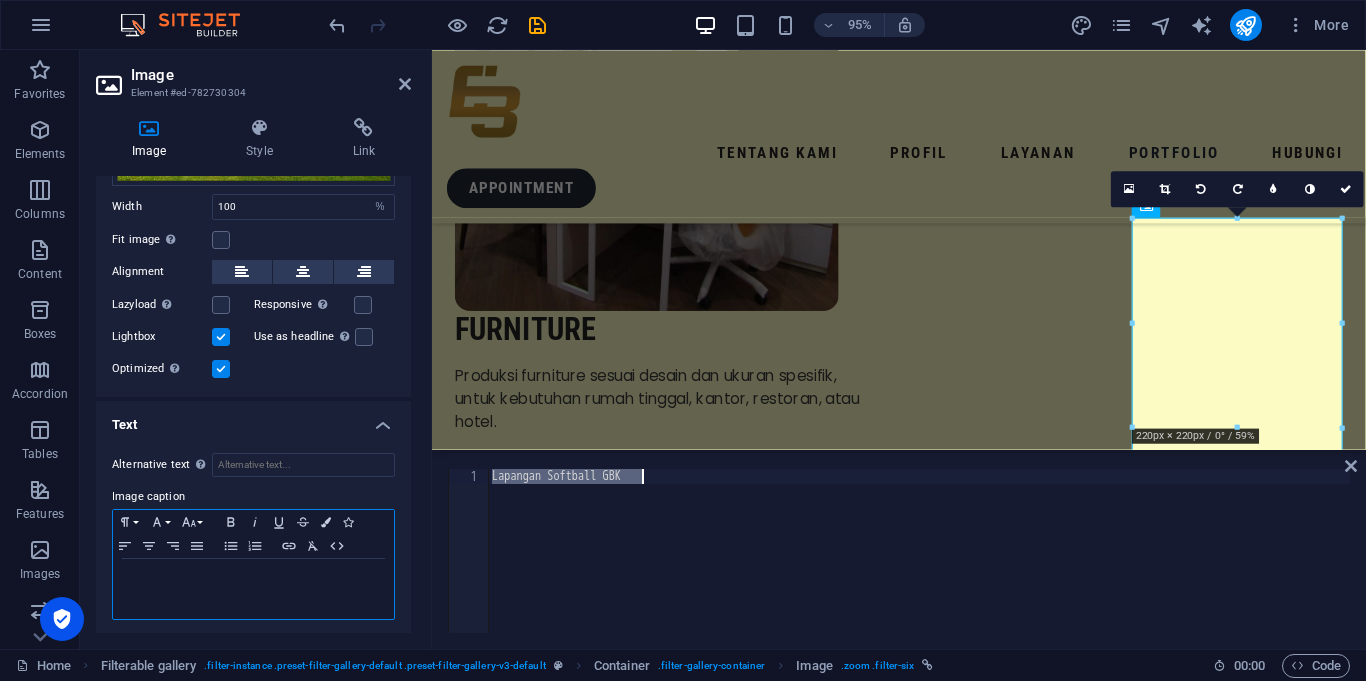 click on "​" at bounding box center (253, 580) 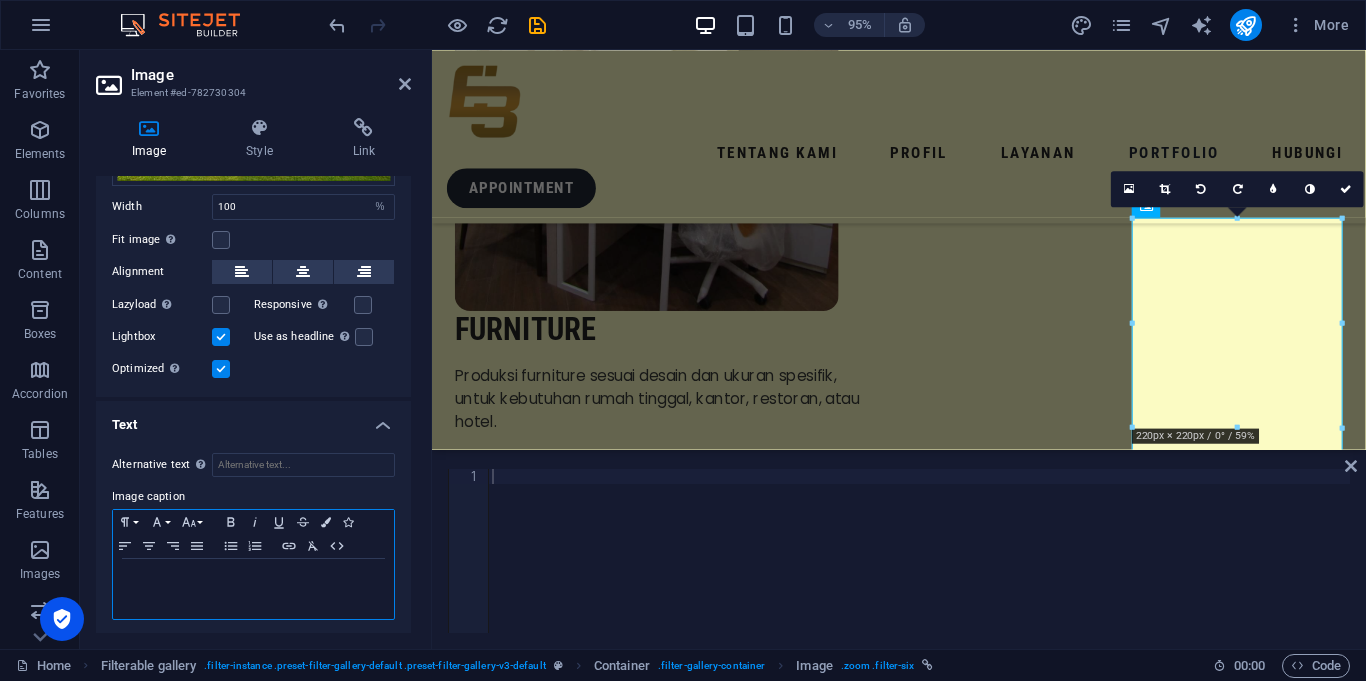 click on "​" at bounding box center [253, 580] 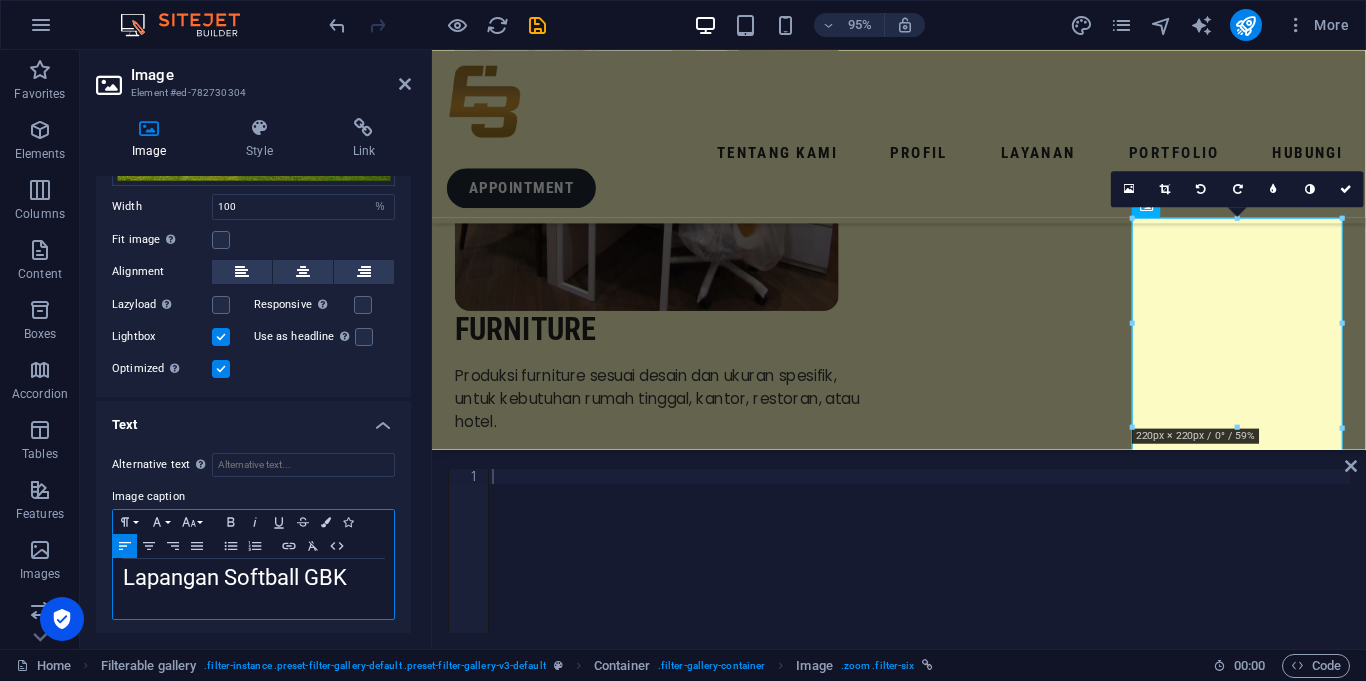 scroll, scrollTop: 0, scrollLeft: 5, axis: horizontal 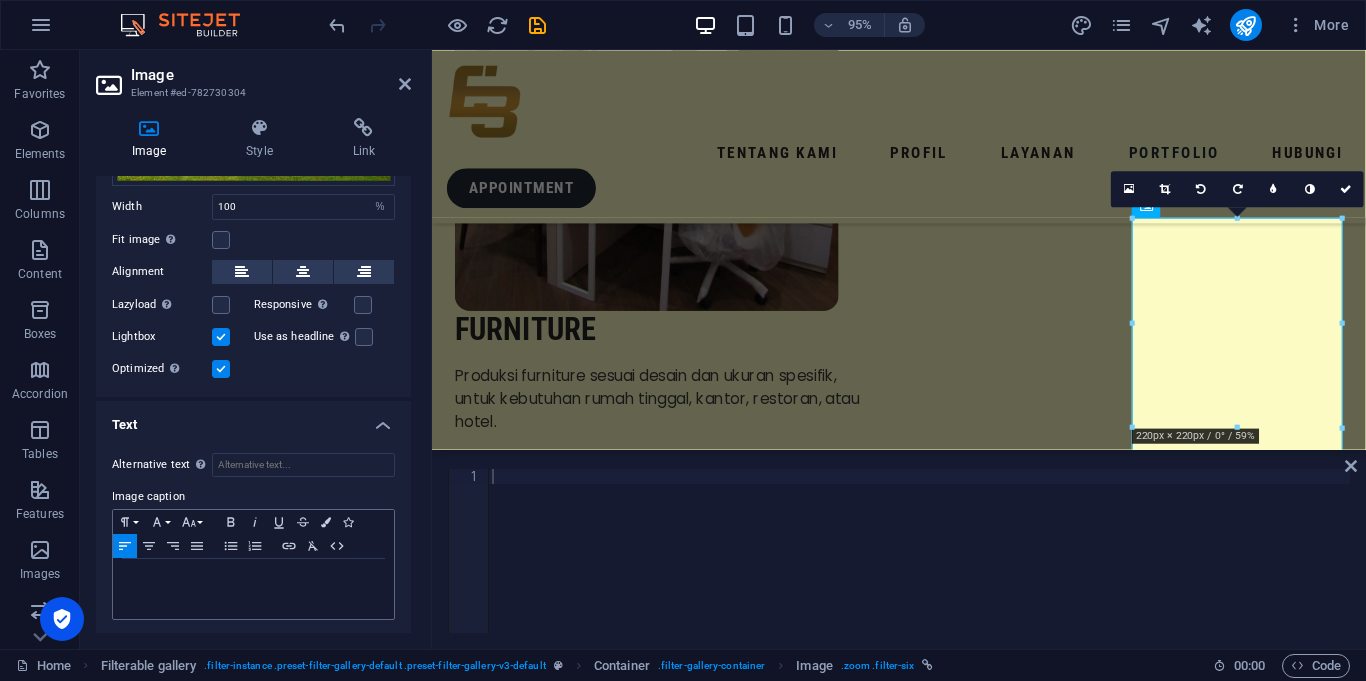 click at bounding box center (919, 566) 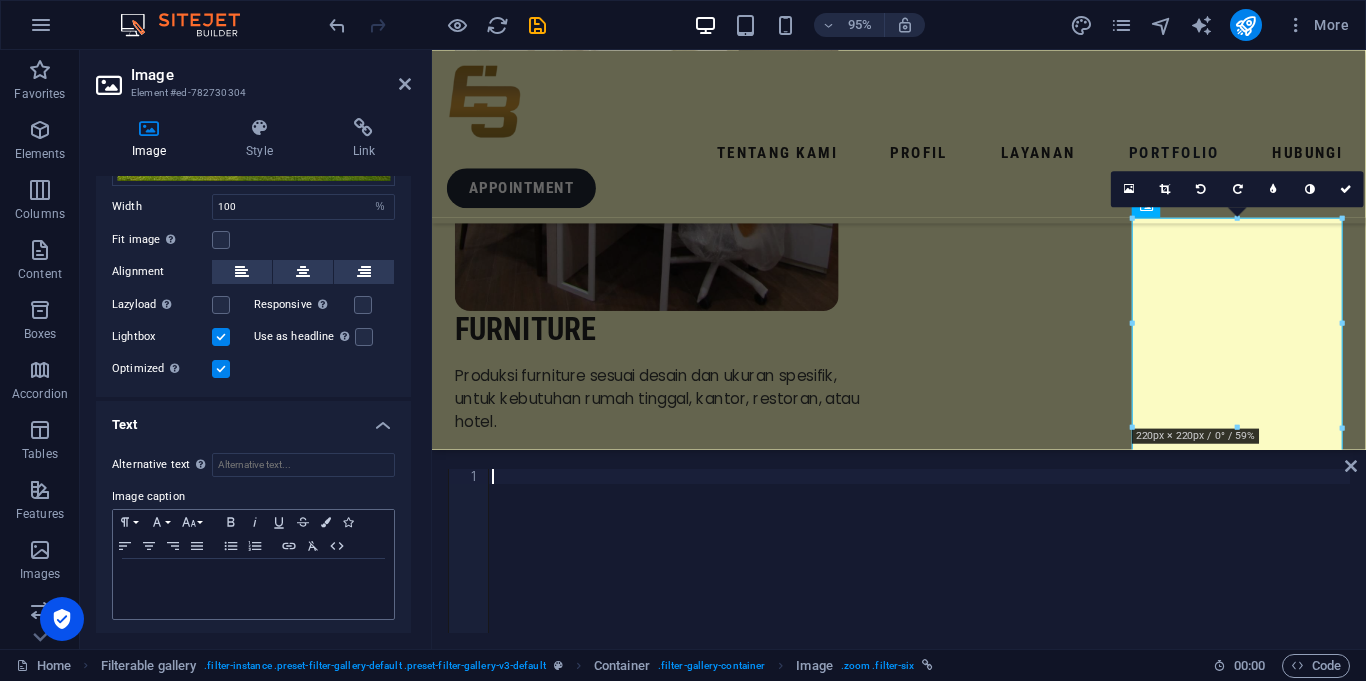 paste on "Lapangan Softball GBK" 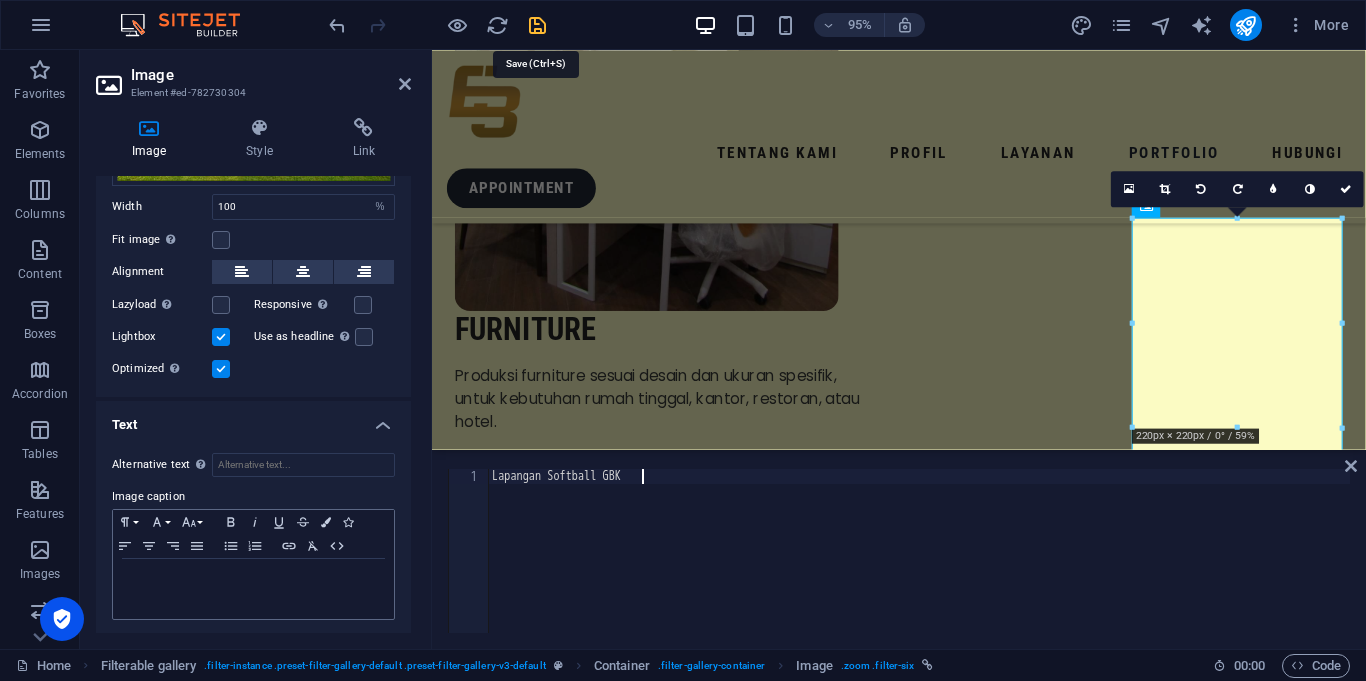 click at bounding box center (537, 25) 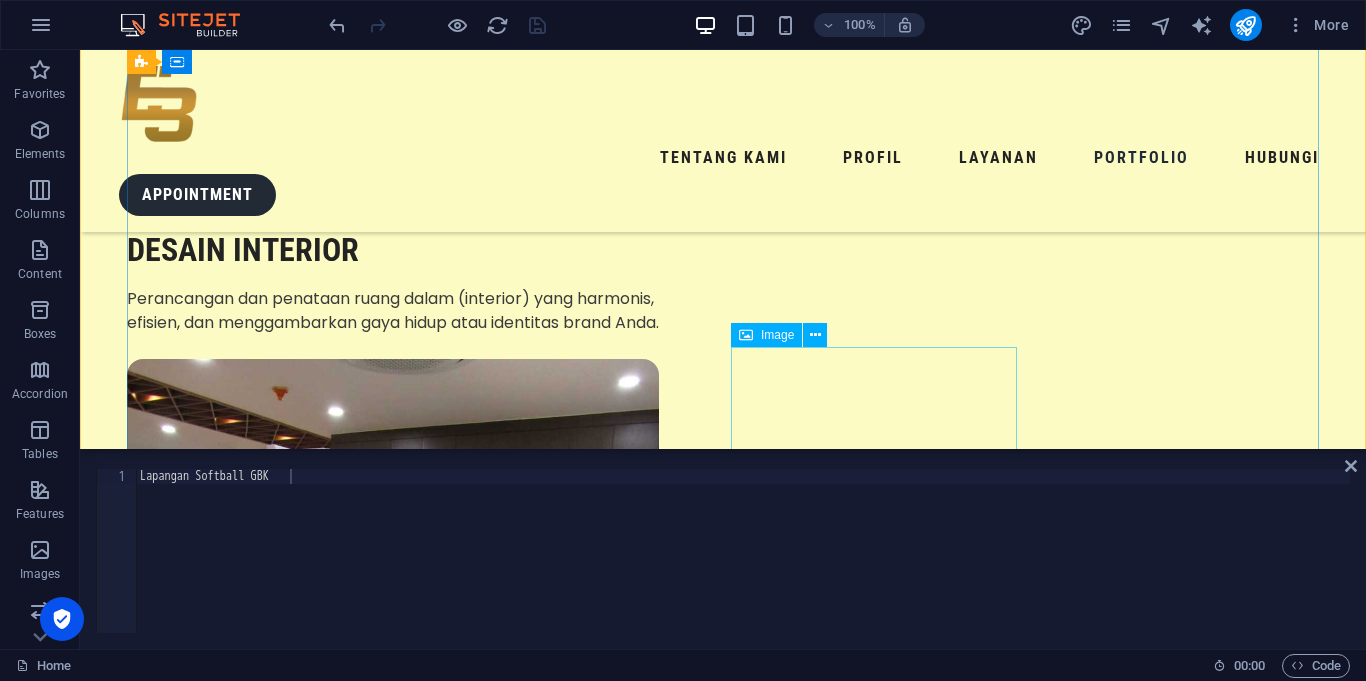 scroll, scrollTop: 4685, scrollLeft: 0, axis: vertical 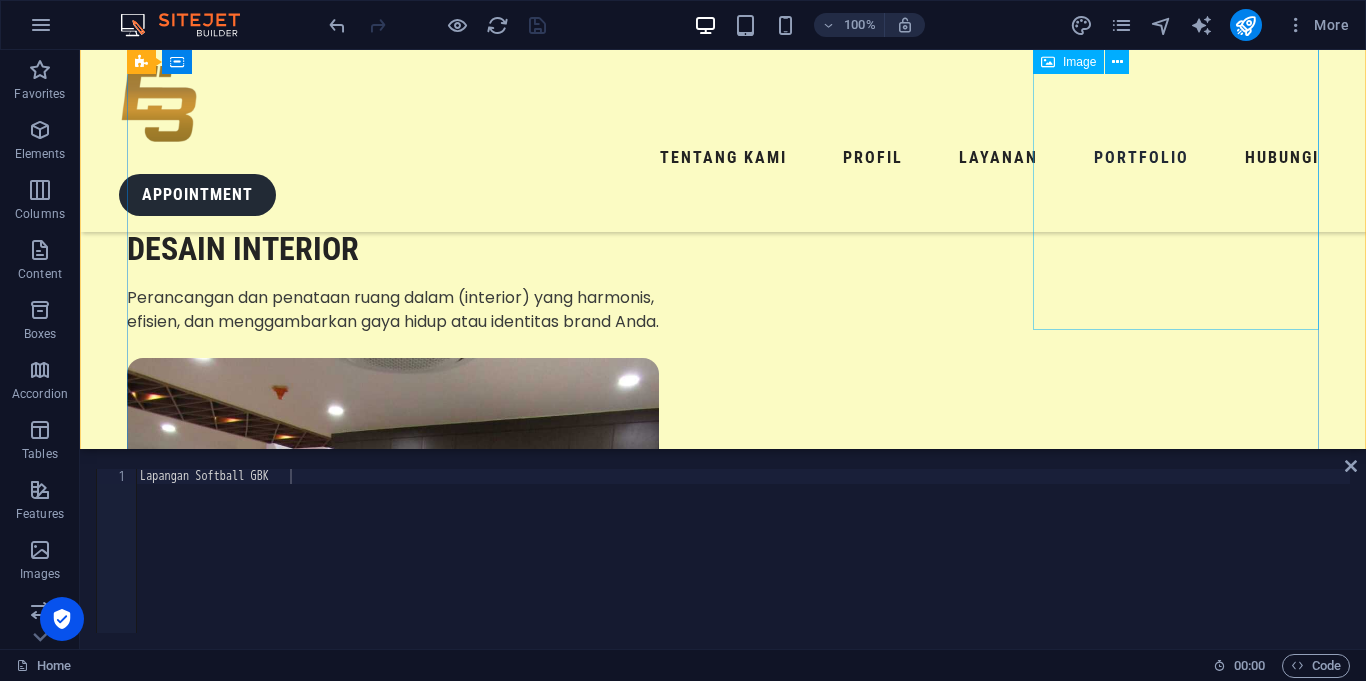 click on "Lapangan Softball GBK" at bounding box center (270, 9652) 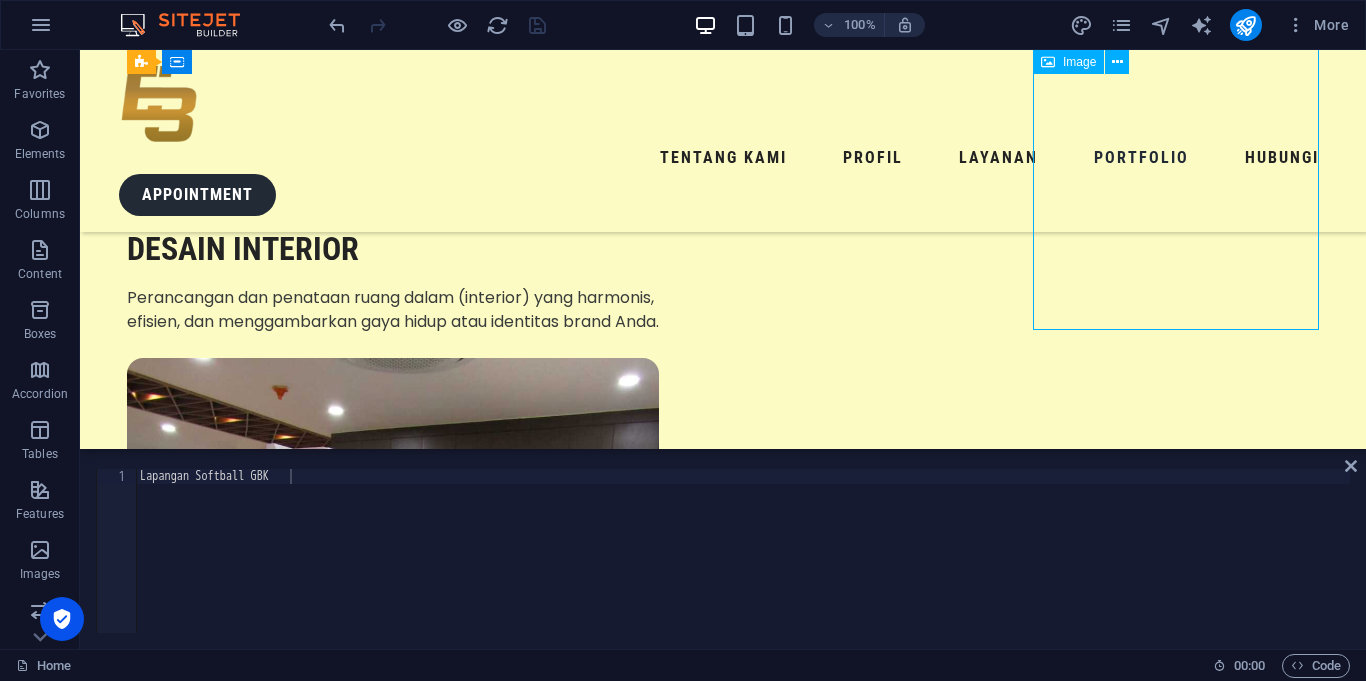click on "Lapangan Softball GBK" at bounding box center (270, 9652) 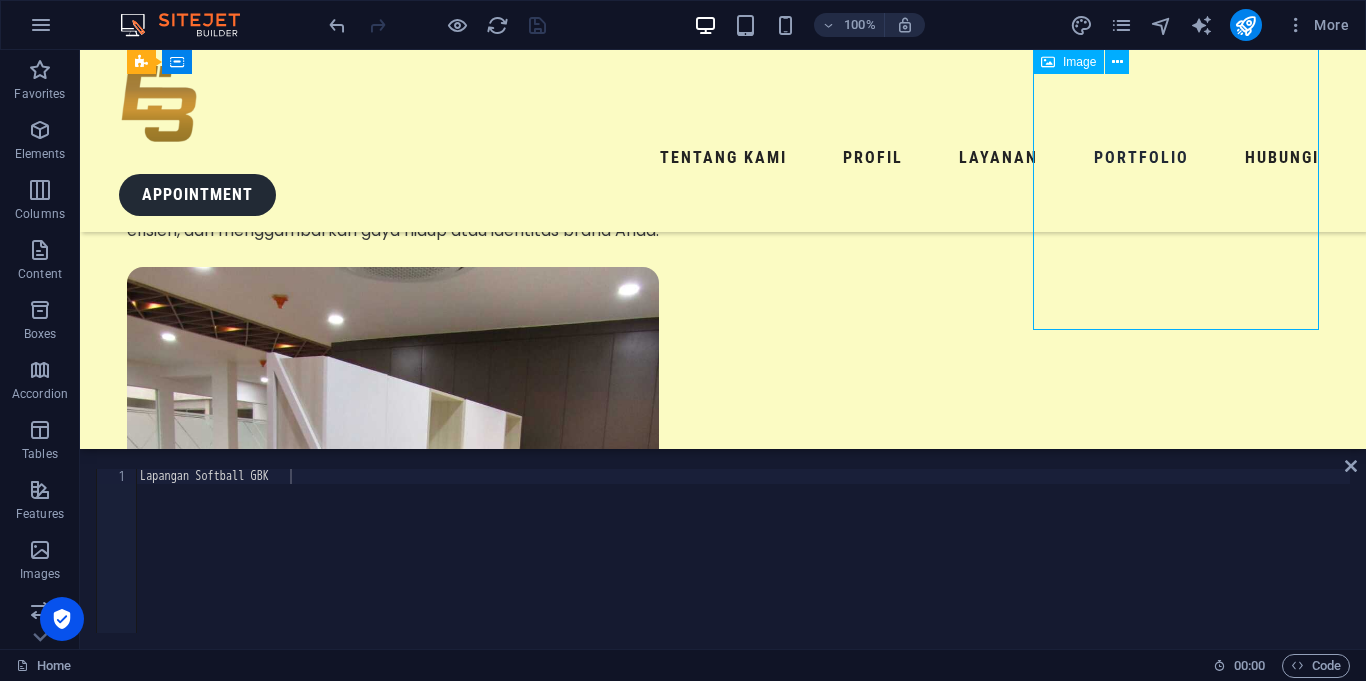 select on "%" 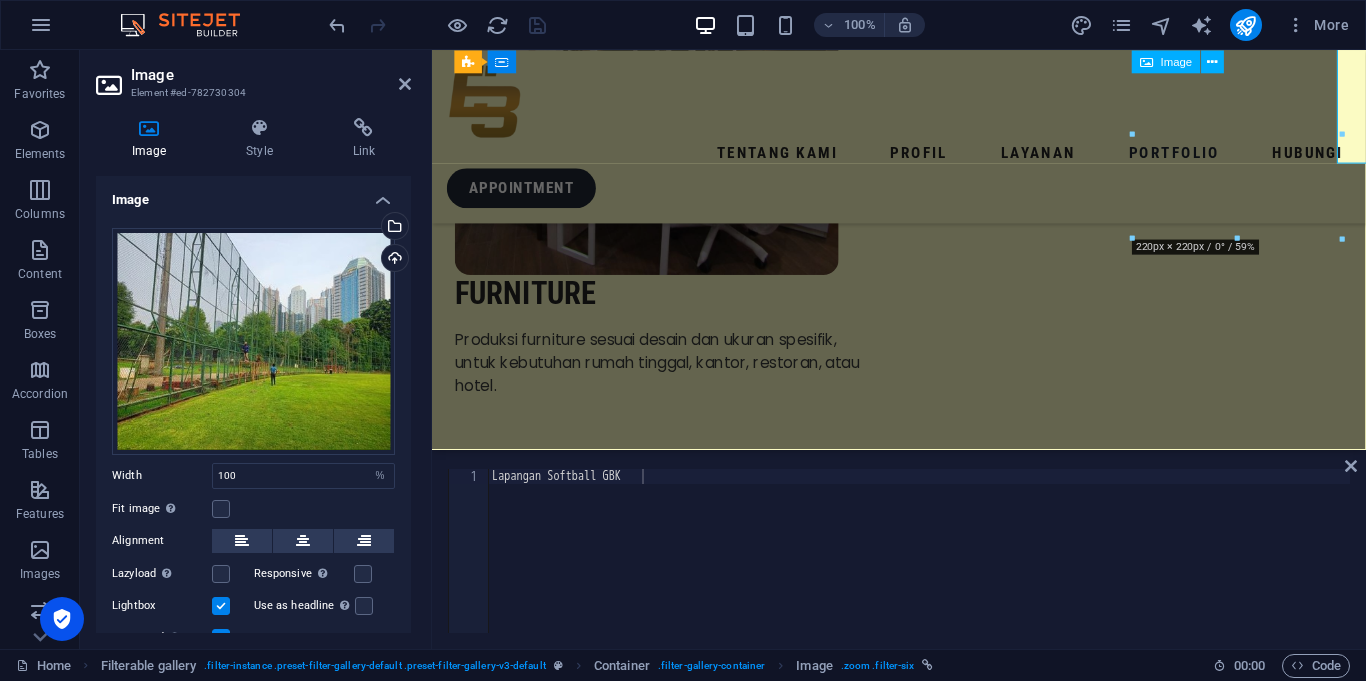 scroll, scrollTop: 4846, scrollLeft: 0, axis: vertical 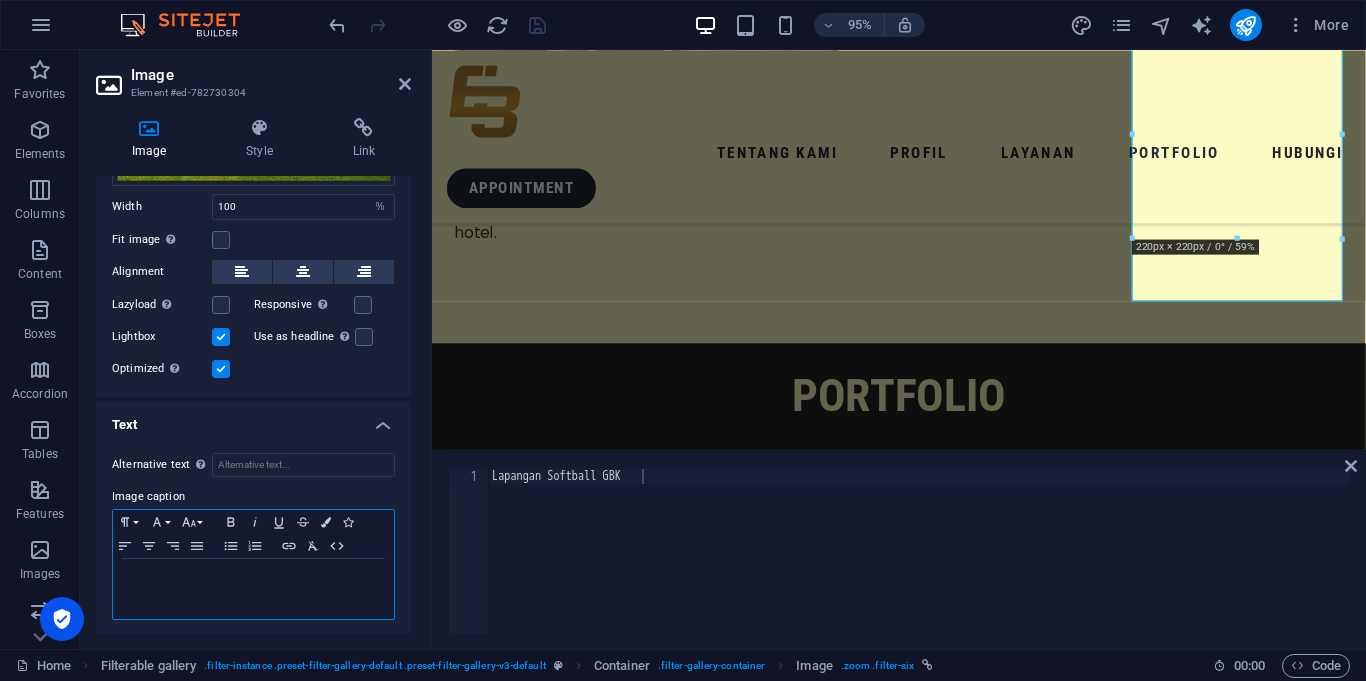click on "​" at bounding box center [253, 589] 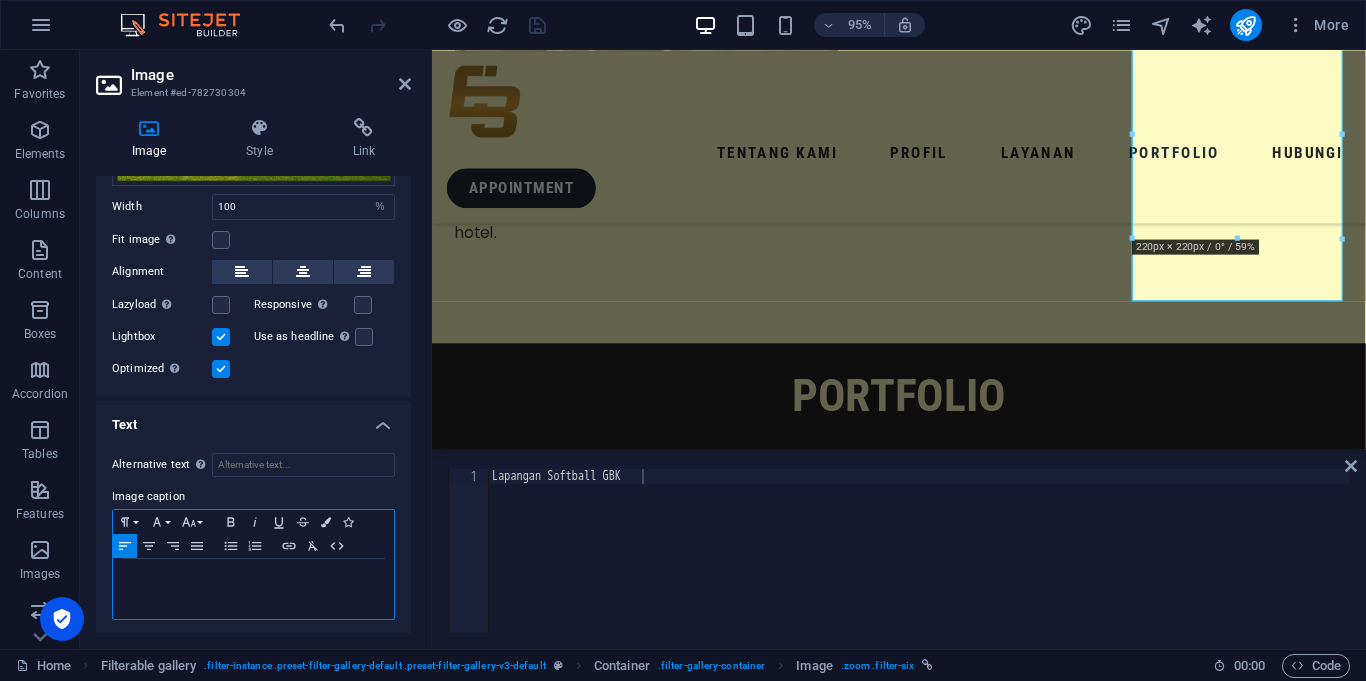 click on "​" at bounding box center [253, 589] 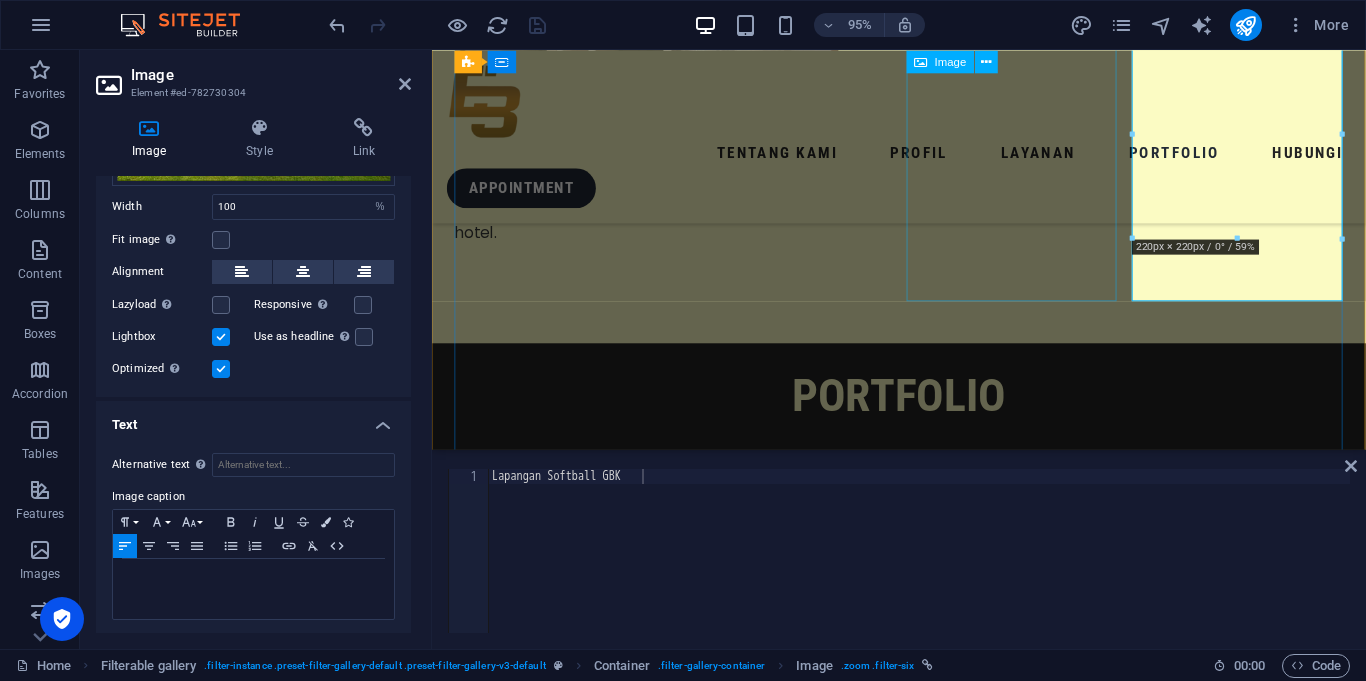 click on "Lapangan Softball GBK" at bounding box center (567, 7167) 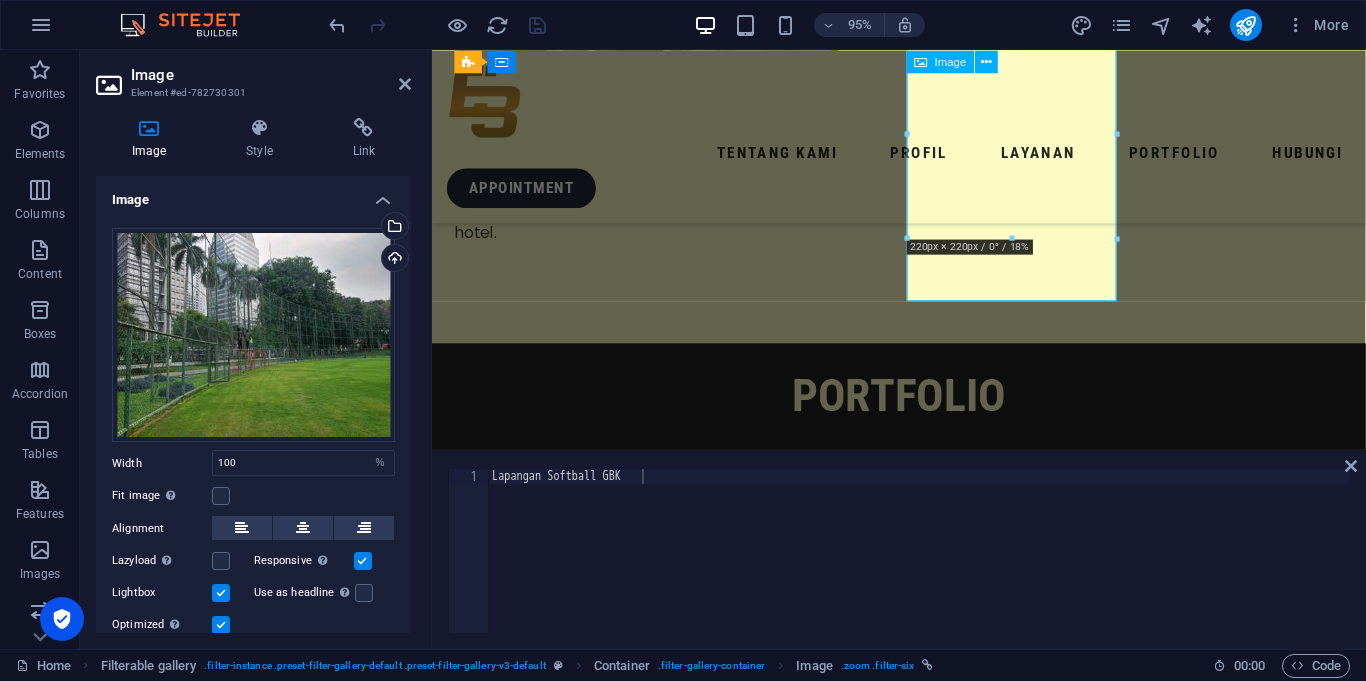 click on "Lapangan Softball GBK" at bounding box center (567, 7167) 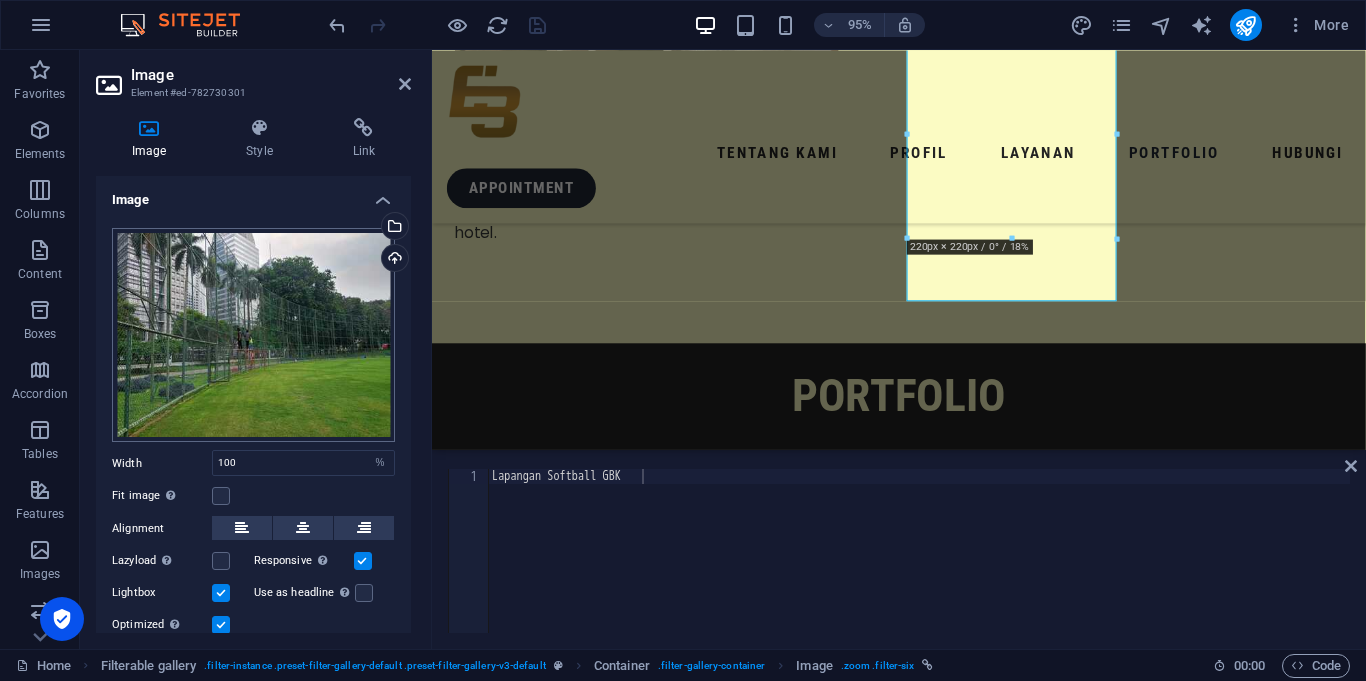 scroll, scrollTop: 257, scrollLeft: 0, axis: vertical 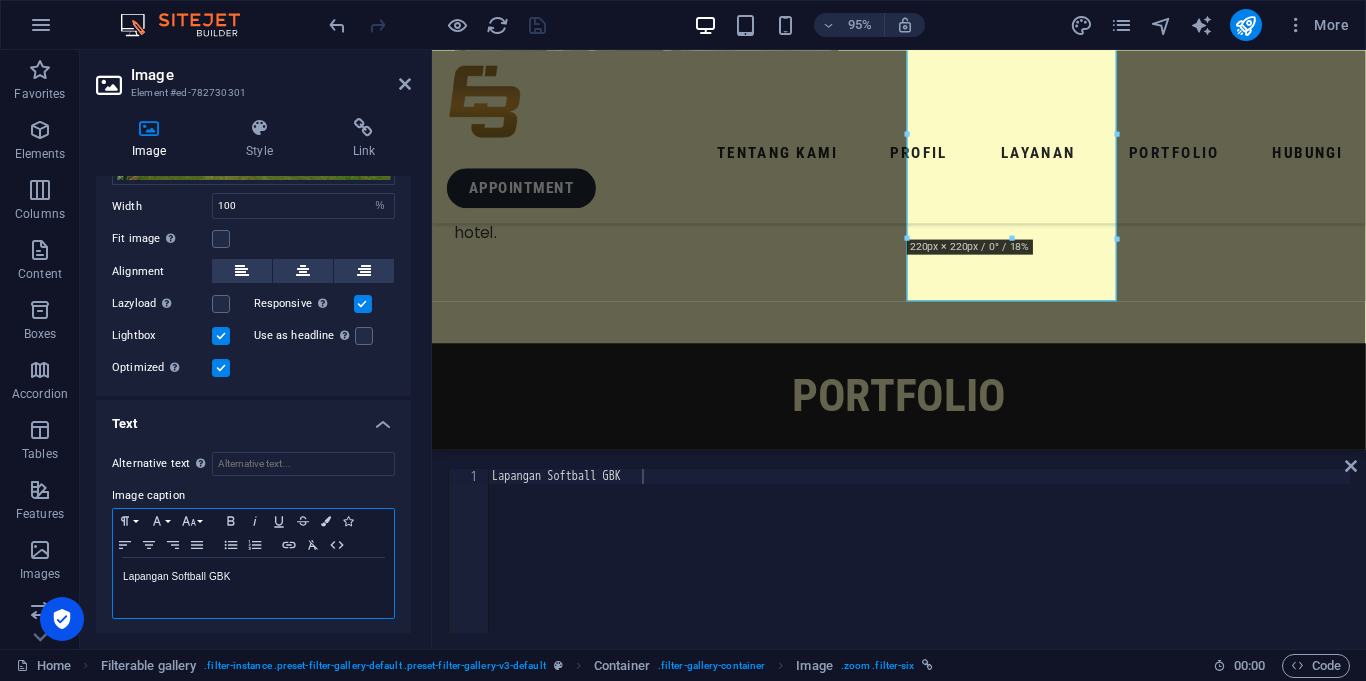 click on "Lapangan Softball GBK" at bounding box center (253, 588) 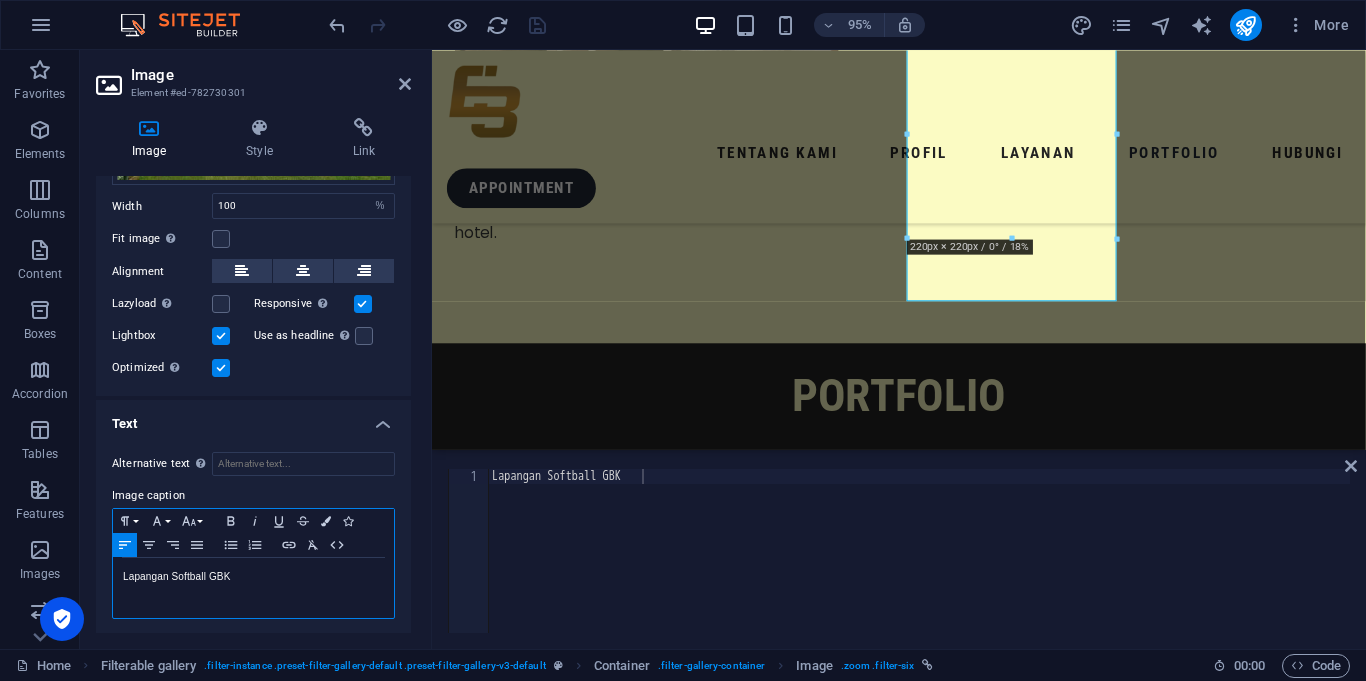 click on "Lapangan Softball GBK" at bounding box center (253, 588) 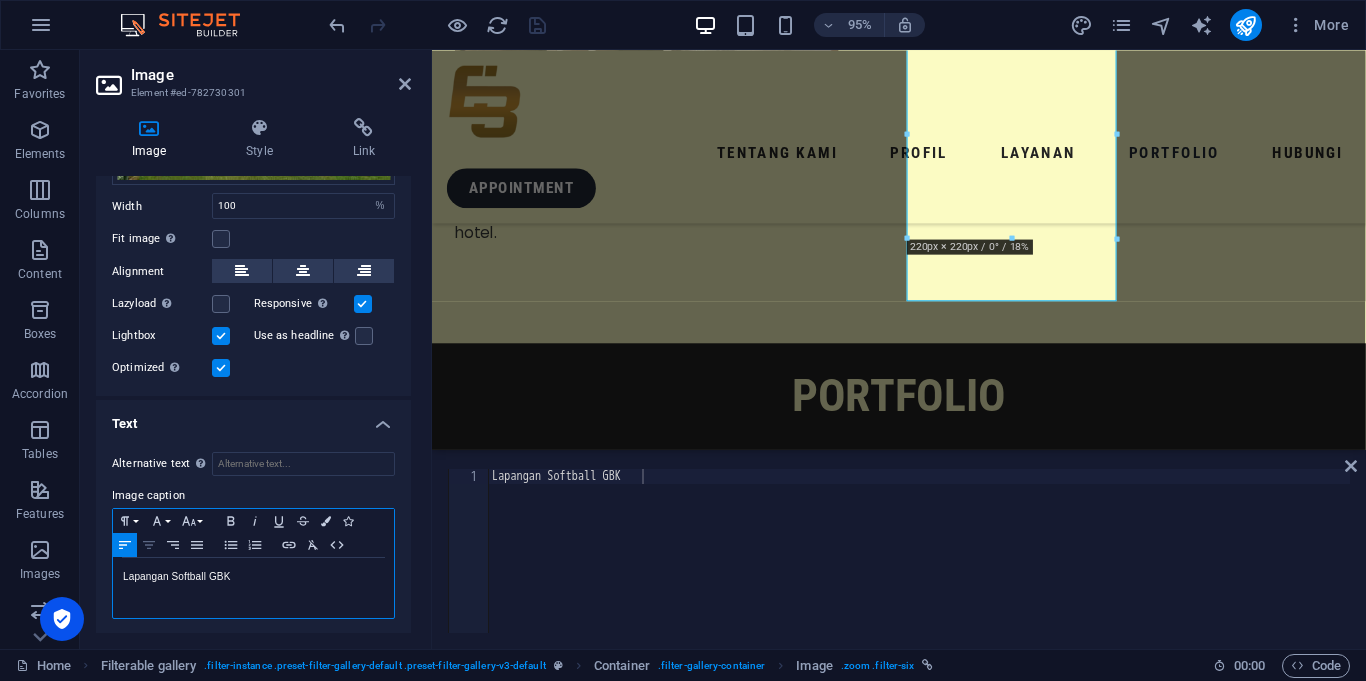 click 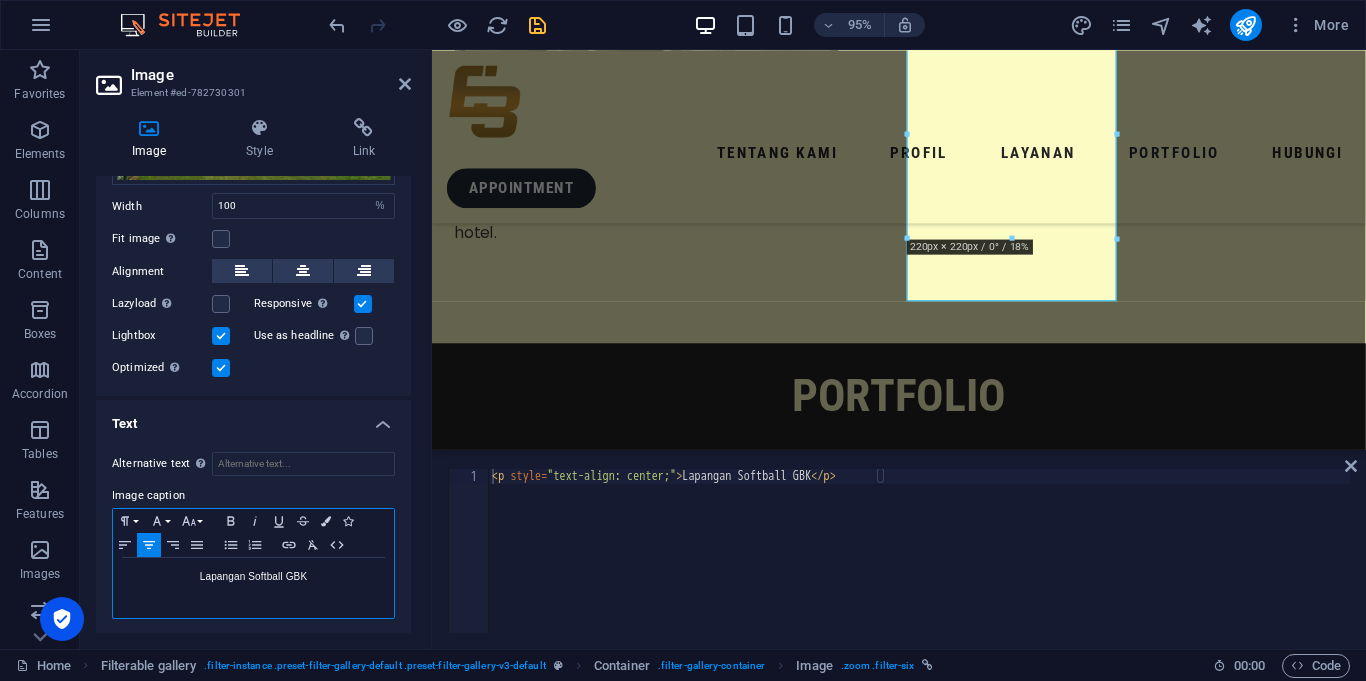 click on "Lapangan Softball GBK" at bounding box center (253, 577) 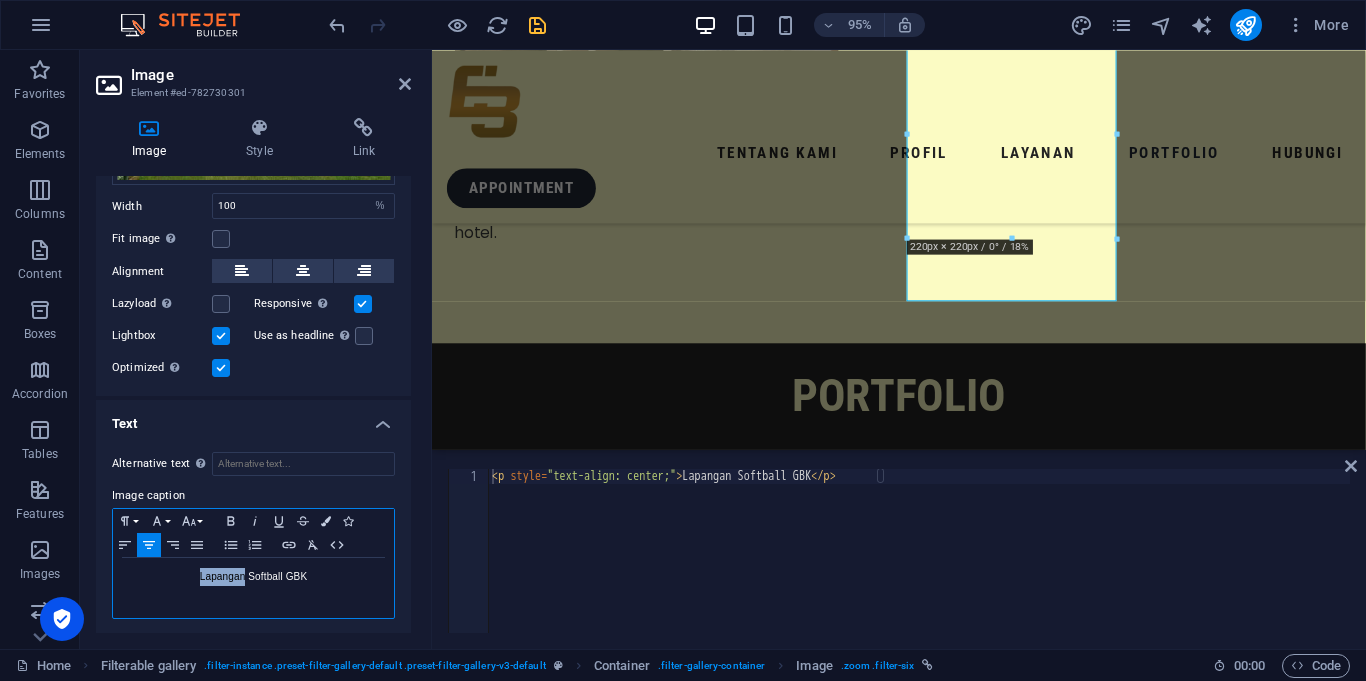 click on "Lapangan Softball GBK" at bounding box center (253, 577) 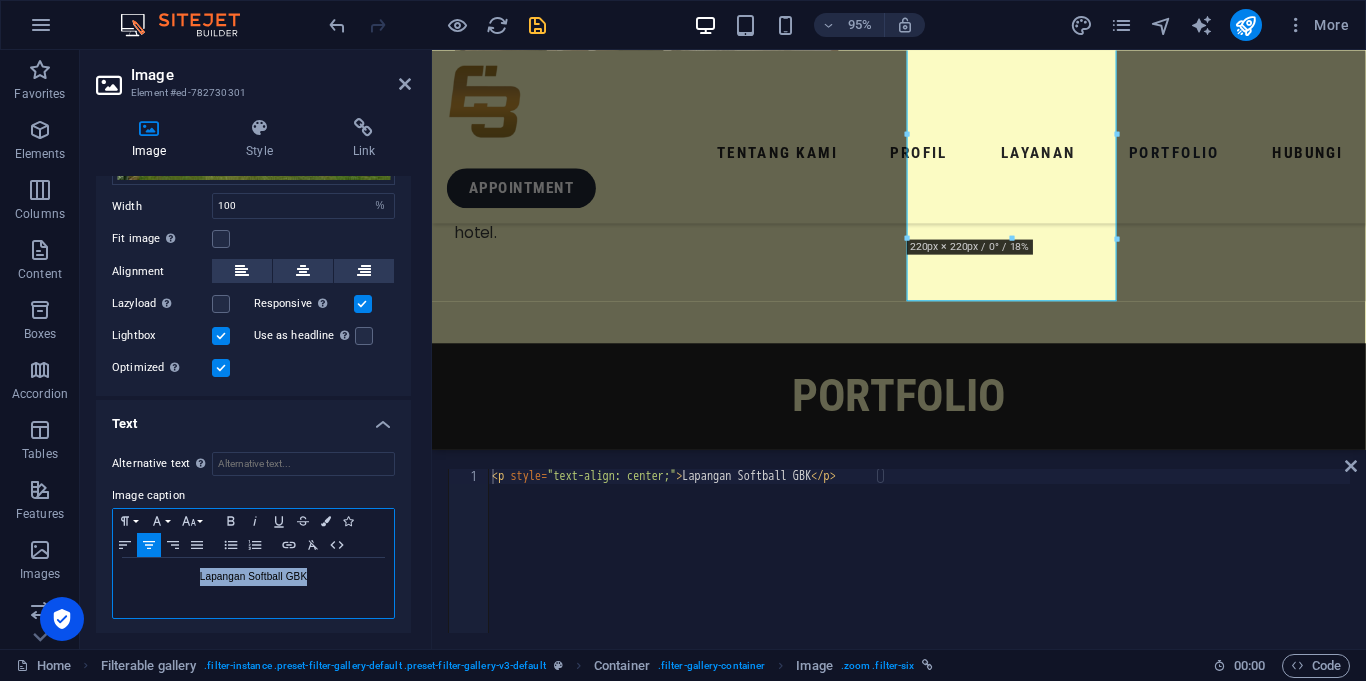 copy on "Lapangan Softball GBK" 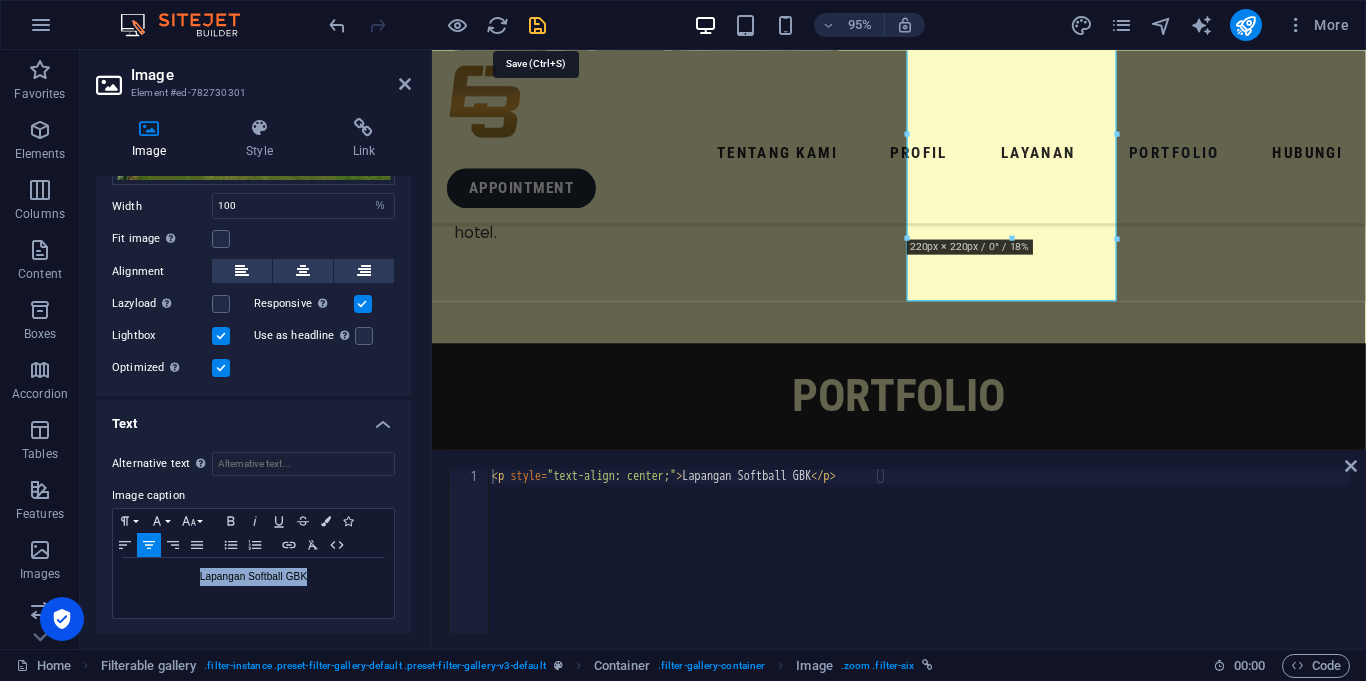 click at bounding box center (537, 25) 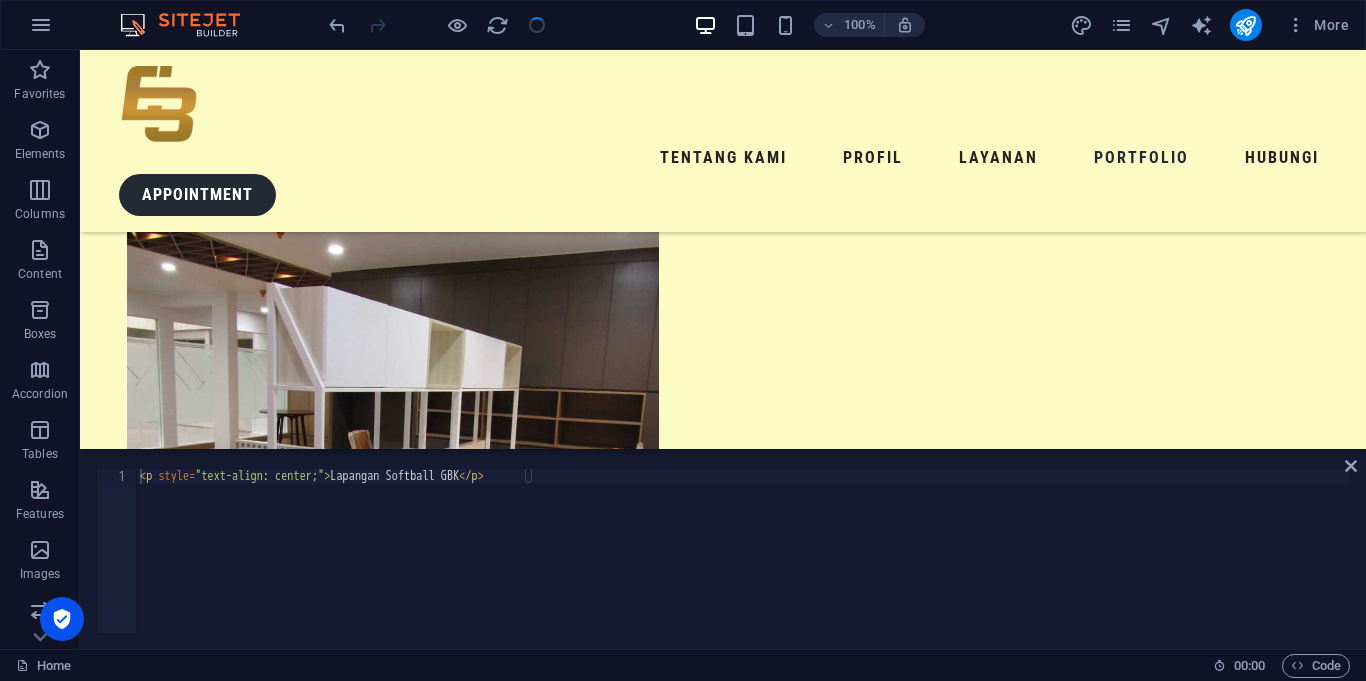 scroll, scrollTop: 4685, scrollLeft: 0, axis: vertical 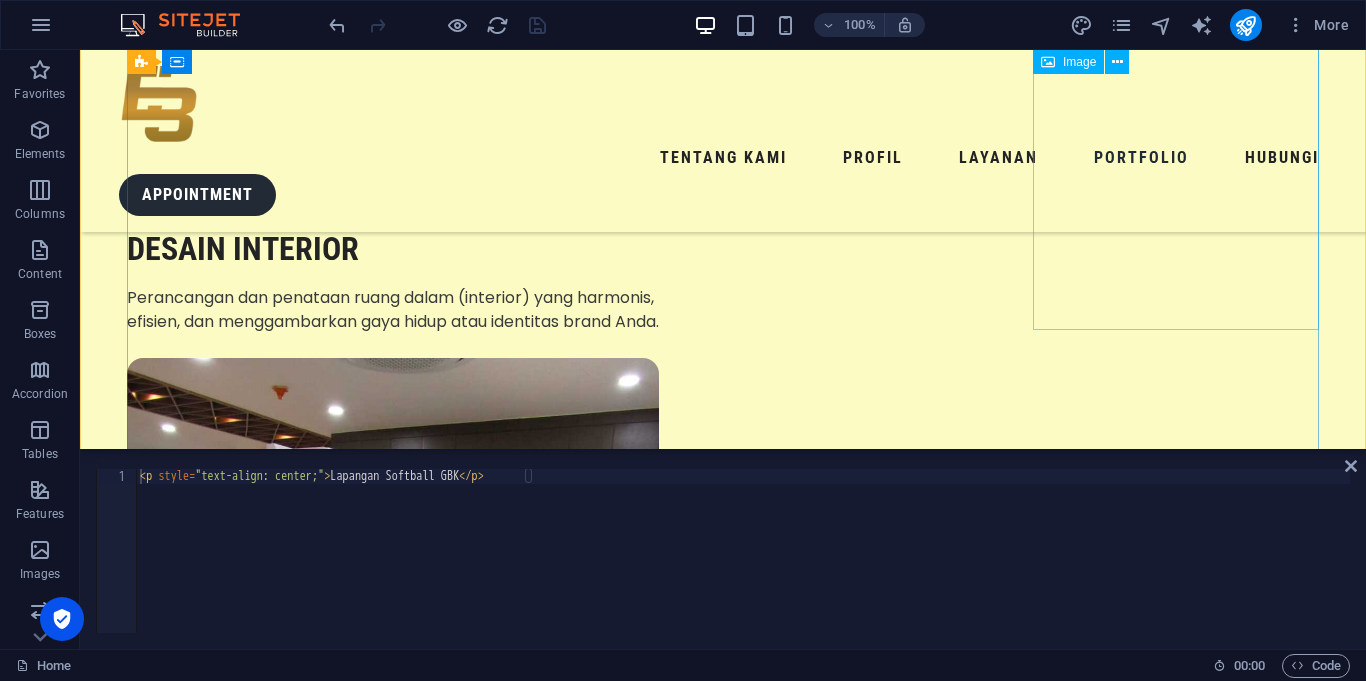 click on "Lapangan Softball GBK" at bounding box center [270, 9652] 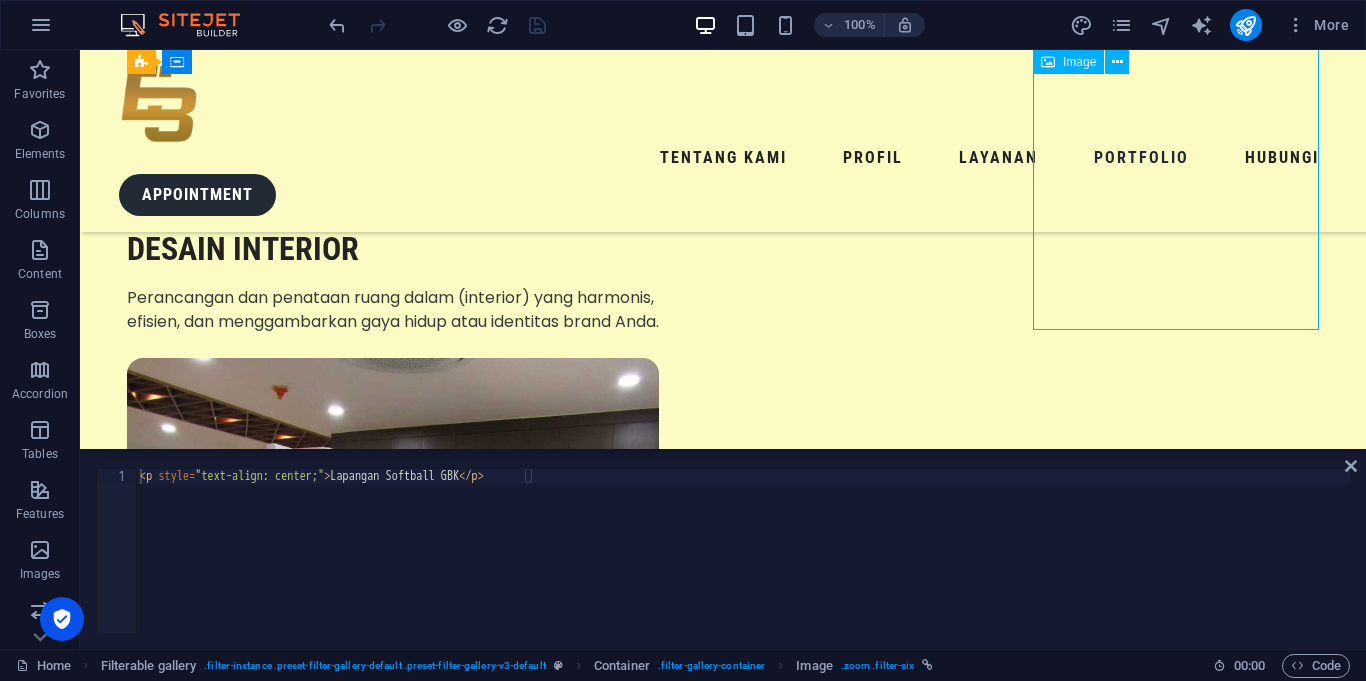 click on "Lapangan Softball GBK" at bounding box center [270, 9652] 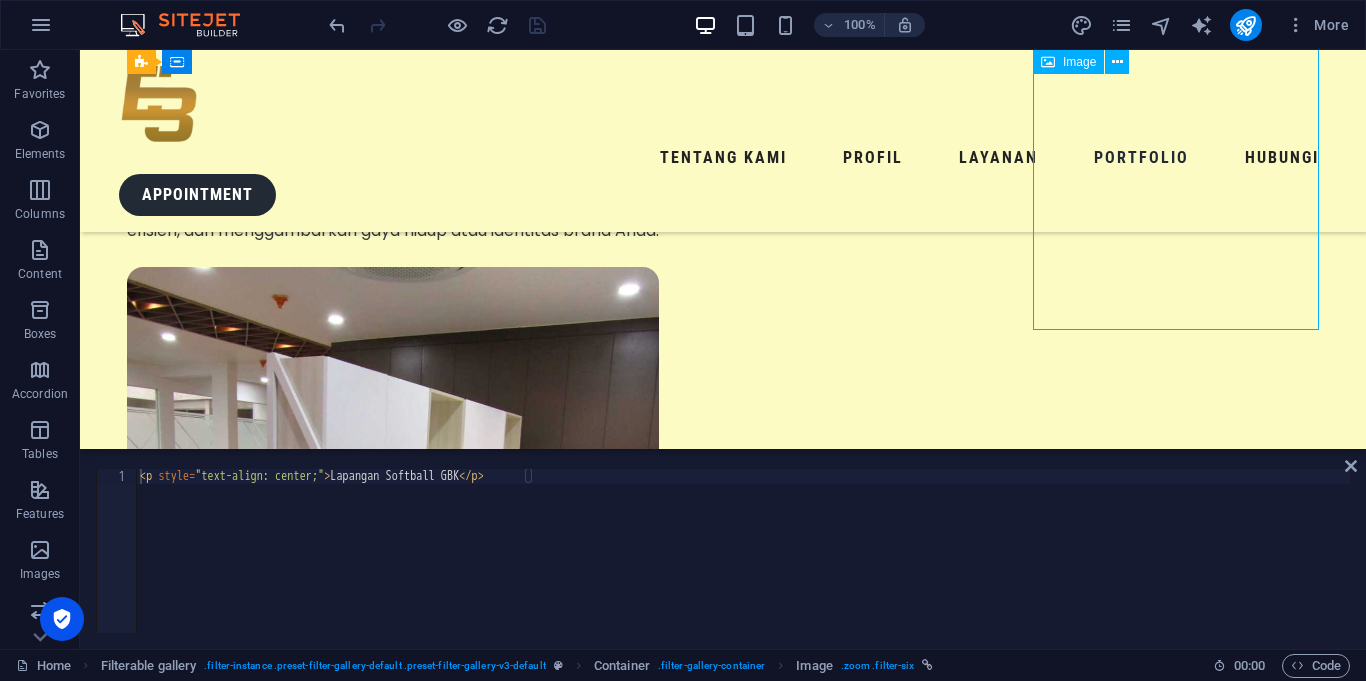 select on "%" 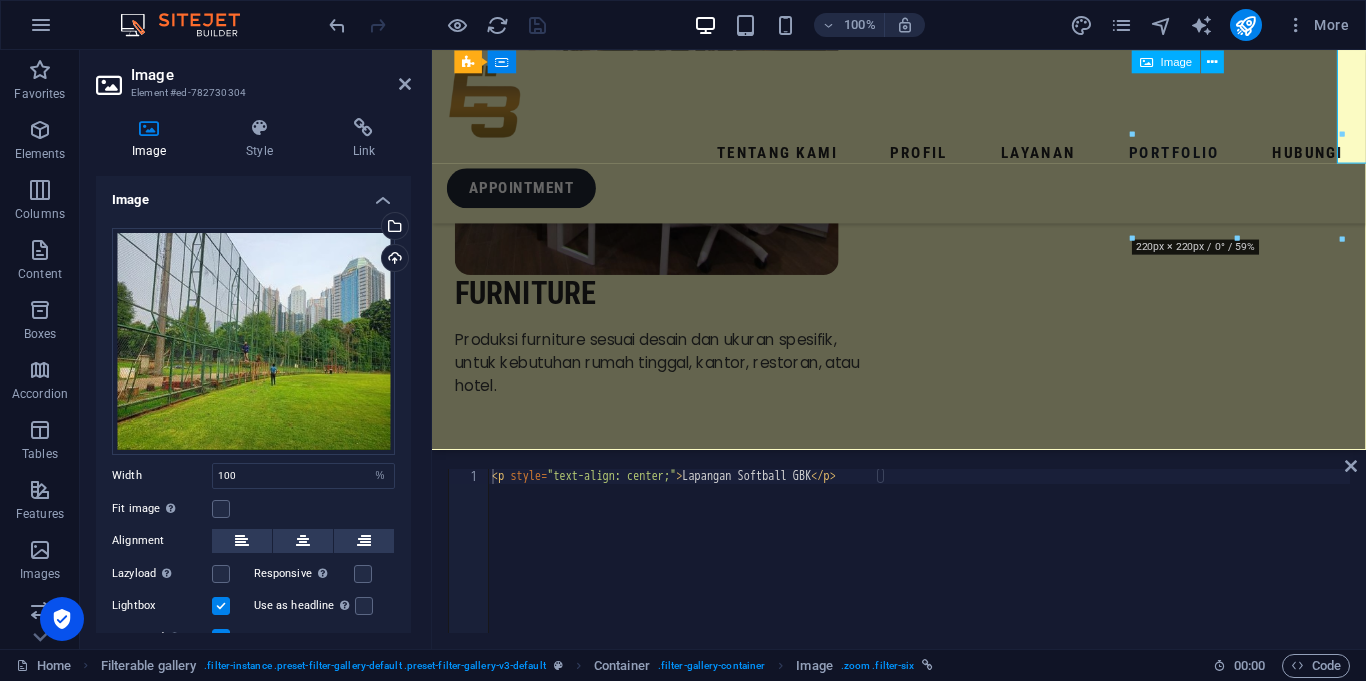 scroll, scrollTop: 4846, scrollLeft: 0, axis: vertical 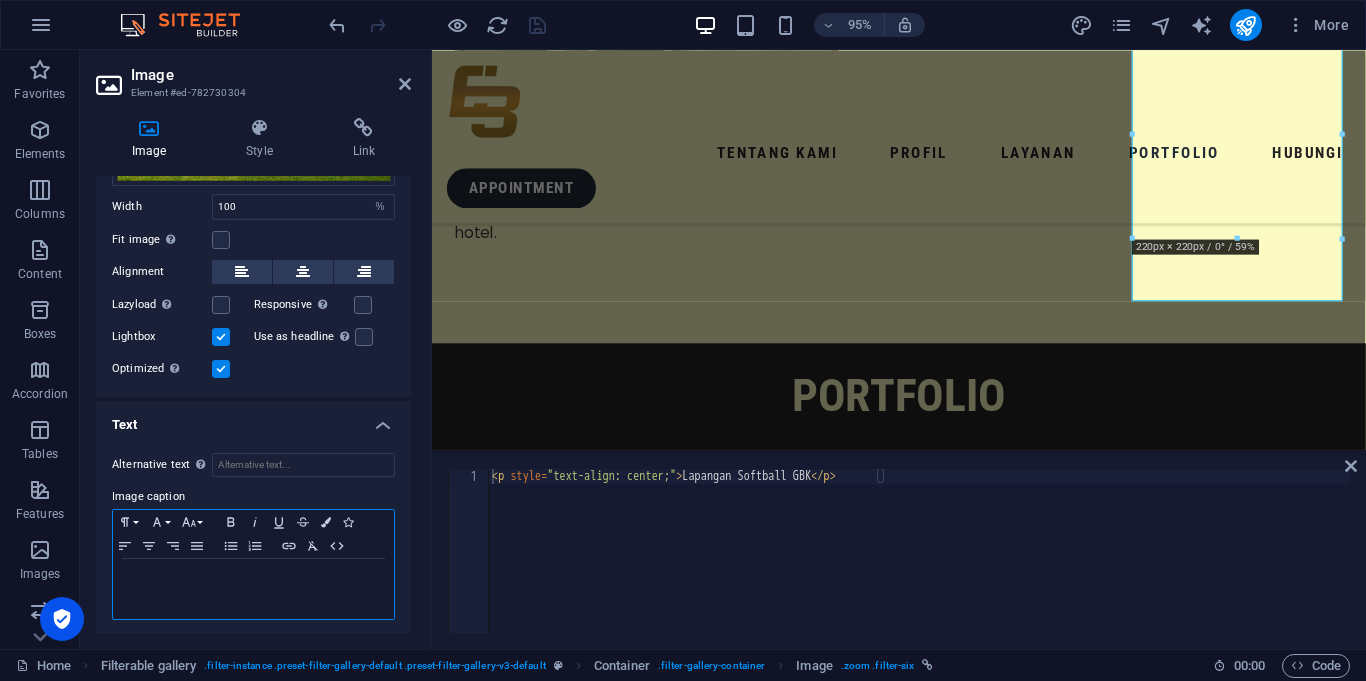 click on "​" at bounding box center (253, 580) 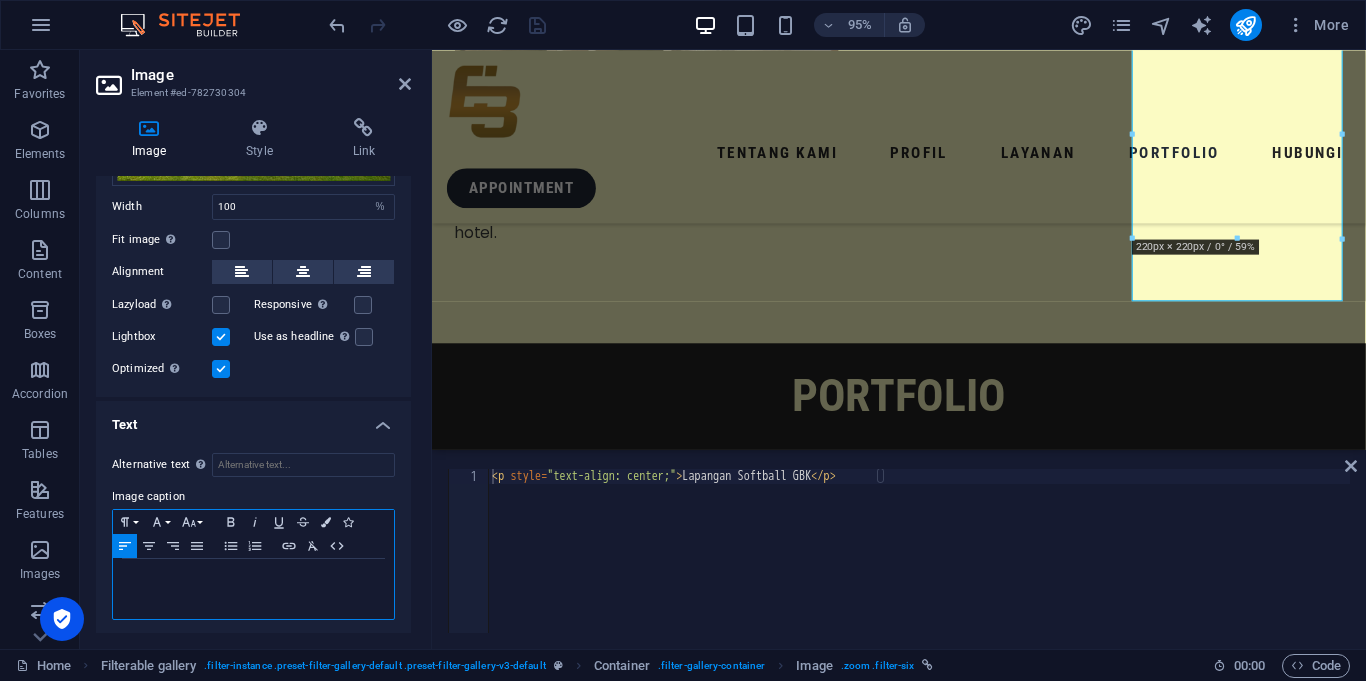 click on "​" at bounding box center [253, 580] 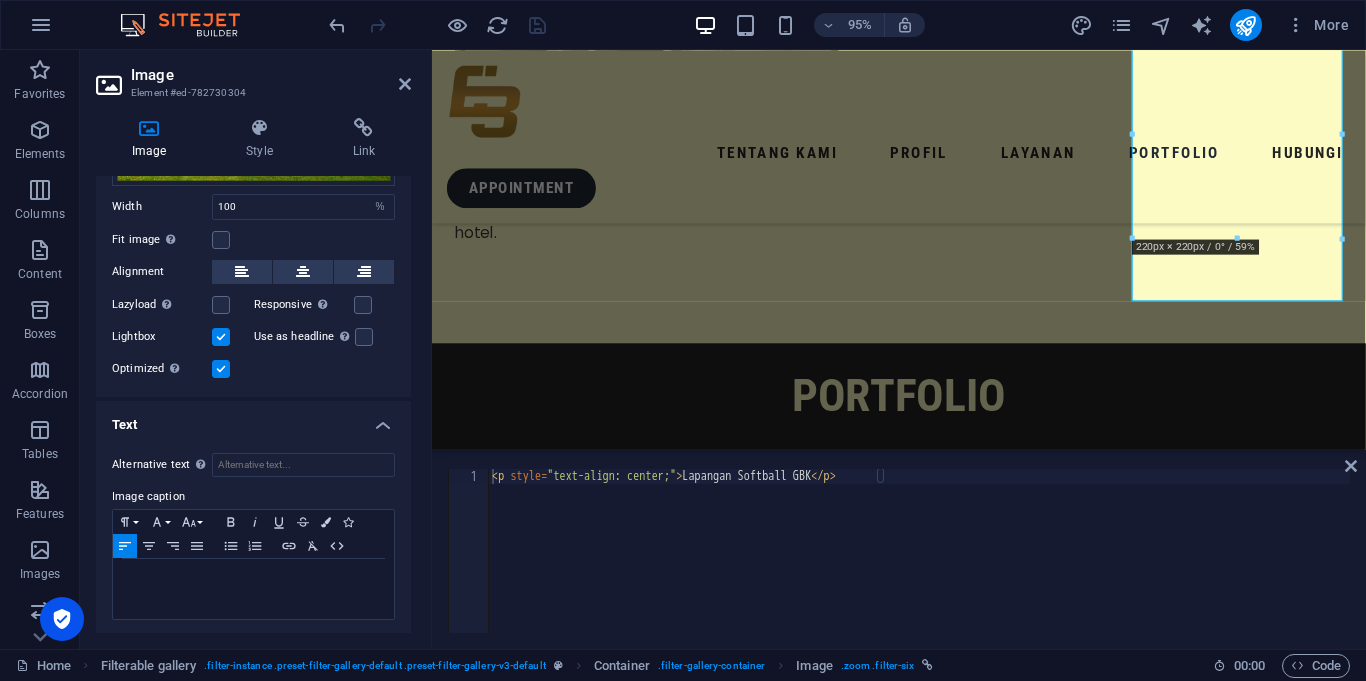 click on "< p   style = "text-align: center;" > Lapangan Softball GBK </ p >" at bounding box center (919, 566) 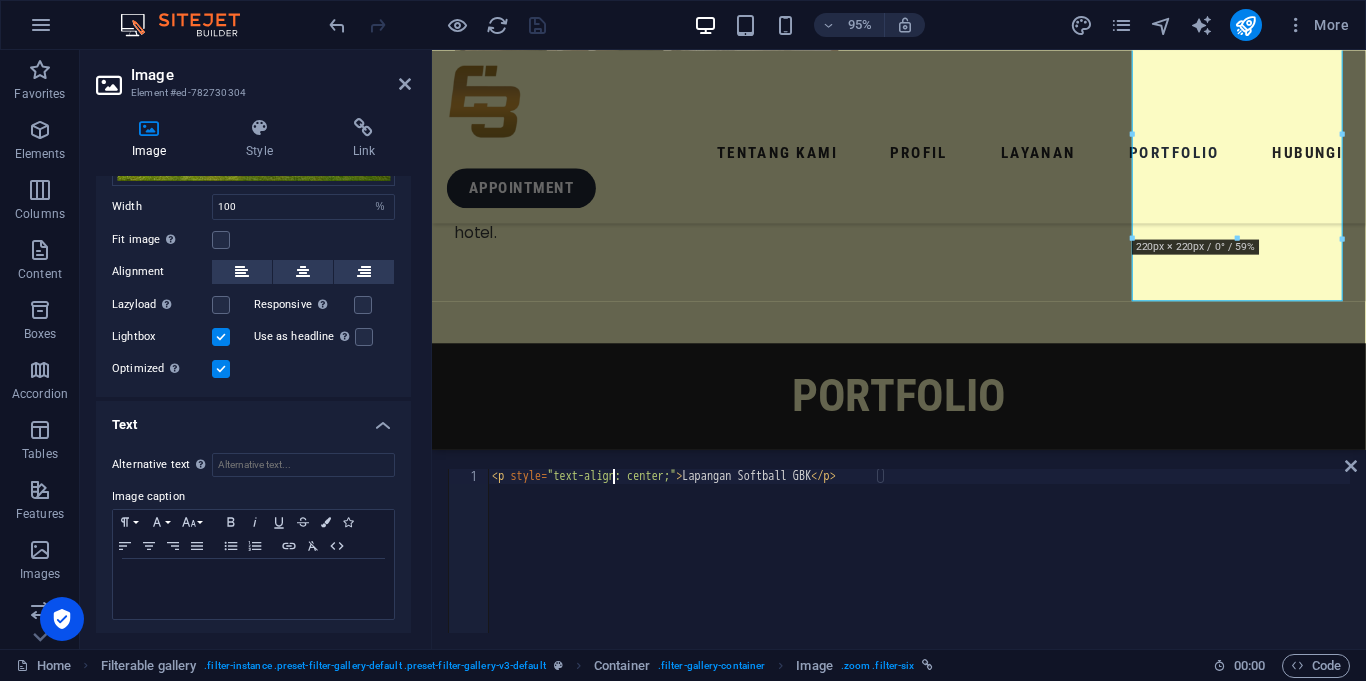 click on "< p   style = "text-align: center;" > Lapangan Softball GBK </ p >" at bounding box center (919, 566) 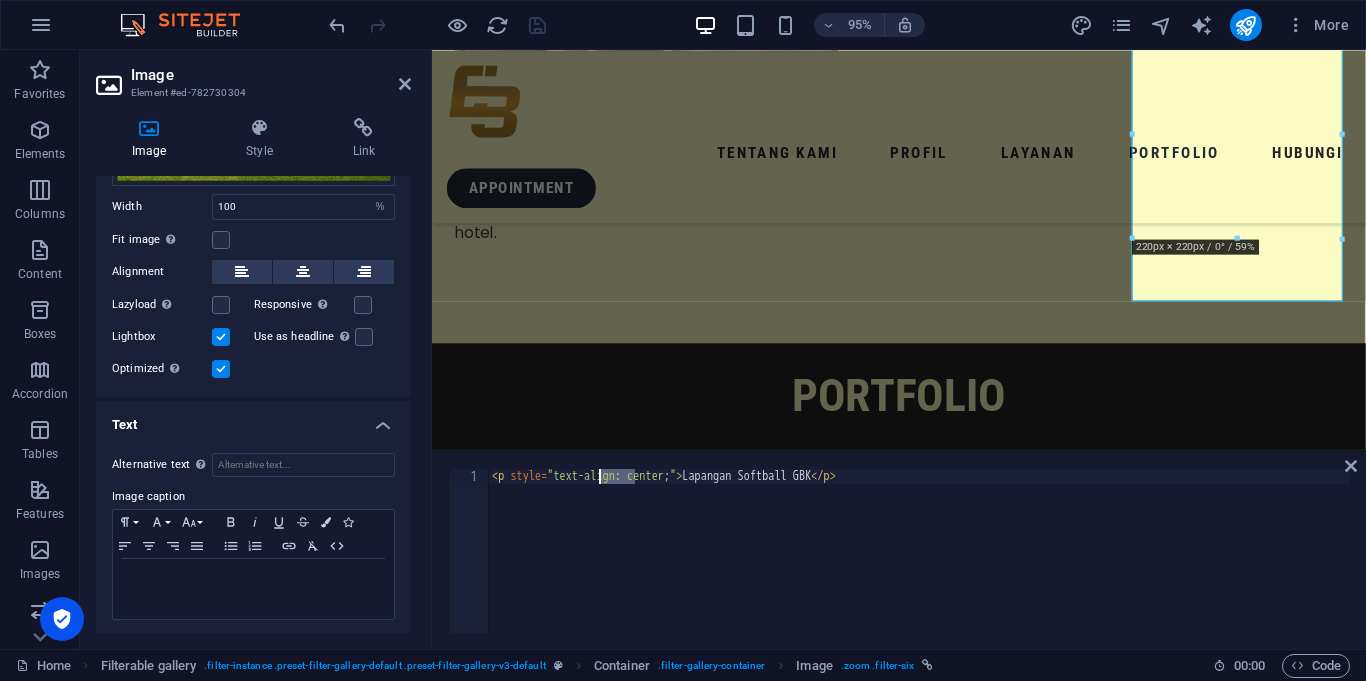 click on "< p   style = "text-align: center;" > Lapangan Softball GBK </ p >" at bounding box center [919, 566] 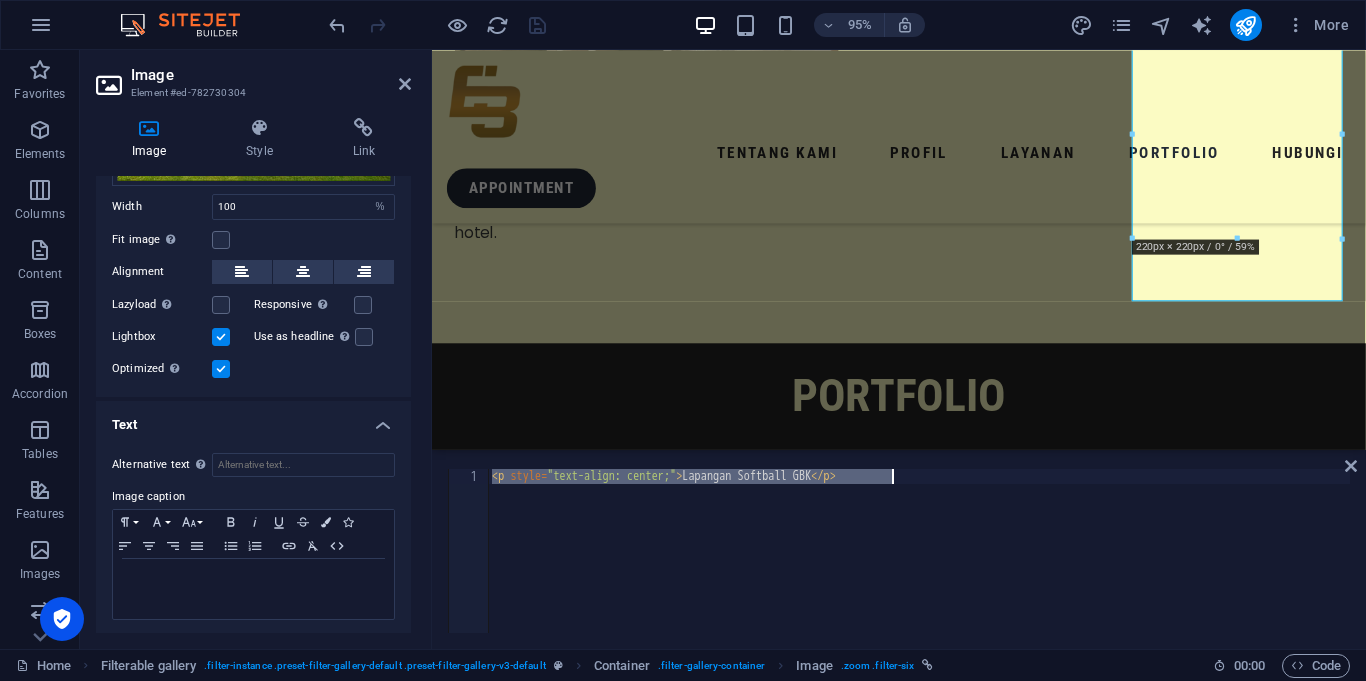 type 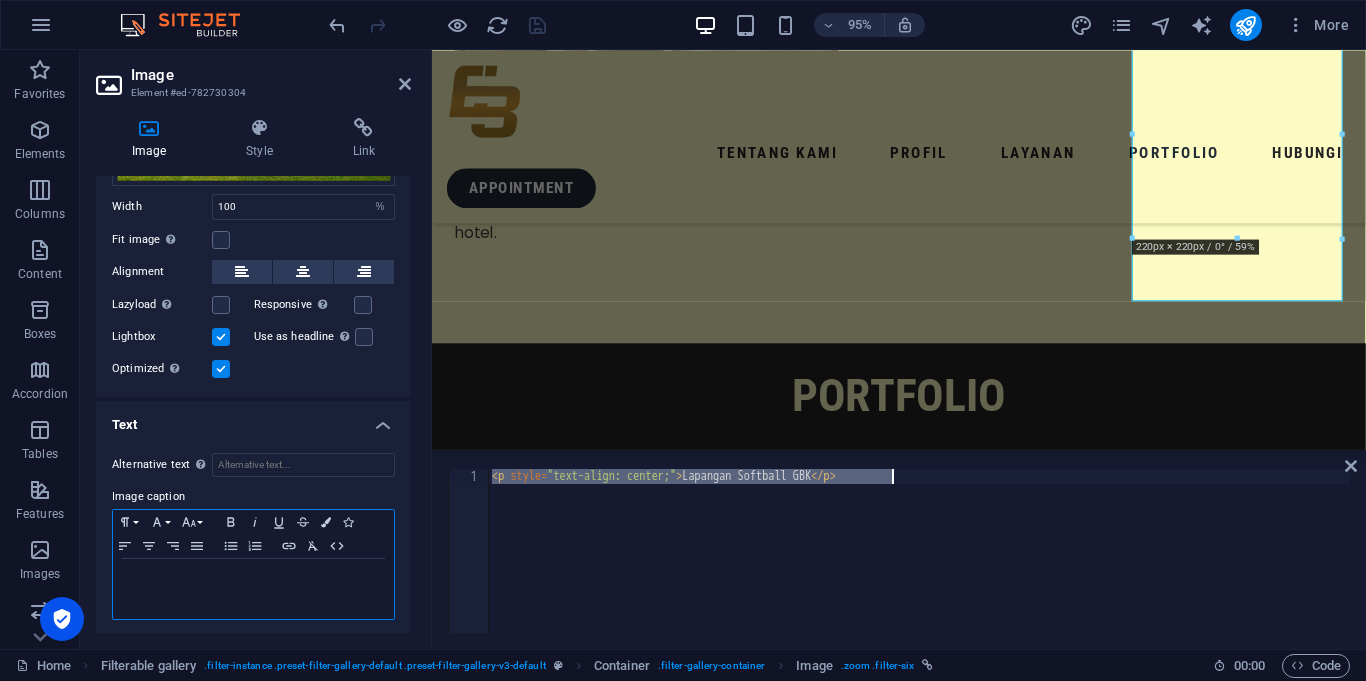 click on "​" at bounding box center (253, 580) 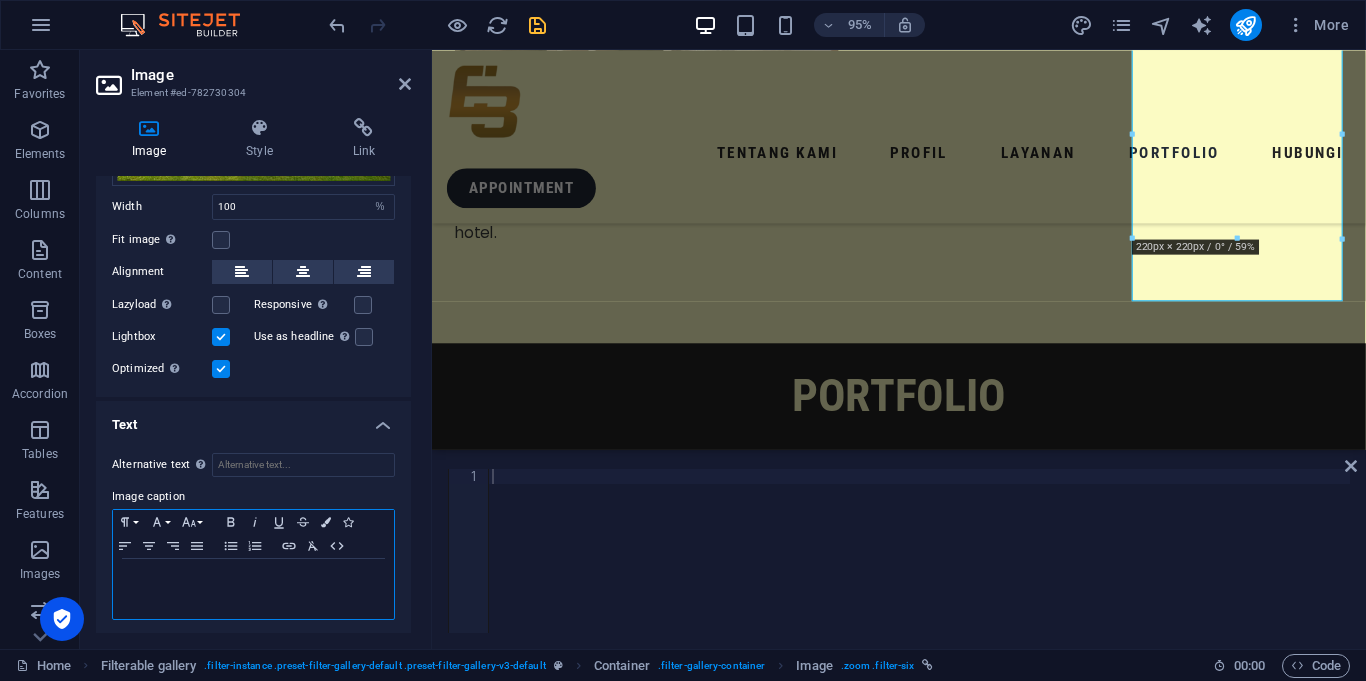 click on "​" at bounding box center (253, 580) 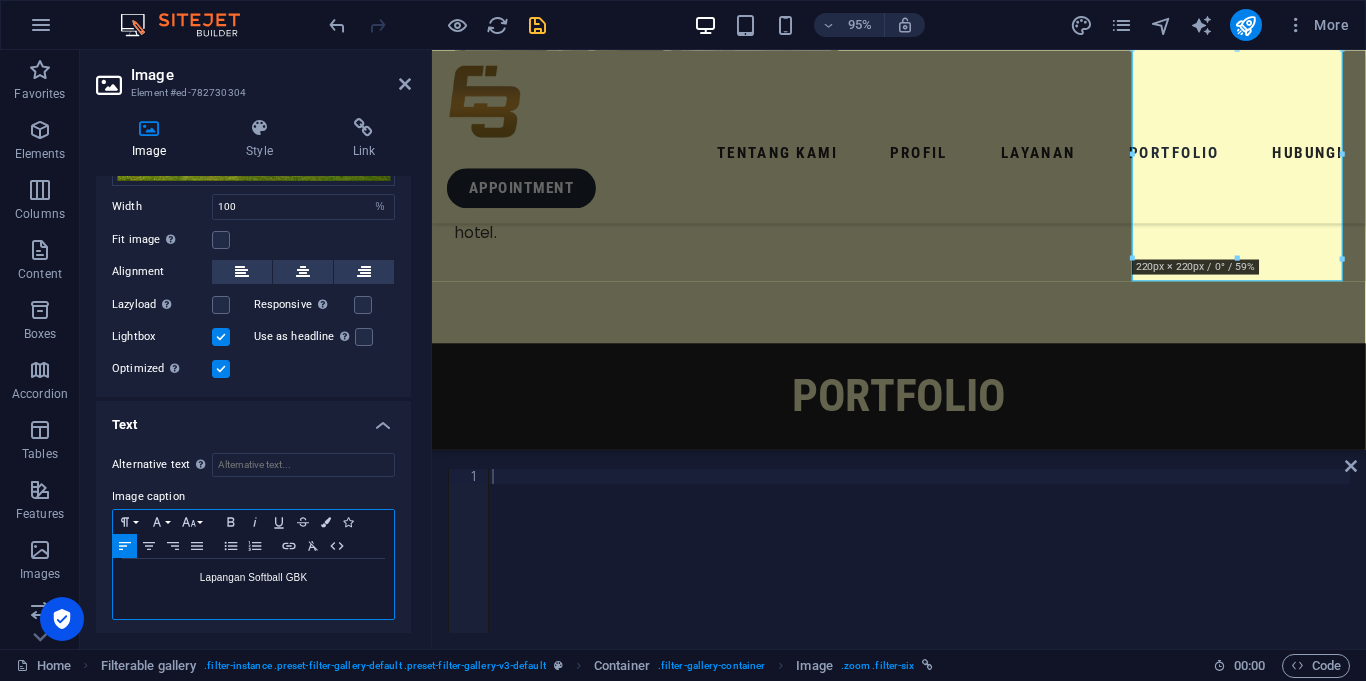 scroll, scrollTop: 4825, scrollLeft: 0, axis: vertical 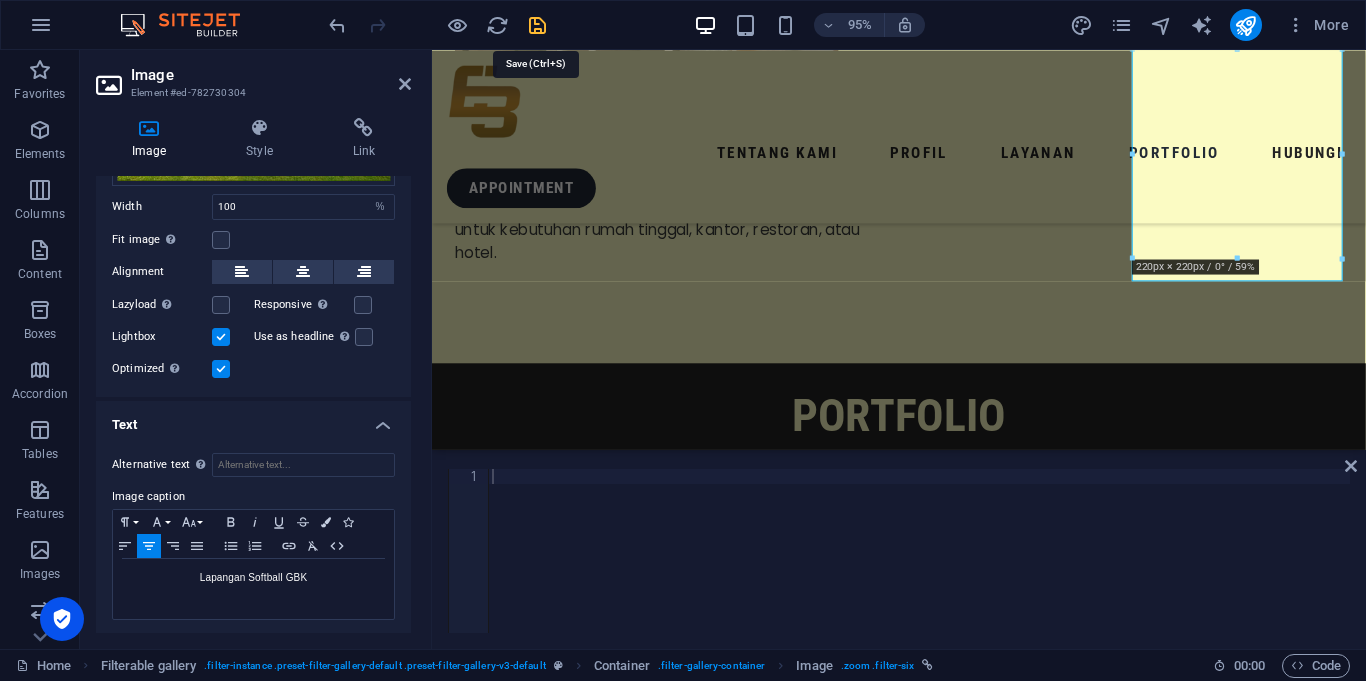 click at bounding box center [537, 25] 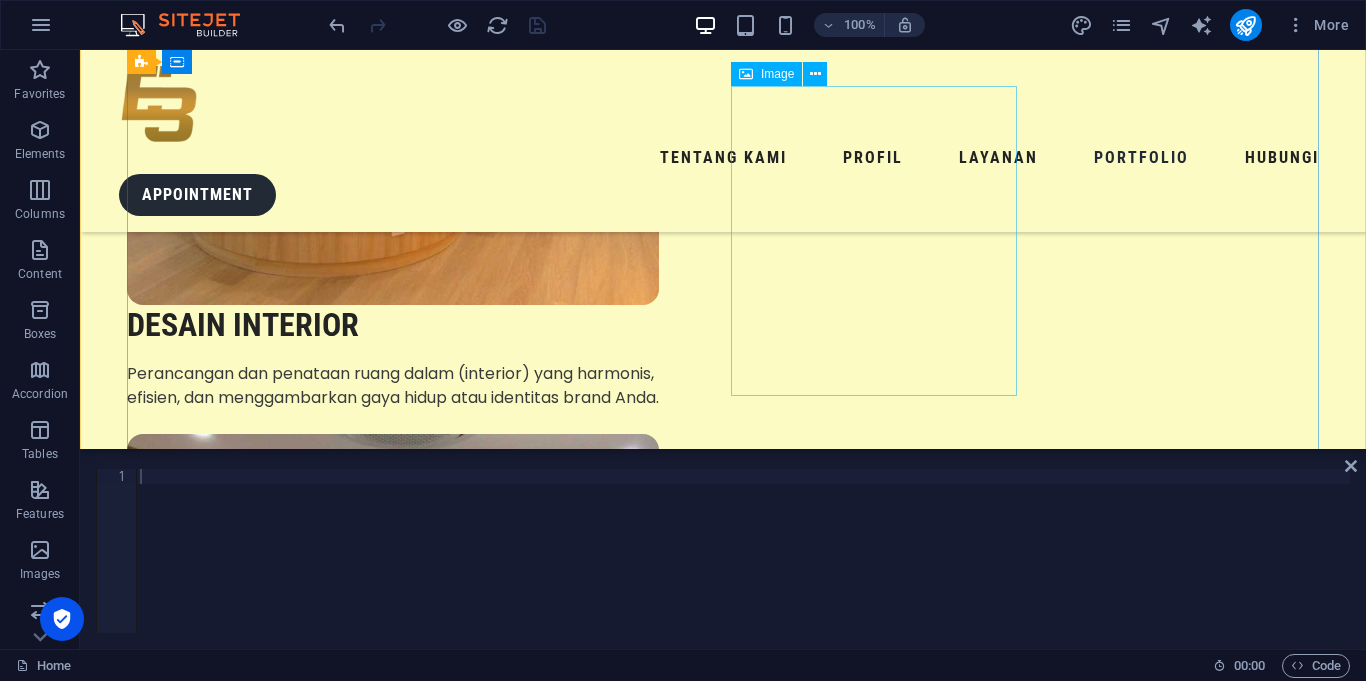 scroll, scrollTop: 4612, scrollLeft: 0, axis: vertical 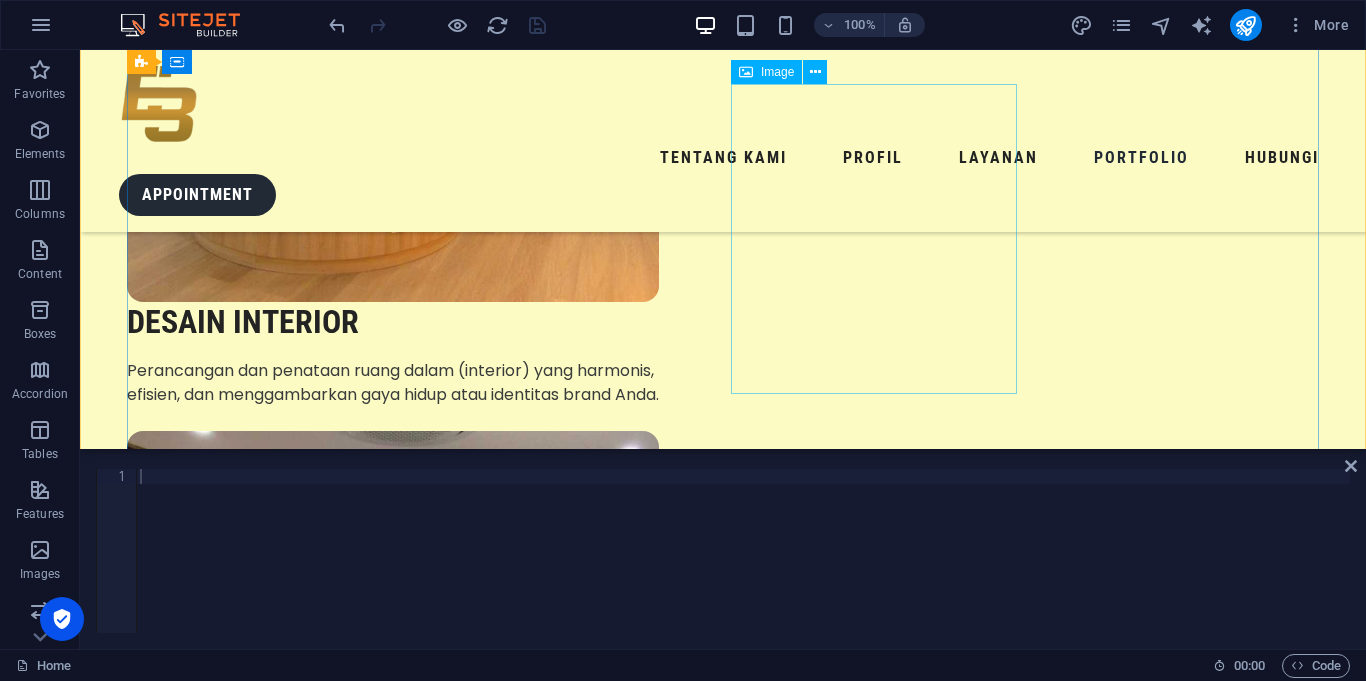 click at bounding box center (270, 9391) 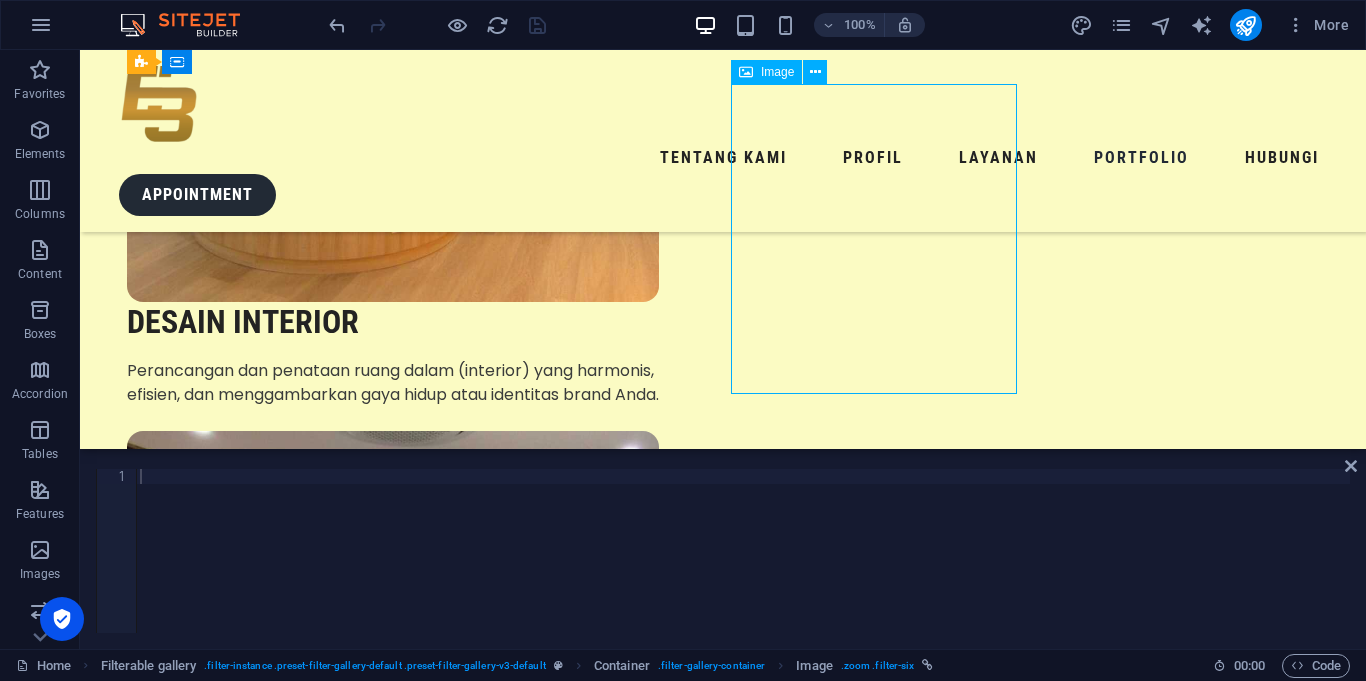click at bounding box center (270, 9391) 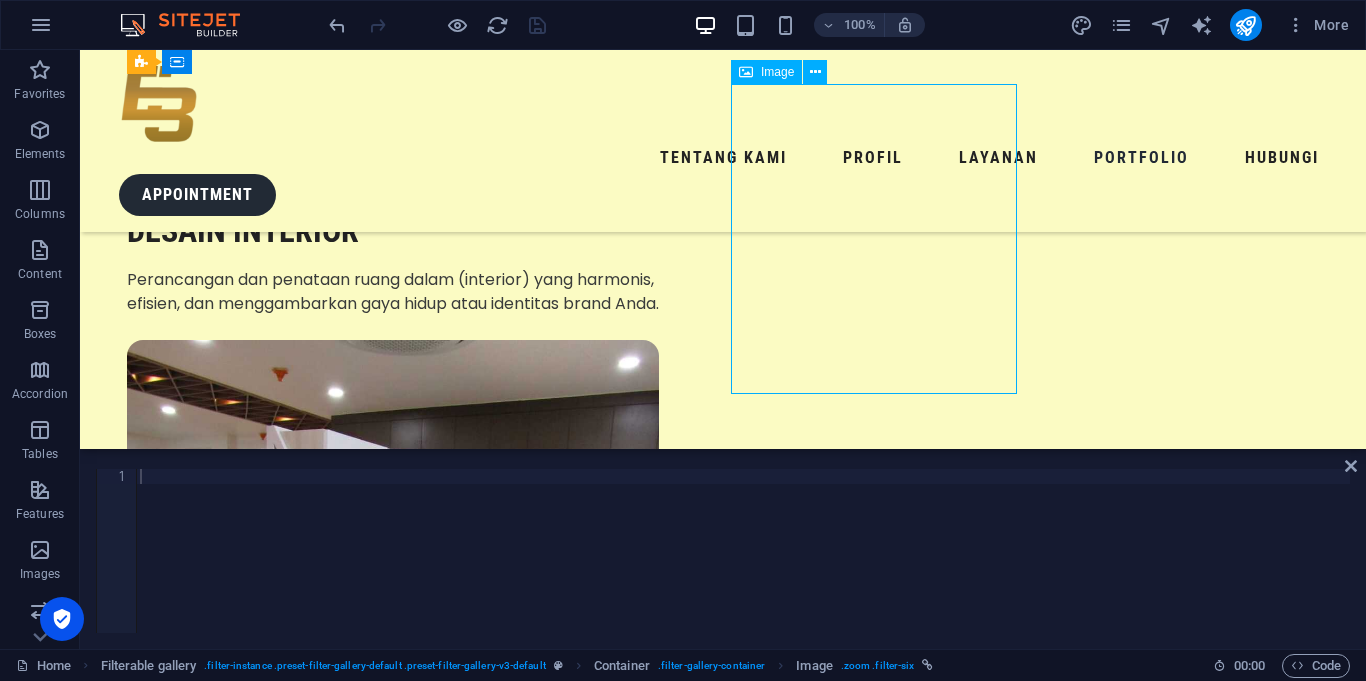 select on "%" 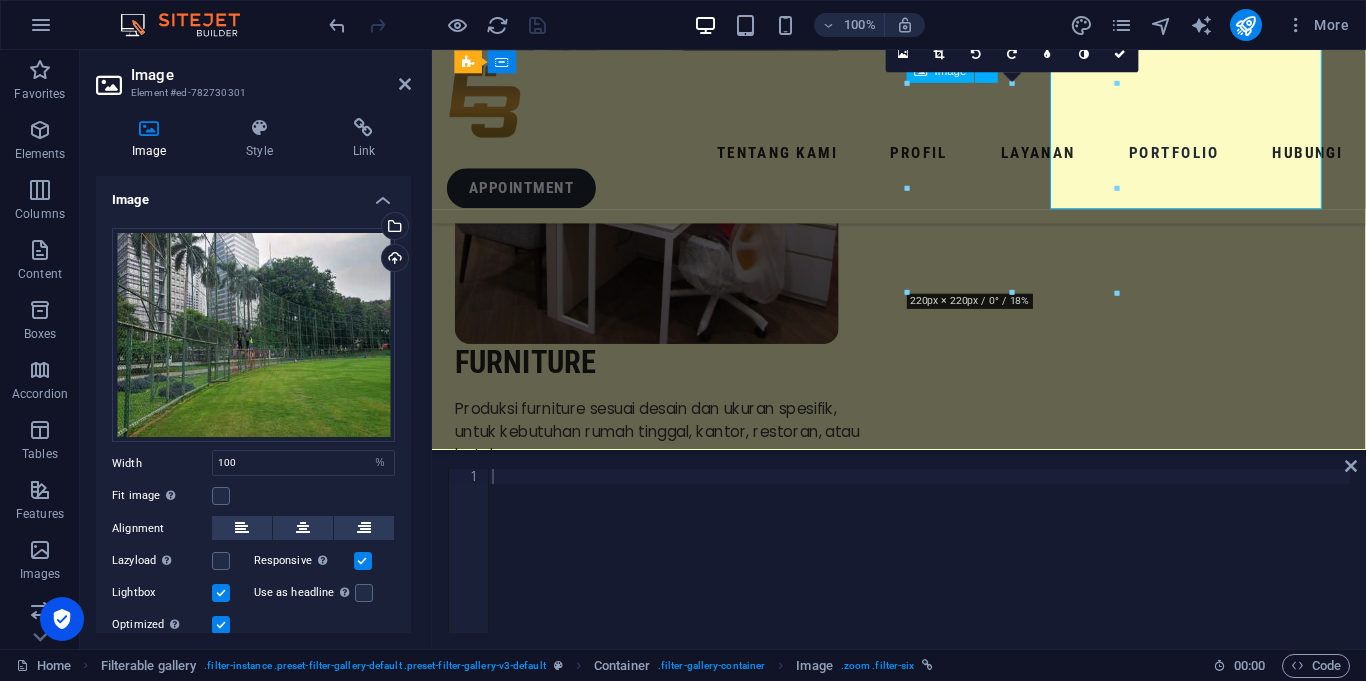 scroll, scrollTop: 4789, scrollLeft: 0, axis: vertical 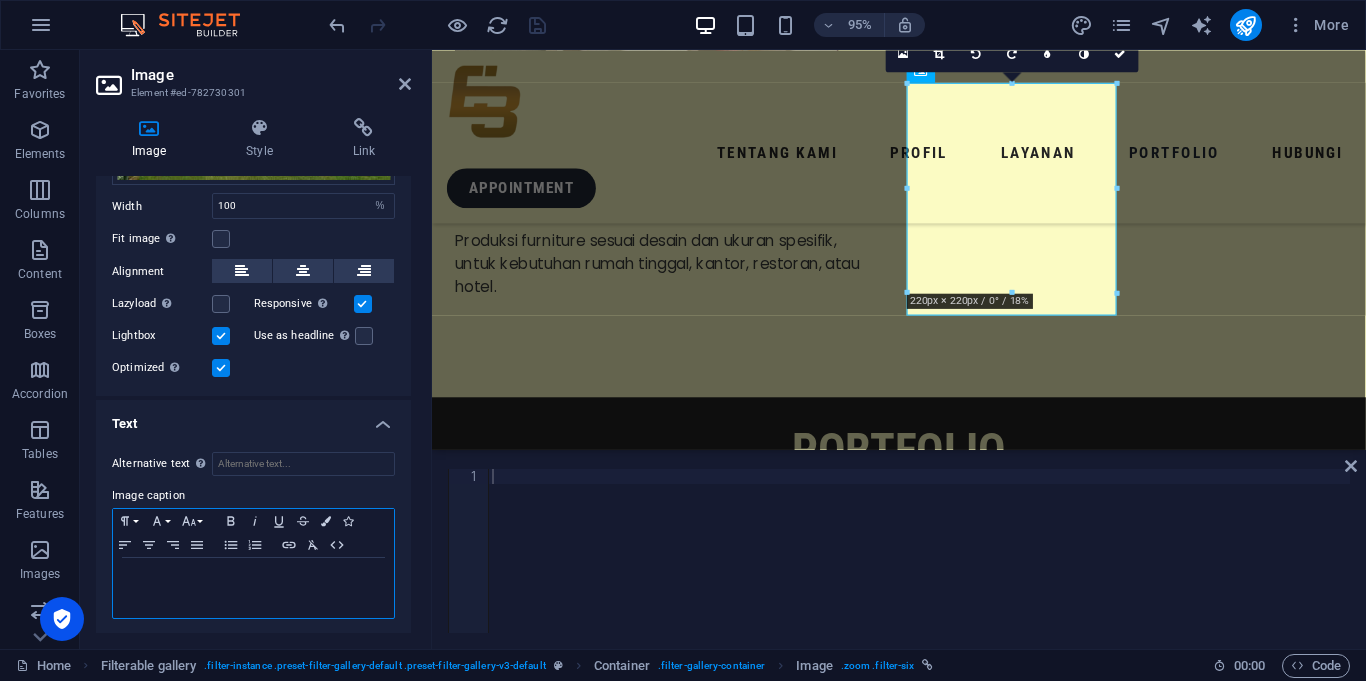 click at bounding box center (253, 588) 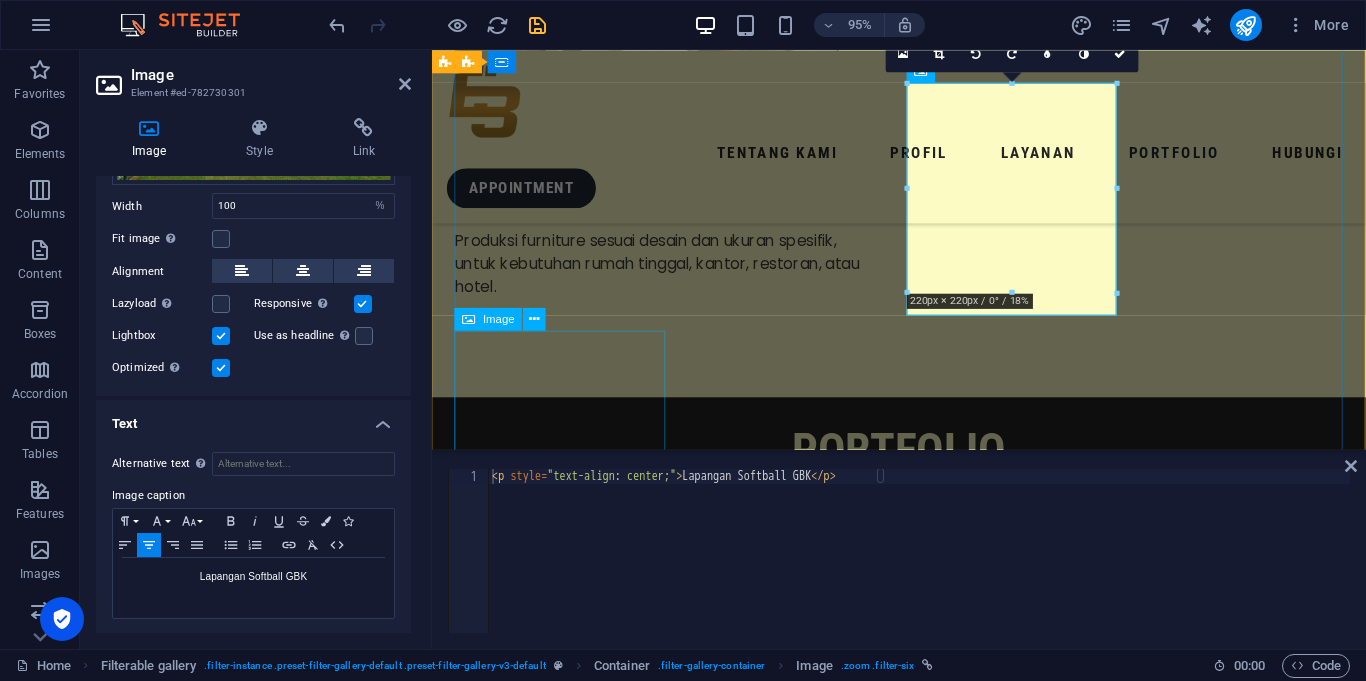 click at bounding box center (567, 7719) 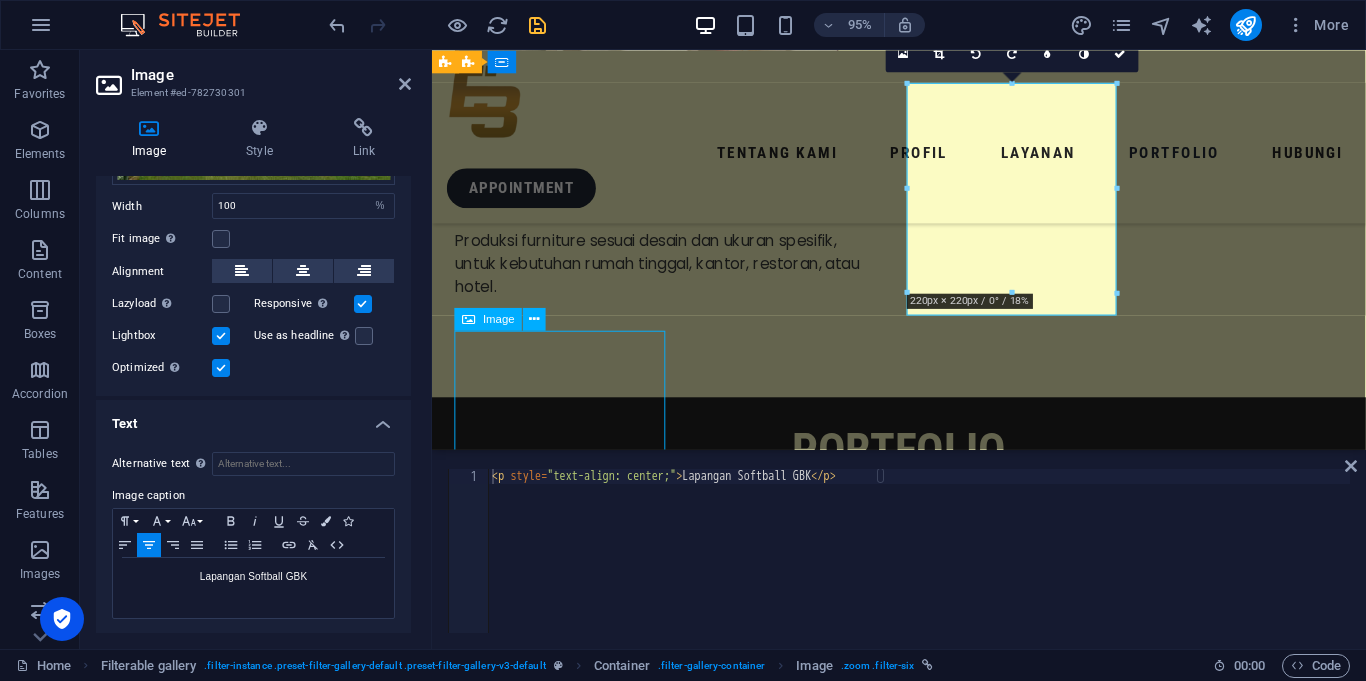 click at bounding box center [567, 7719] 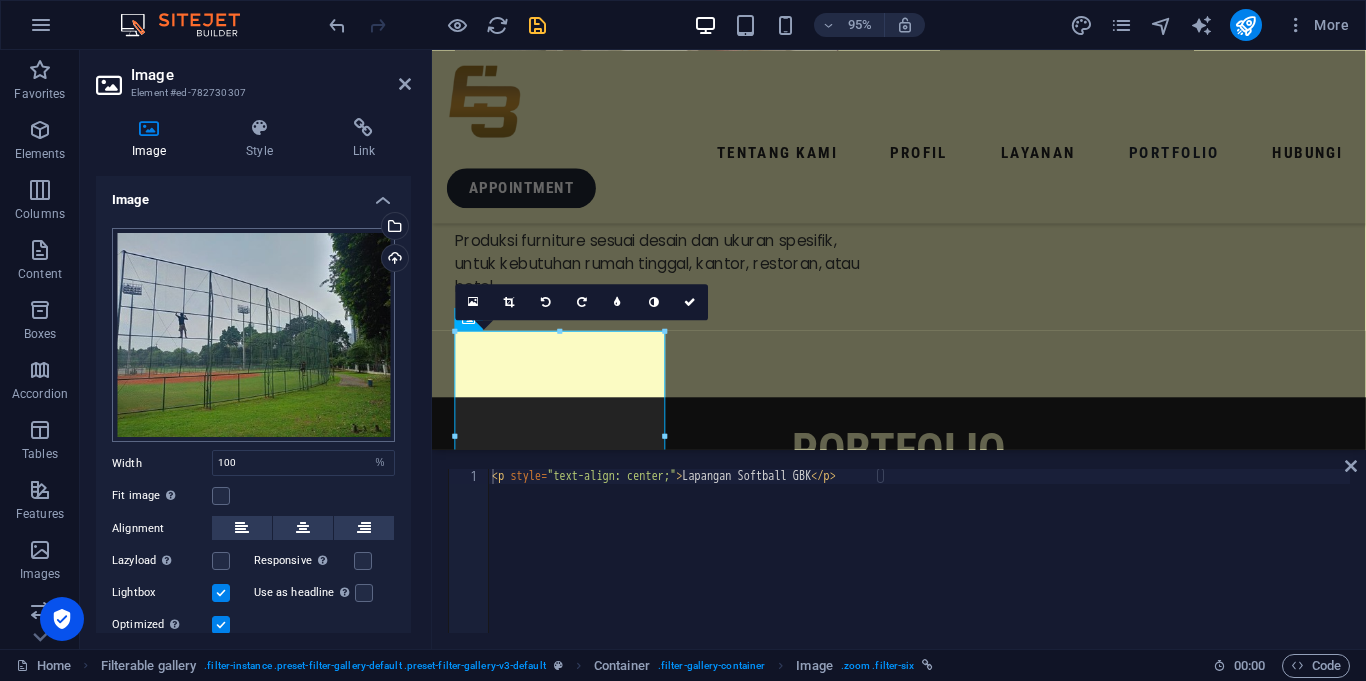 scroll, scrollTop: 69, scrollLeft: 0, axis: vertical 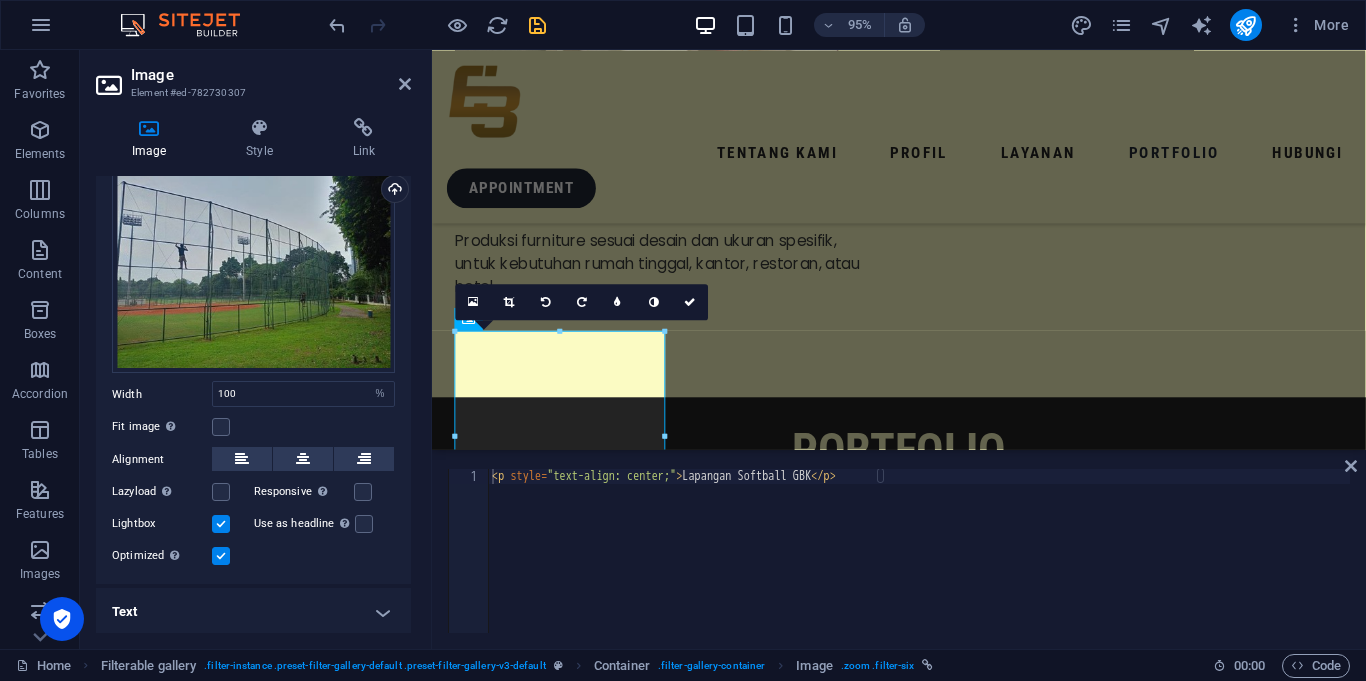 click on "Text" at bounding box center [253, 612] 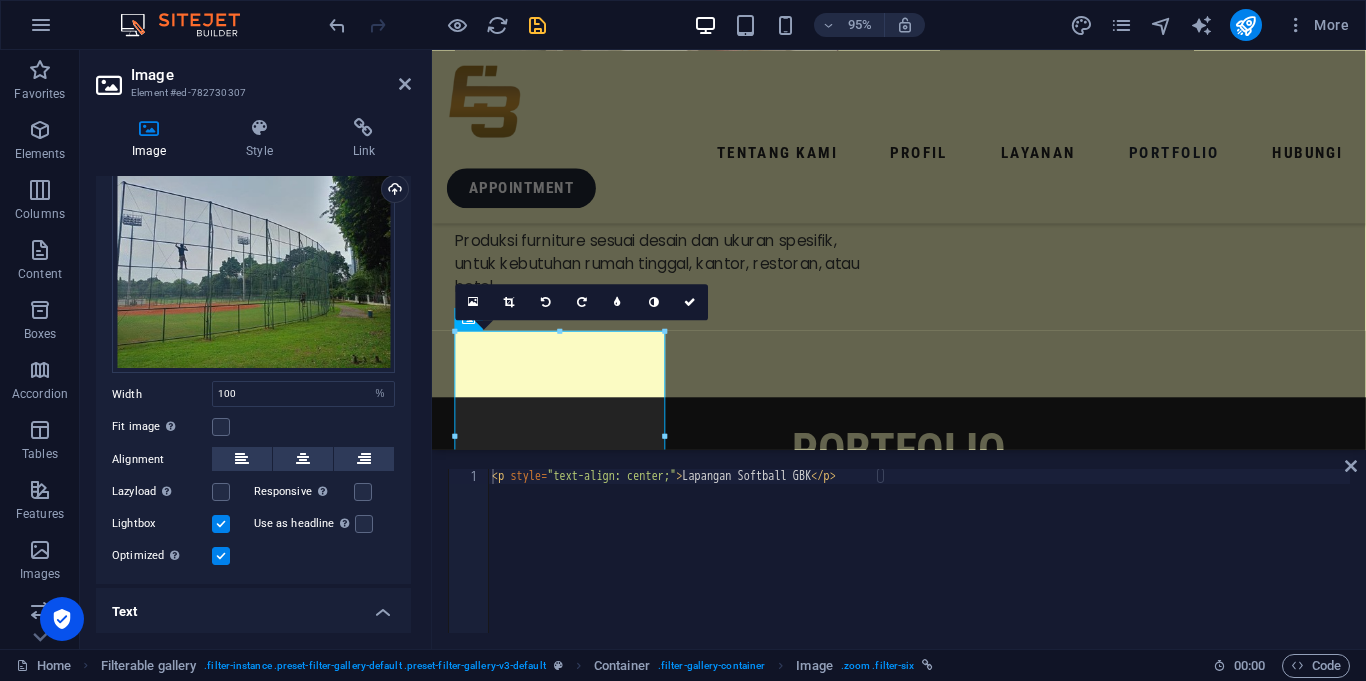 scroll, scrollTop: 257, scrollLeft: 0, axis: vertical 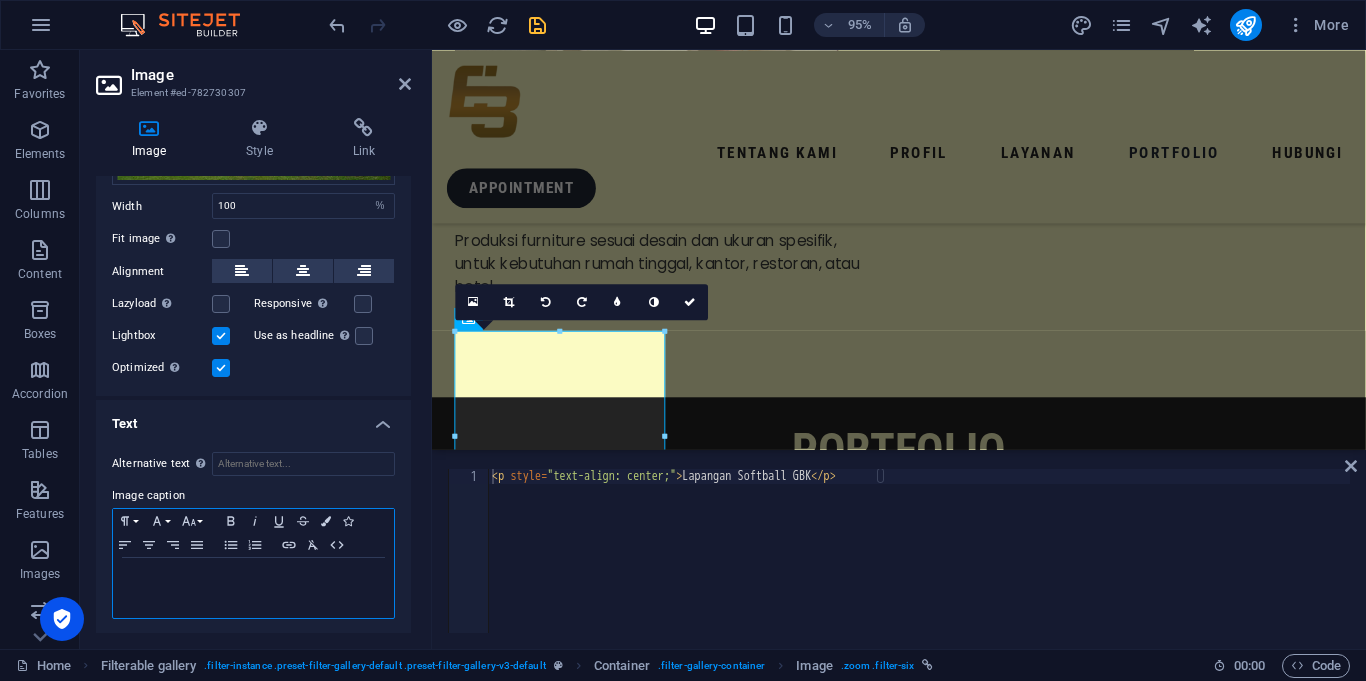 click at bounding box center (253, 588) 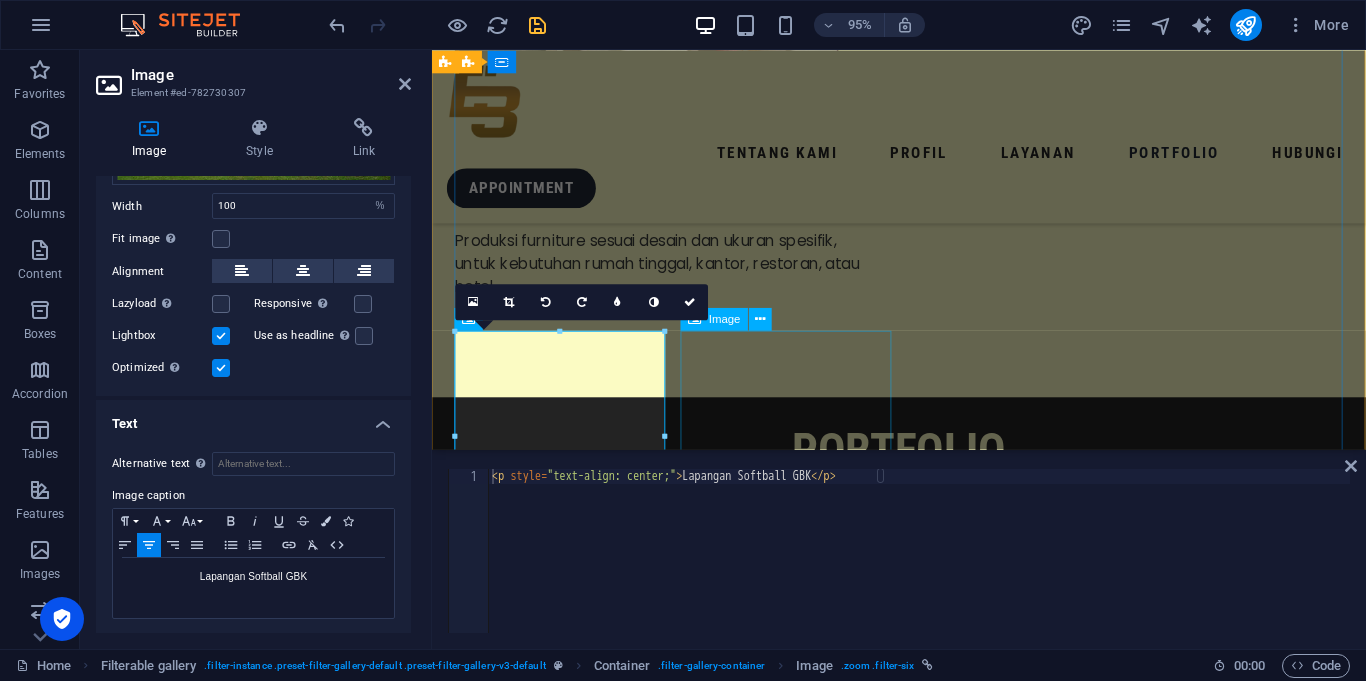 click at bounding box center (567, 7973) 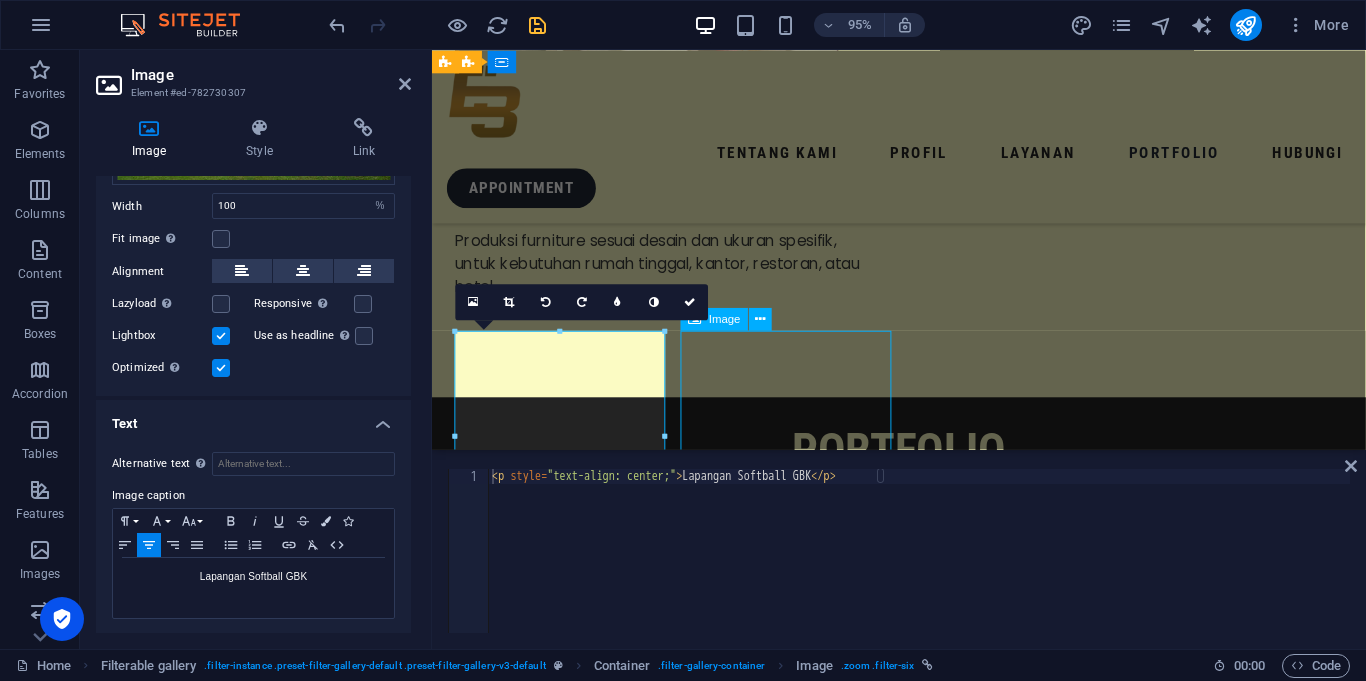 click at bounding box center [567, 7973] 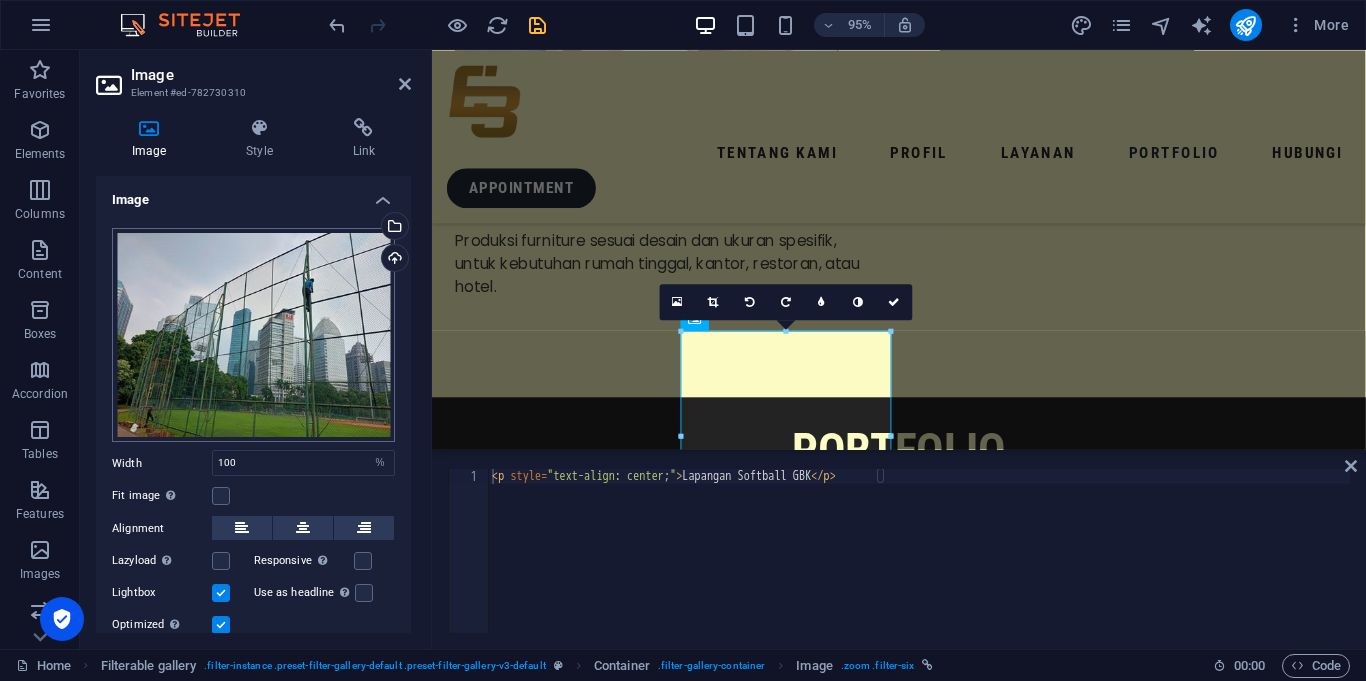 scroll, scrollTop: 69, scrollLeft: 0, axis: vertical 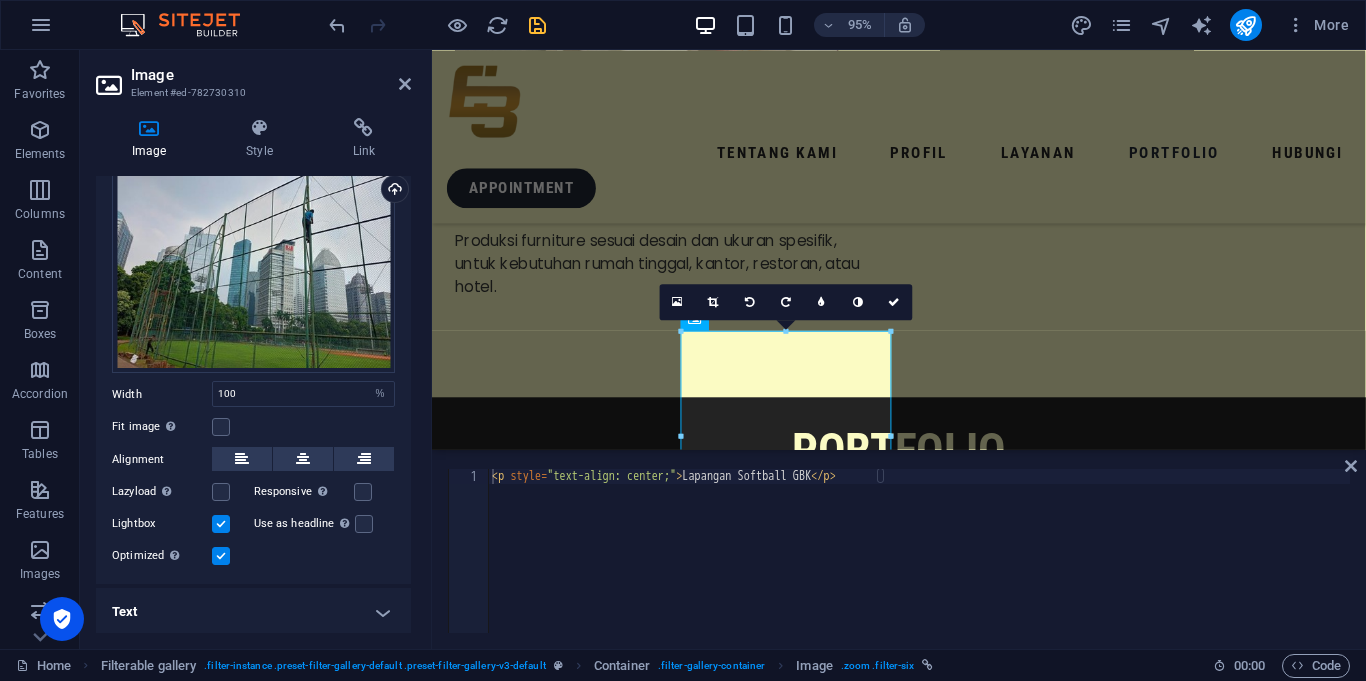 click on "Text" at bounding box center [253, 612] 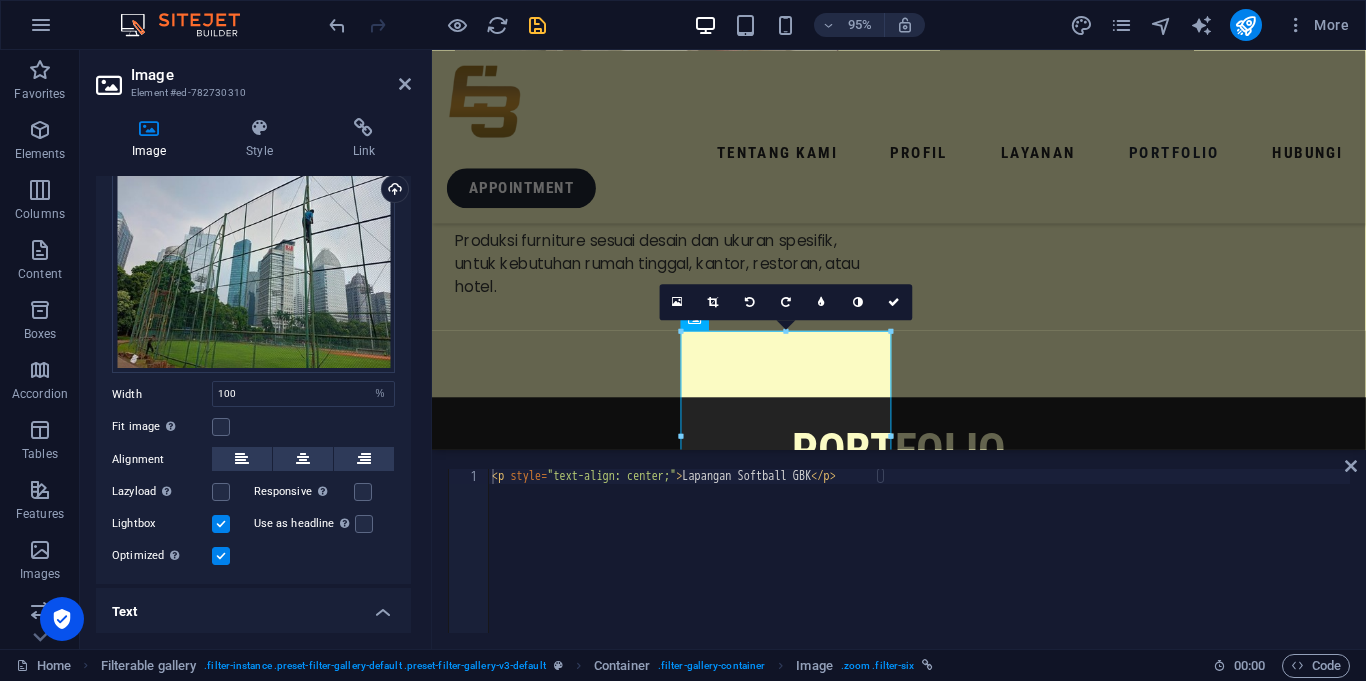 scroll, scrollTop: 257, scrollLeft: 0, axis: vertical 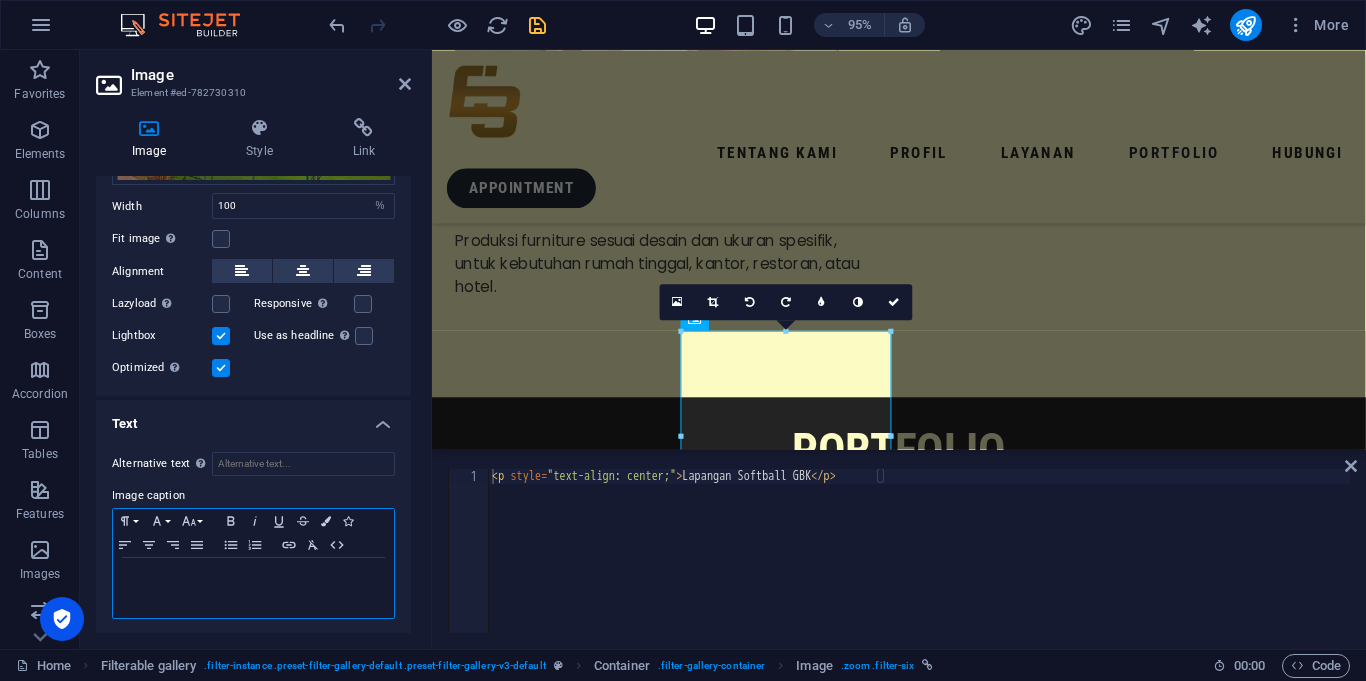 click at bounding box center [253, 588] 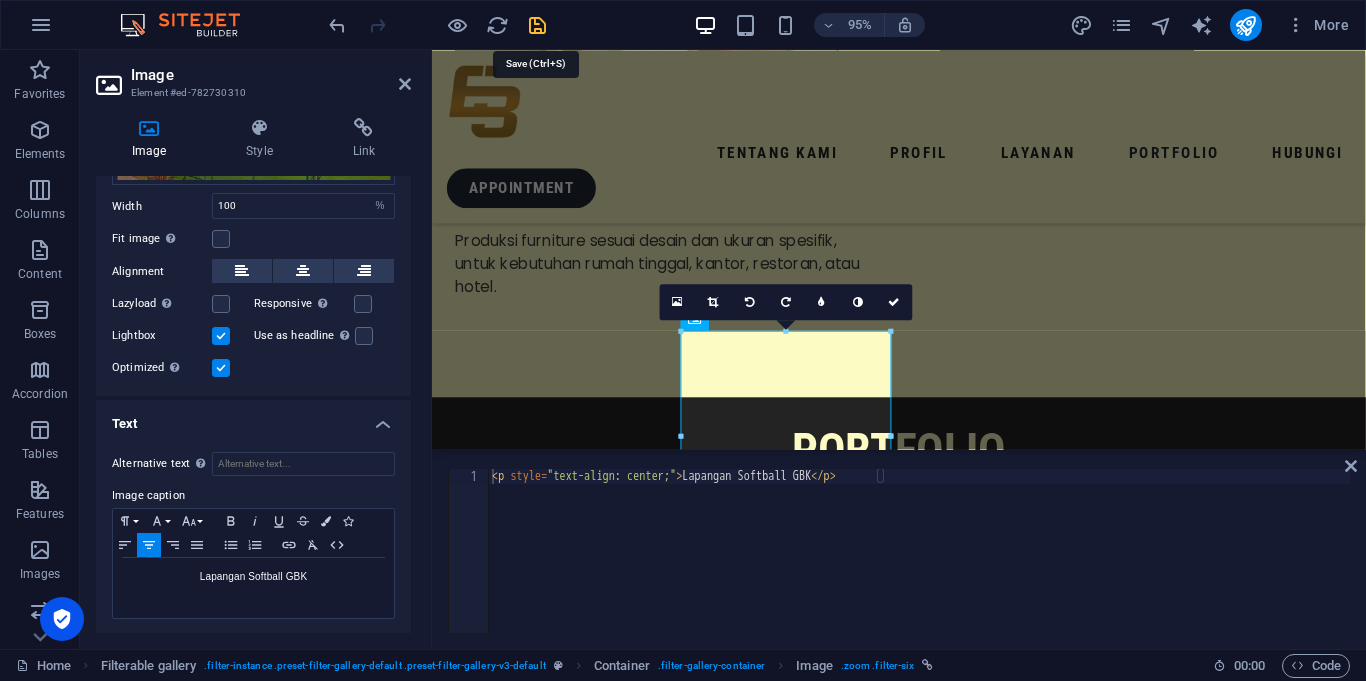 click at bounding box center [537, 25] 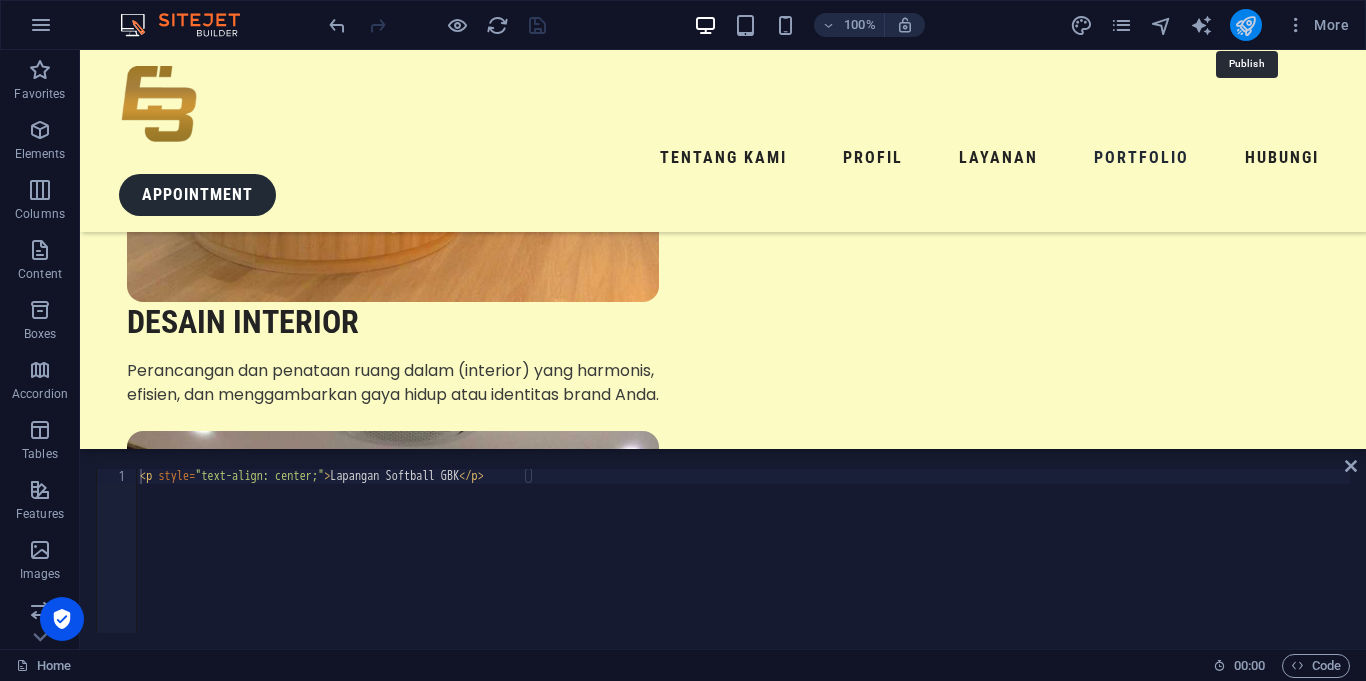 click at bounding box center (1245, 25) 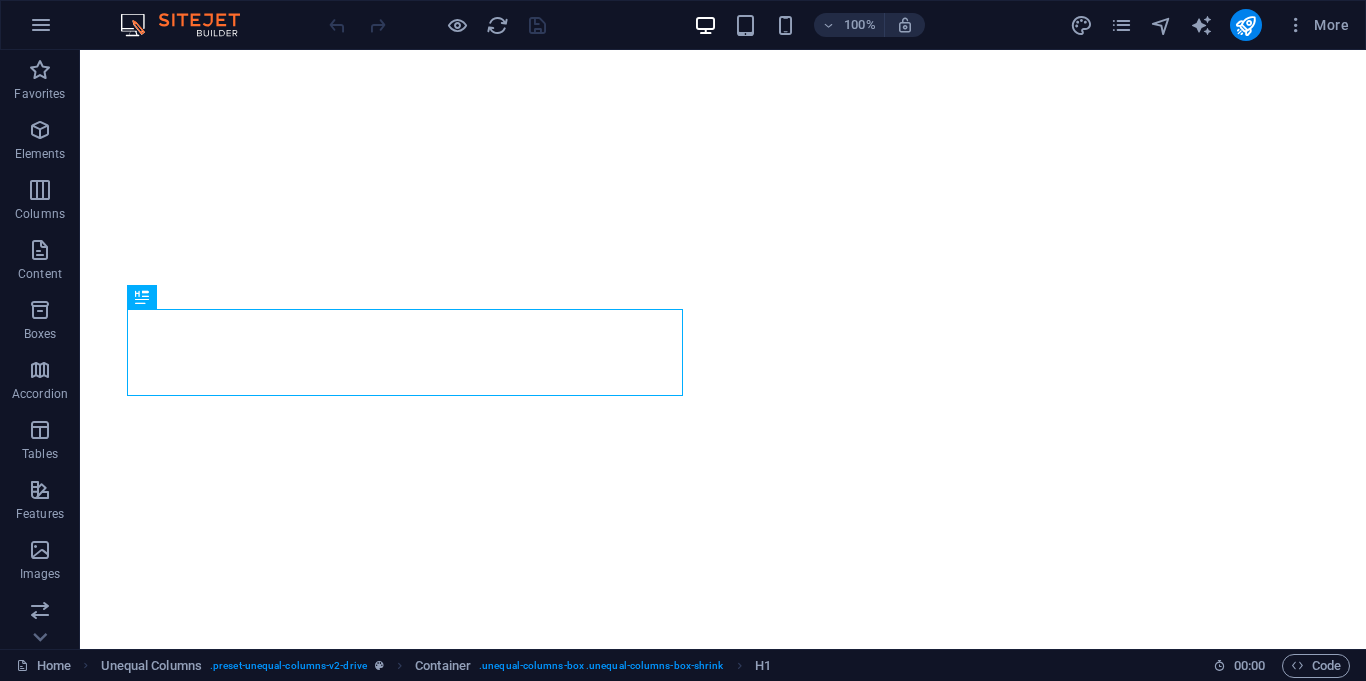 scroll, scrollTop: 0, scrollLeft: 0, axis: both 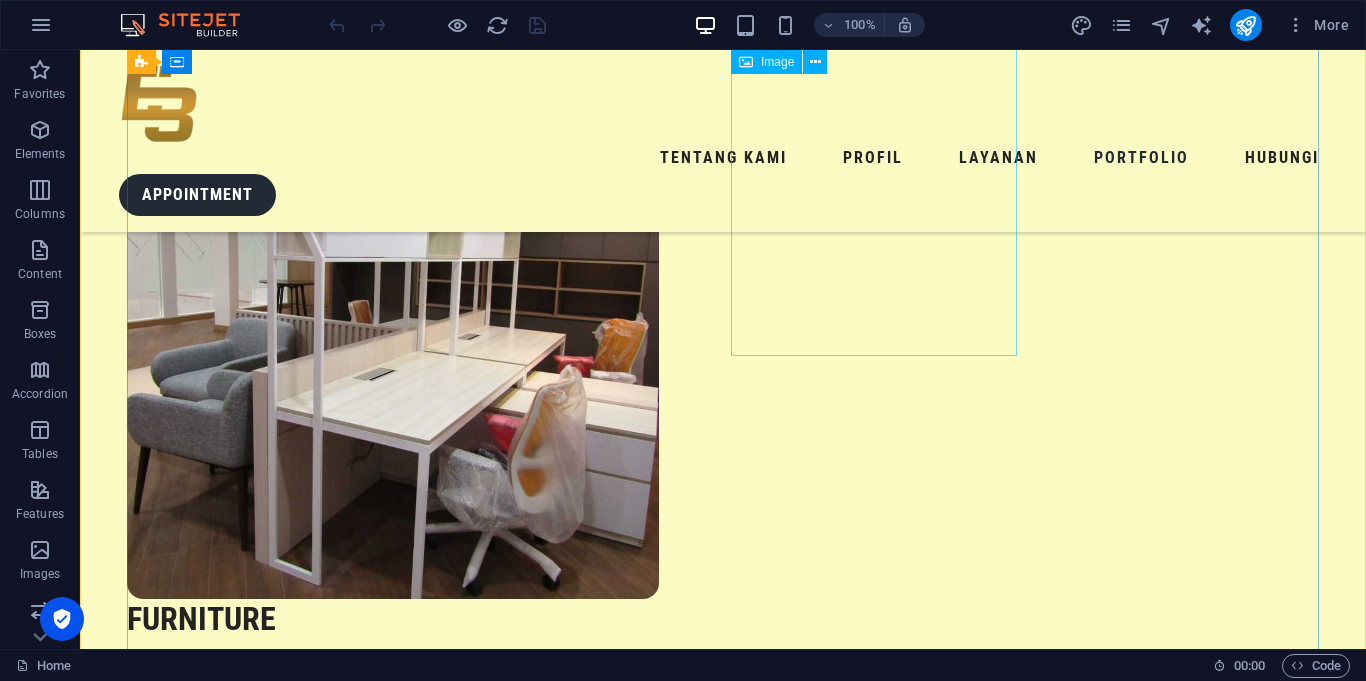click at bounding box center [270, 10299] 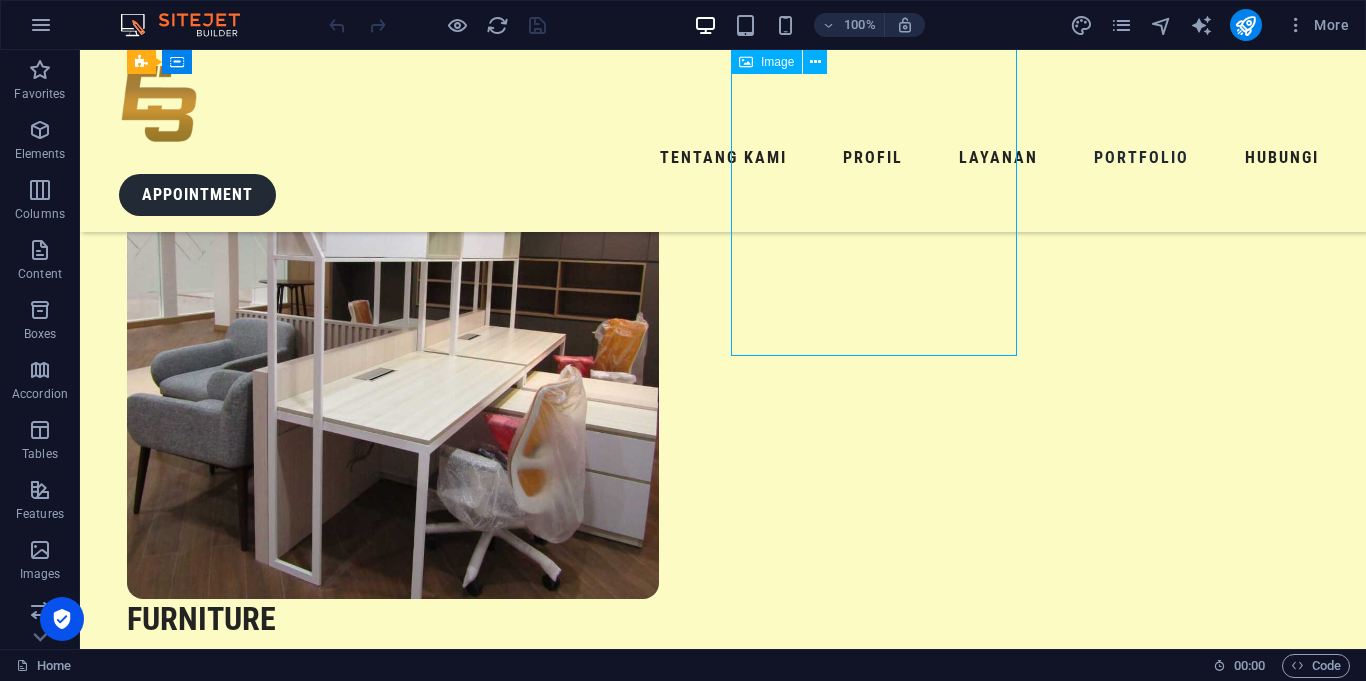 click at bounding box center [270, 10299] 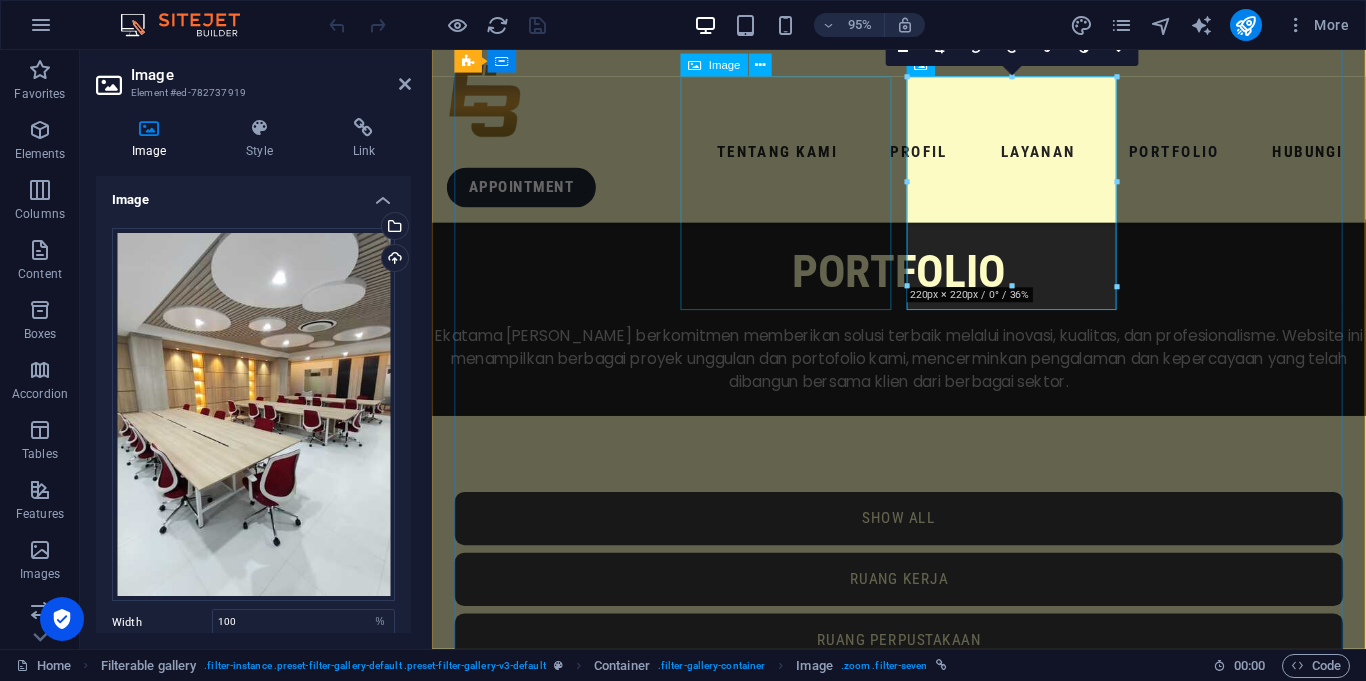 scroll, scrollTop: 5056, scrollLeft: 0, axis: vertical 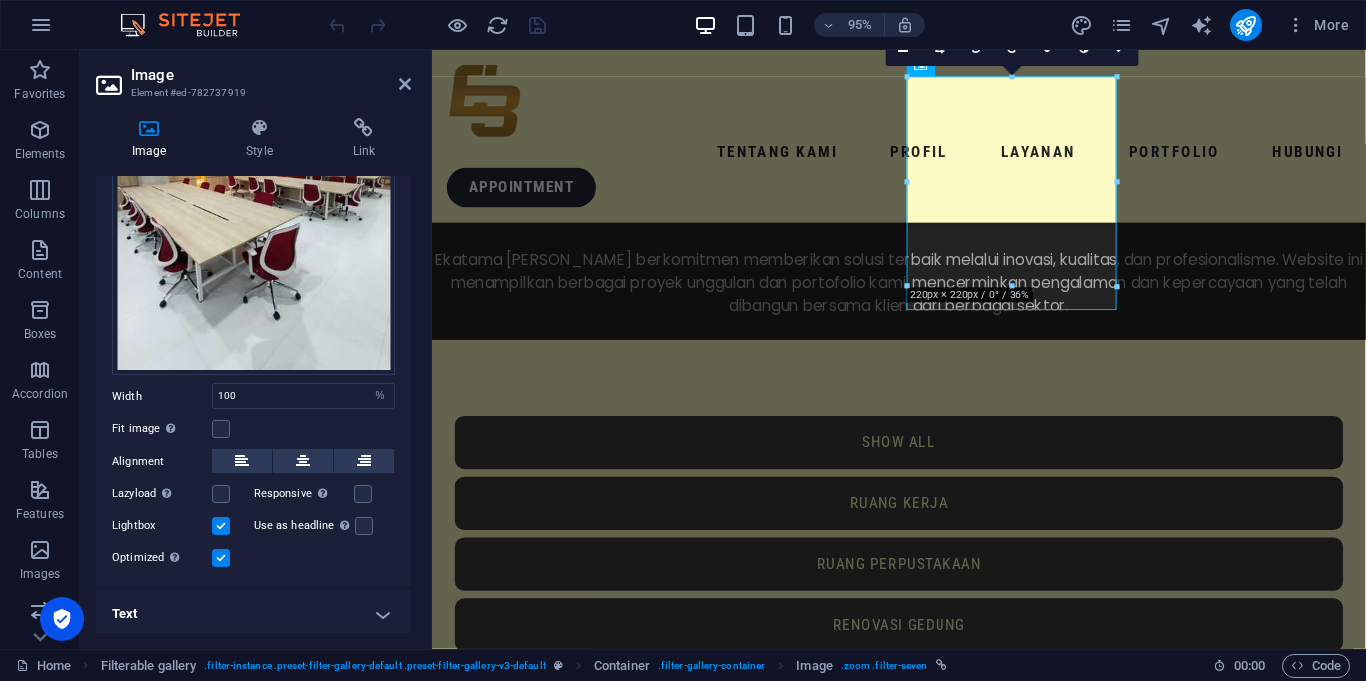 click on "Text" at bounding box center [253, 614] 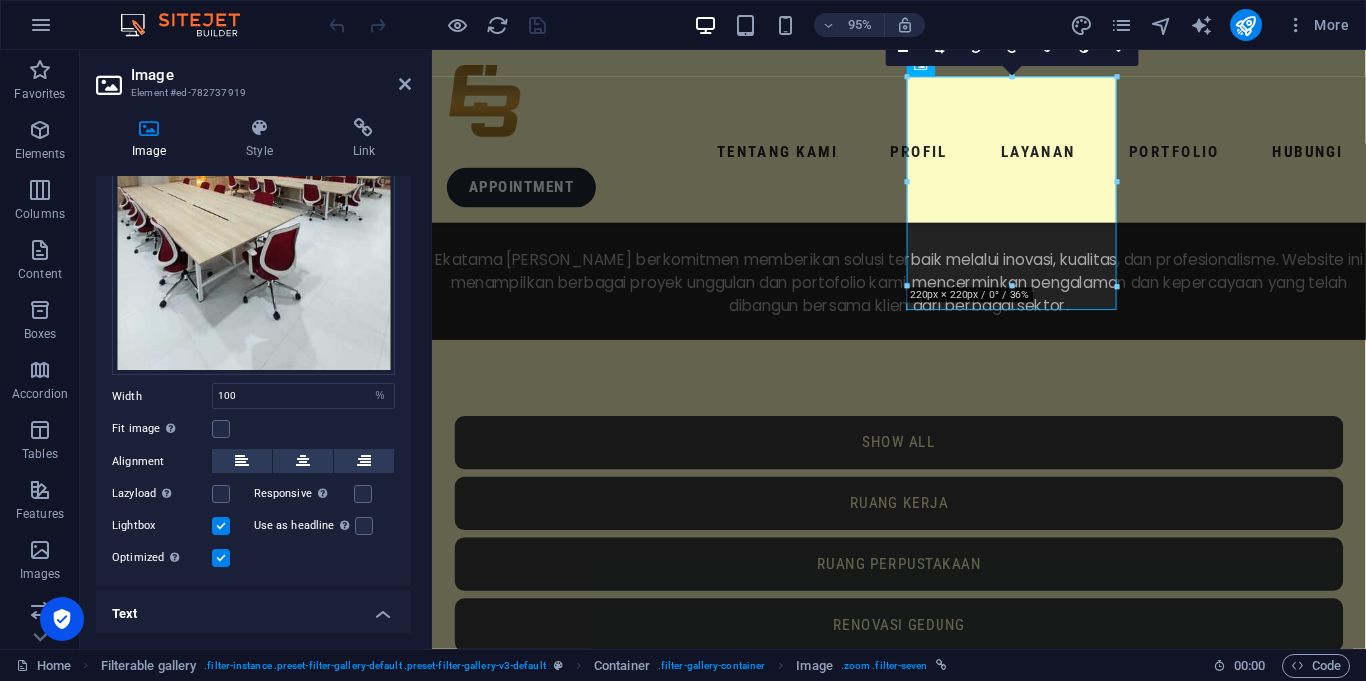 scroll, scrollTop: 414, scrollLeft: 0, axis: vertical 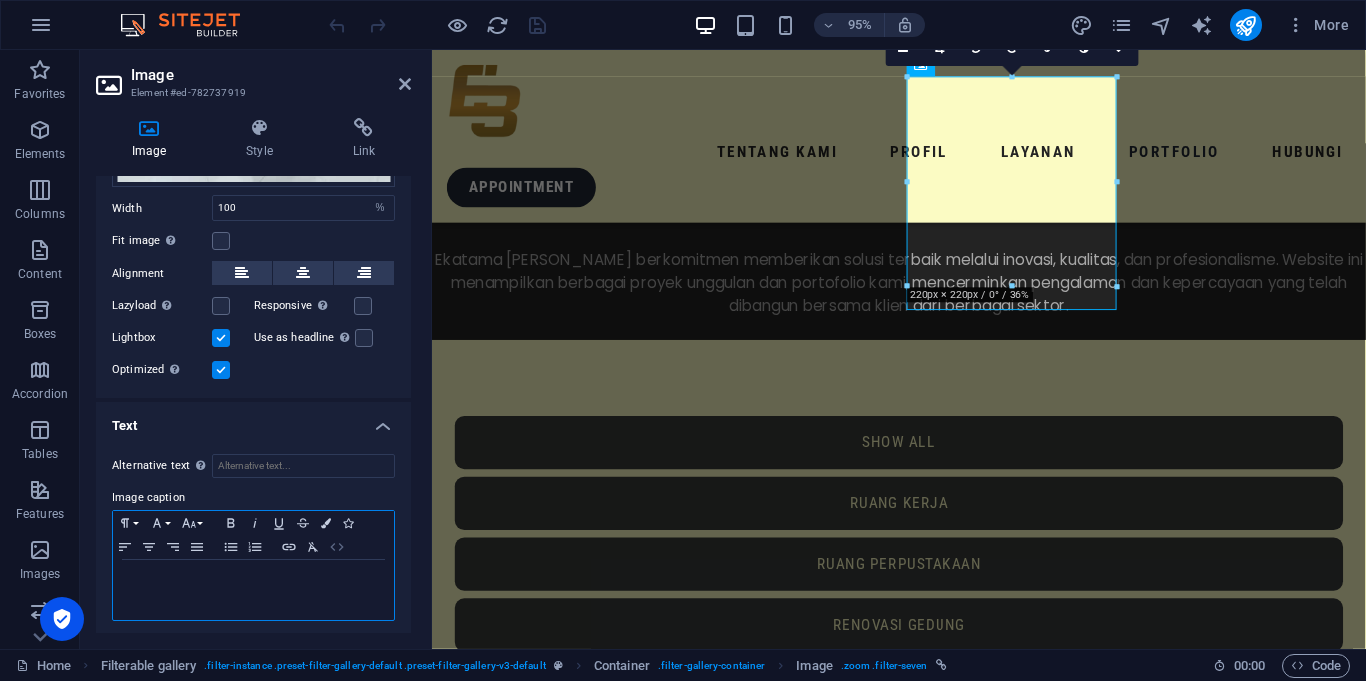 click 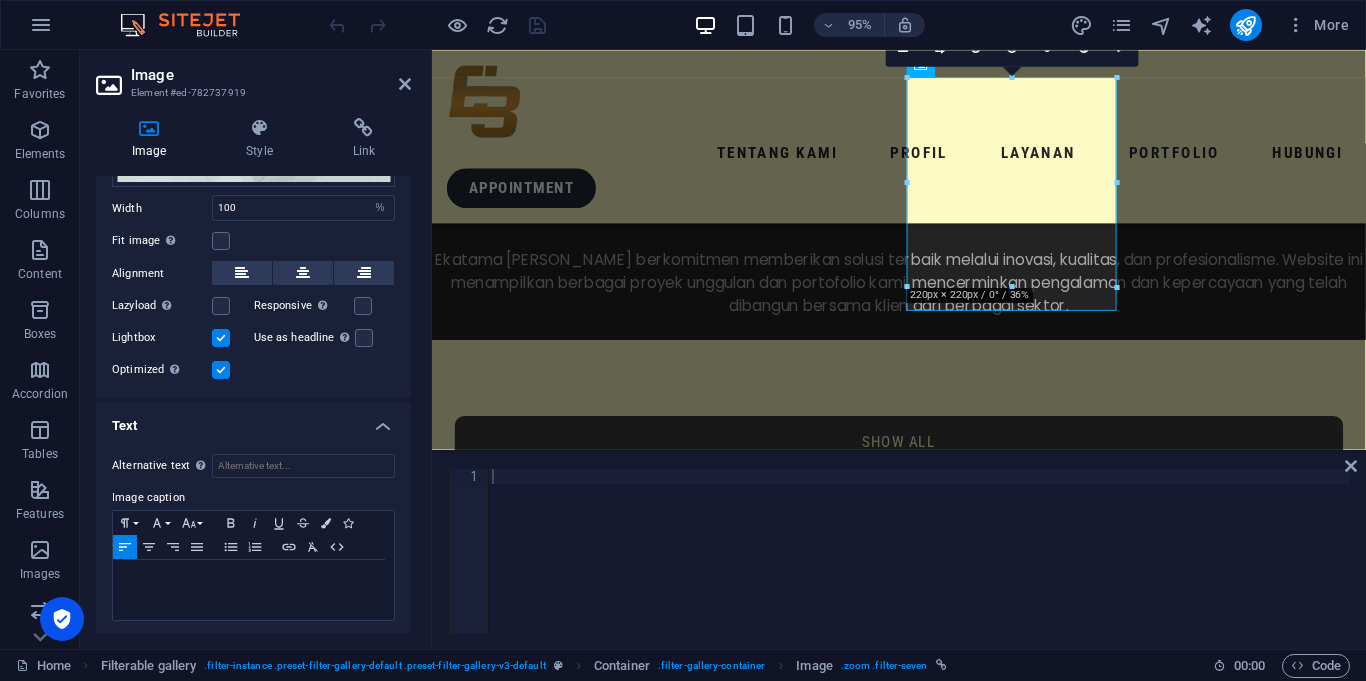 click at bounding box center (919, 566) 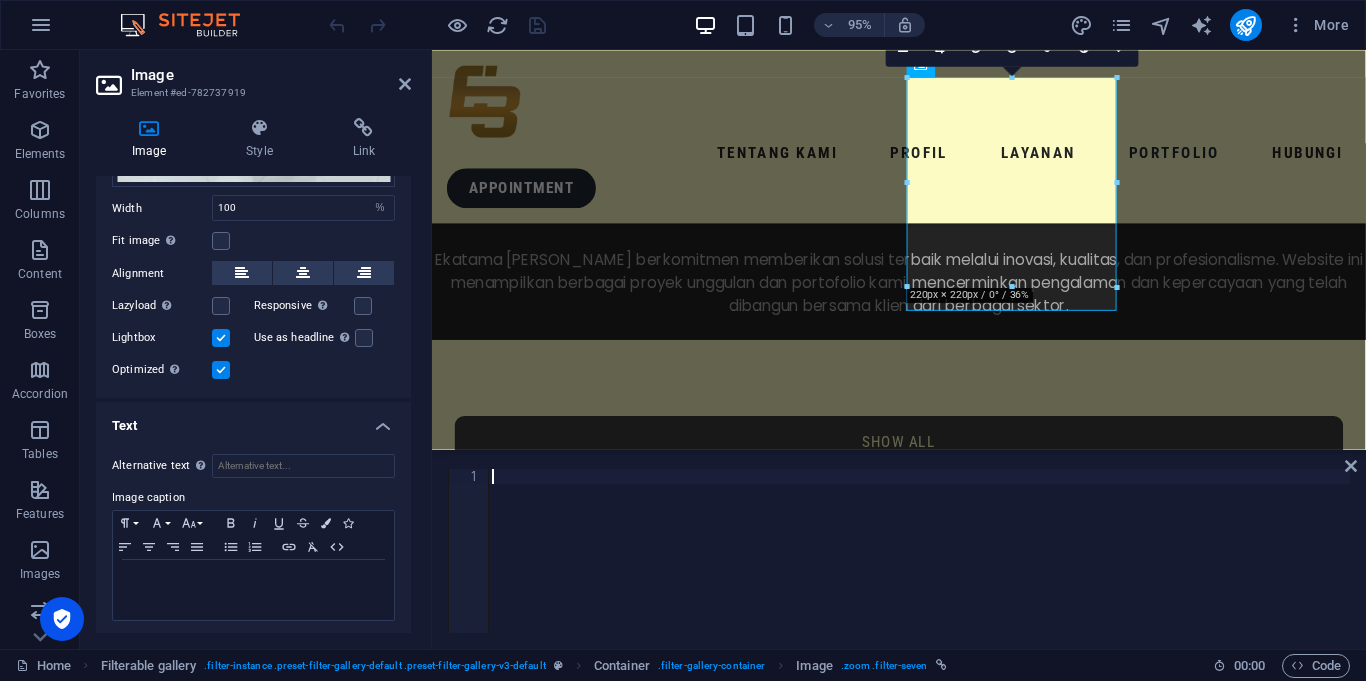paste on "Perkantoran Biro Administrasi Istana" 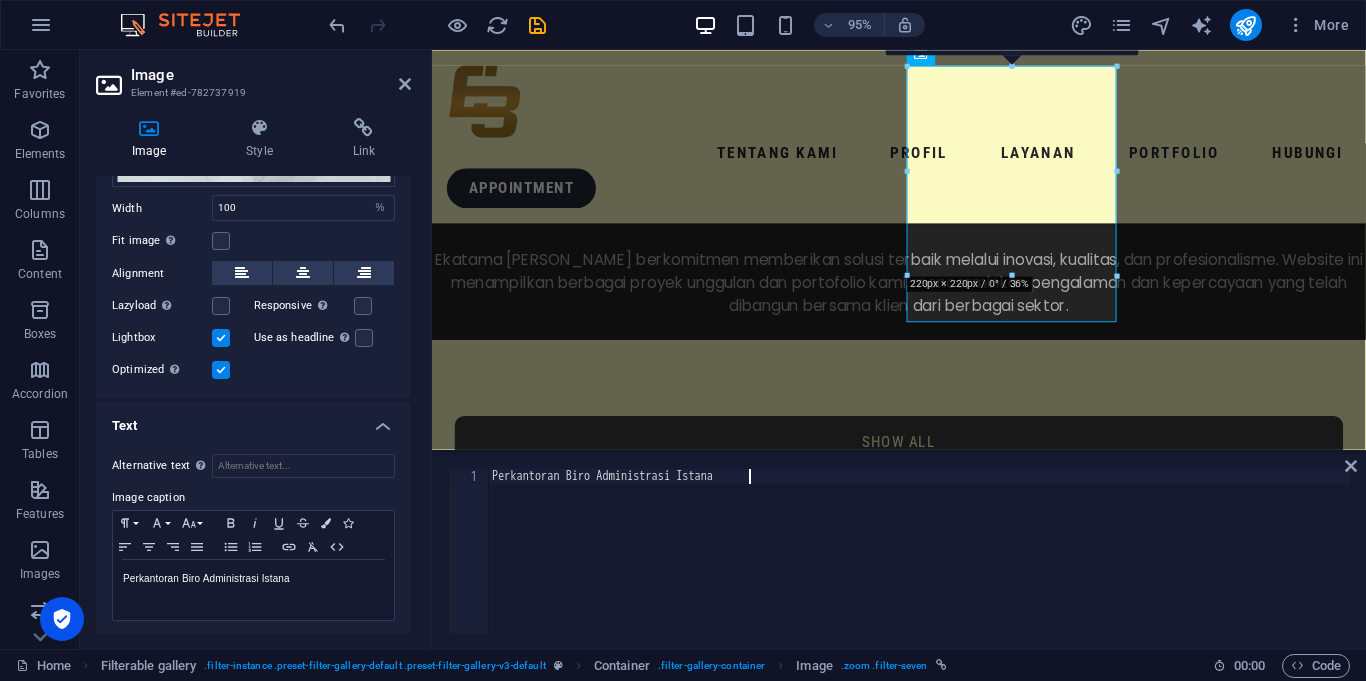 scroll, scrollTop: 5068, scrollLeft: 0, axis: vertical 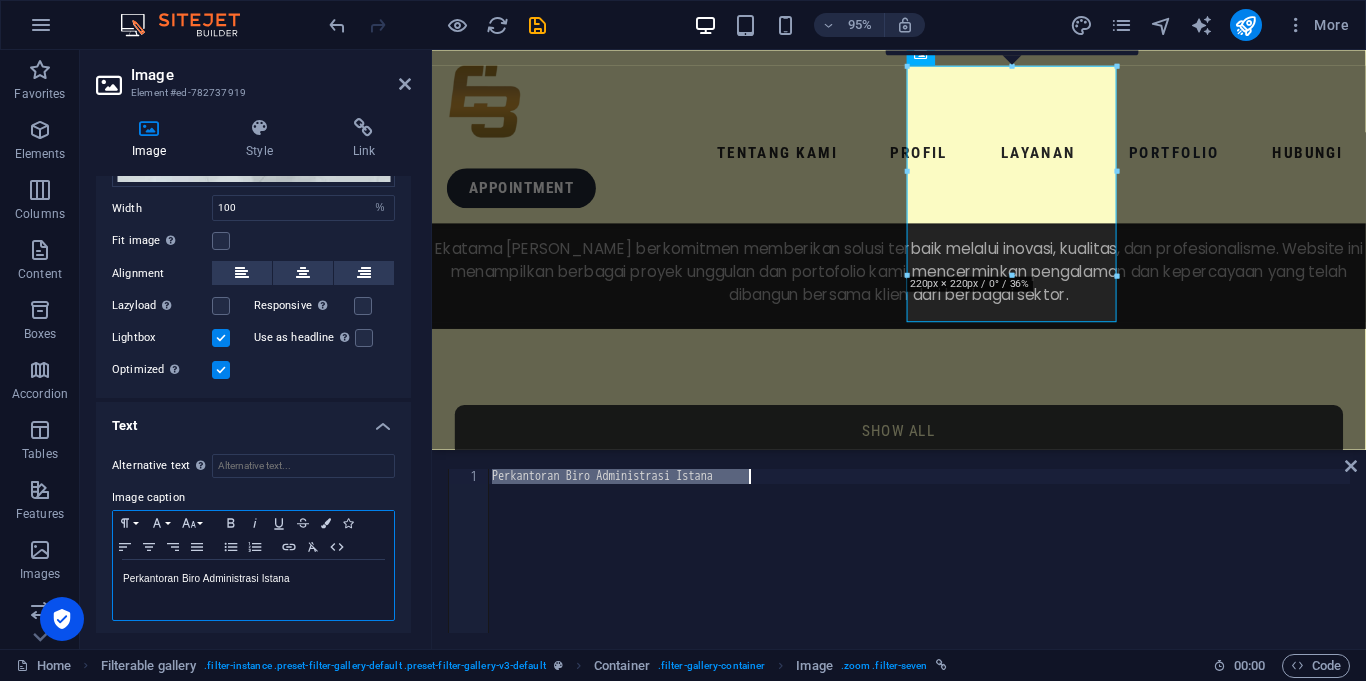 click on "Perkantoran Biro Administrasi Istana" at bounding box center [253, 590] 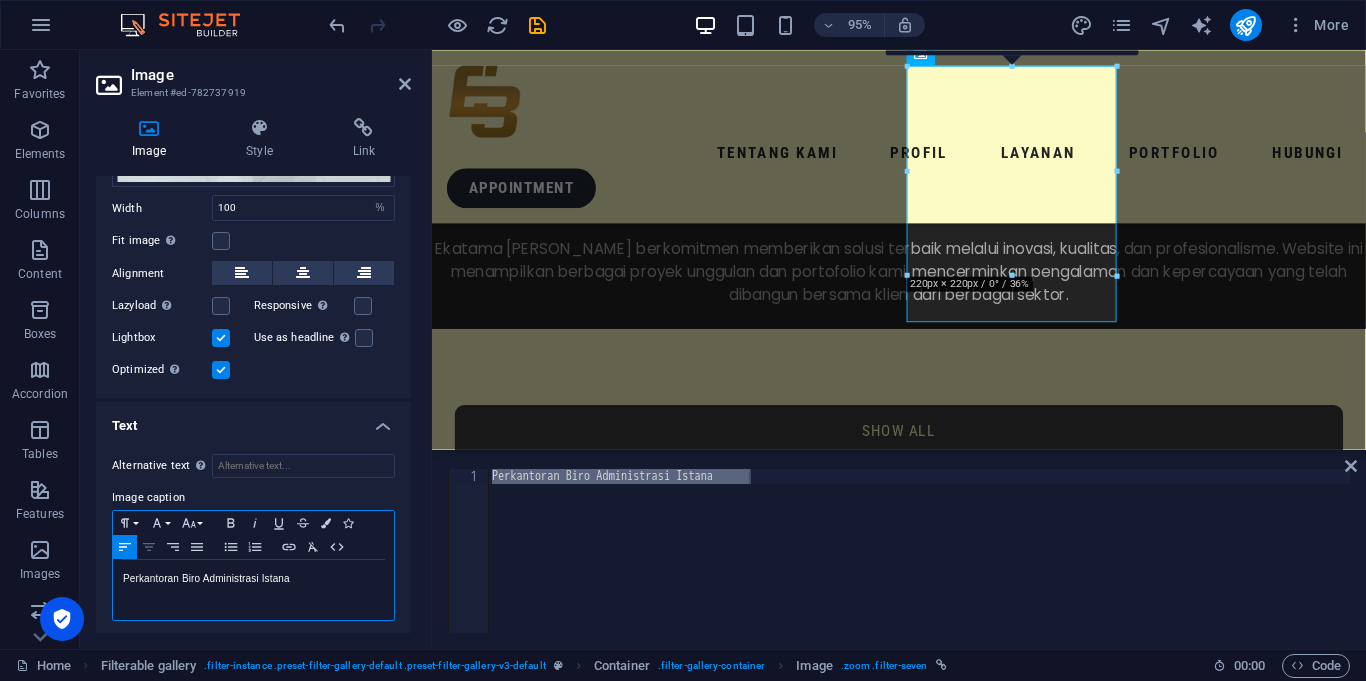 click 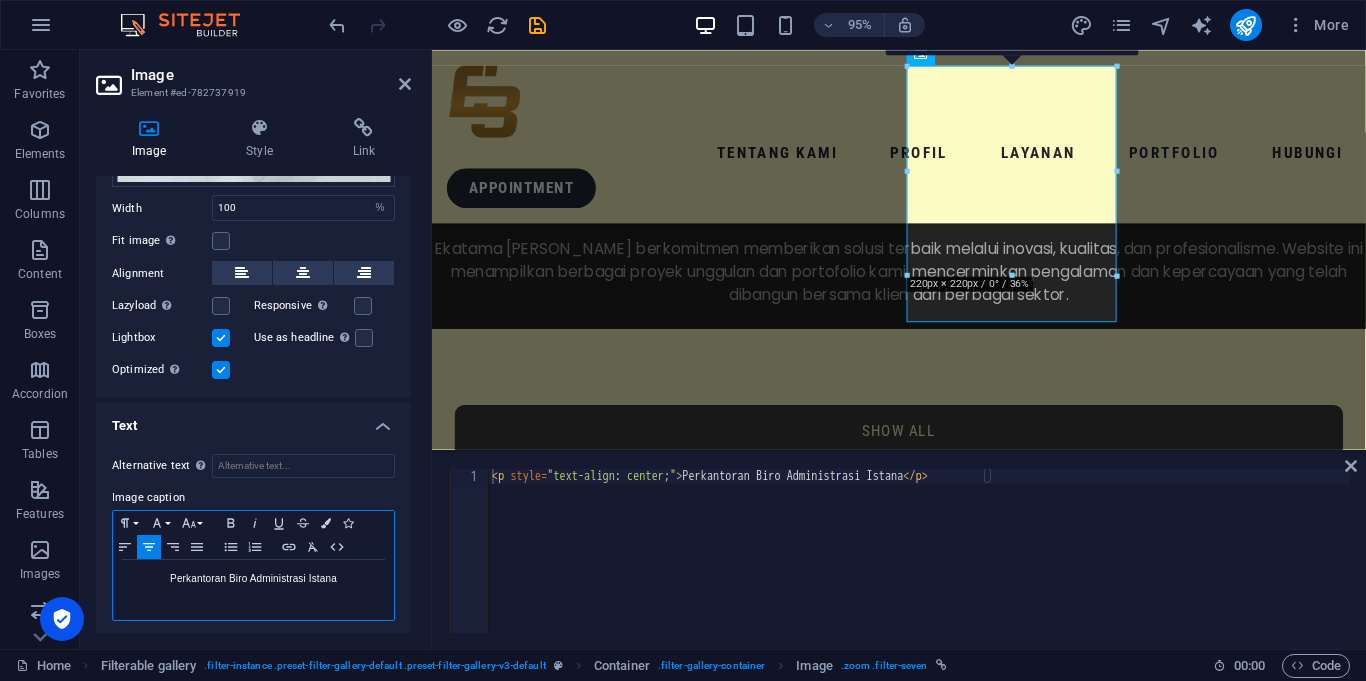 click on "Perkantoran Biro Administrasi Istana" at bounding box center [253, 579] 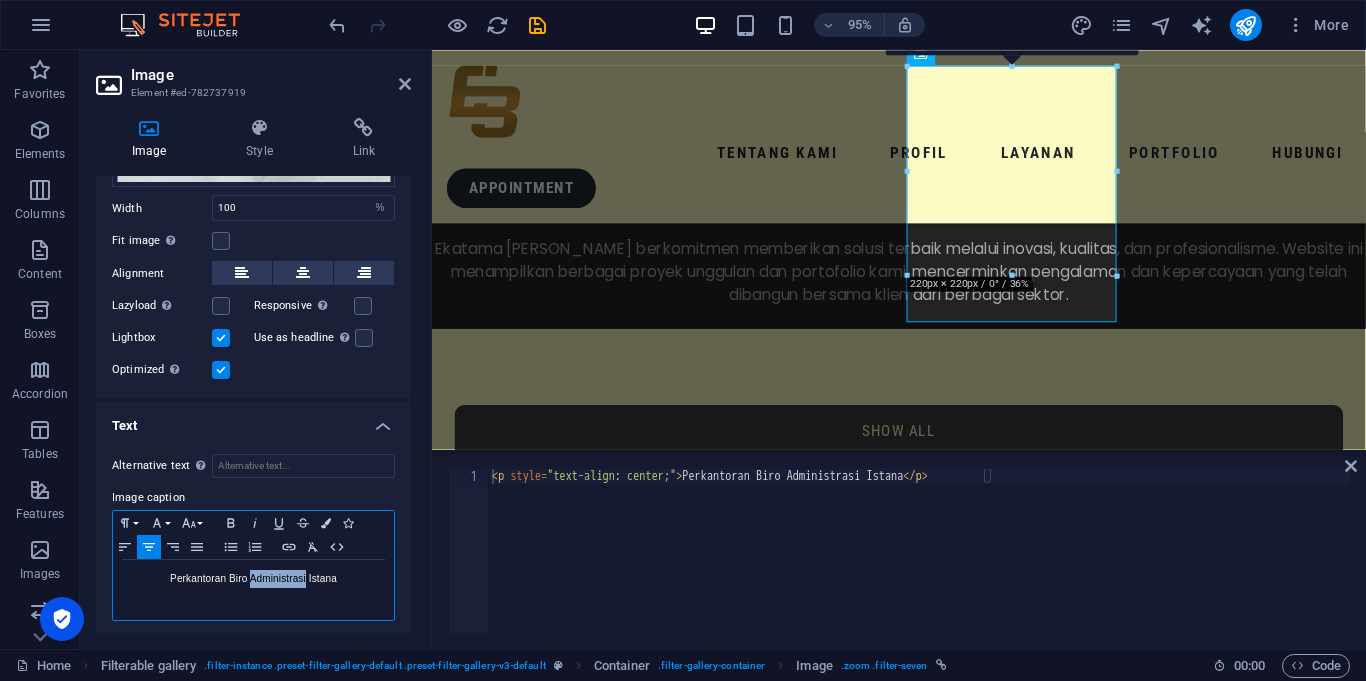click on "Perkantoran Biro Administrasi Istana" at bounding box center [253, 579] 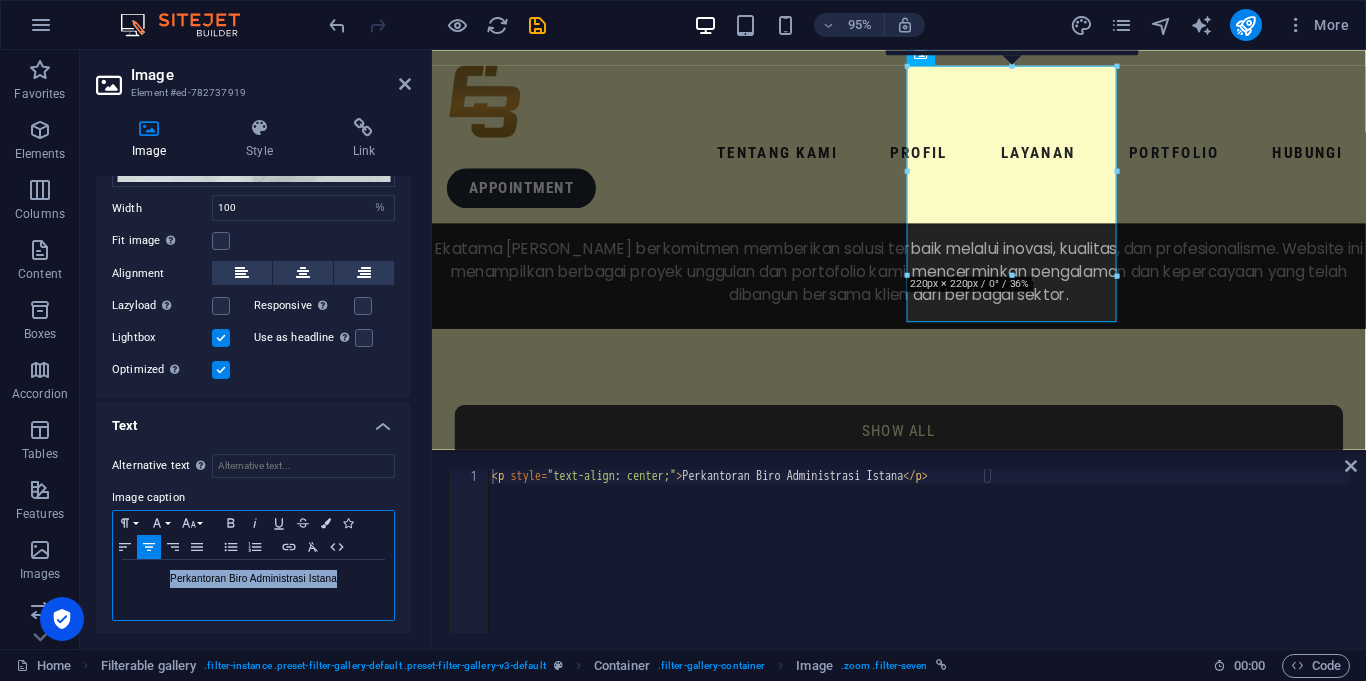 copy on "Perkantoran Biro Administrasi Istana" 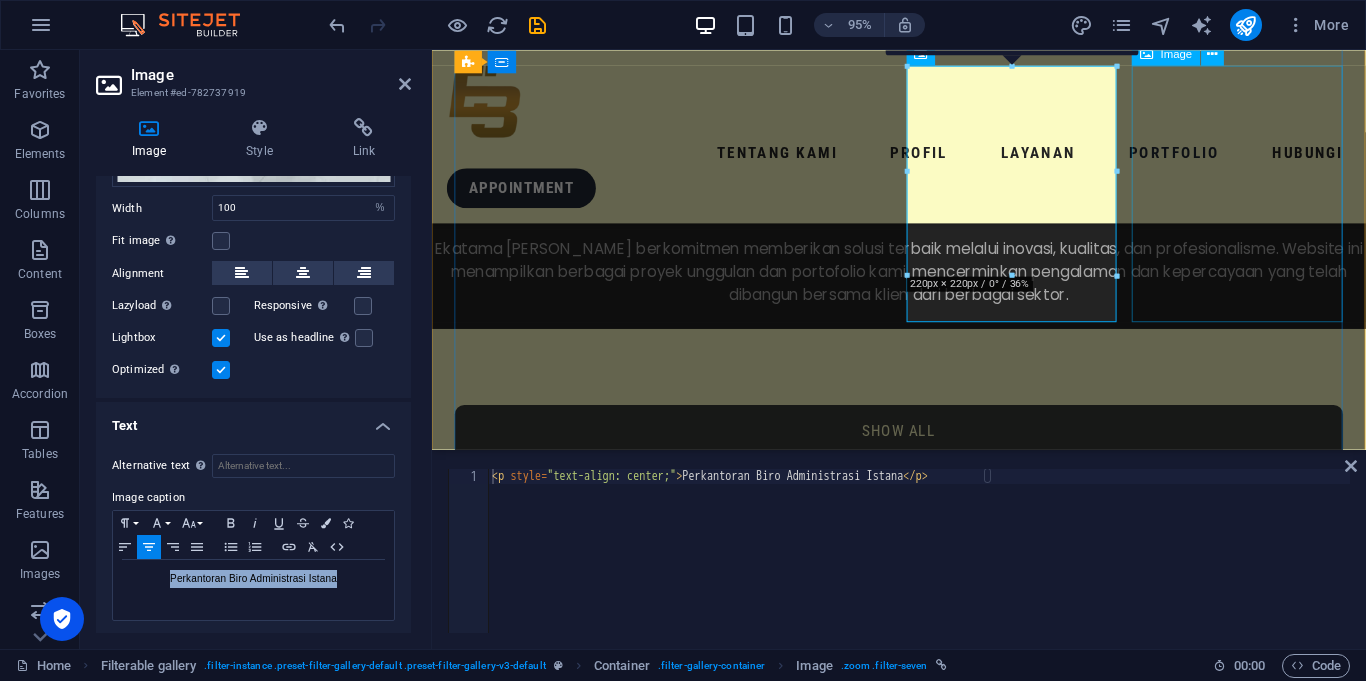 click at bounding box center (567, 8226) 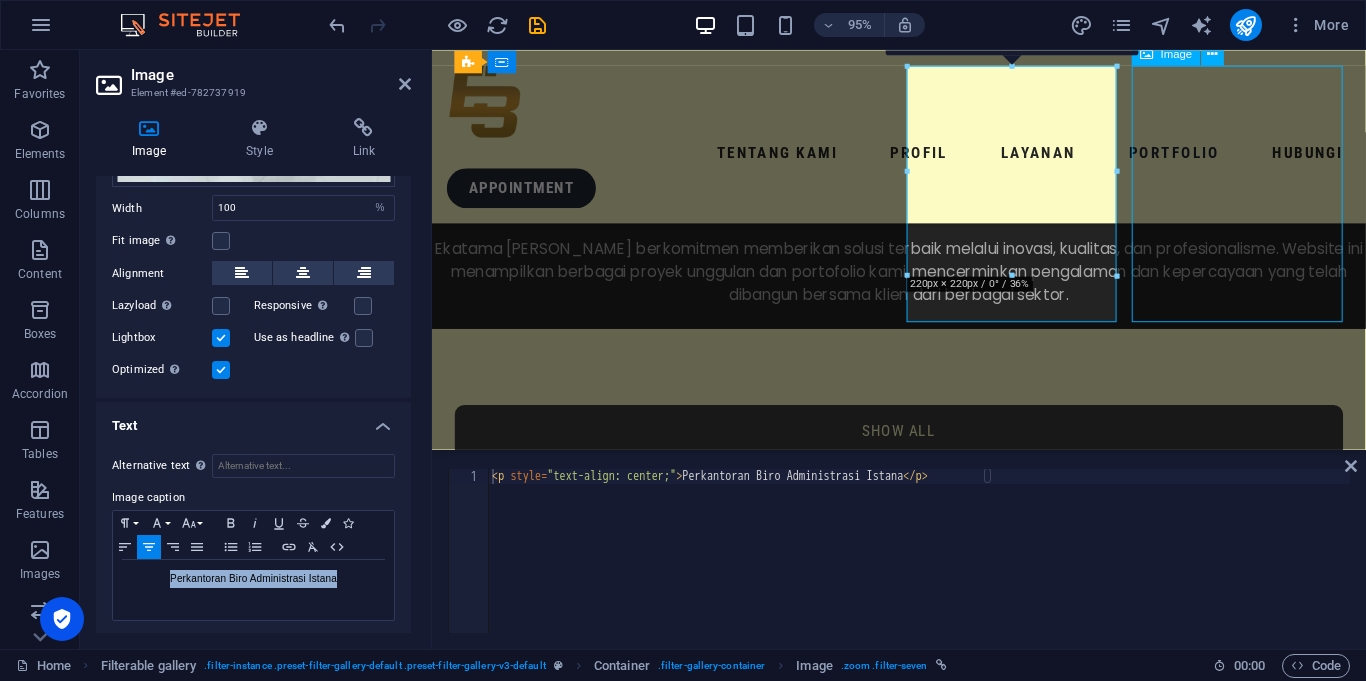scroll, scrollTop: 4988, scrollLeft: 0, axis: vertical 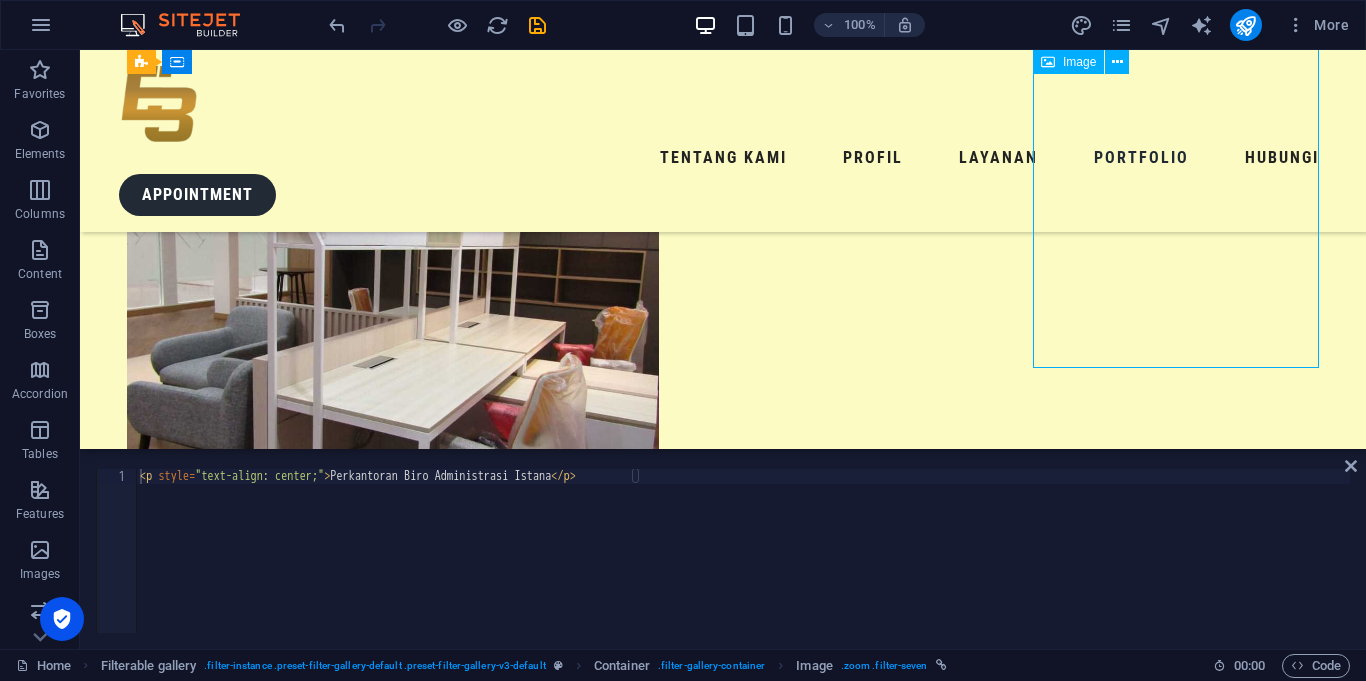 click at bounding box center [270, 10629] 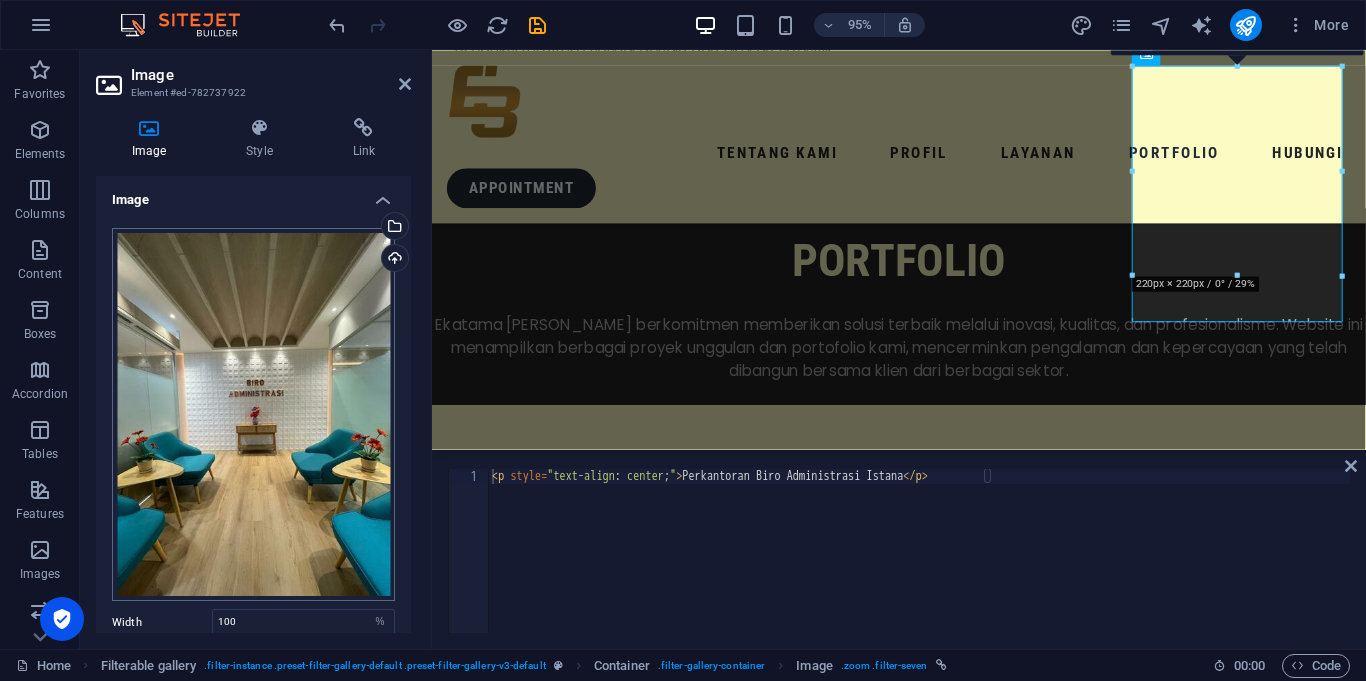 scroll, scrollTop: 5068, scrollLeft: 0, axis: vertical 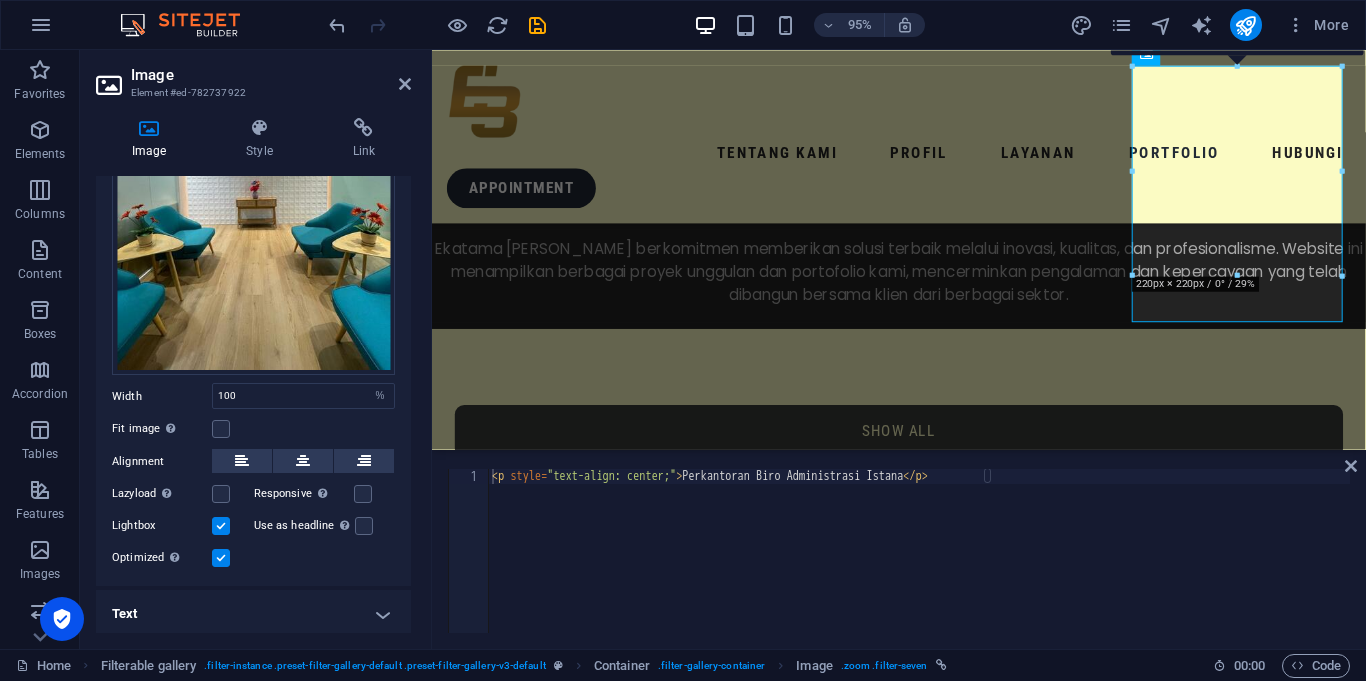 click on "Text" at bounding box center (253, 614) 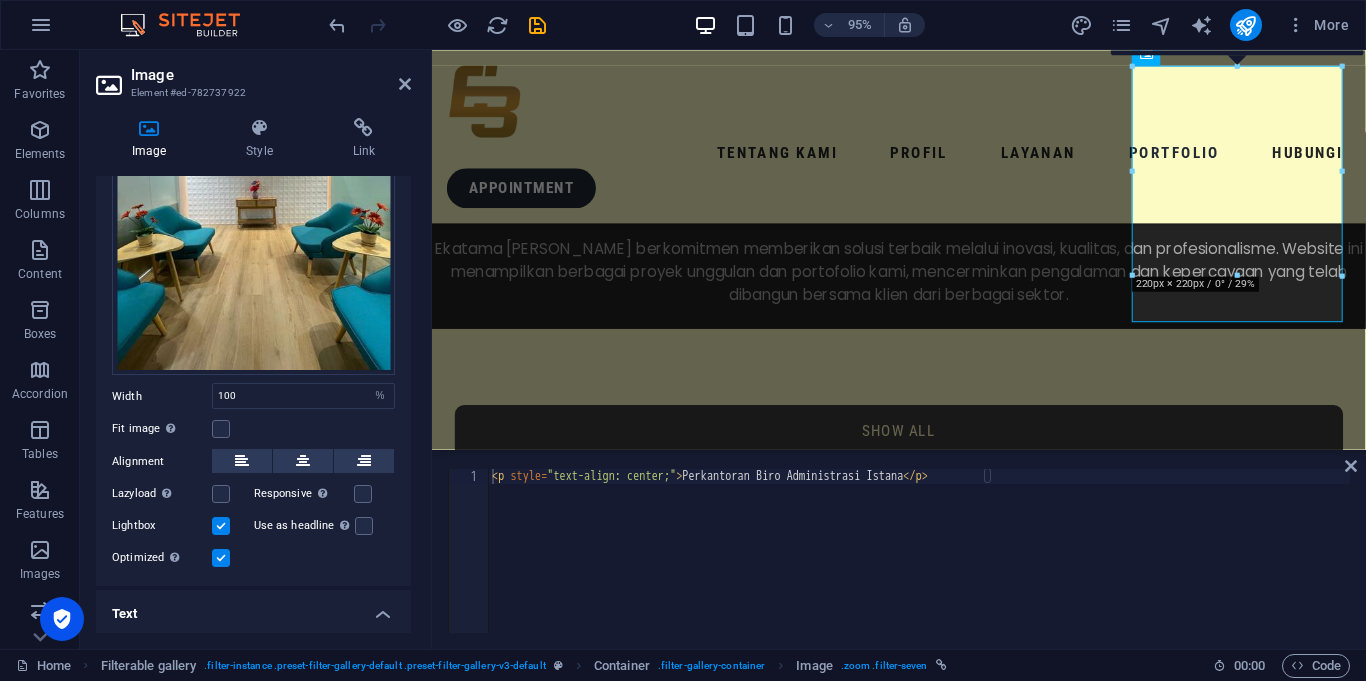scroll, scrollTop: 414, scrollLeft: 0, axis: vertical 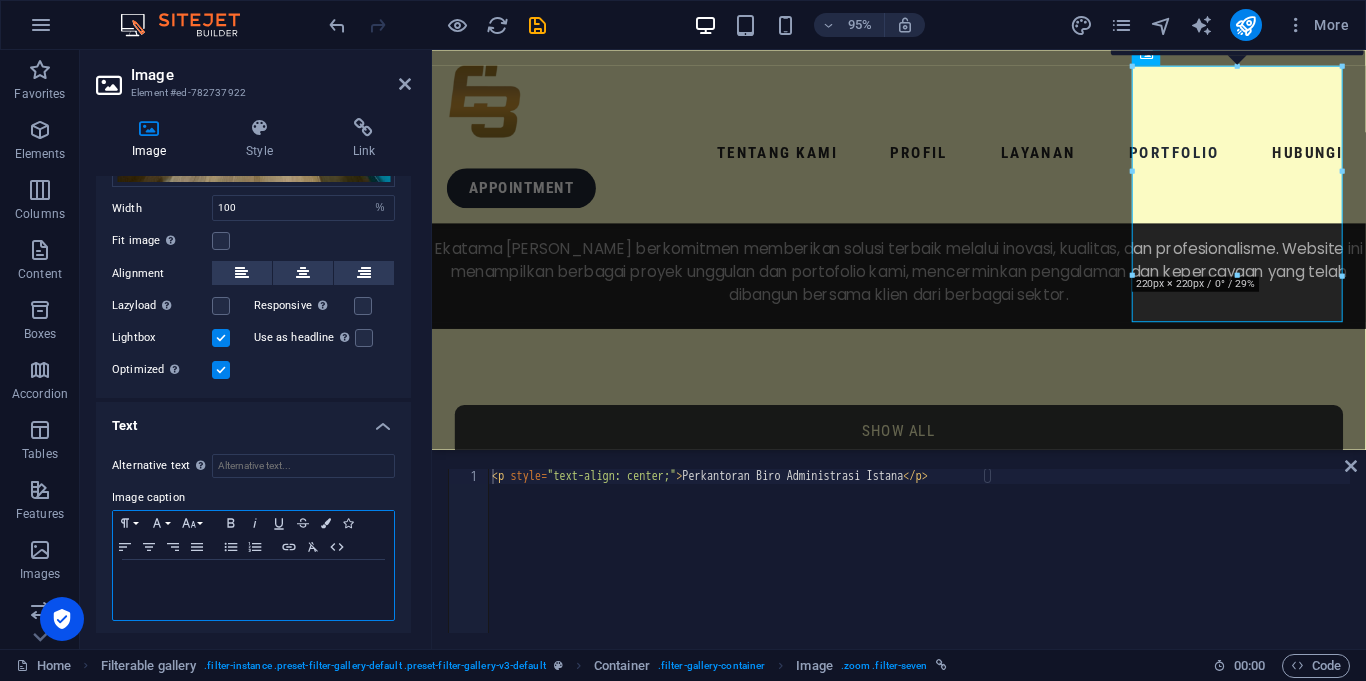 click at bounding box center [253, 590] 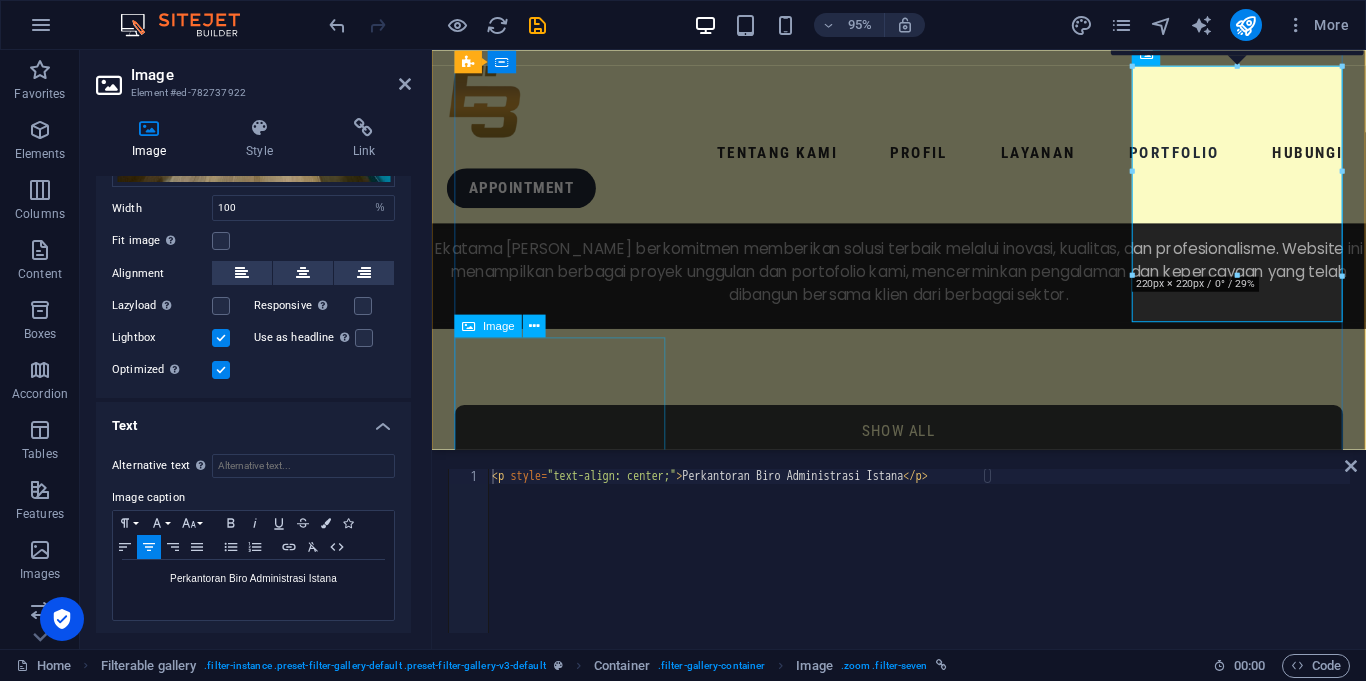 click at bounding box center [567, 8503] 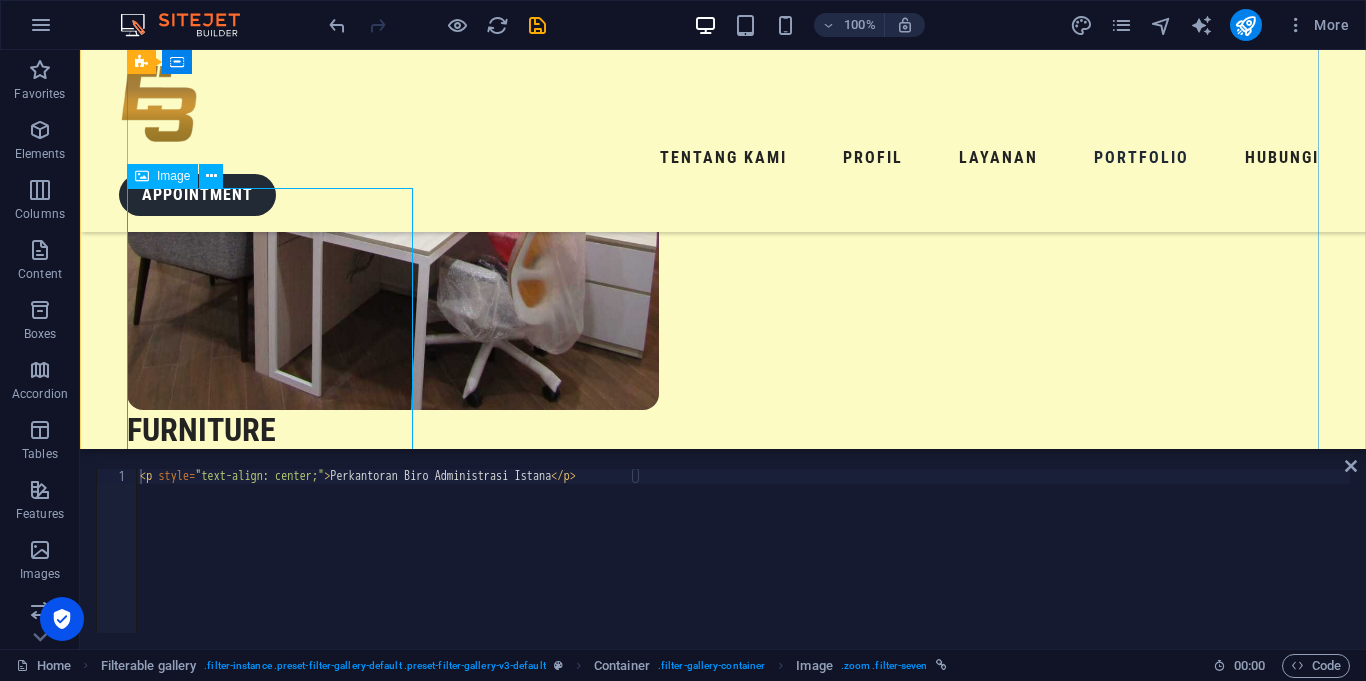 scroll, scrollTop: 5207, scrollLeft: 0, axis: vertical 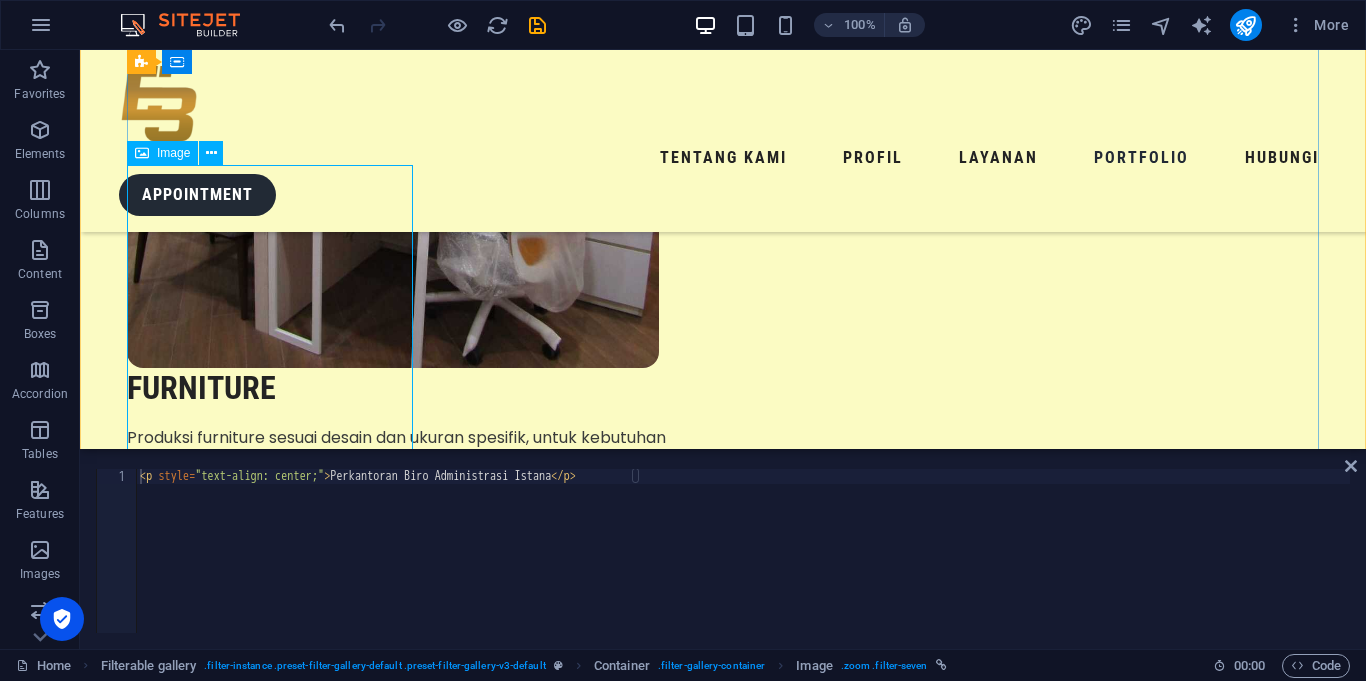 click at bounding box center (270, 10752) 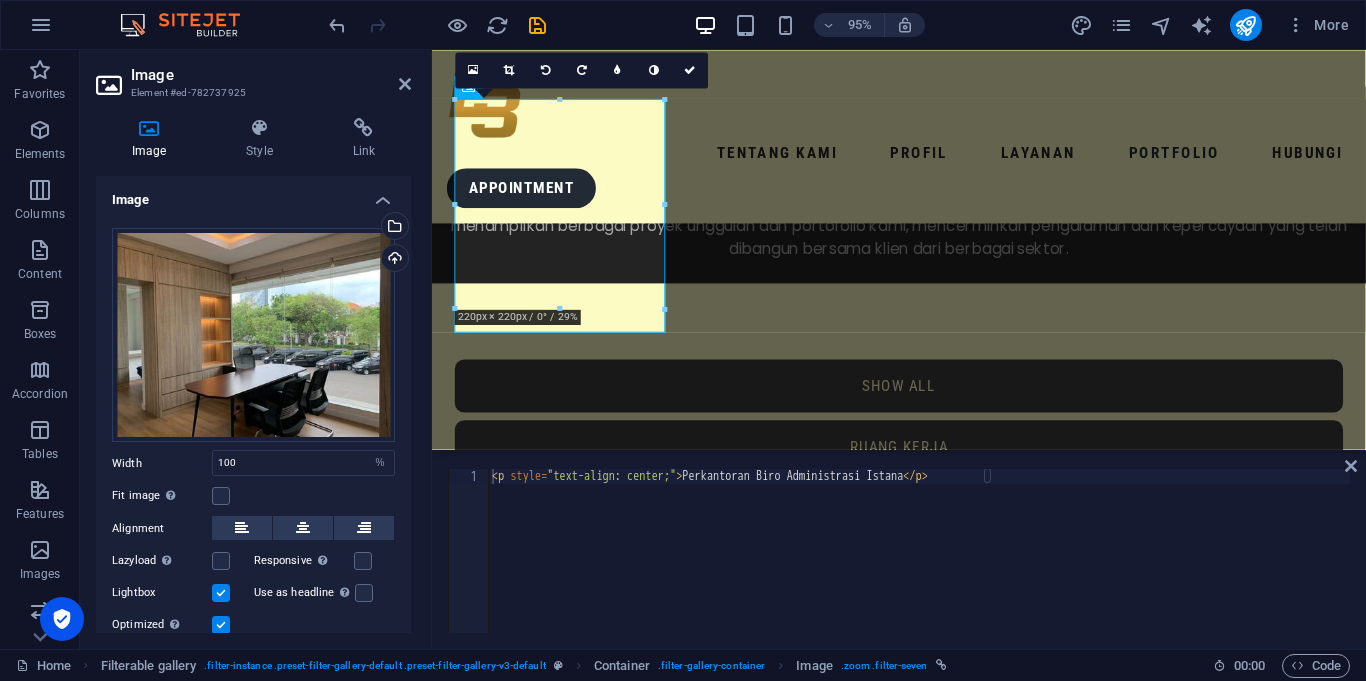 scroll, scrollTop: 5319, scrollLeft: 0, axis: vertical 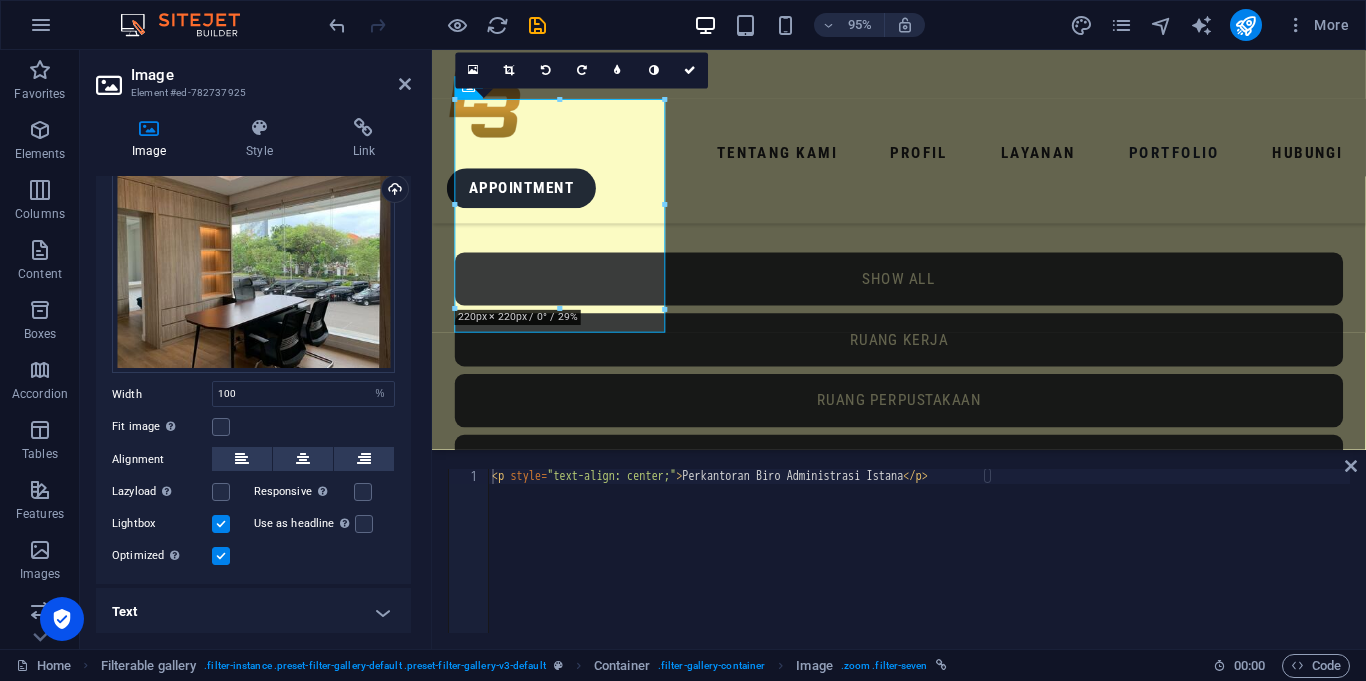 click on "Text" at bounding box center (253, 612) 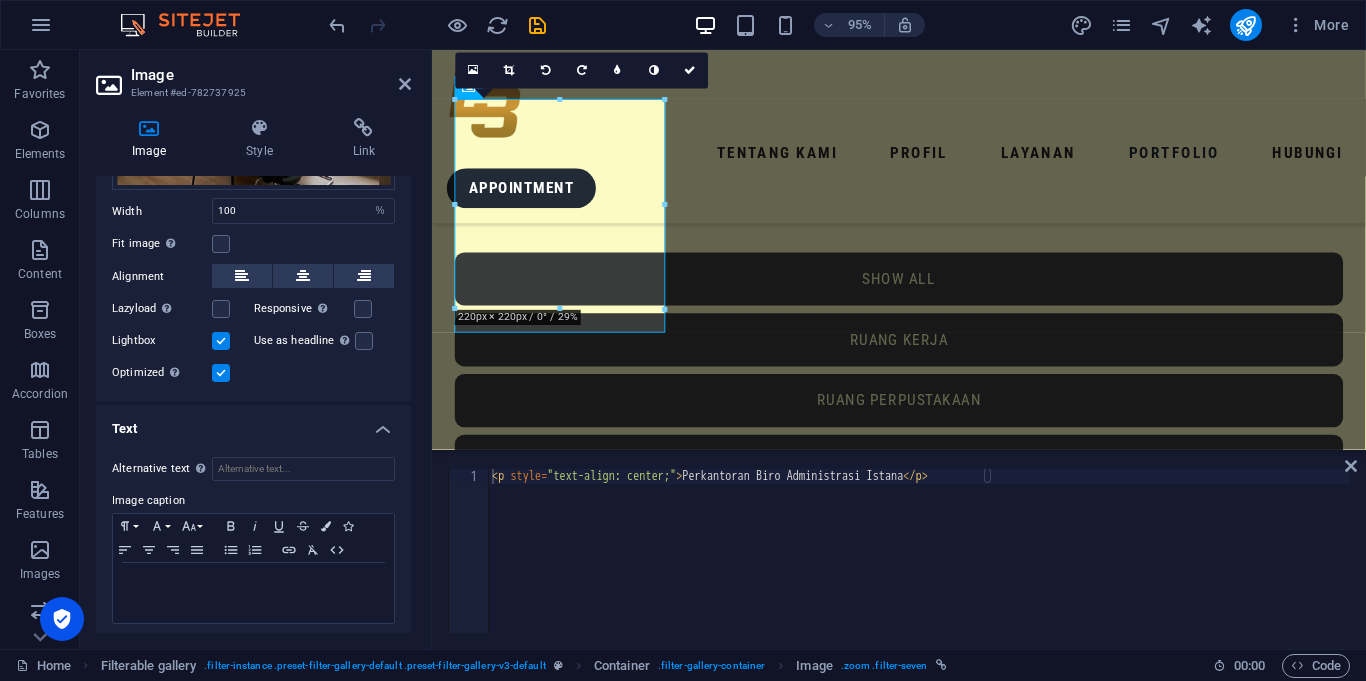 scroll, scrollTop: 257, scrollLeft: 0, axis: vertical 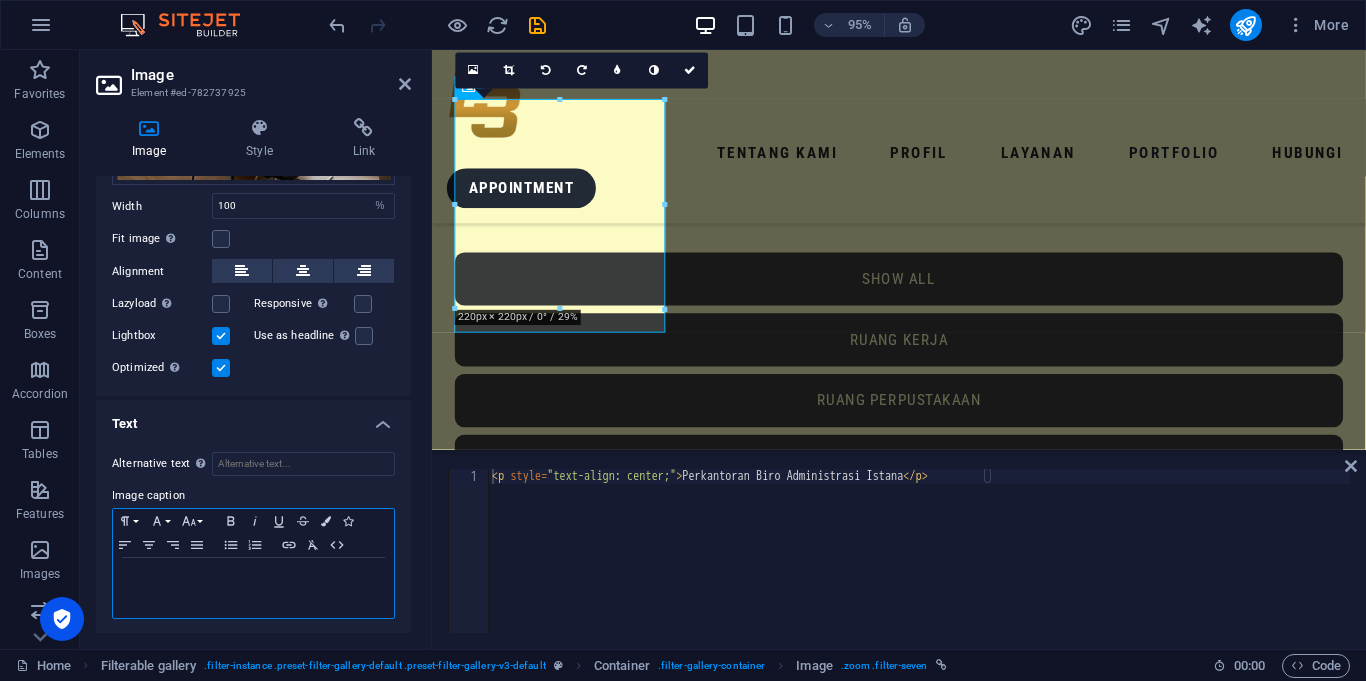 click at bounding box center (253, 588) 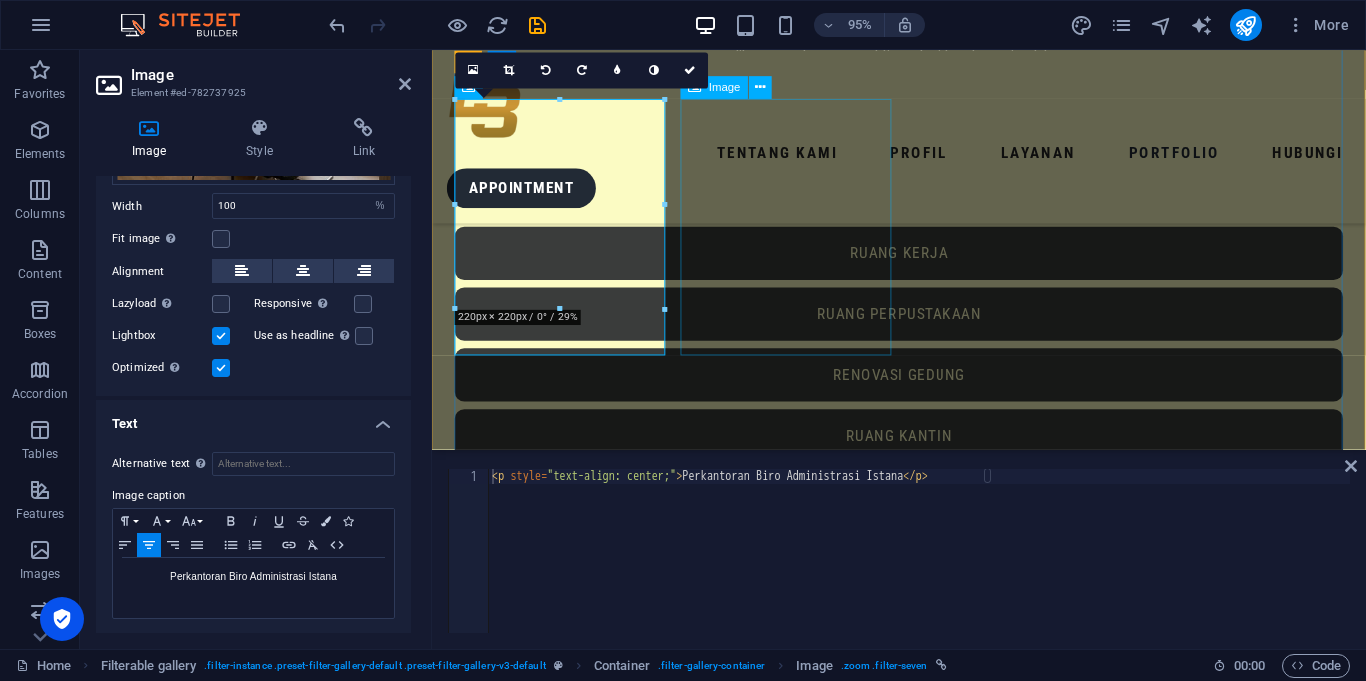 click at bounding box center (567, 8530) 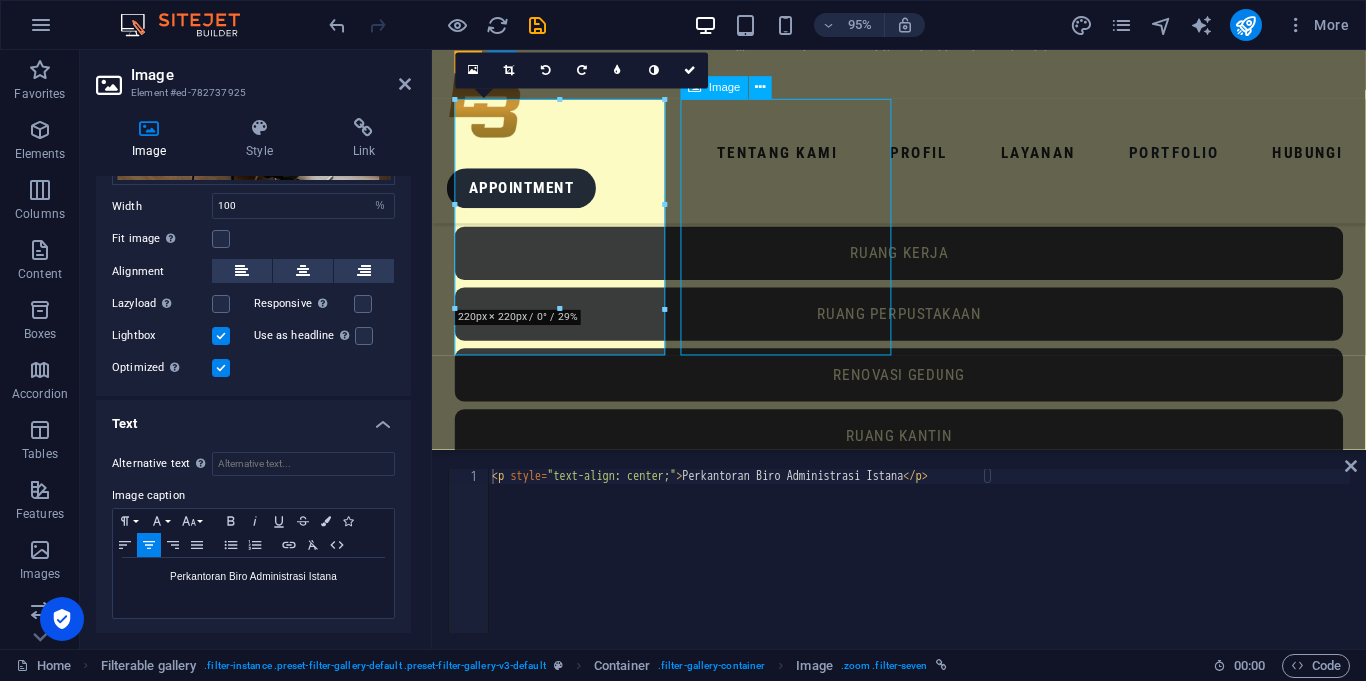 click at bounding box center (567, 8530) 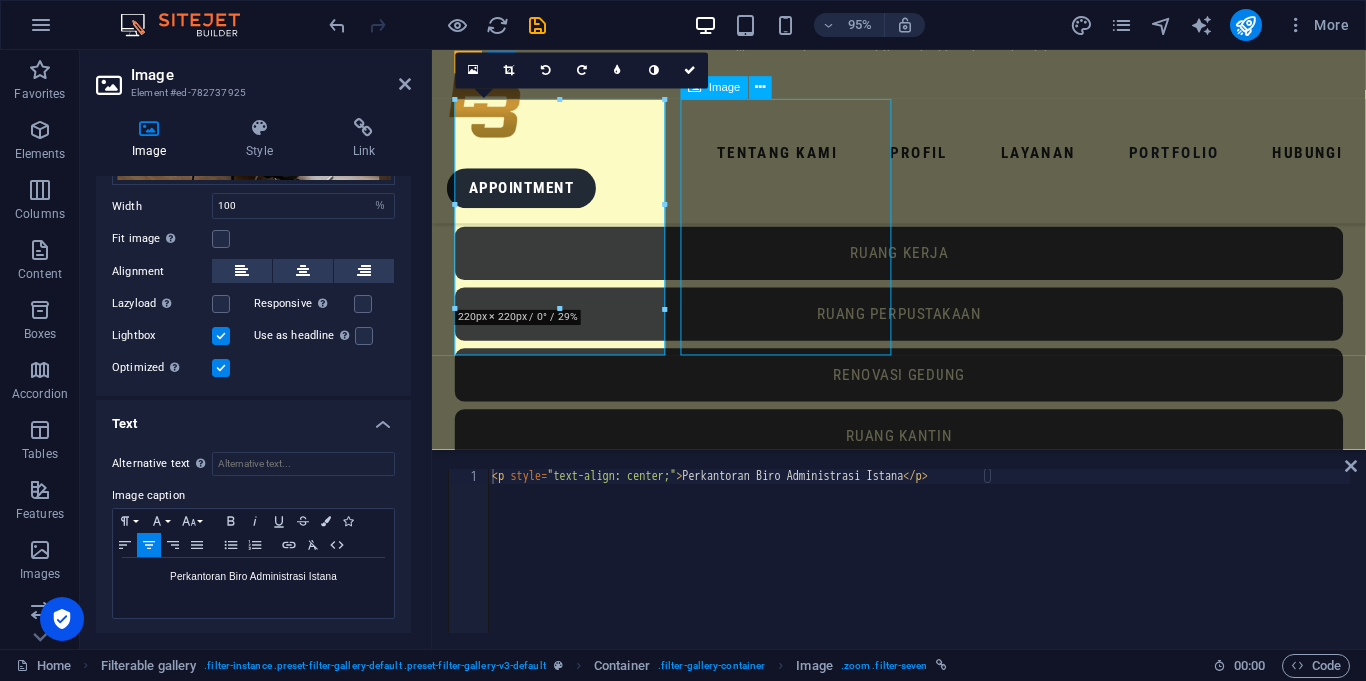 select on "%" 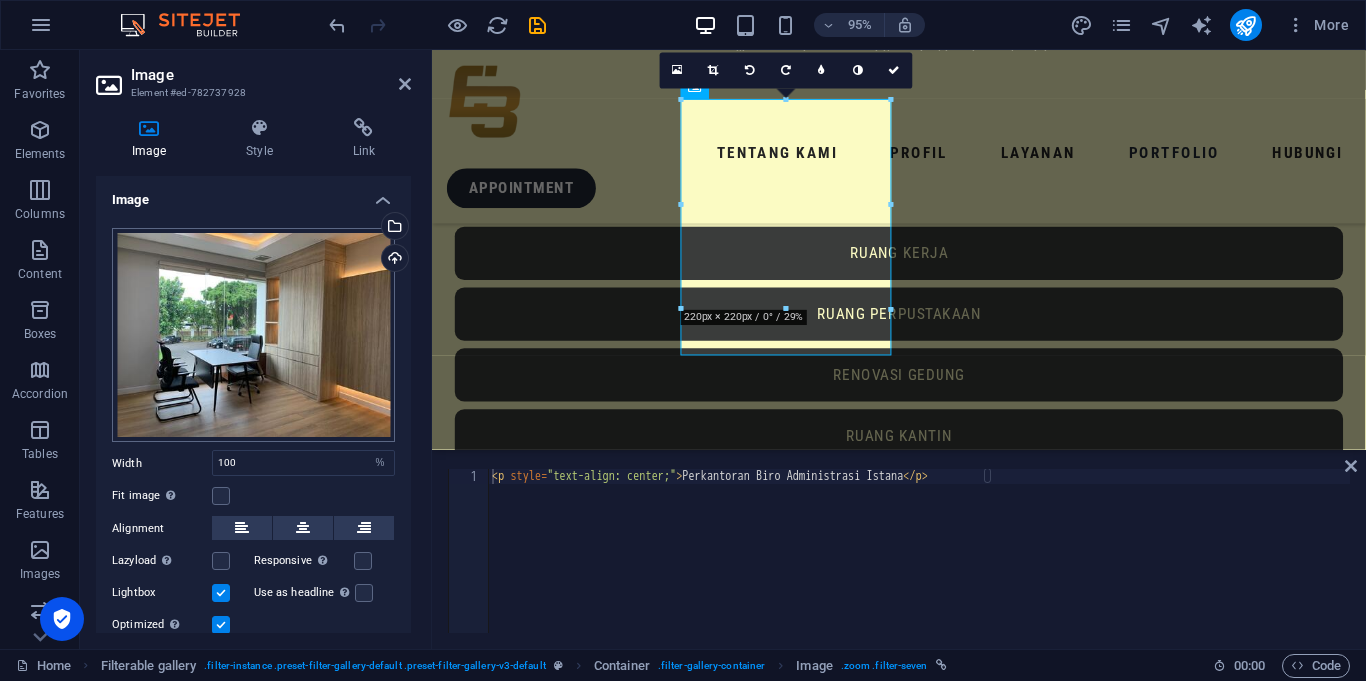 scroll, scrollTop: 69, scrollLeft: 0, axis: vertical 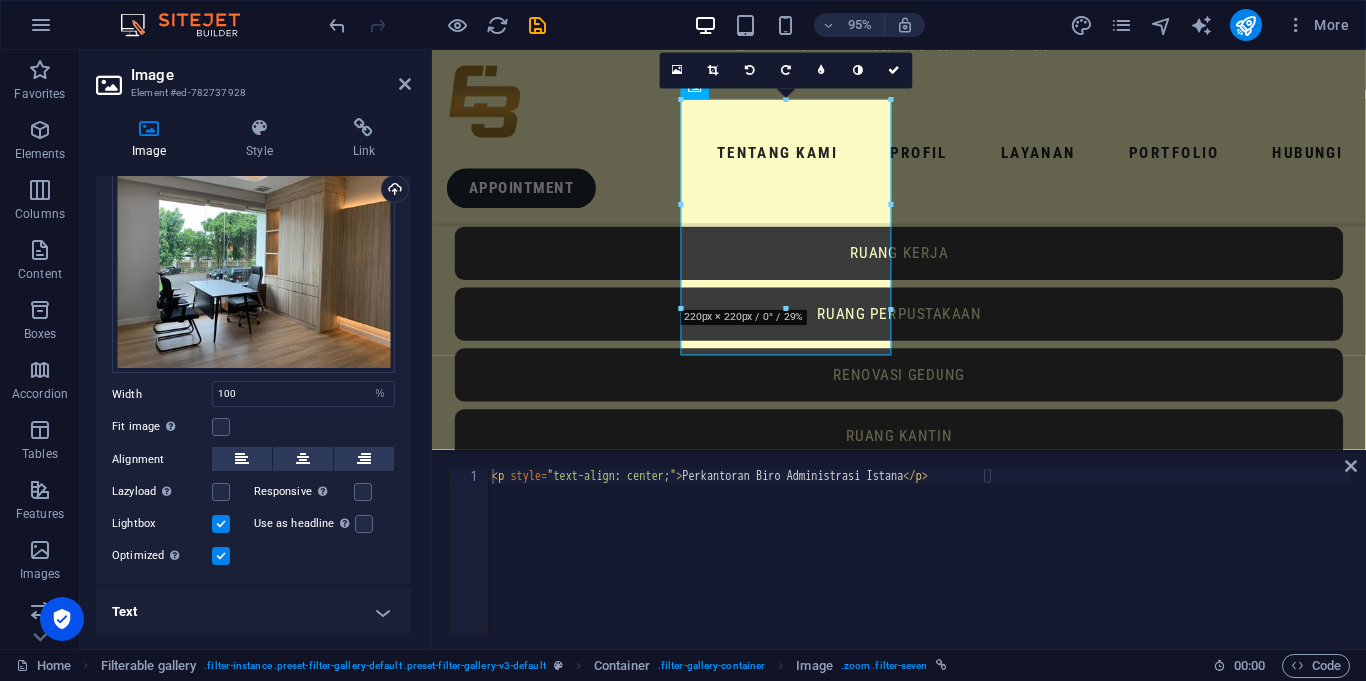 click on "Text" at bounding box center [253, 612] 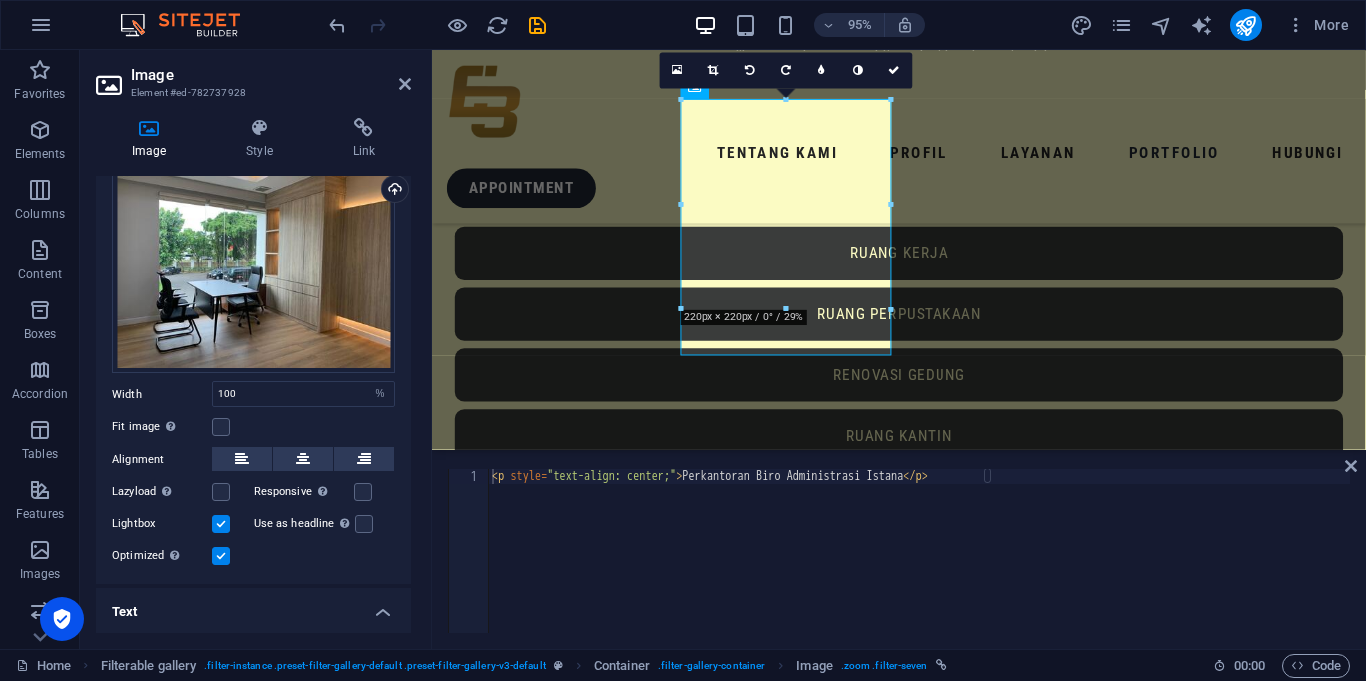 scroll, scrollTop: 257, scrollLeft: 0, axis: vertical 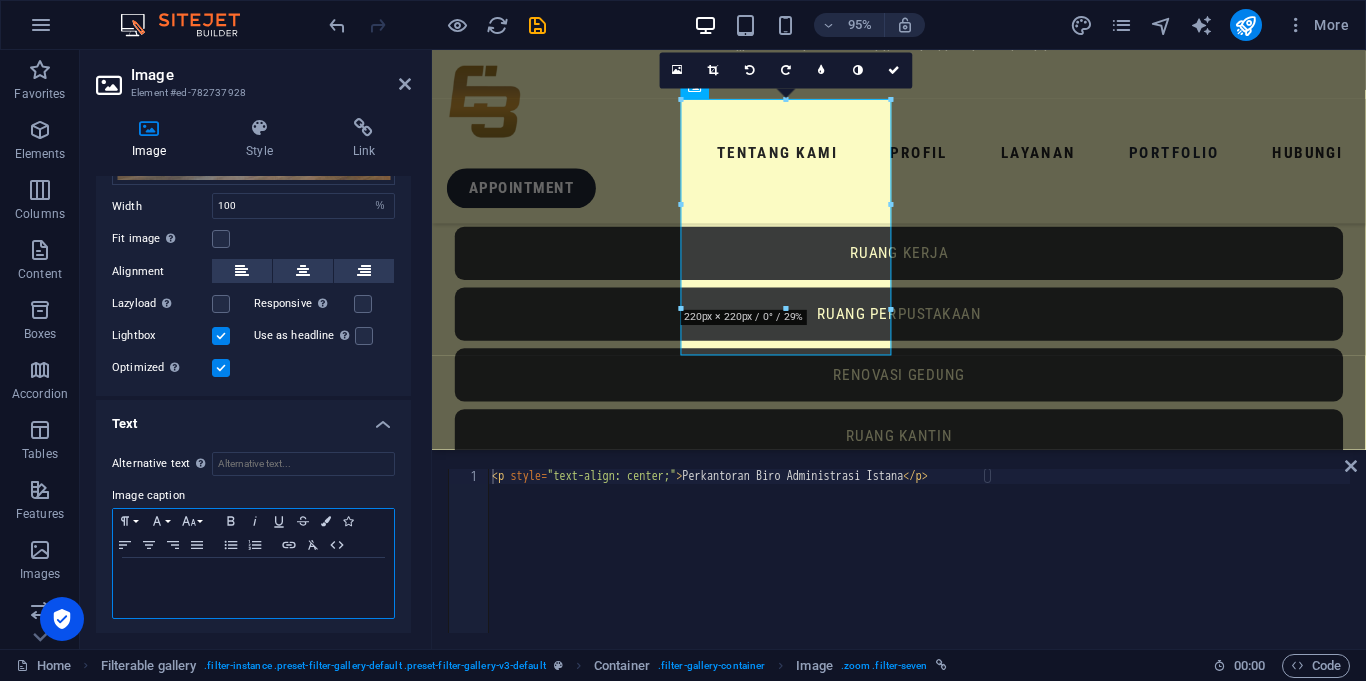 click at bounding box center (253, 577) 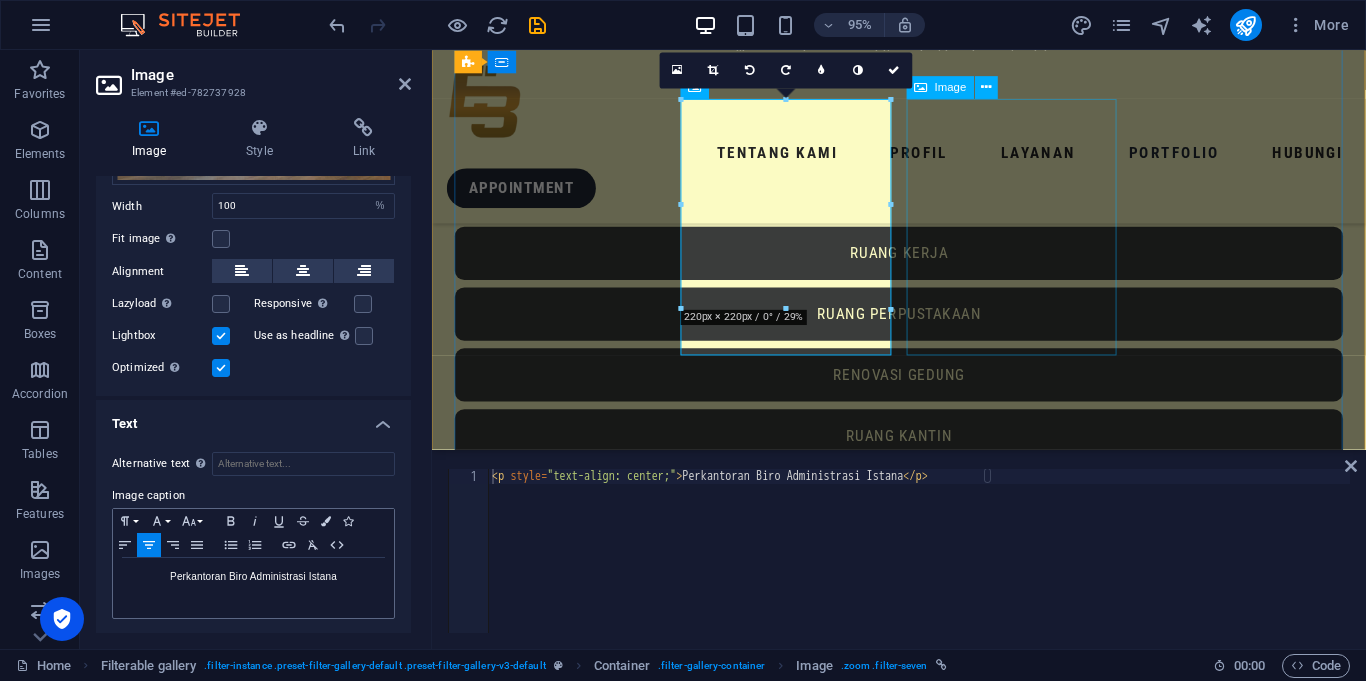 click at bounding box center [567, 8808] 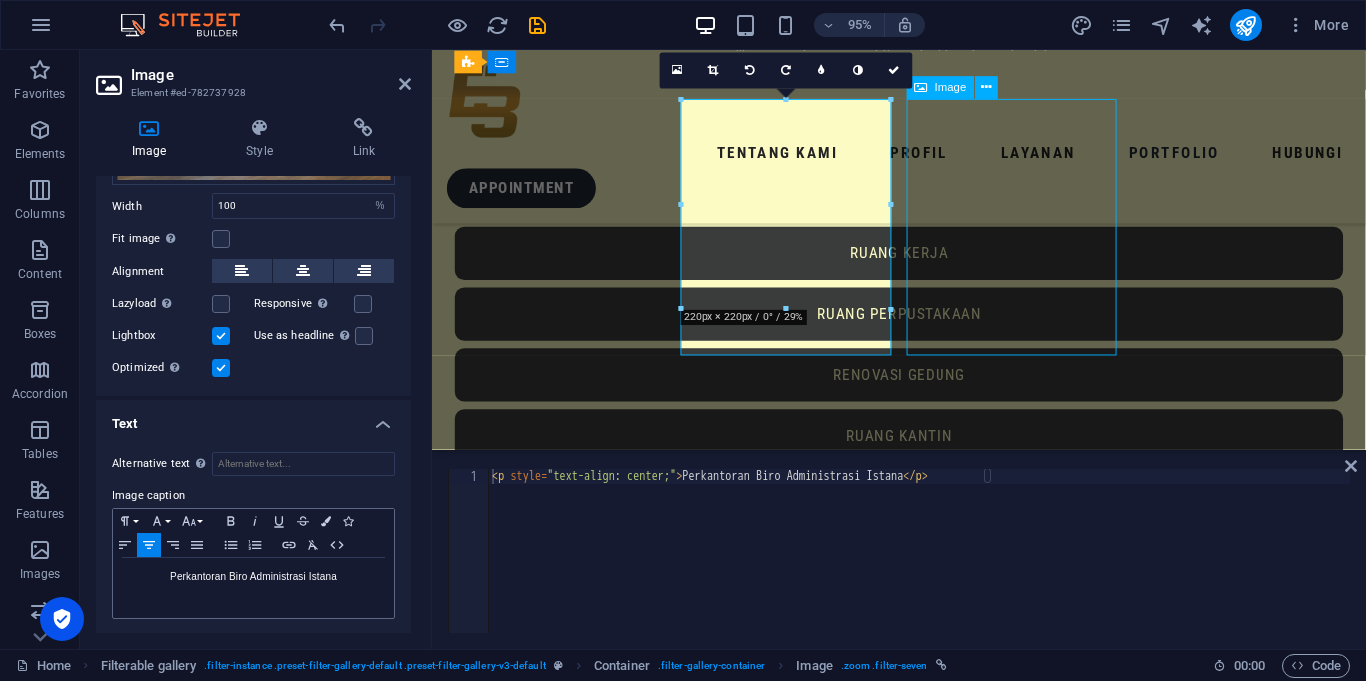 click at bounding box center (567, 8808) 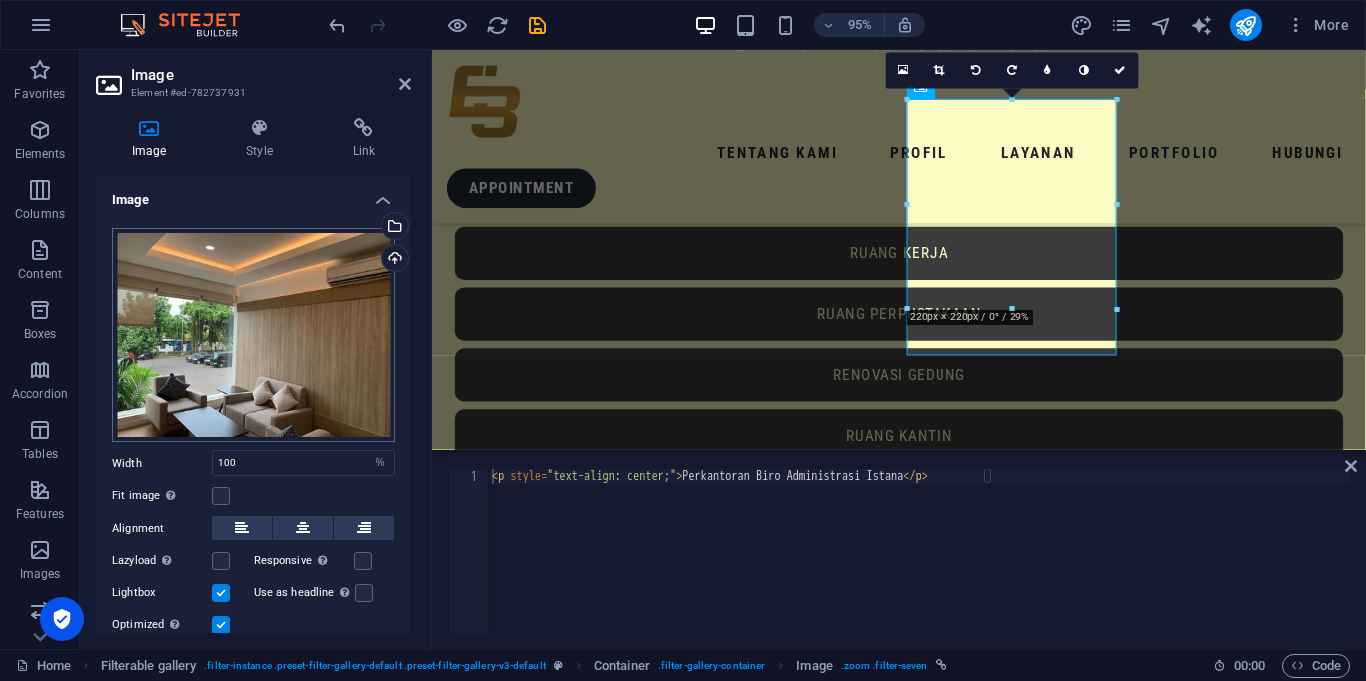 scroll, scrollTop: 69, scrollLeft: 0, axis: vertical 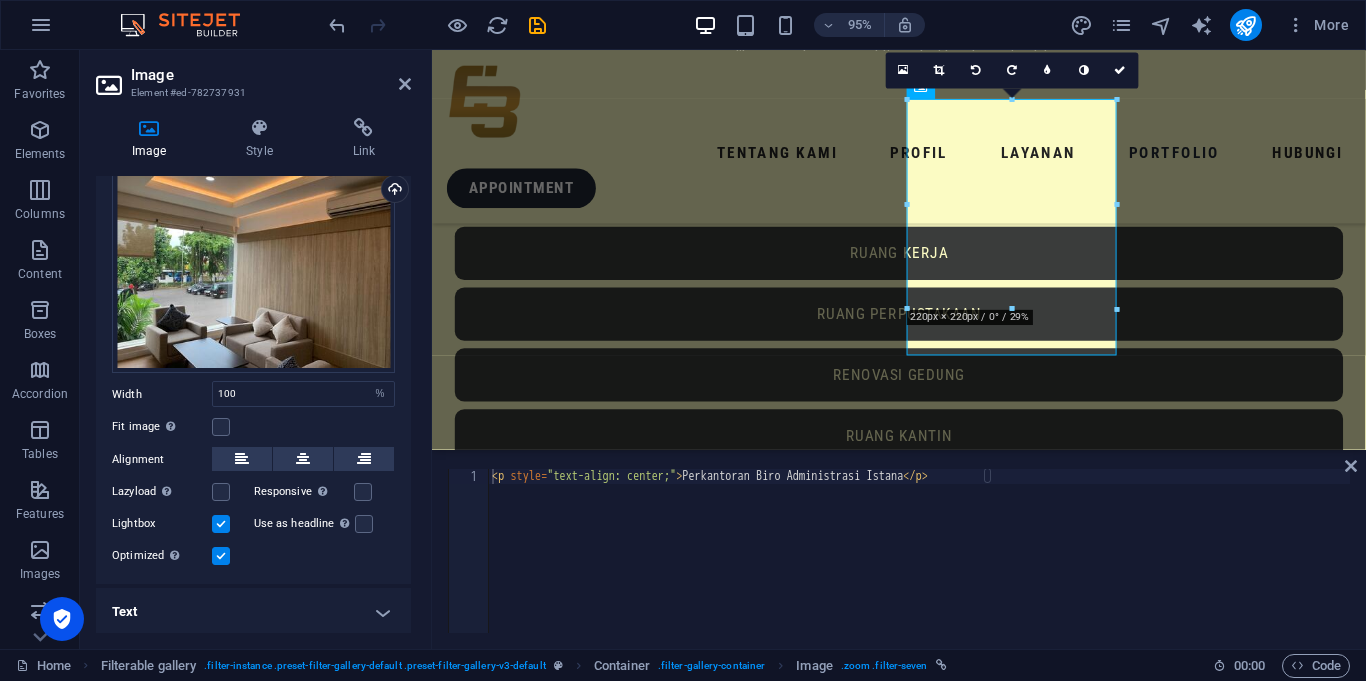click on "Text" at bounding box center (253, 612) 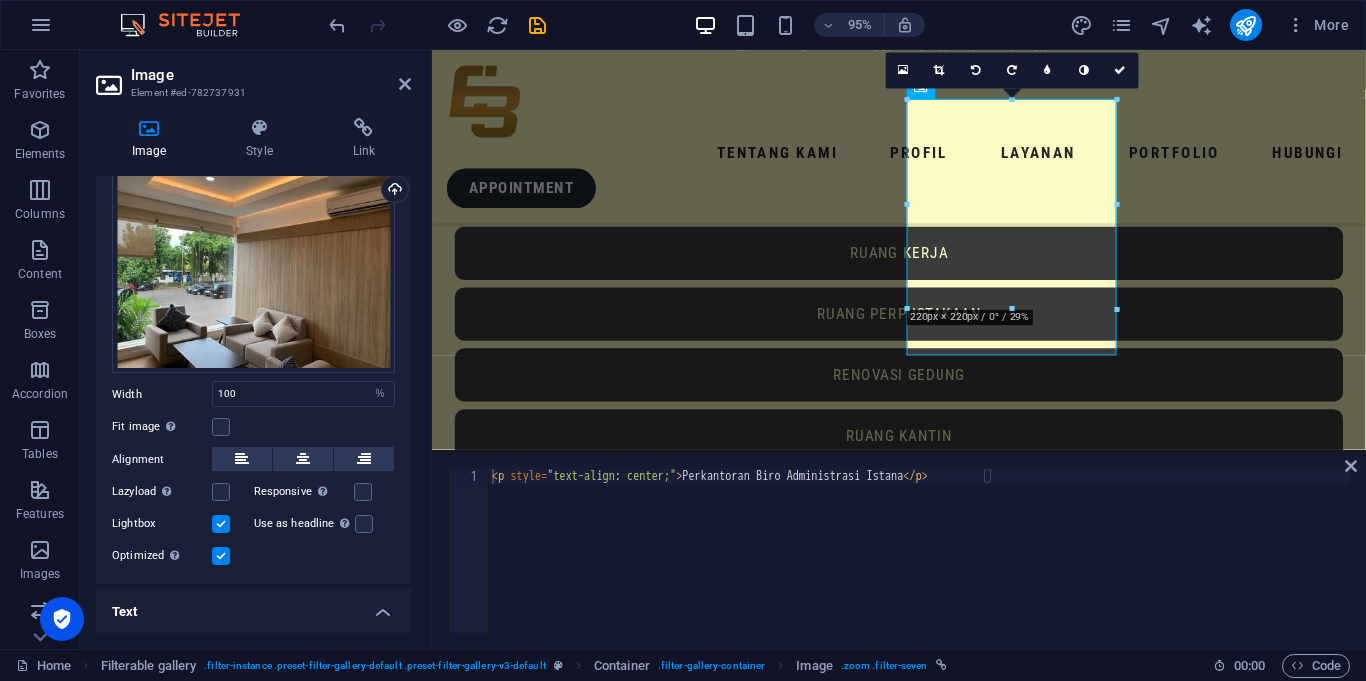 scroll, scrollTop: 257, scrollLeft: 0, axis: vertical 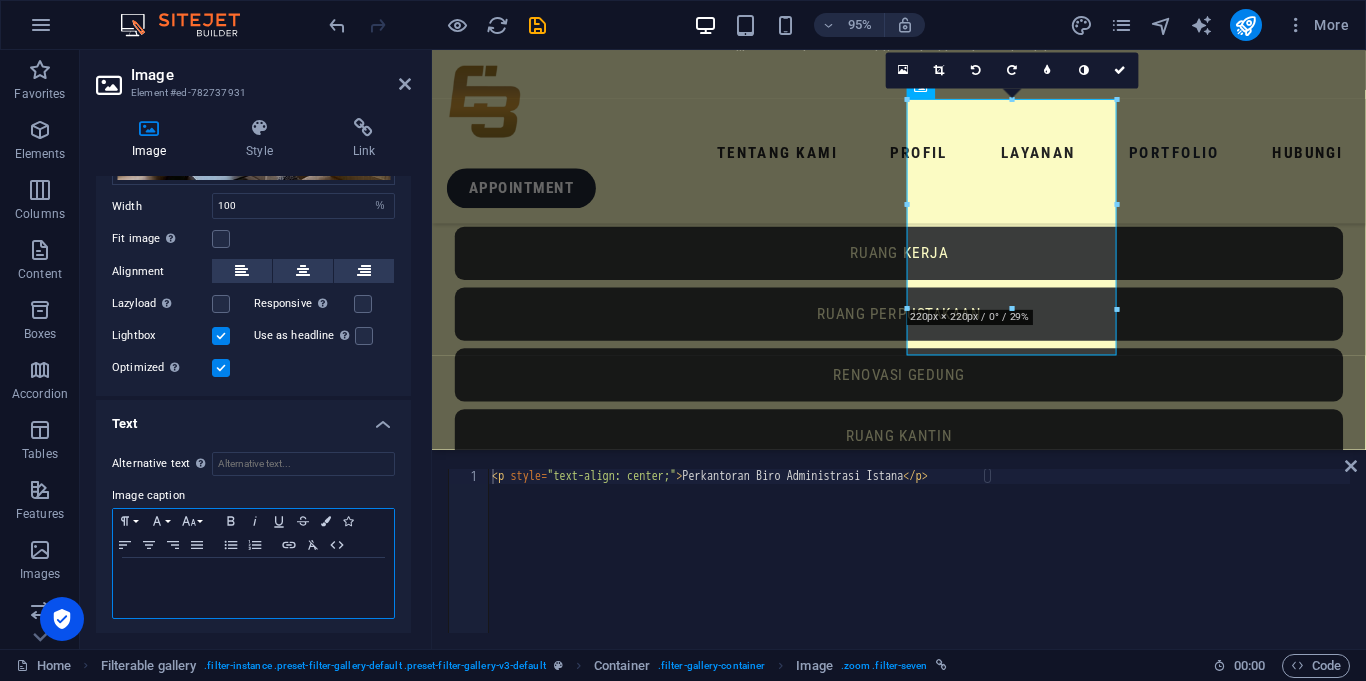 click at bounding box center [253, 577] 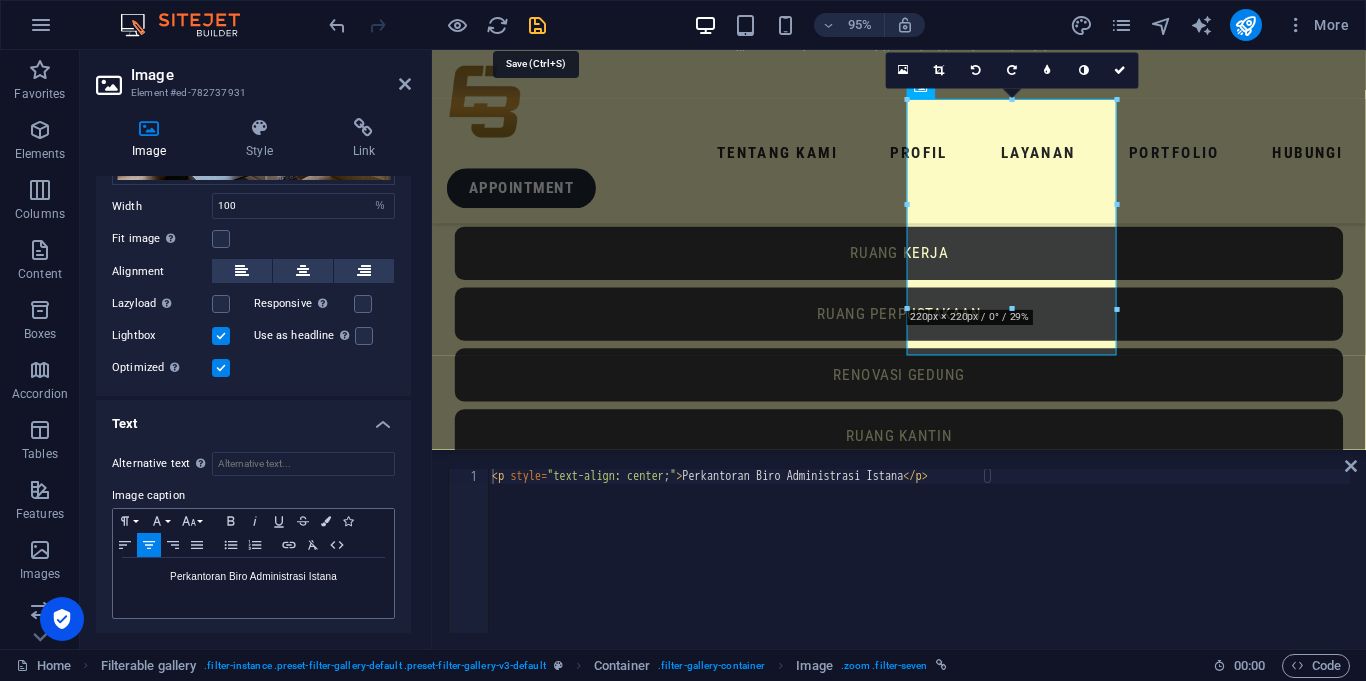 click at bounding box center [537, 25] 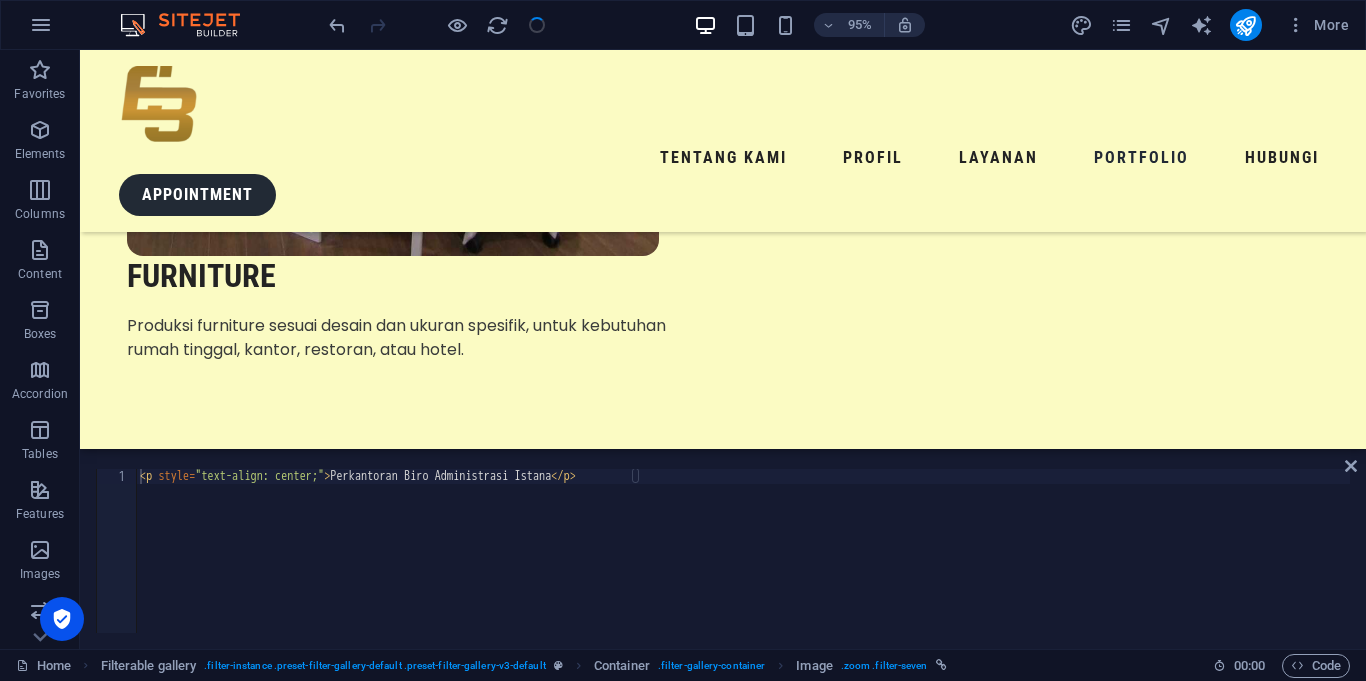 scroll, scrollTop: 5207, scrollLeft: 0, axis: vertical 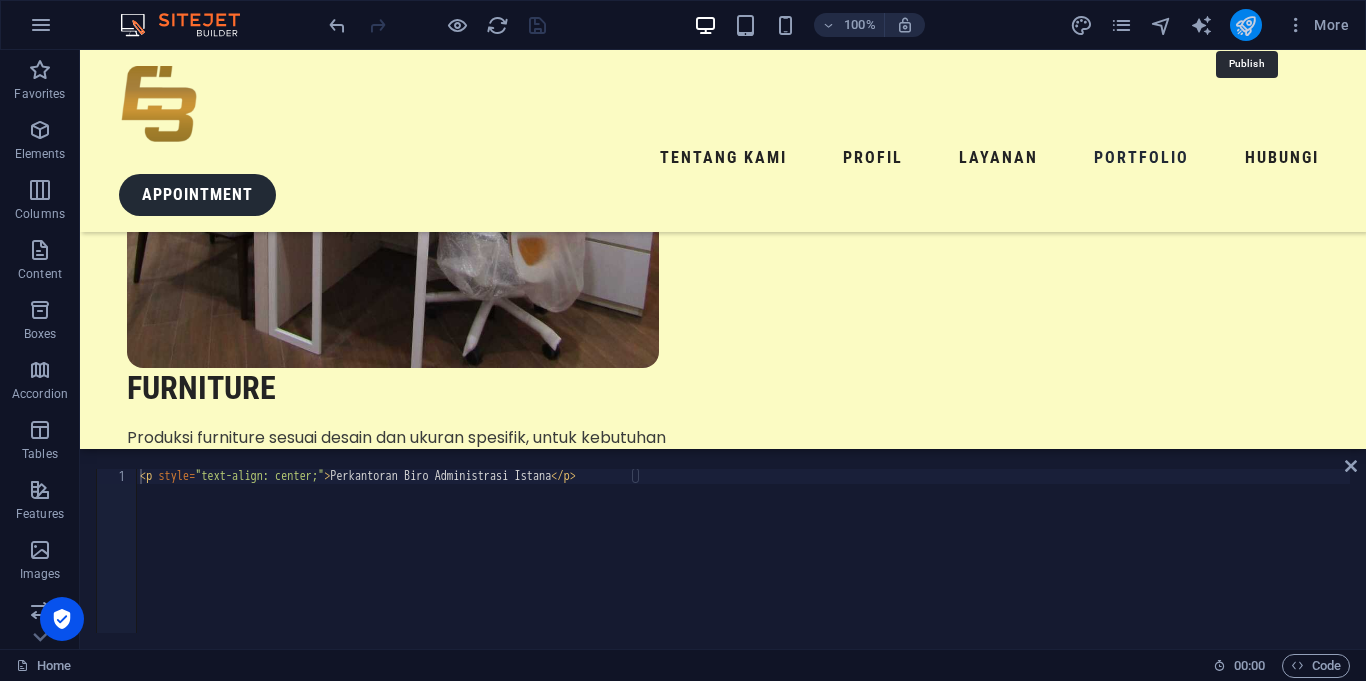 click at bounding box center [1245, 25] 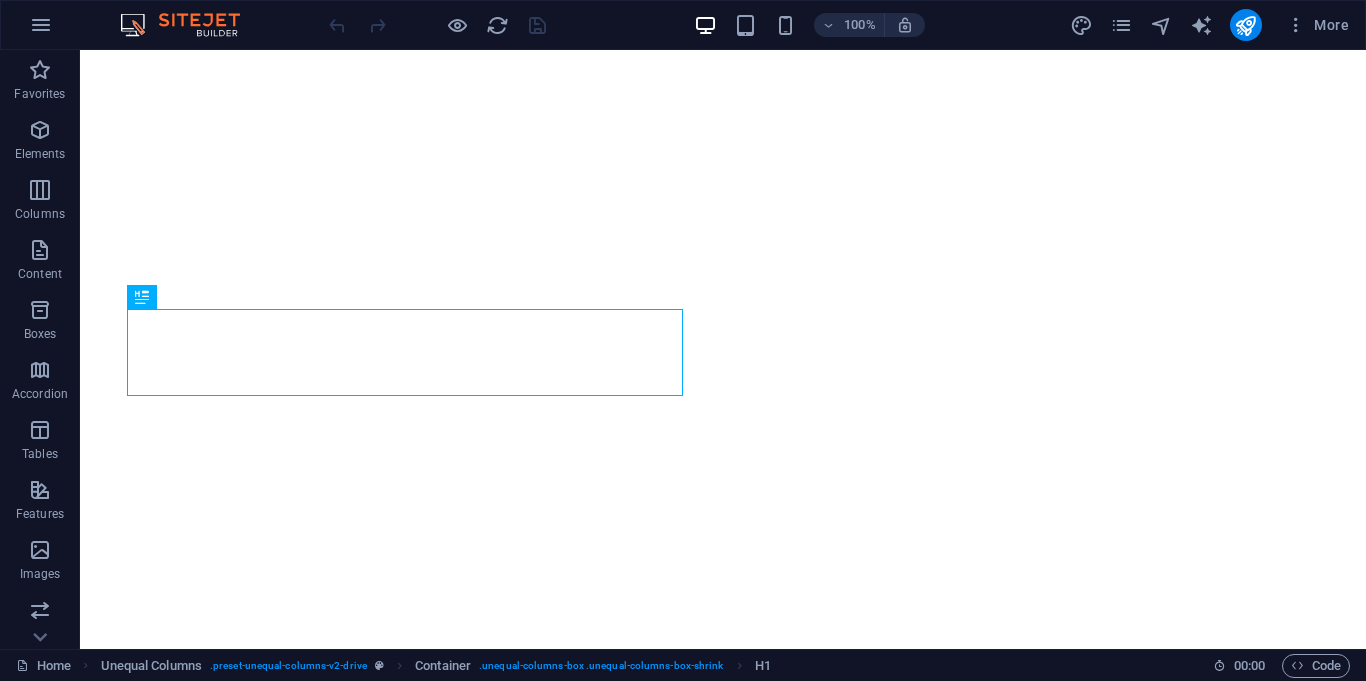 scroll, scrollTop: 0, scrollLeft: 0, axis: both 